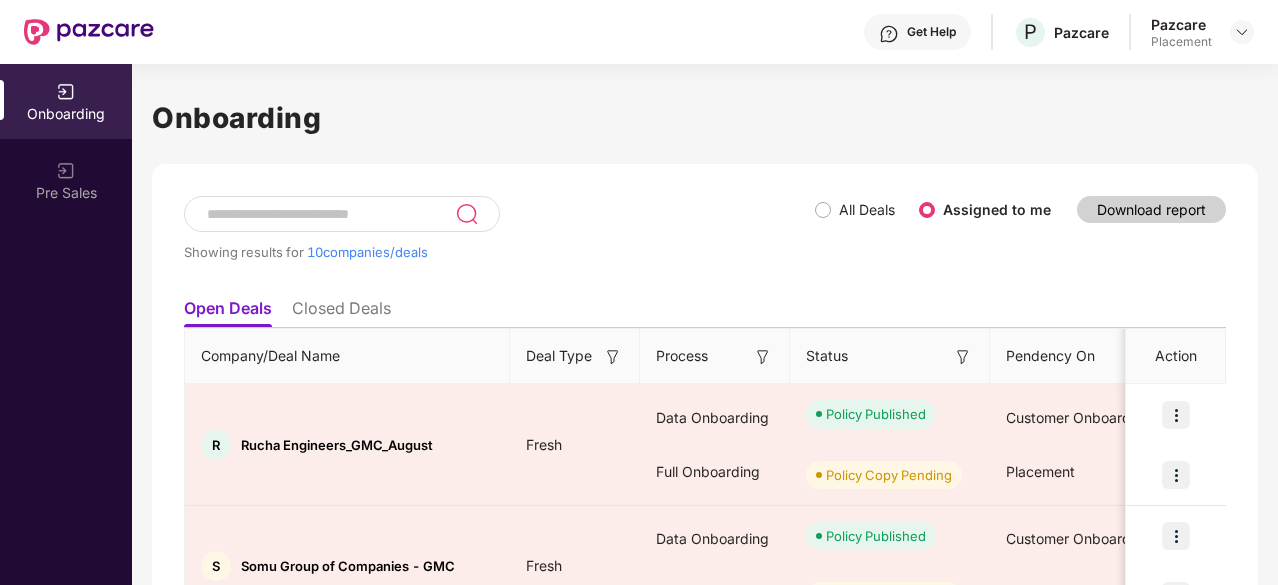 scroll, scrollTop: 0, scrollLeft: 0, axis: both 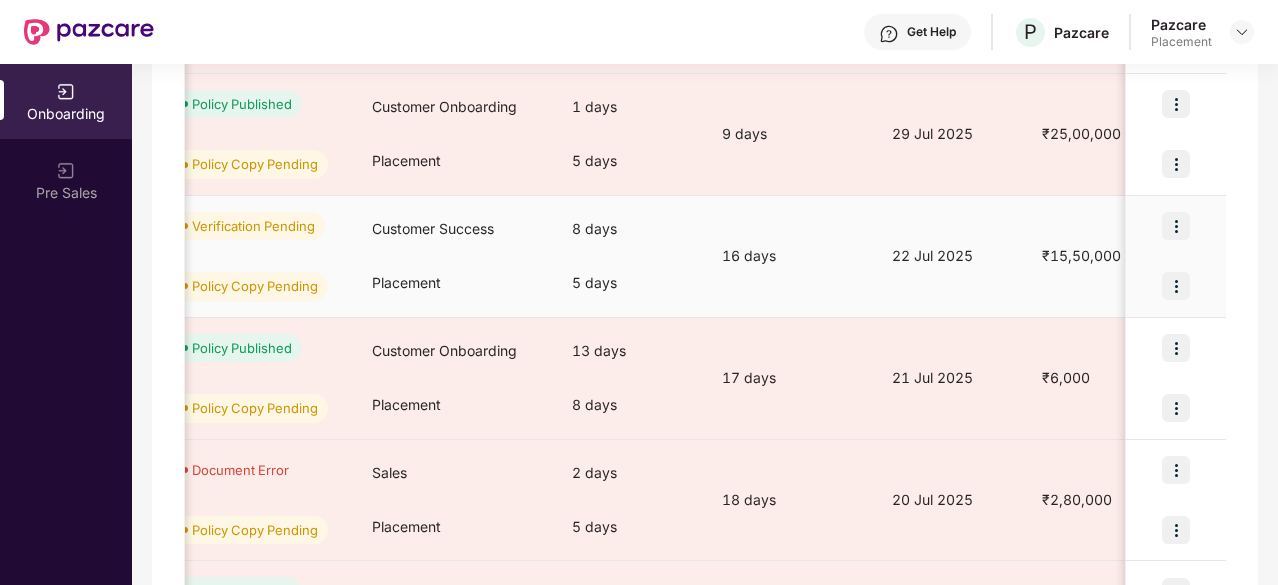 click at bounding box center [1176, 226] 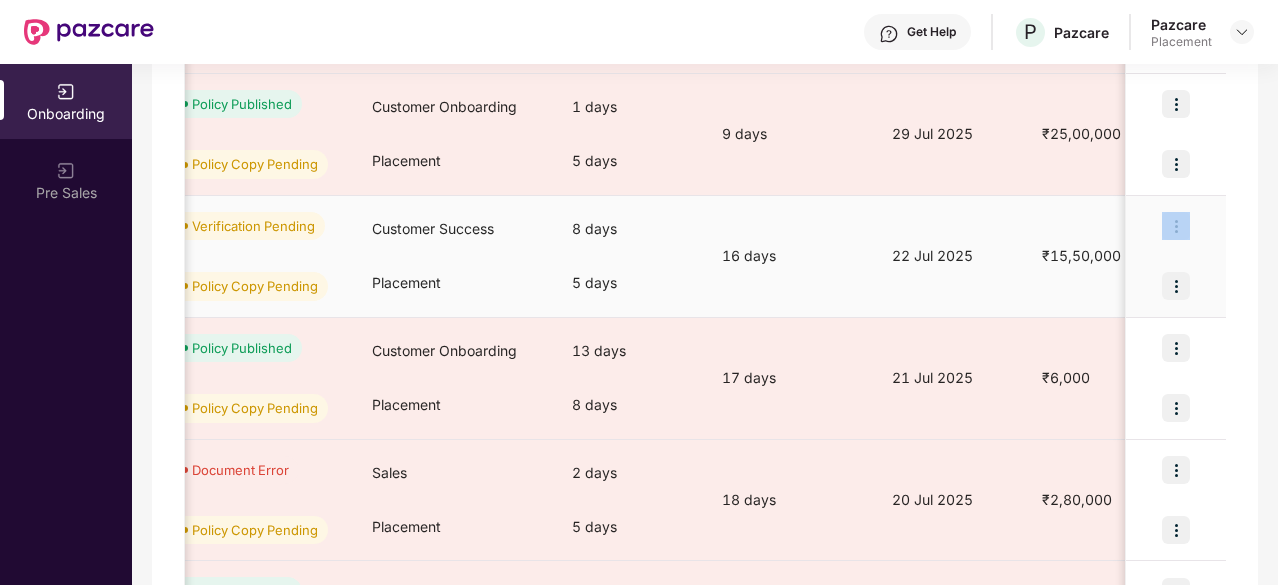 drag, startPoint x: 1240, startPoint y: 306, endPoint x: 1174, endPoint y: 283, distance: 69.89278 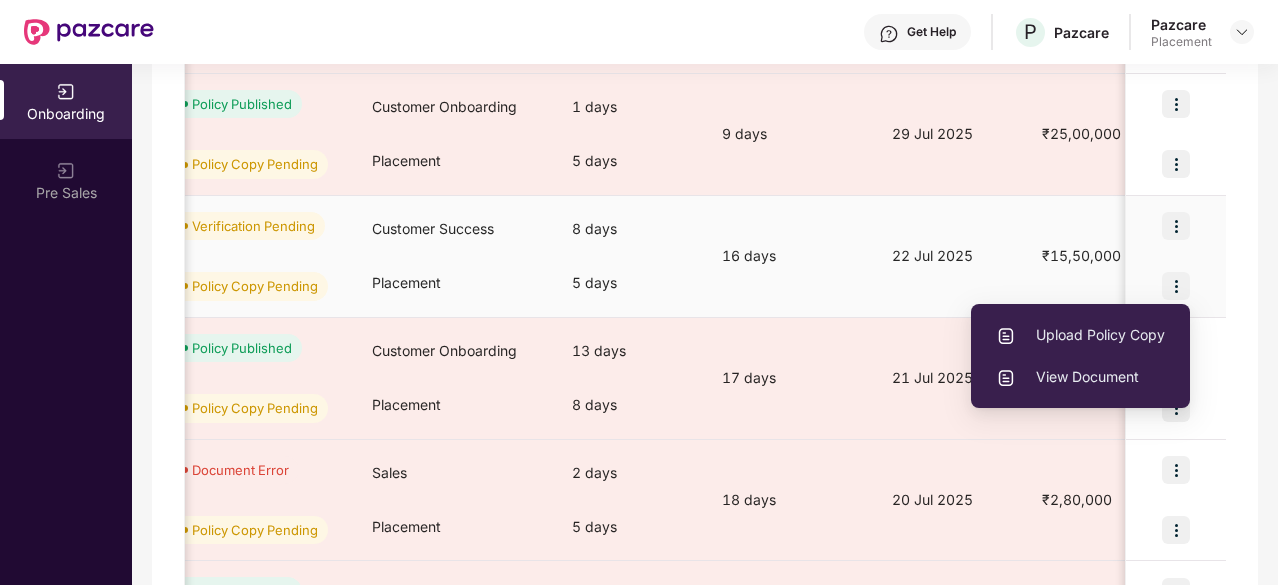 click on "22 Jul 2025" at bounding box center (951, 257) 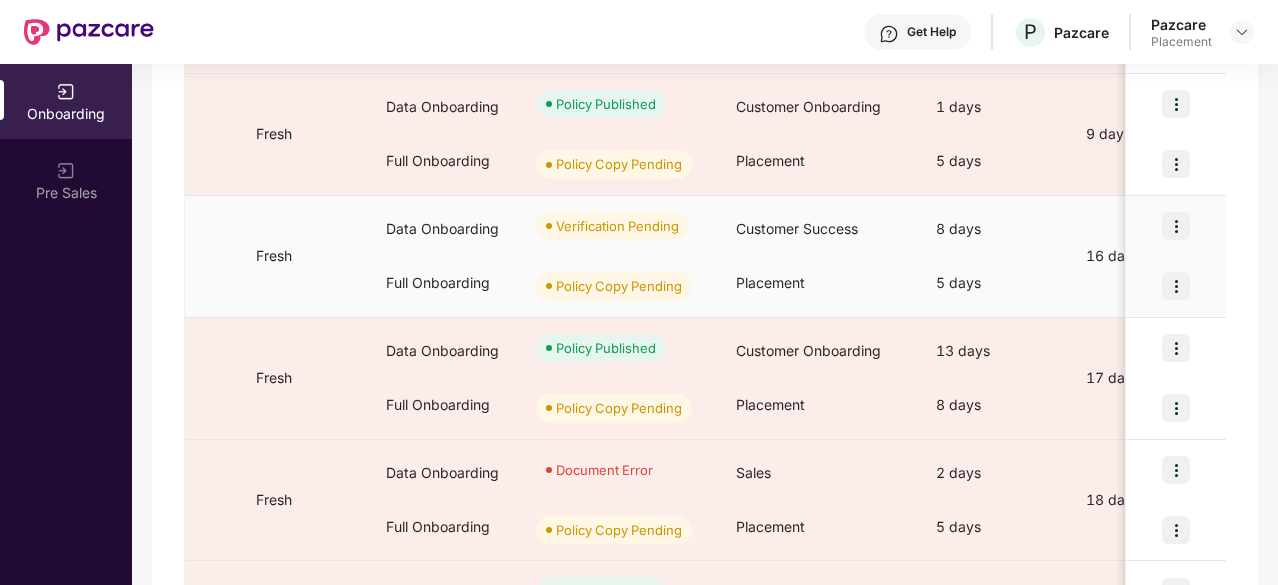scroll, scrollTop: 0, scrollLeft: 0, axis: both 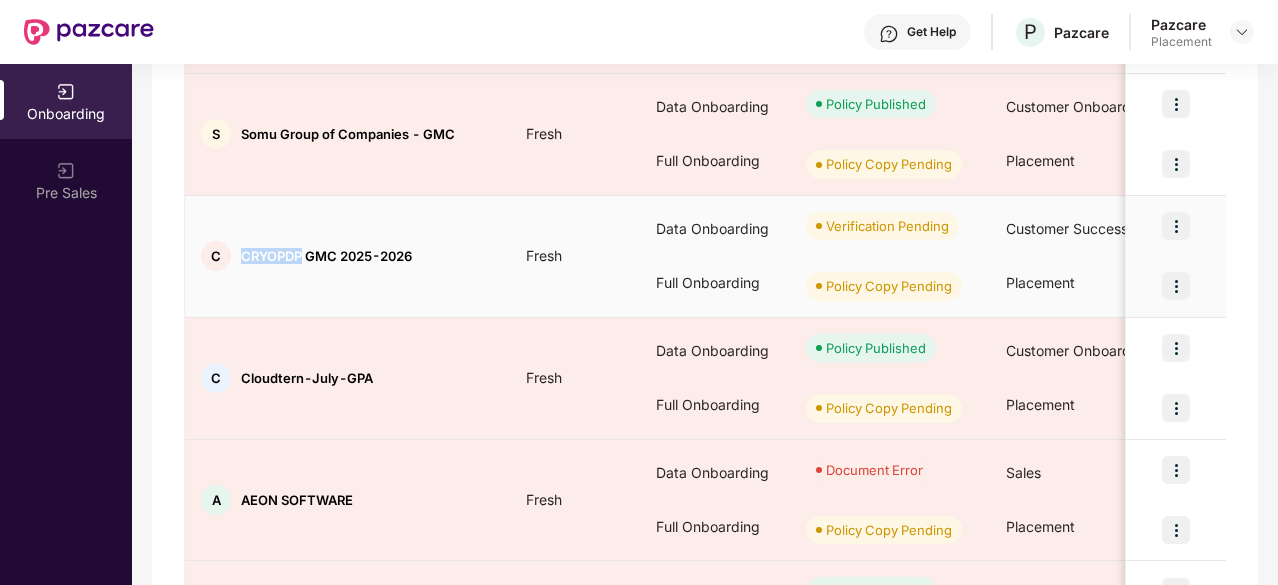 drag, startPoint x: 242, startPoint y: 256, endPoint x: 303, endPoint y: 251, distance: 61.204575 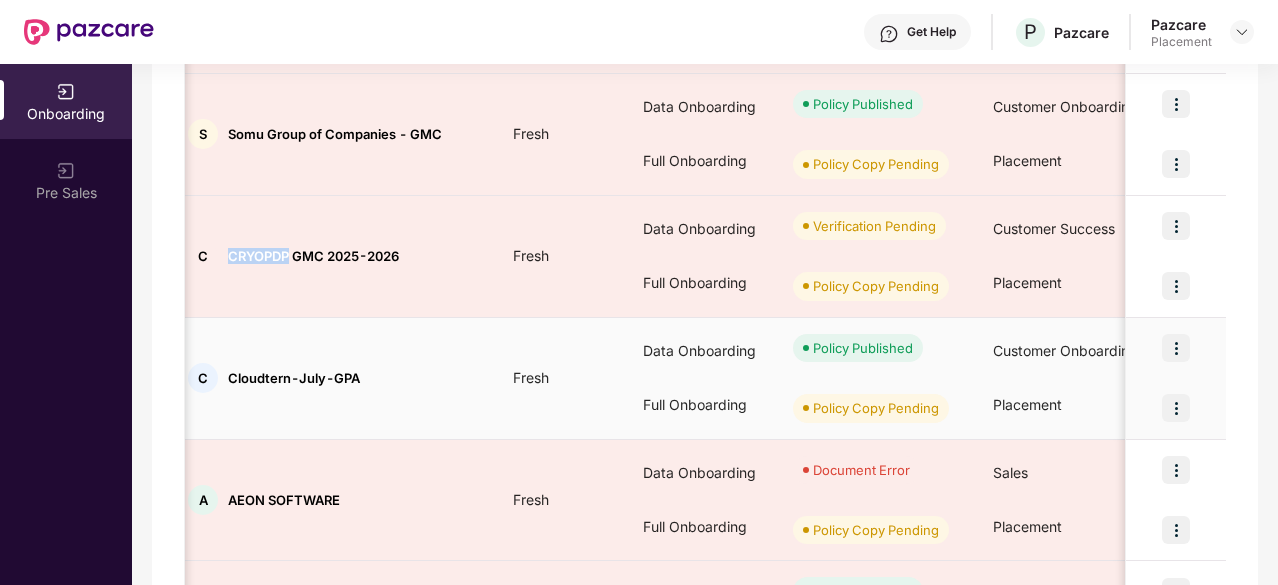 scroll, scrollTop: 0, scrollLeft: 0, axis: both 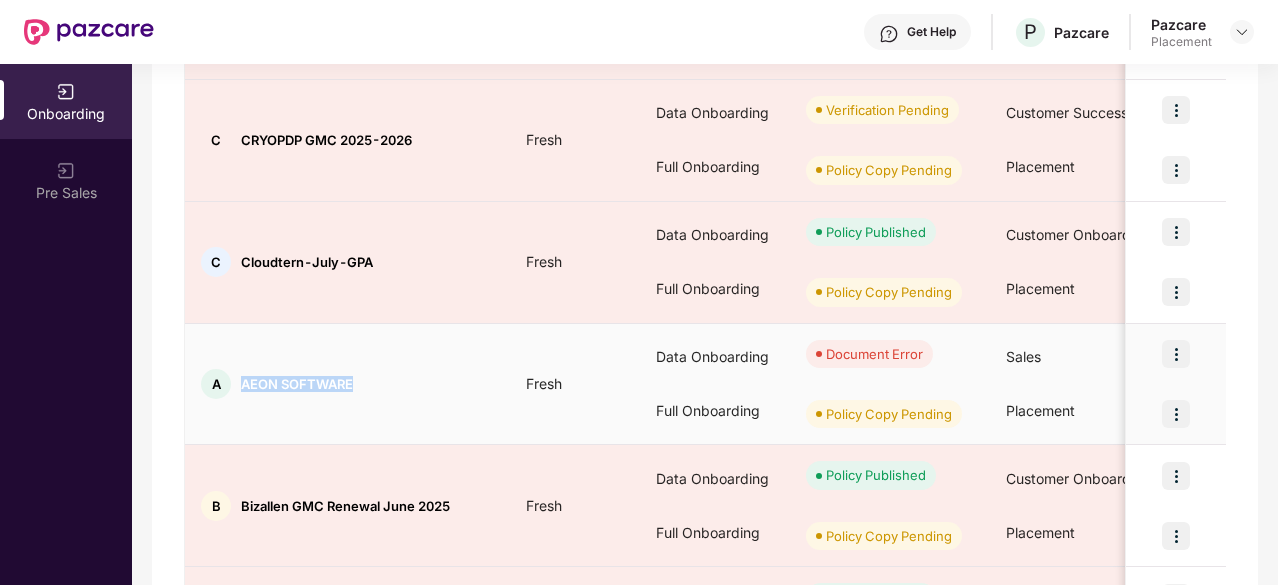 drag, startPoint x: 239, startPoint y: 379, endPoint x: 356, endPoint y: 372, distance: 117.20921 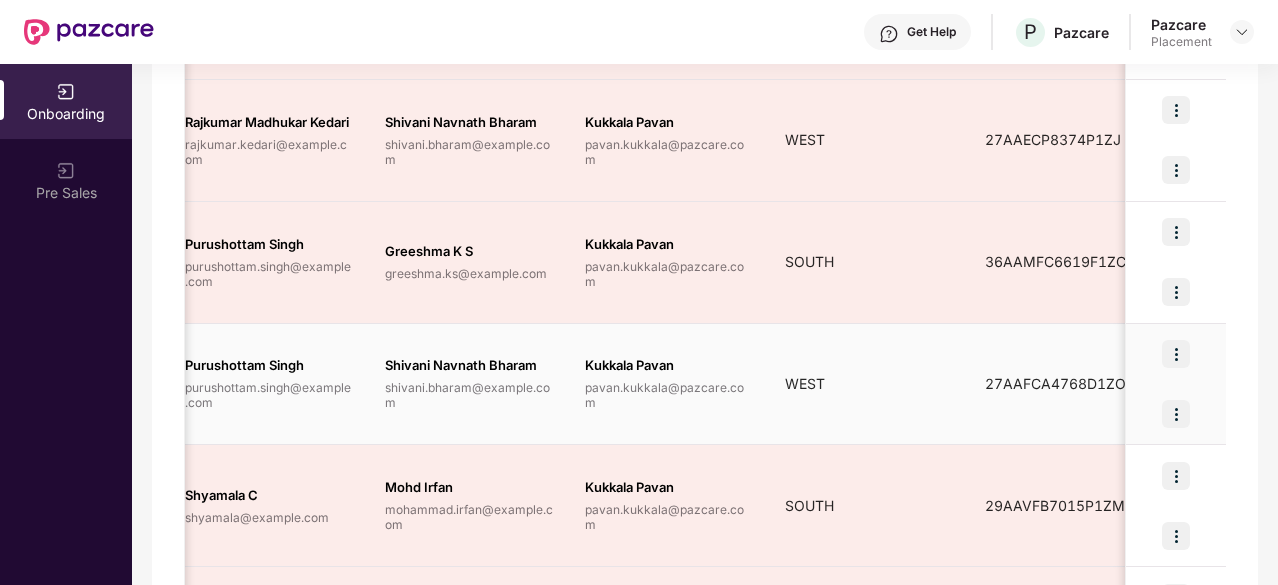 scroll, scrollTop: 0, scrollLeft: 1884, axis: horizontal 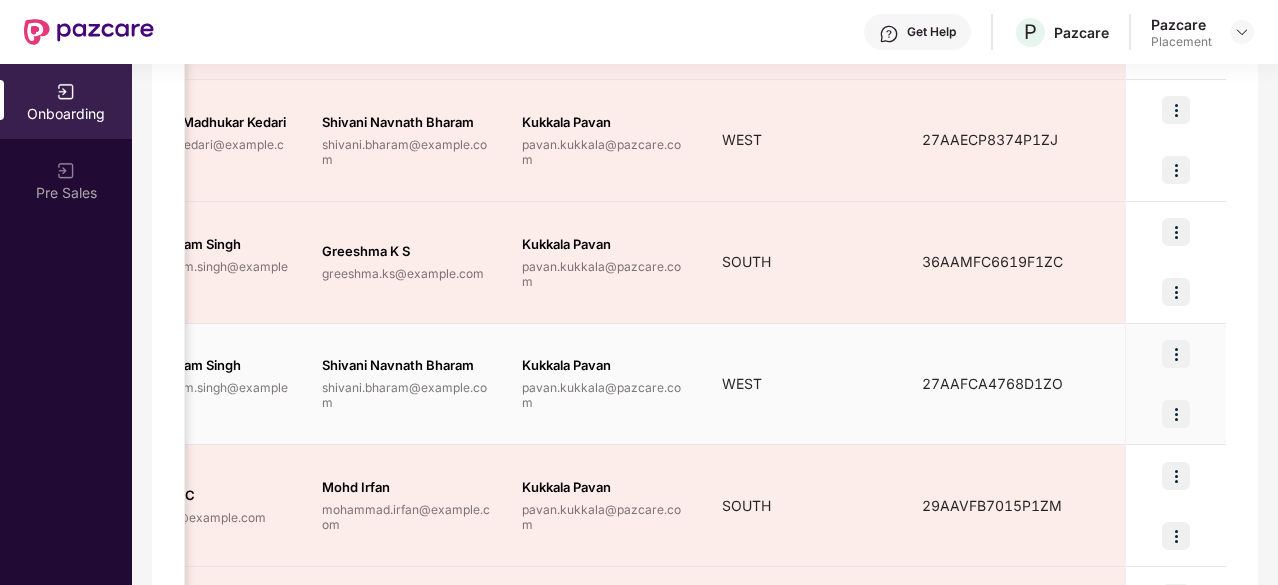 click at bounding box center [1176, 414] 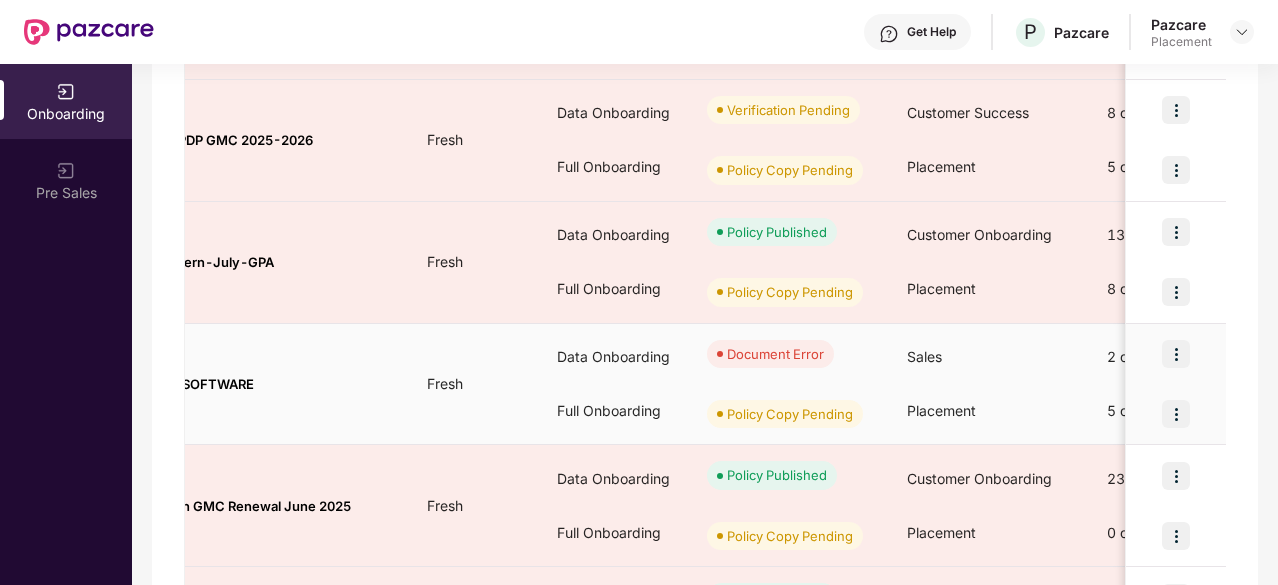 scroll, scrollTop: 0, scrollLeft: 0, axis: both 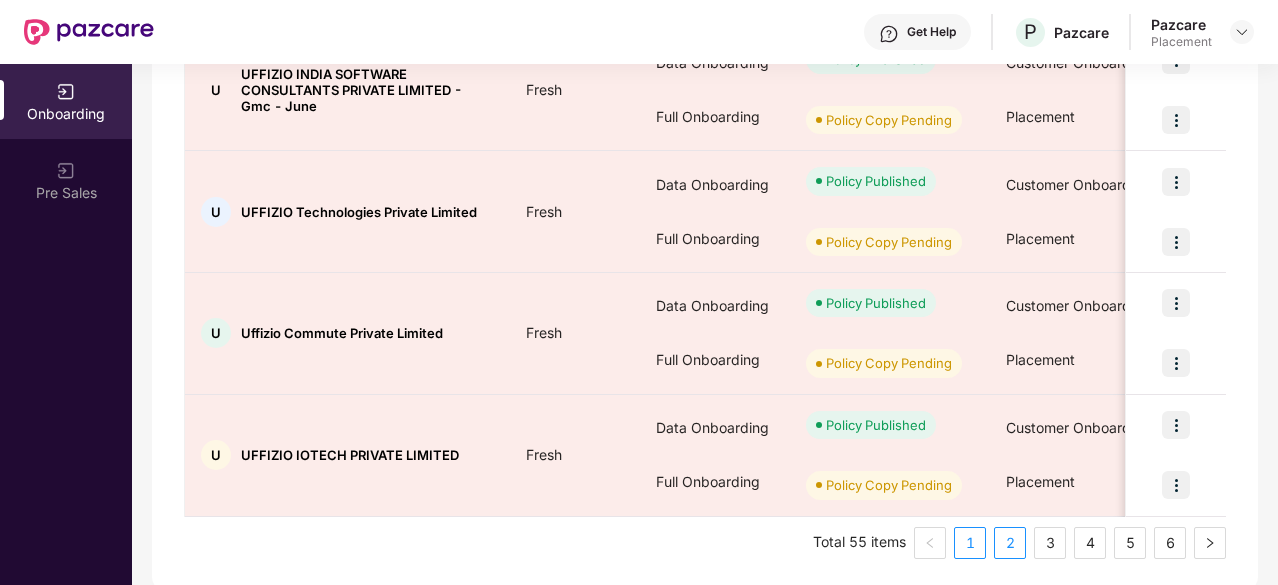 click on "2" at bounding box center [1010, 543] 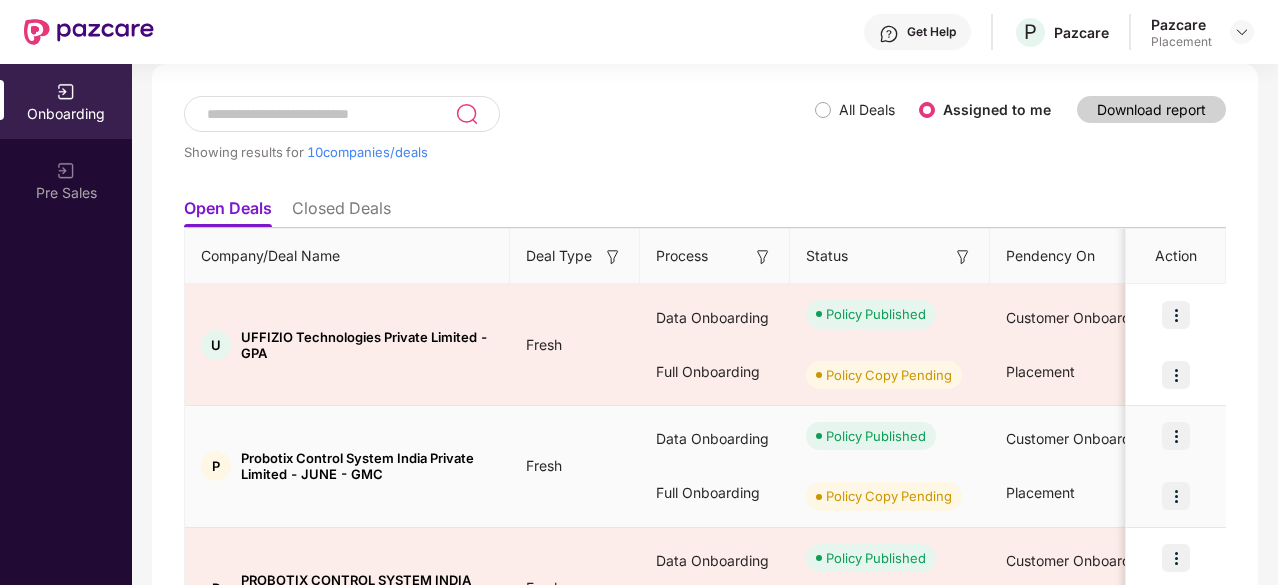 scroll, scrollTop: 100, scrollLeft: 0, axis: vertical 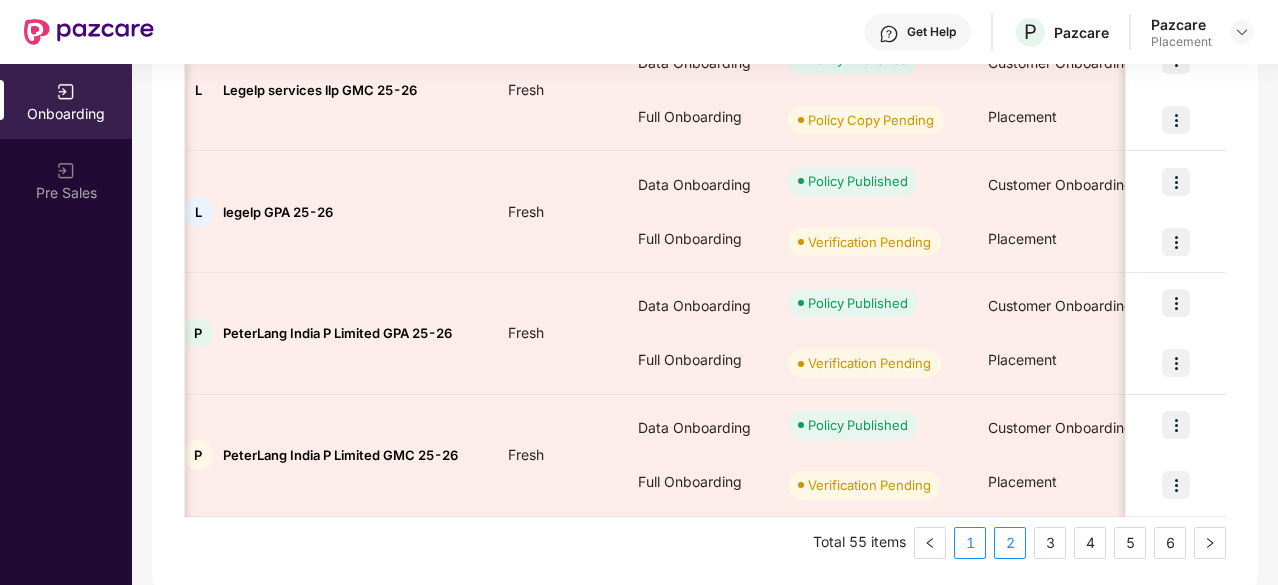 click on "1" at bounding box center [970, 543] 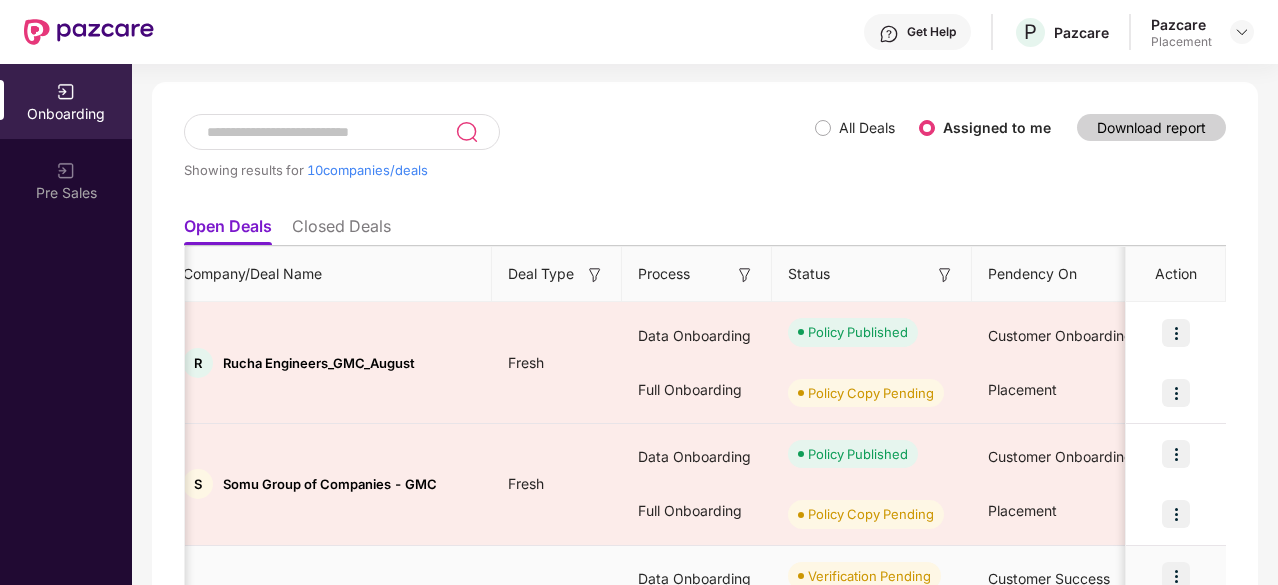 scroll, scrollTop: 82, scrollLeft: 0, axis: vertical 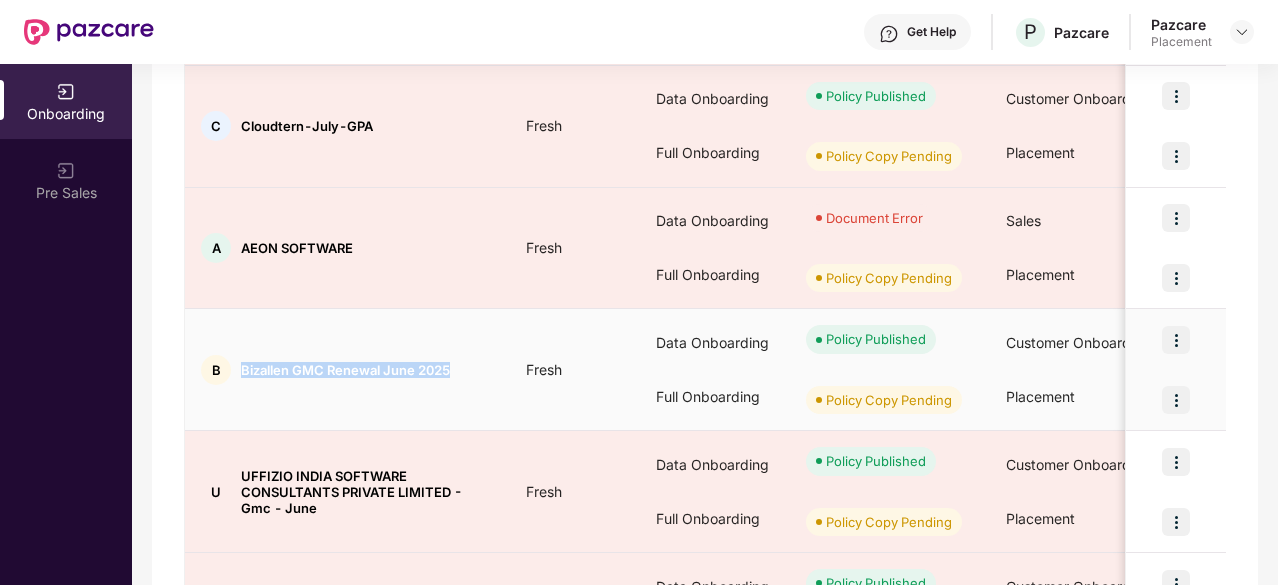 drag, startPoint x: 239, startPoint y: 368, endPoint x: 468, endPoint y: 361, distance: 229.10696 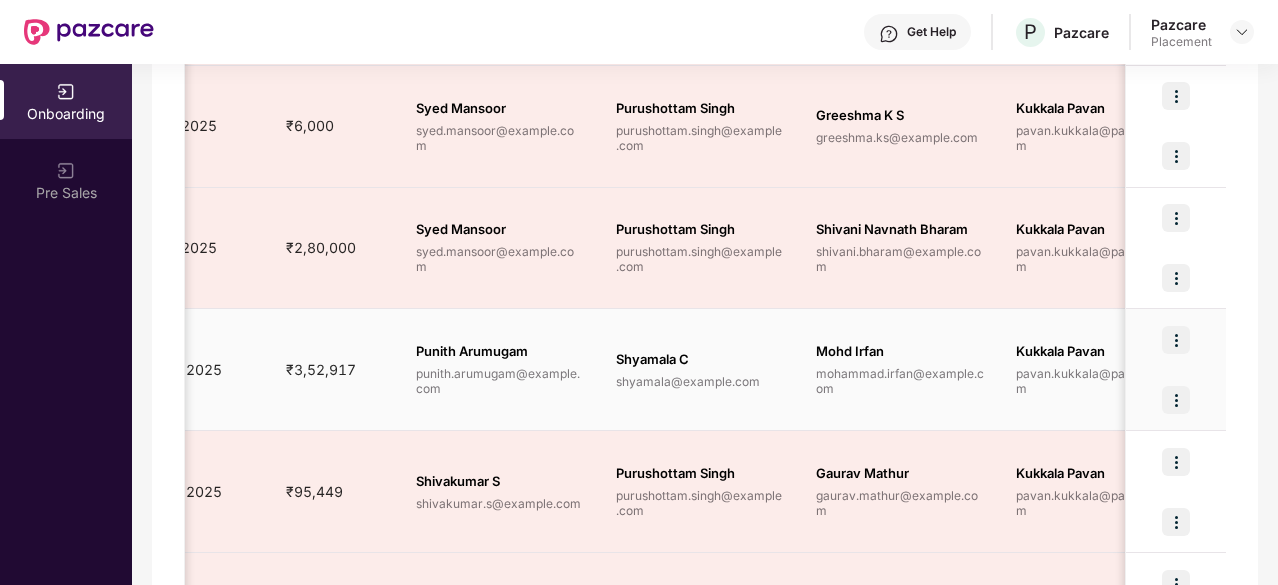 scroll, scrollTop: 0, scrollLeft: 1389, axis: horizontal 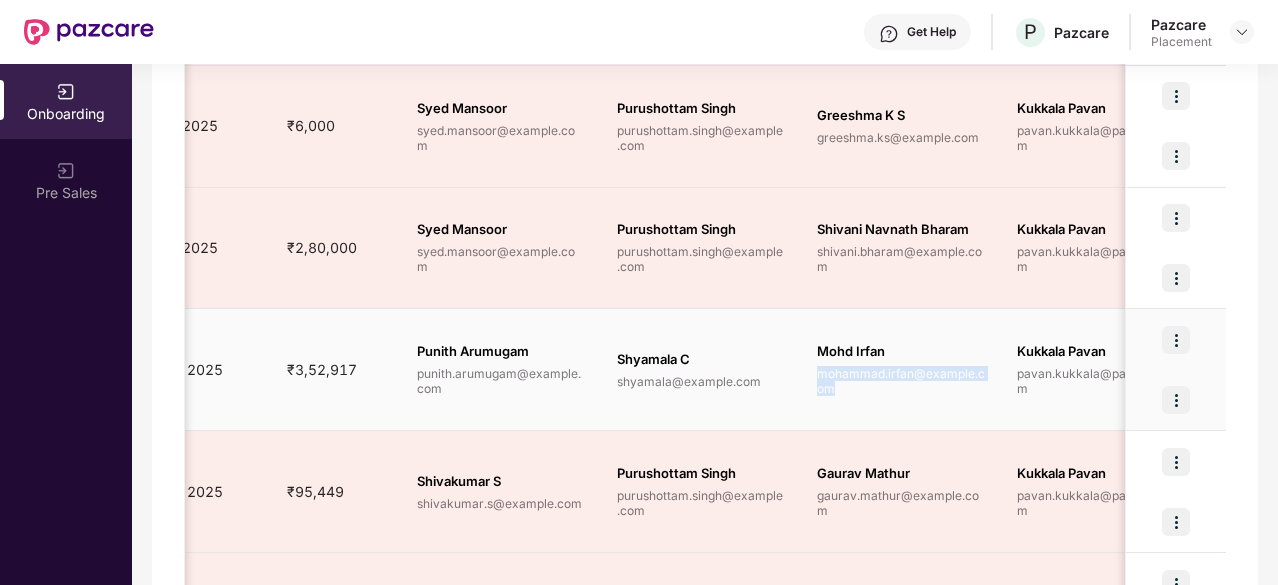 drag, startPoint x: 818, startPoint y: 376, endPoint x: 872, endPoint y: 391, distance: 56.044624 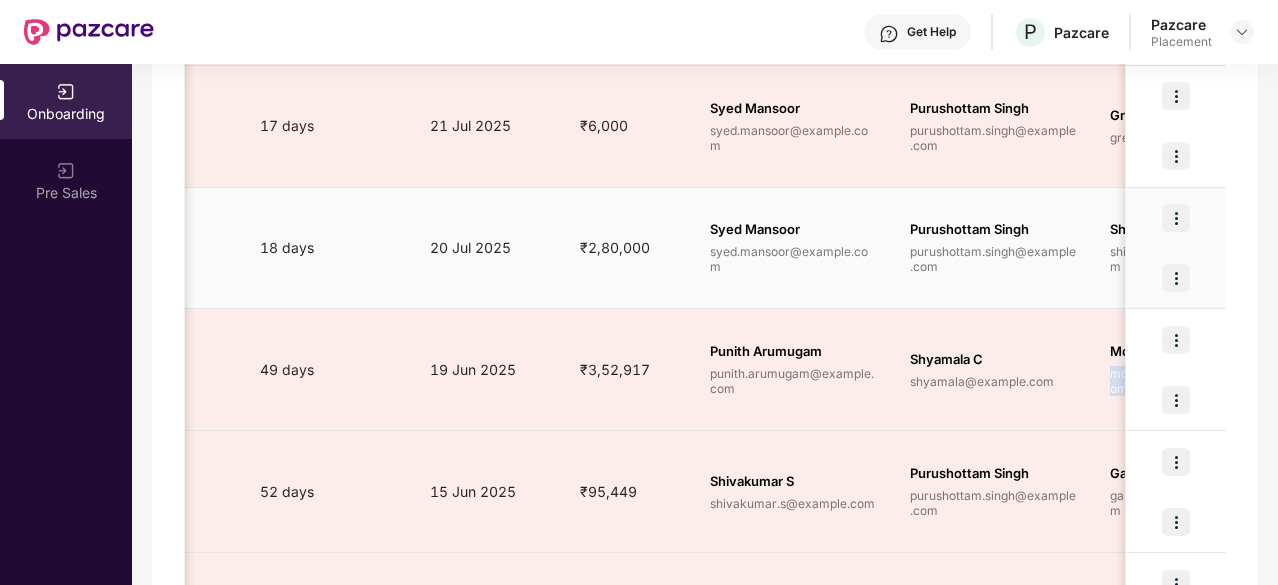 scroll, scrollTop: 0, scrollLeft: 1079, axis: horizontal 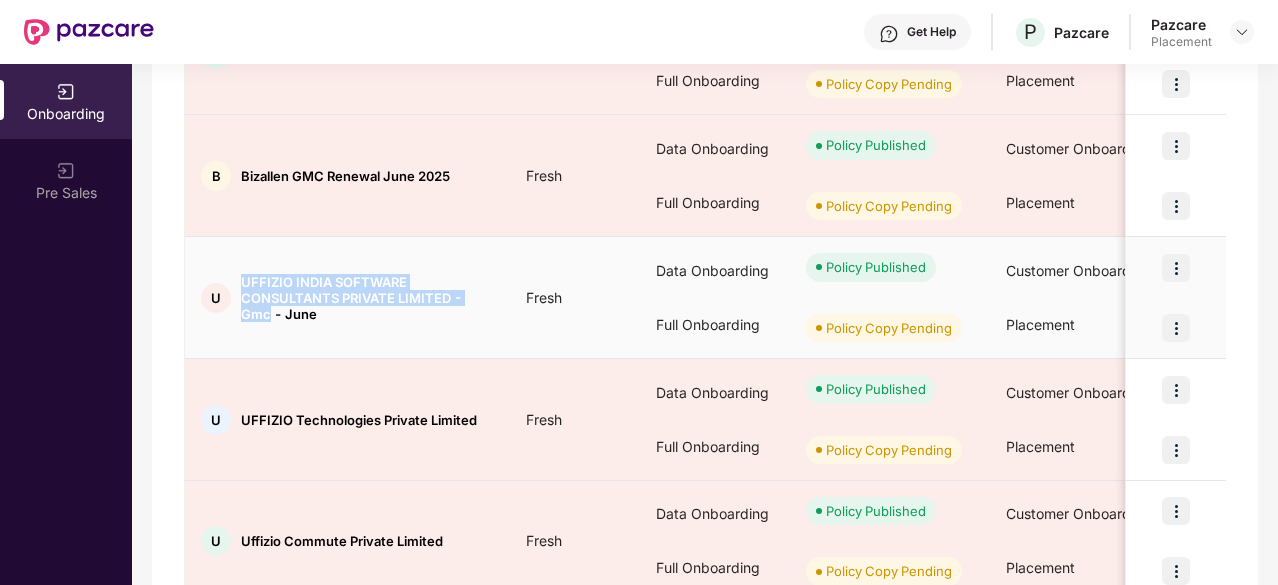 drag, startPoint x: 242, startPoint y: 281, endPoint x: 267, endPoint y: 313, distance: 40.60788 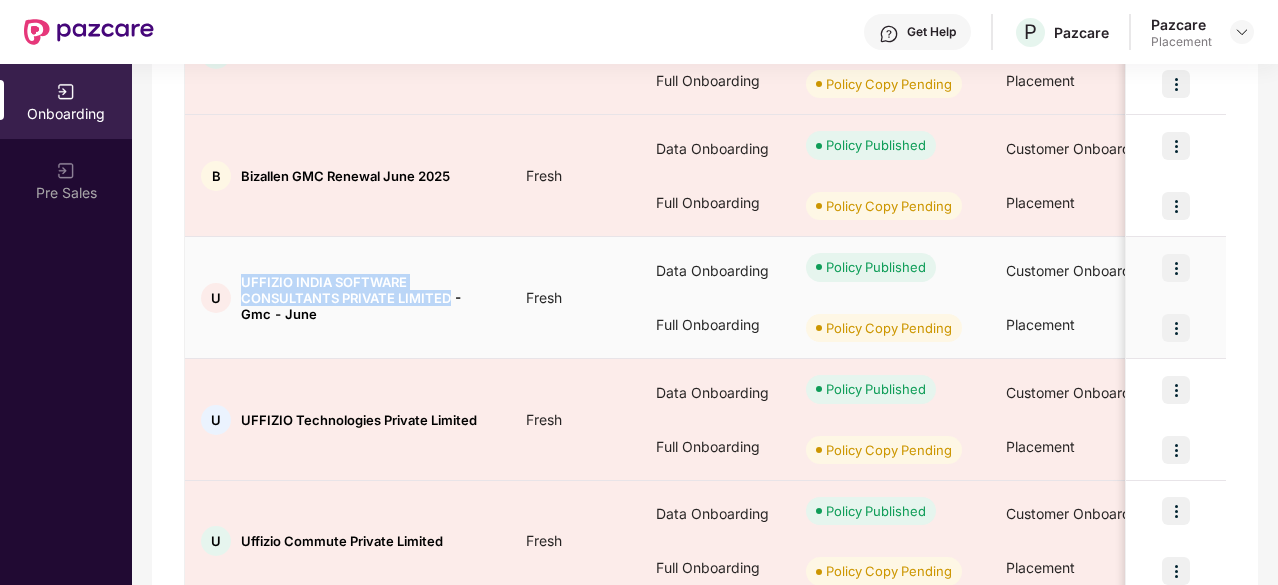 copy on "UFFIZIO INDIA SOFTWARE CONSULTANTS PRIVATE LIMITED" 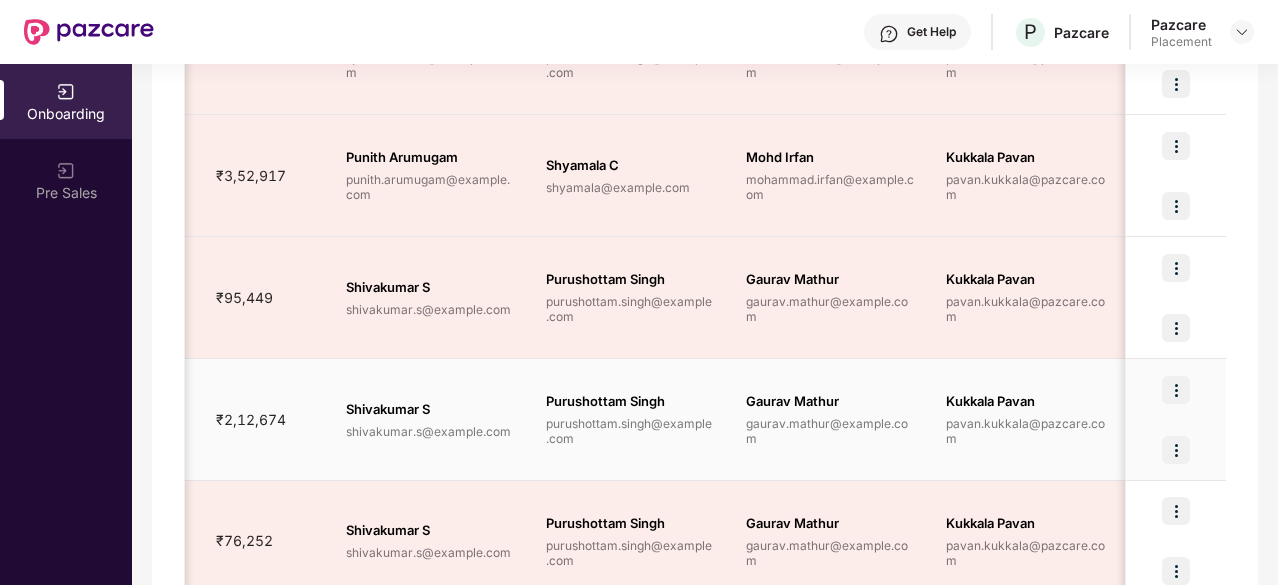 scroll, scrollTop: 0, scrollLeft: 1461, axis: horizontal 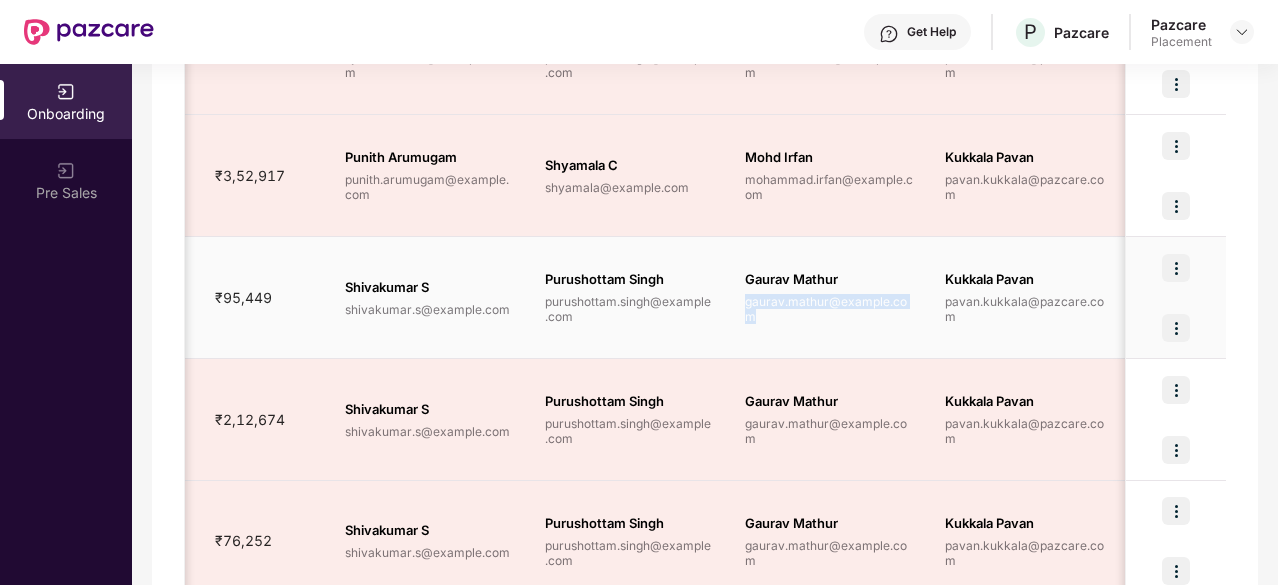 drag, startPoint x: 744, startPoint y: 309, endPoint x: 911, endPoint y: 308, distance: 167.00299 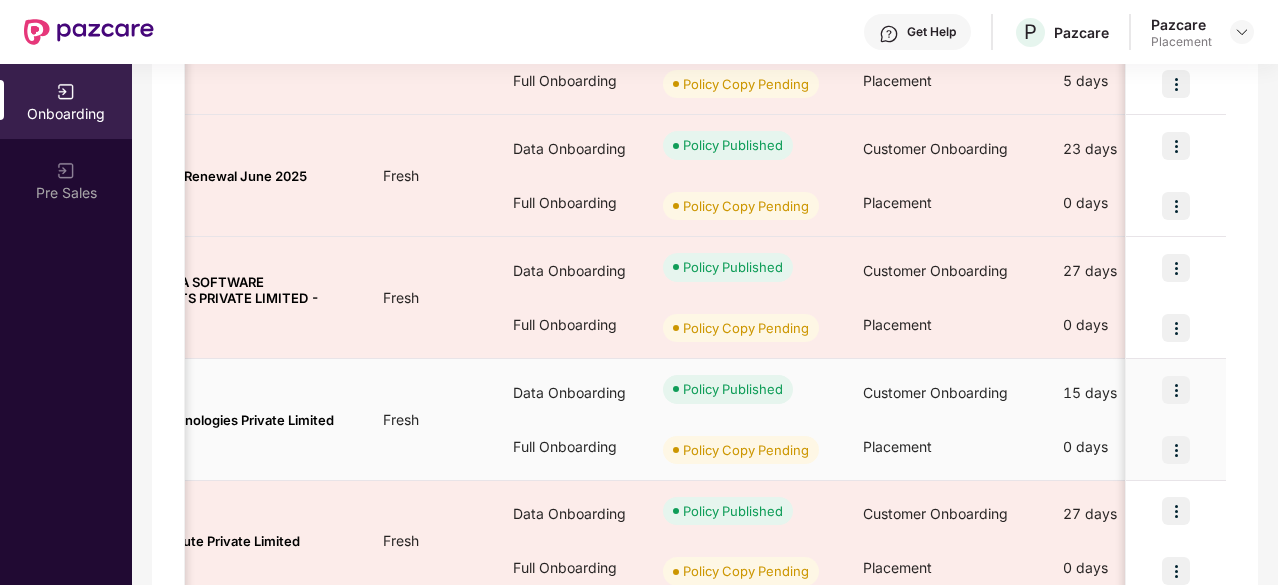 scroll, scrollTop: 0, scrollLeft: 0, axis: both 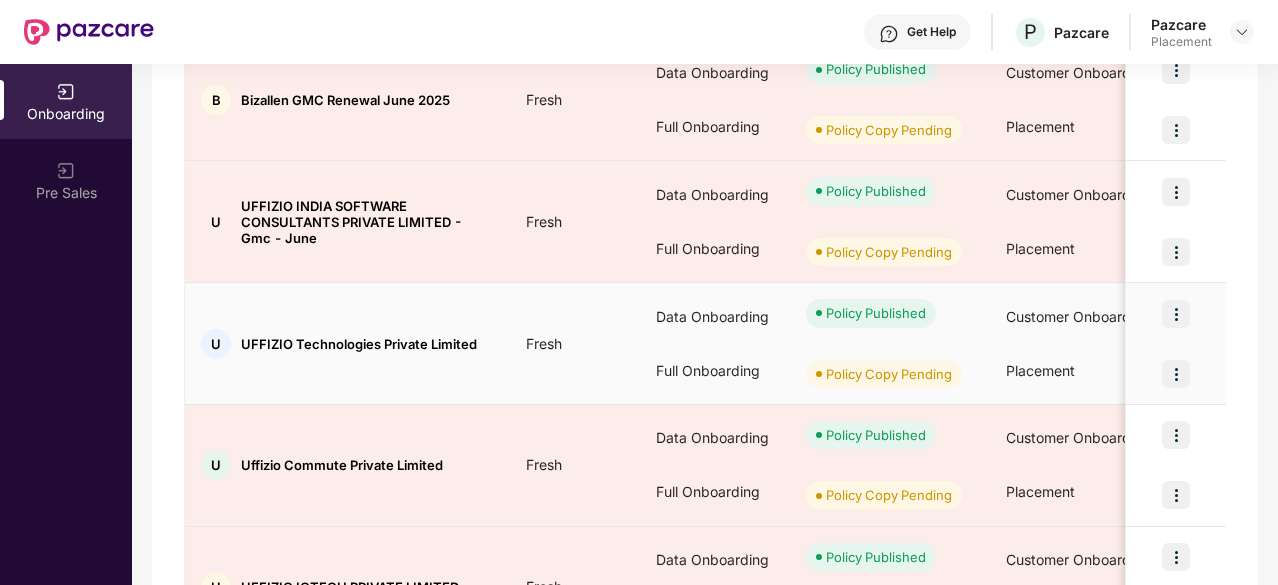 click on "U UFFIZIO Technologies Private Limited" at bounding box center (347, 344) 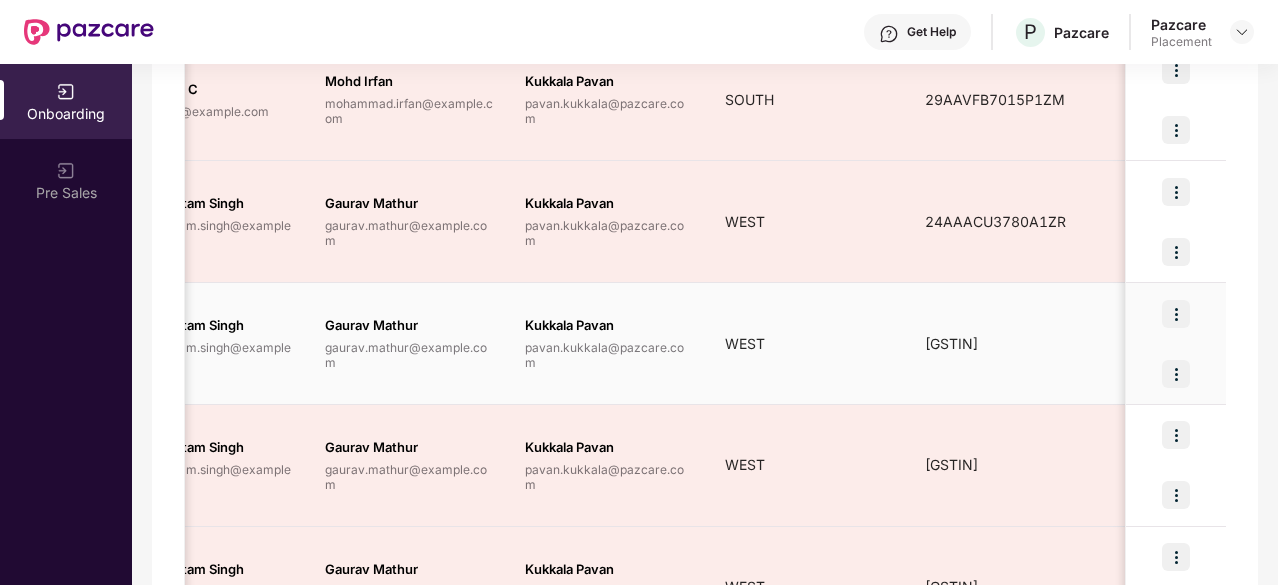 scroll, scrollTop: 0, scrollLeft: 1884, axis: horizontal 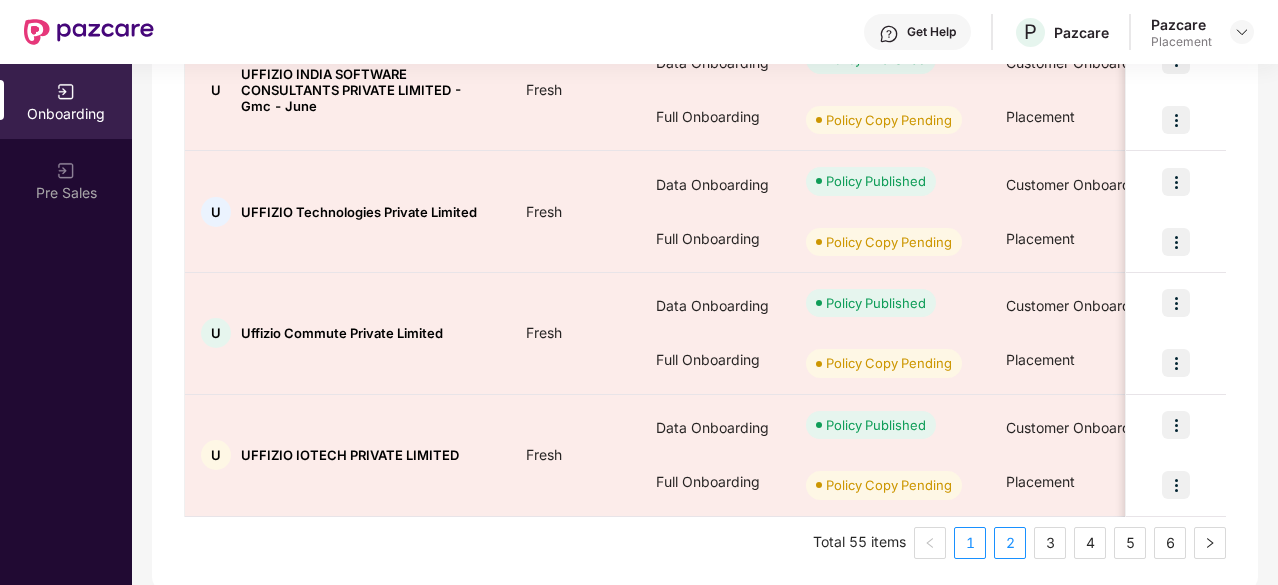 click on "2" at bounding box center [1010, 543] 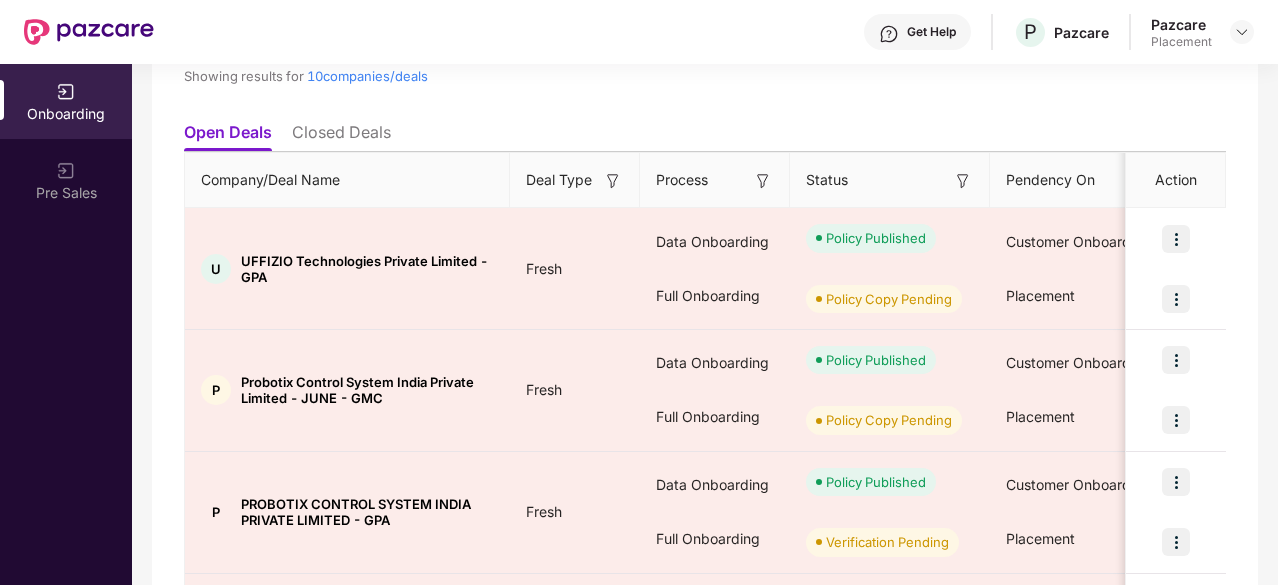 scroll, scrollTop: 144, scrollLeft: 0, axis: vertical 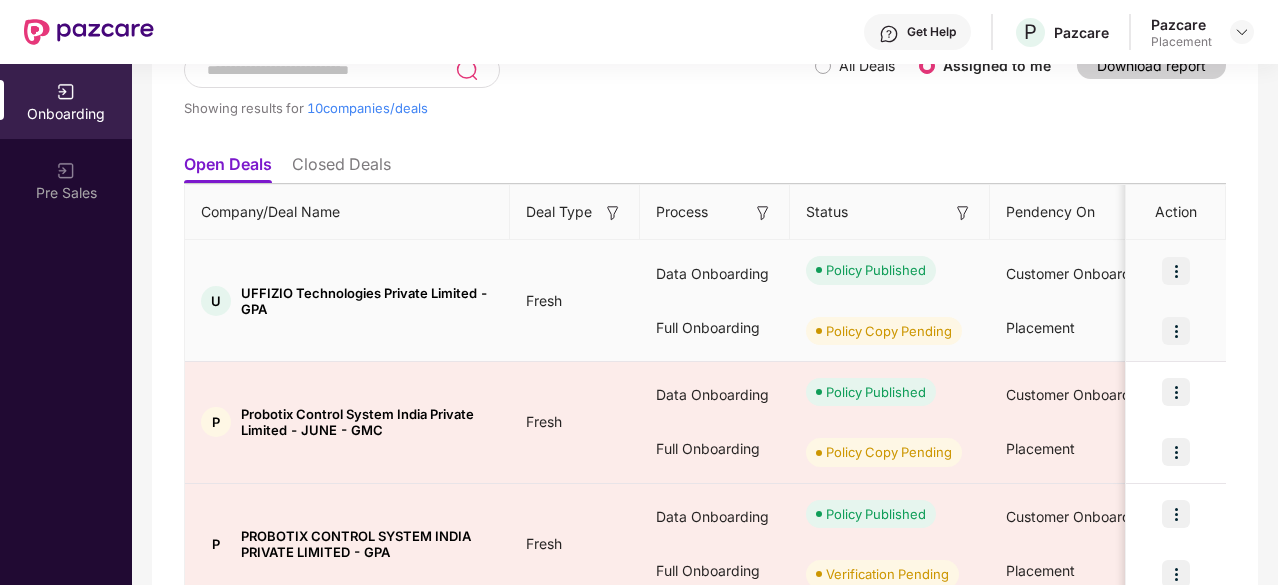 type 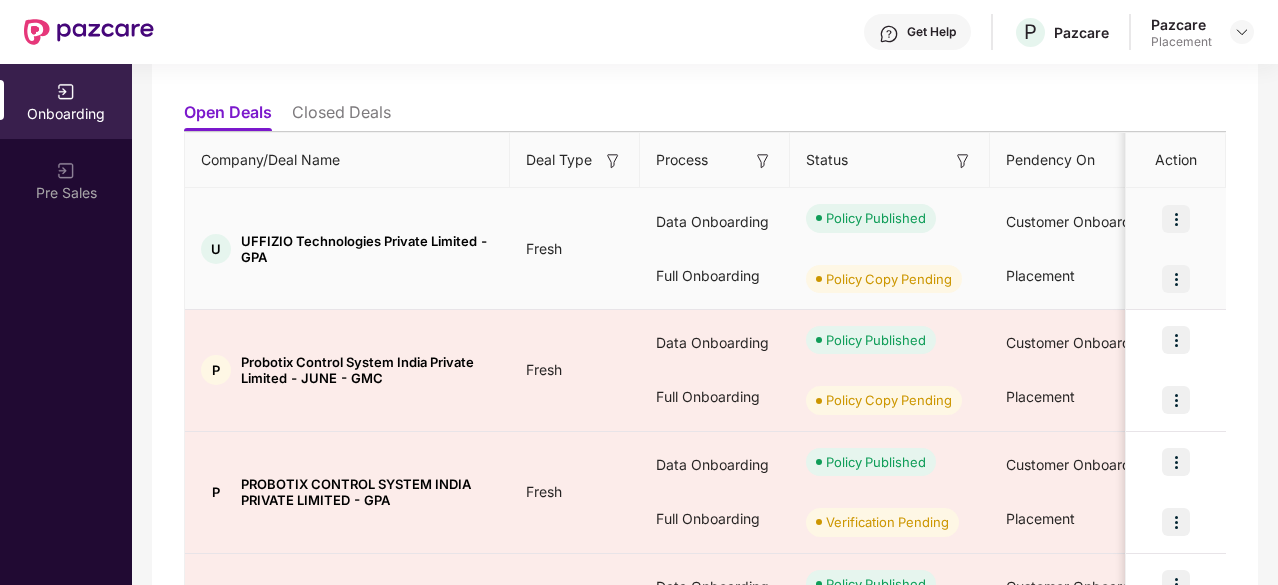 scroll, scrollTop: 214, scrollLeft: 0, axis: vertical 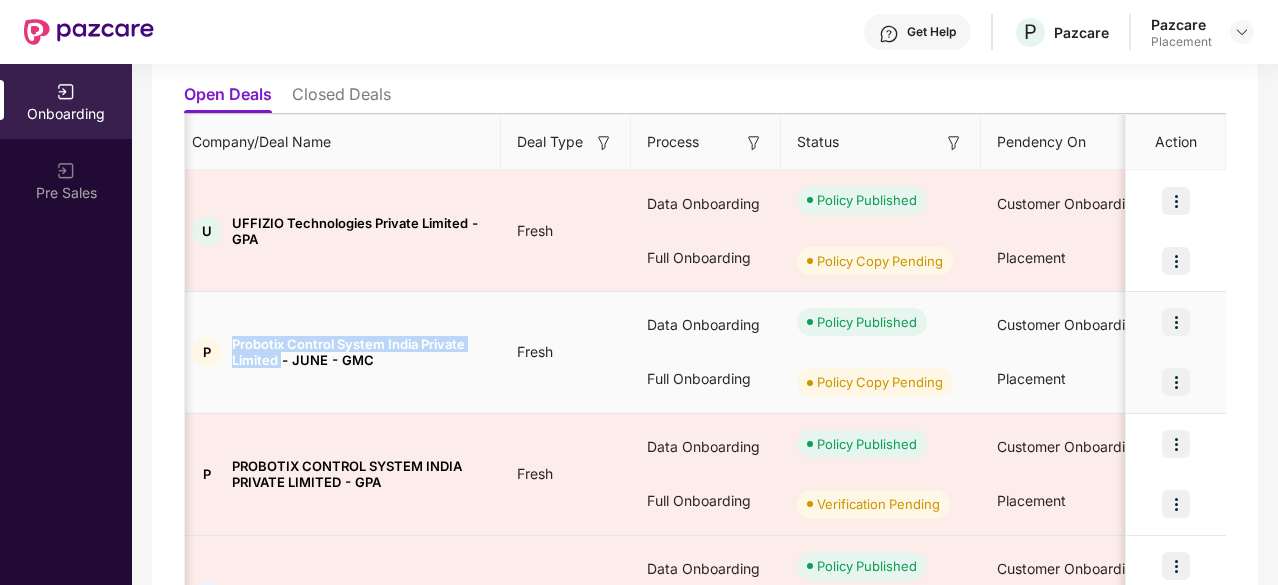 drag, startPoint x: 229, startPoint y: 347, endPoint x: 278, endPoint y: 359, distance: 50.447994 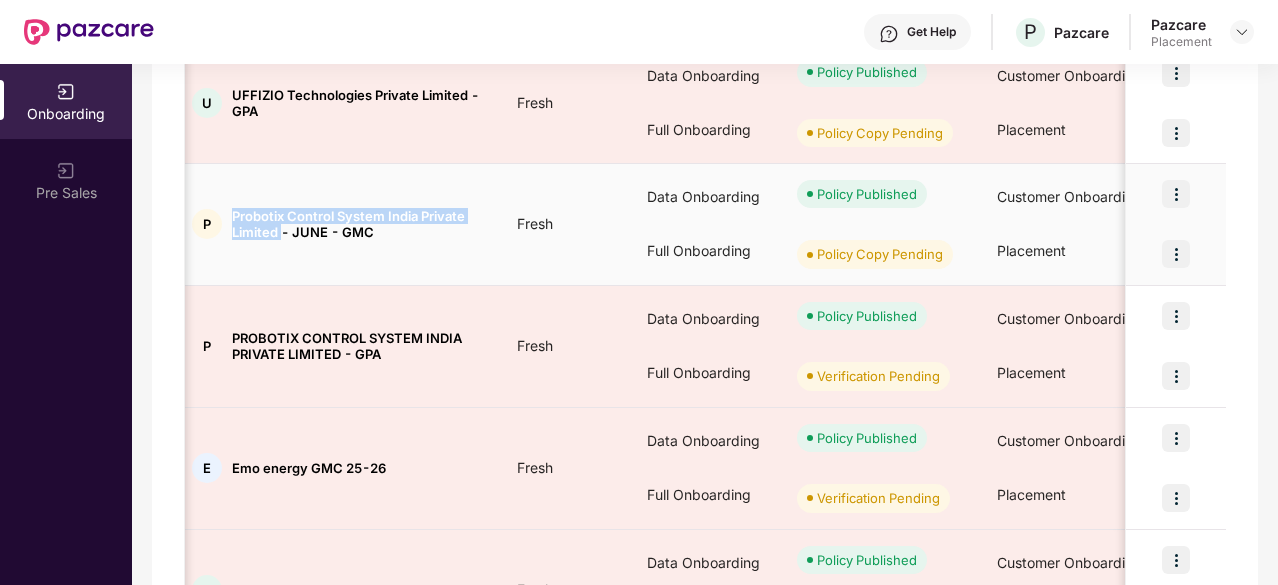 scroll, scrollTop: 342, scrollLeft: 0, axis: vertical 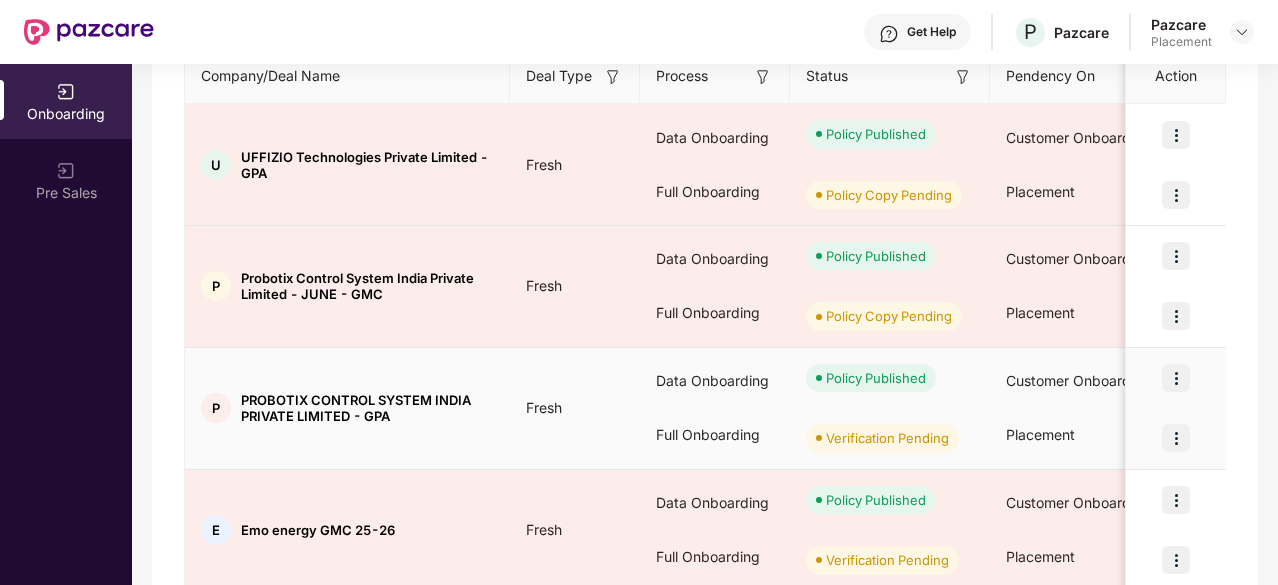 click on "P PROBOTIX CONTROL SYSTEM INDIA PRIVATE LIMITED - GPA" at bounding box center (347, 408) 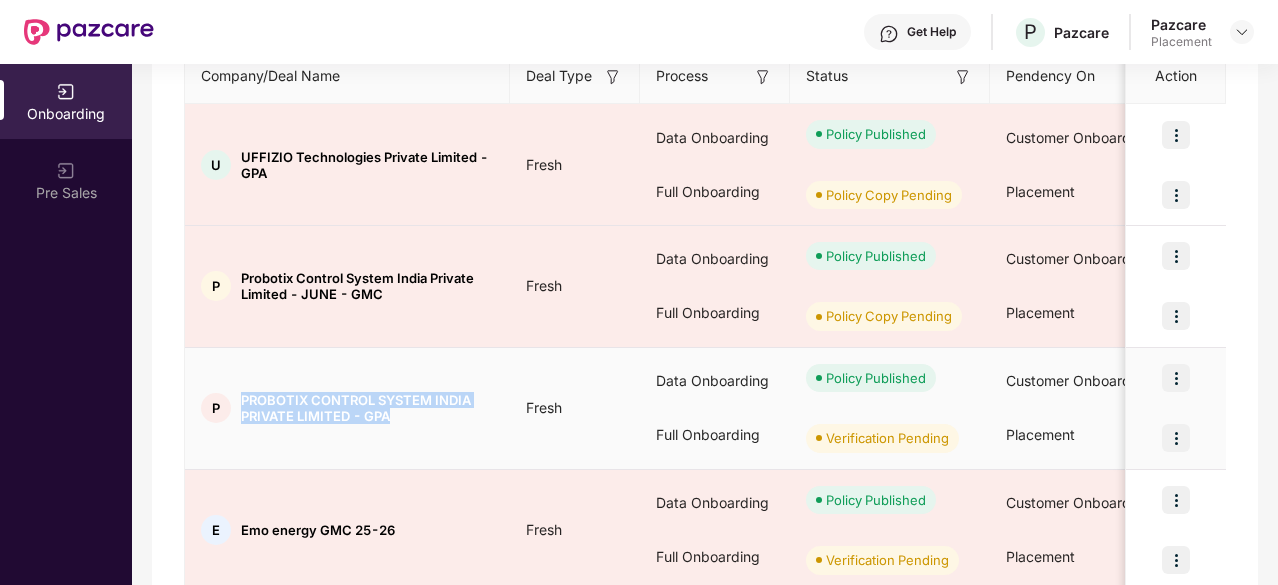drag, startPoint x: 242, startPoint y: 397, endPoint x: 394, endPoint y: 416, distance: 153.18289 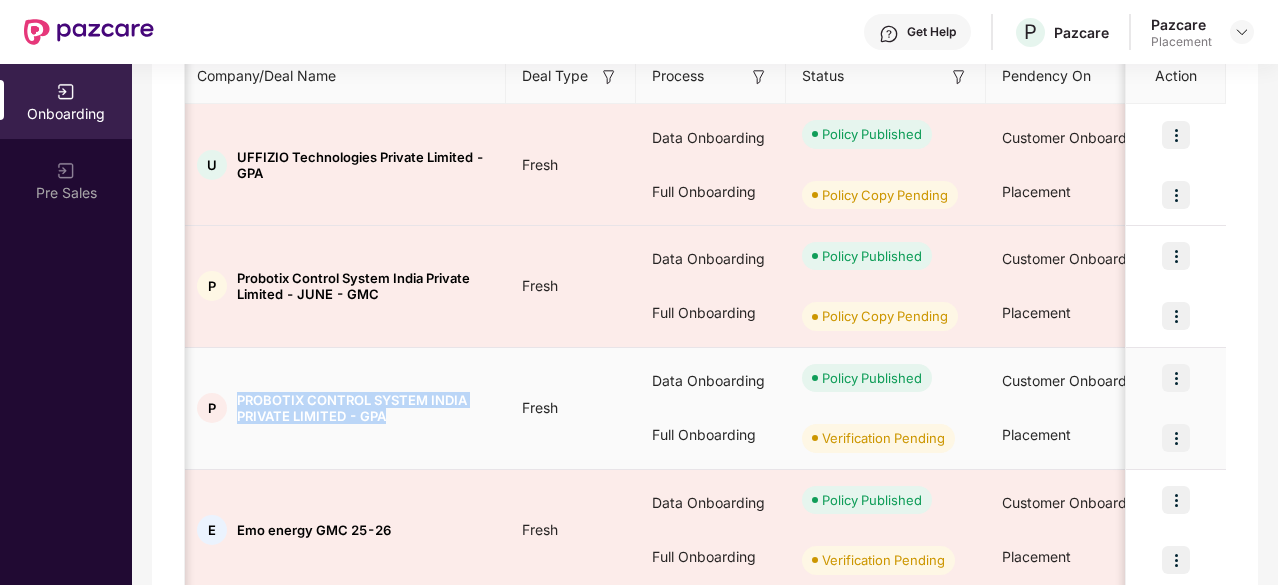 scroll, scrollTop: 0, scrollLeft: 4, axis: horizontal 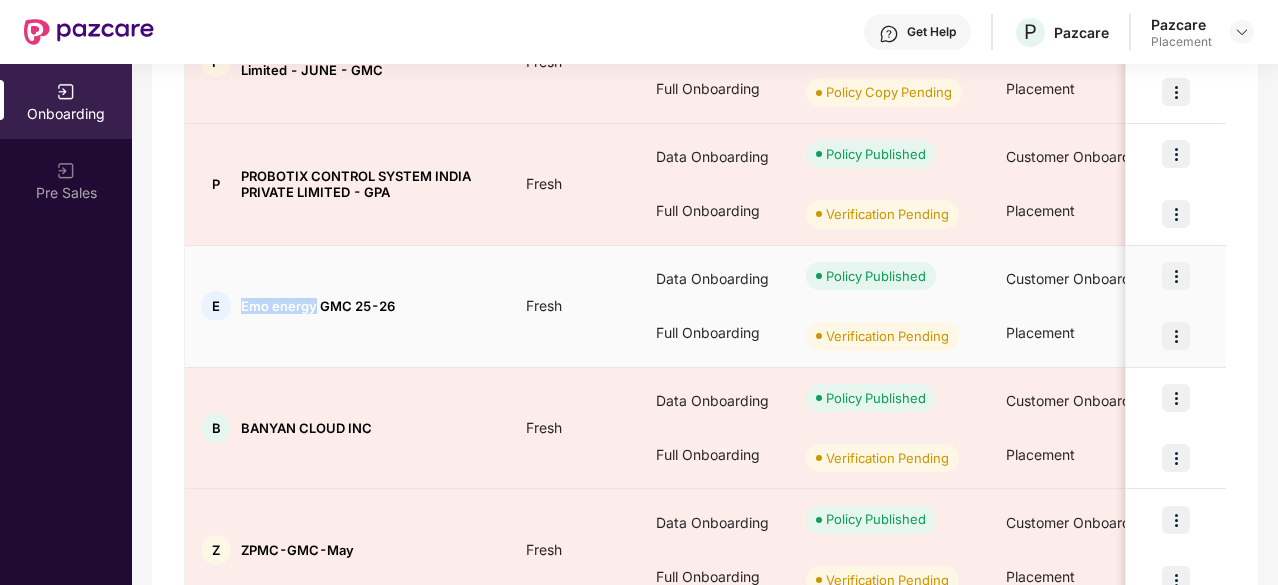 drag, startPoint x: 237, startPoint y: 300, endPoint x: 310, endPoint y: 309, distance: 73.552704 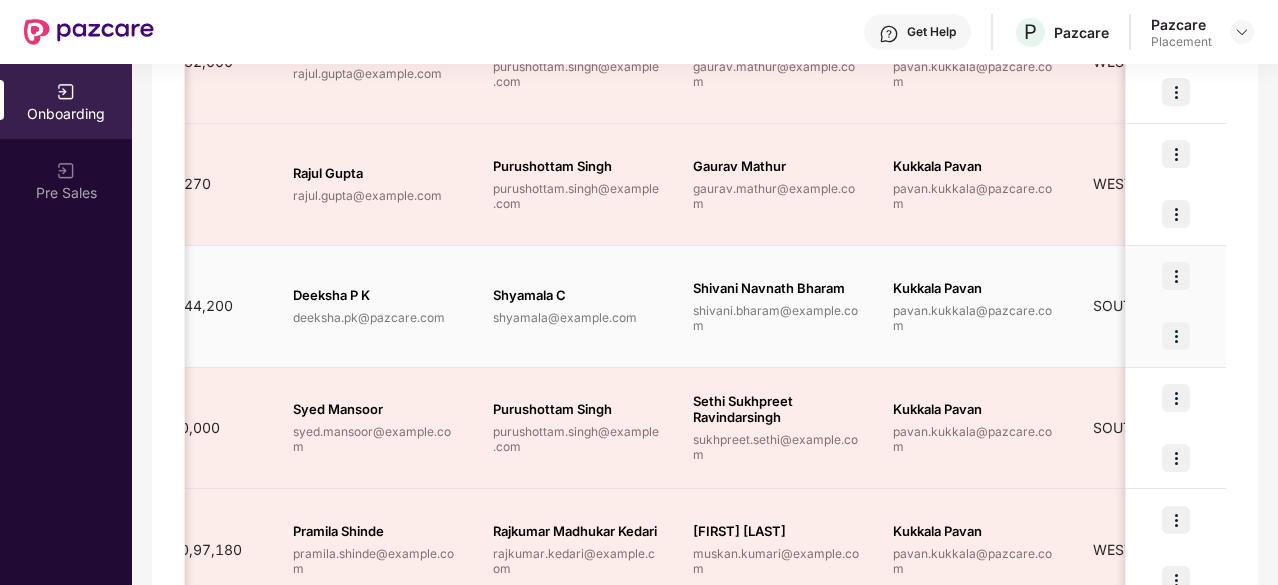 scroll, scrollTop: 0, scrollLeft: 1519, axis: horizontal 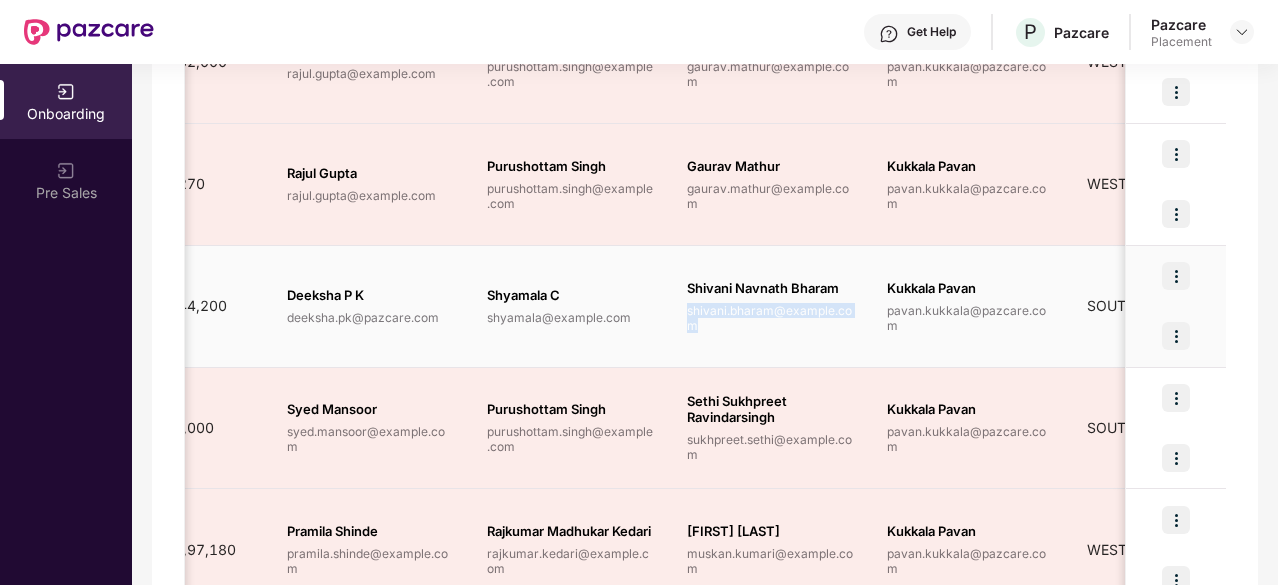 drag, startPoint x: 687, startPoint y: 310, endPoint x: 698, endPoint y: 326, distance: 19.416489 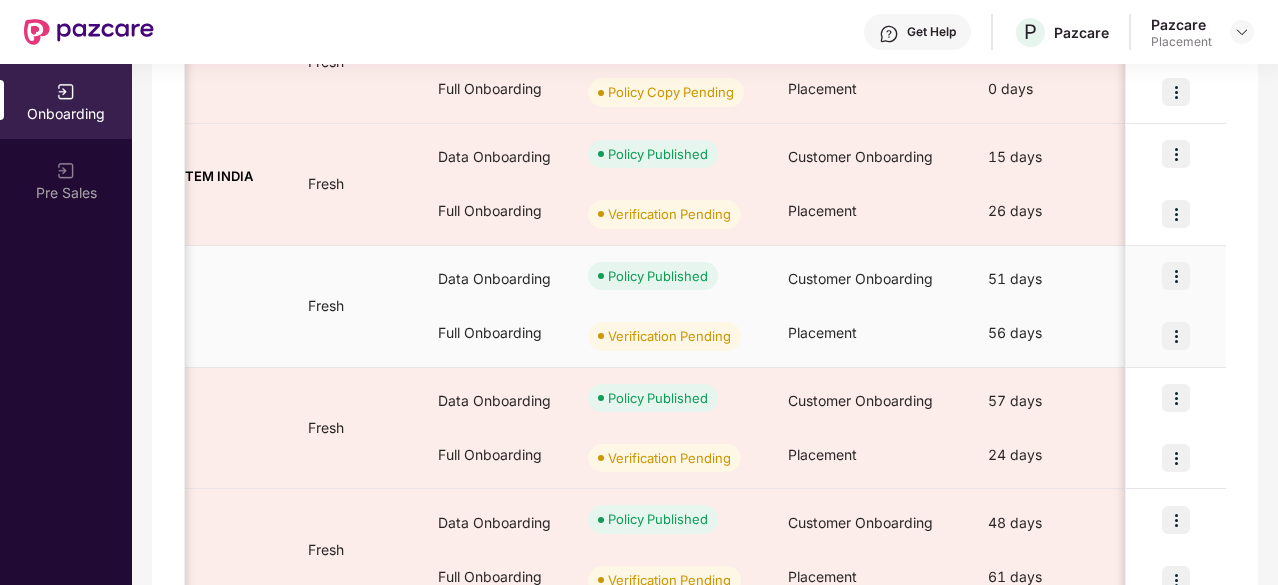 scroll, scrollTop: 0, scrollLeft: 0, axis: both 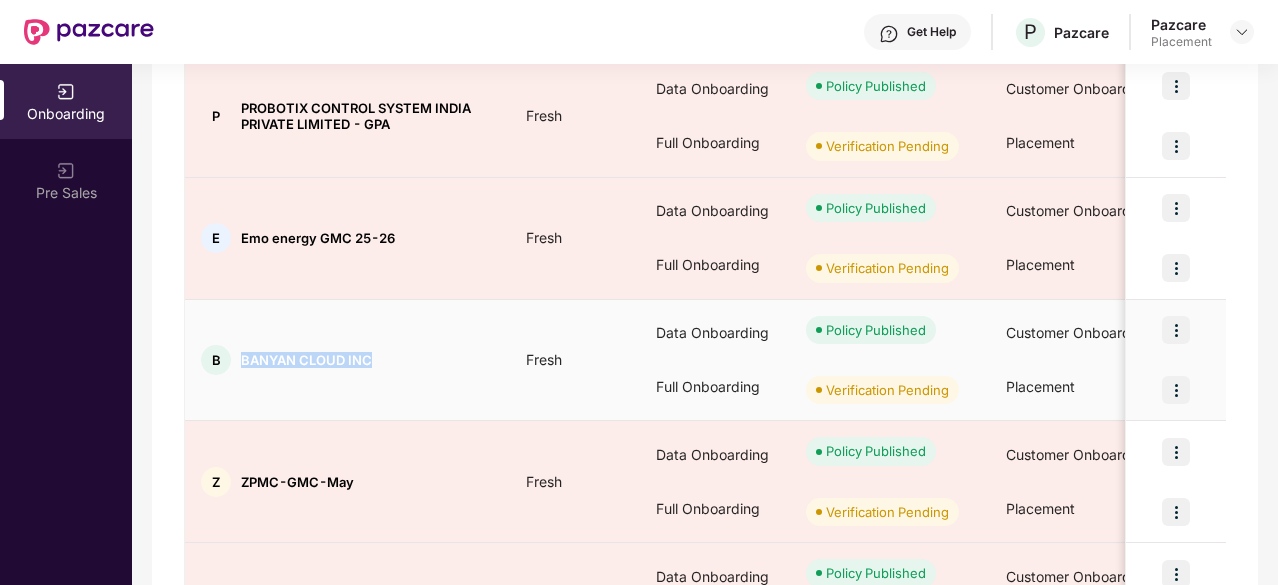 drag, startPoint x: 374, startPoint y: 358, endPoint x: 238, endPoint y: 363, distance: 136.09187 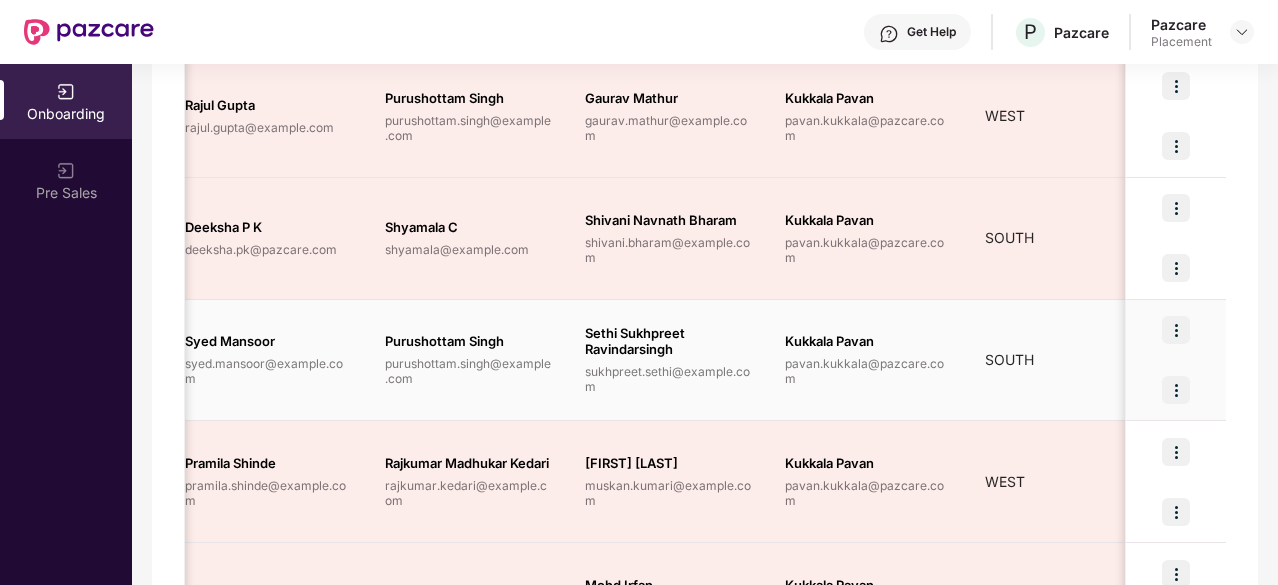 scroll, scrollTop: 0, scrollLeft: 1626, axis: horizontal 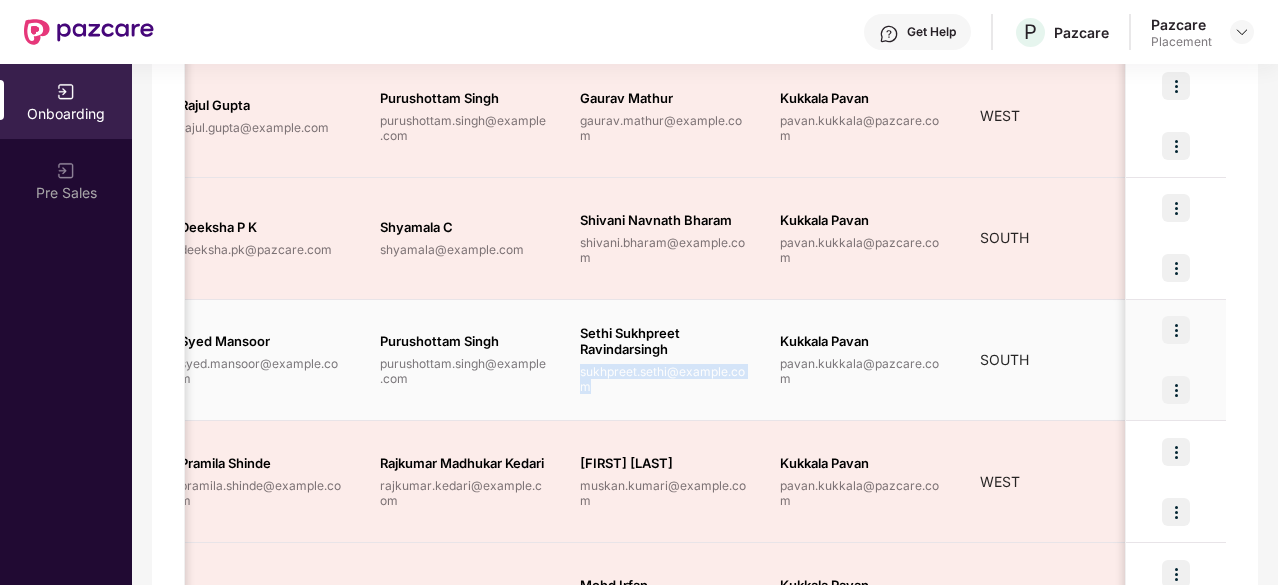 drag, startPoint x: 579, startPoint y: 370, endPoint x: 592, endPoint y: 380, distance: 16.40122 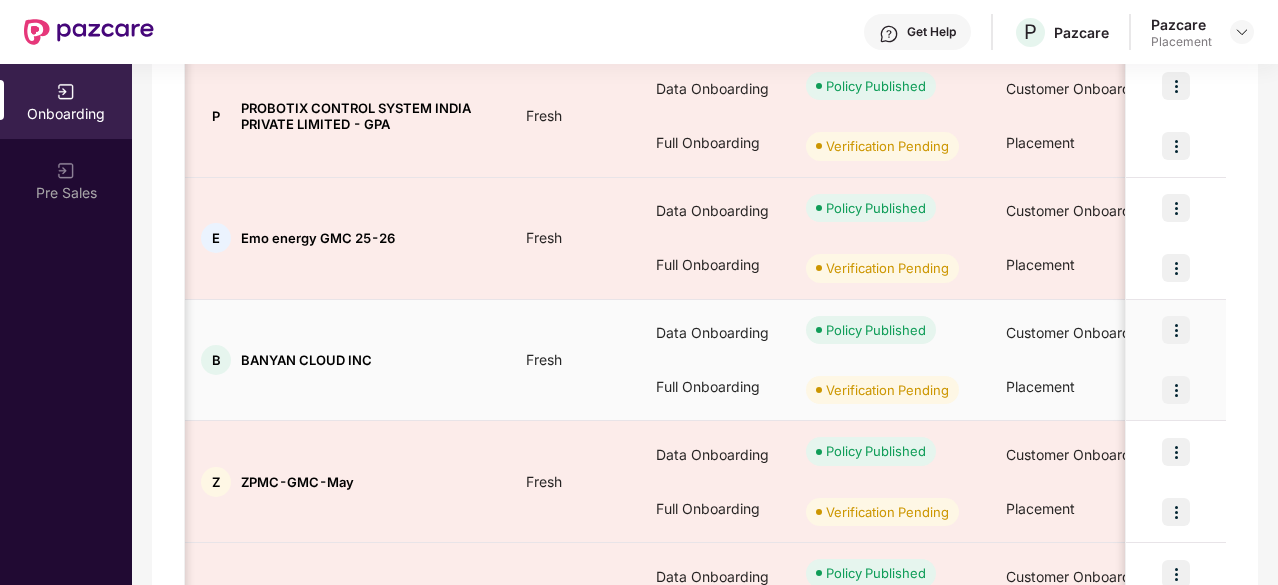 scroll, scrollTop: 0, scrollLeft: 5, axis: horizontal 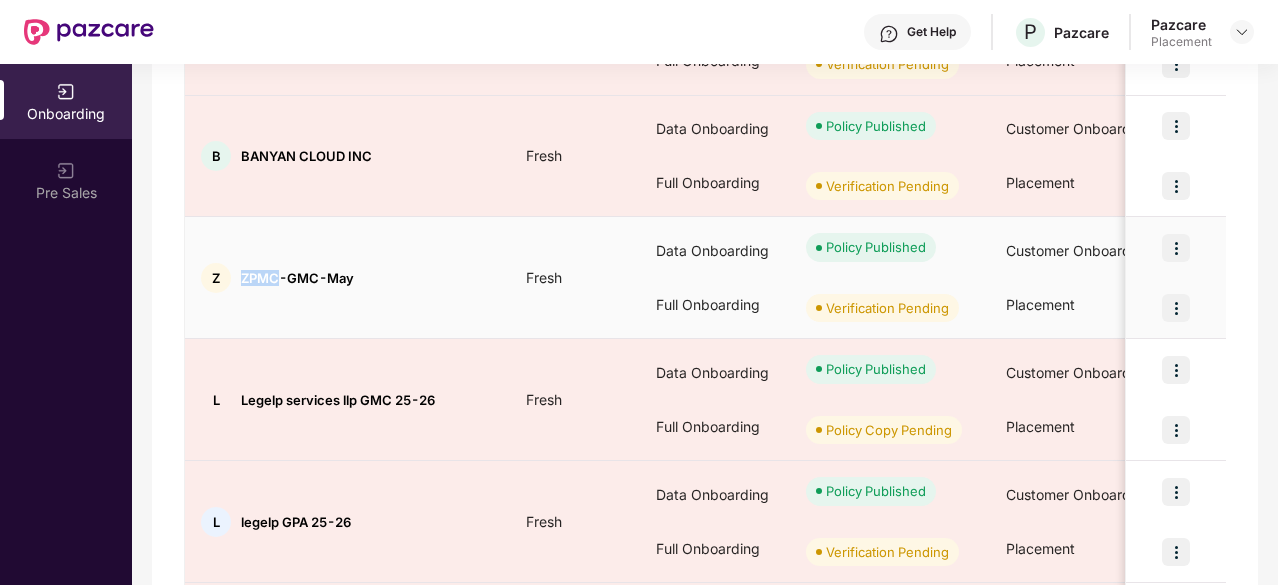 drag, startPoint x: 237, startPoint y: 275, endPoint x: 275, endPoint y: 273, distance: 38.052597 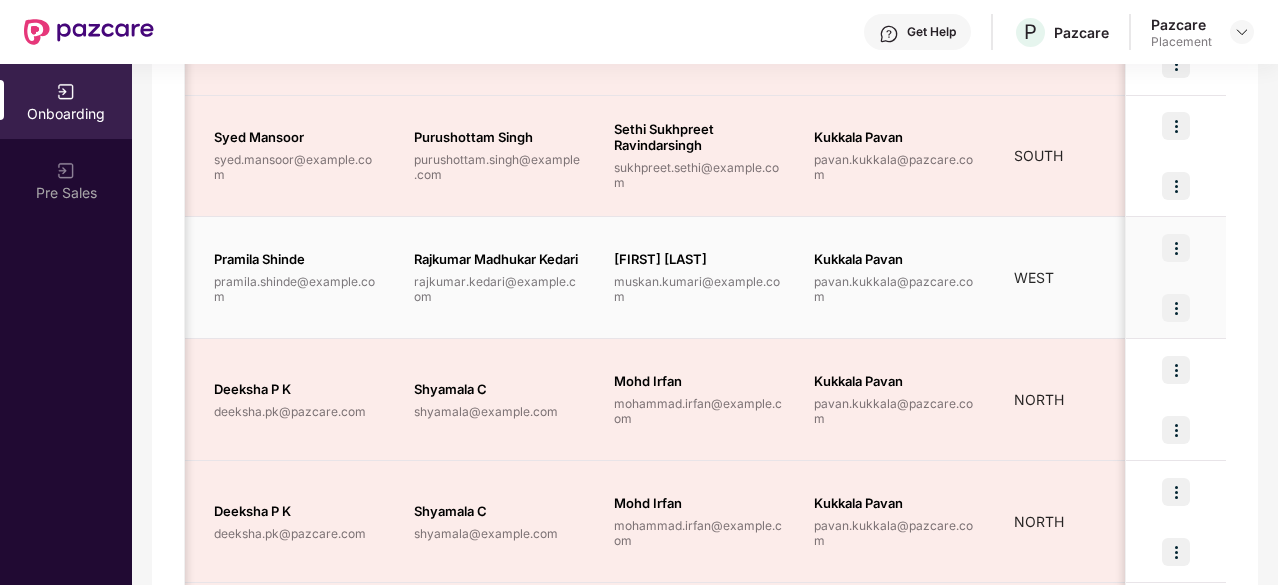 scroll, scrollTop: 0, scrollLeft: 1593, axis: horizontal 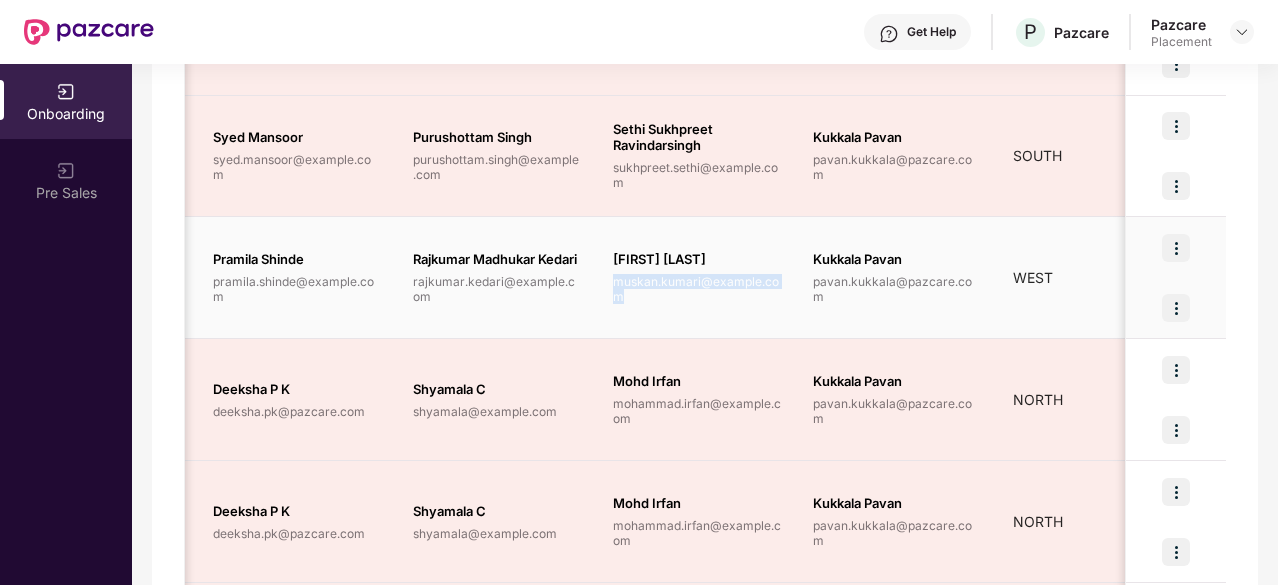 drag, startPoint x: 610, startPoint y: 283, endPoint x: 624, endPoint y: 292, distance: 16.643316 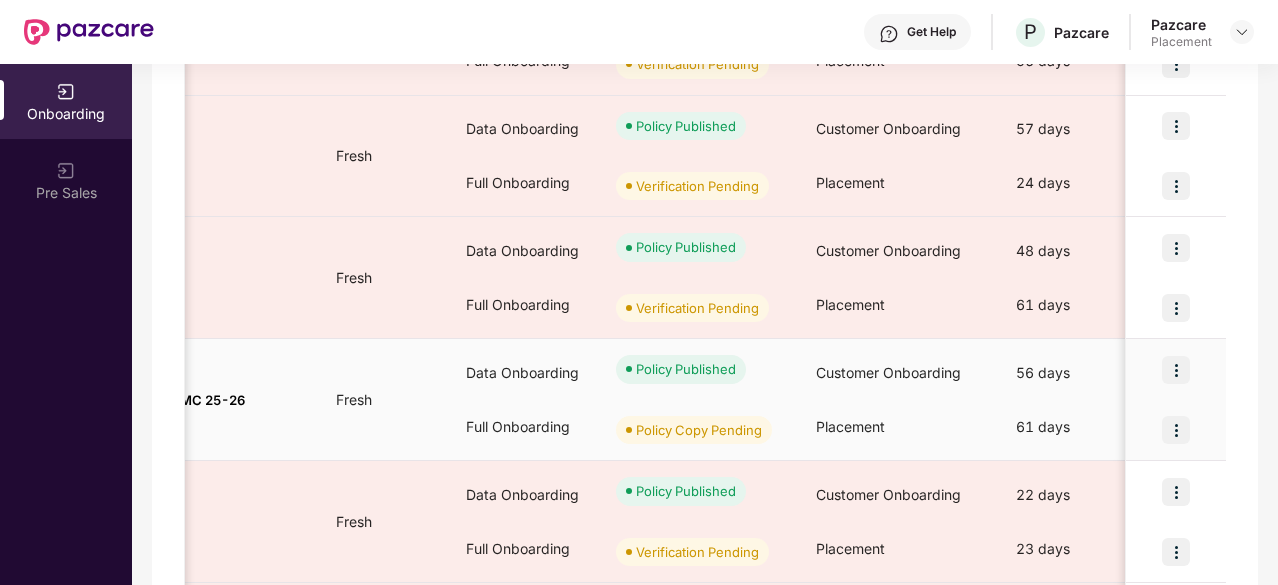 scroll, scrollTop: 0, scrollLeft: 0, axis: both 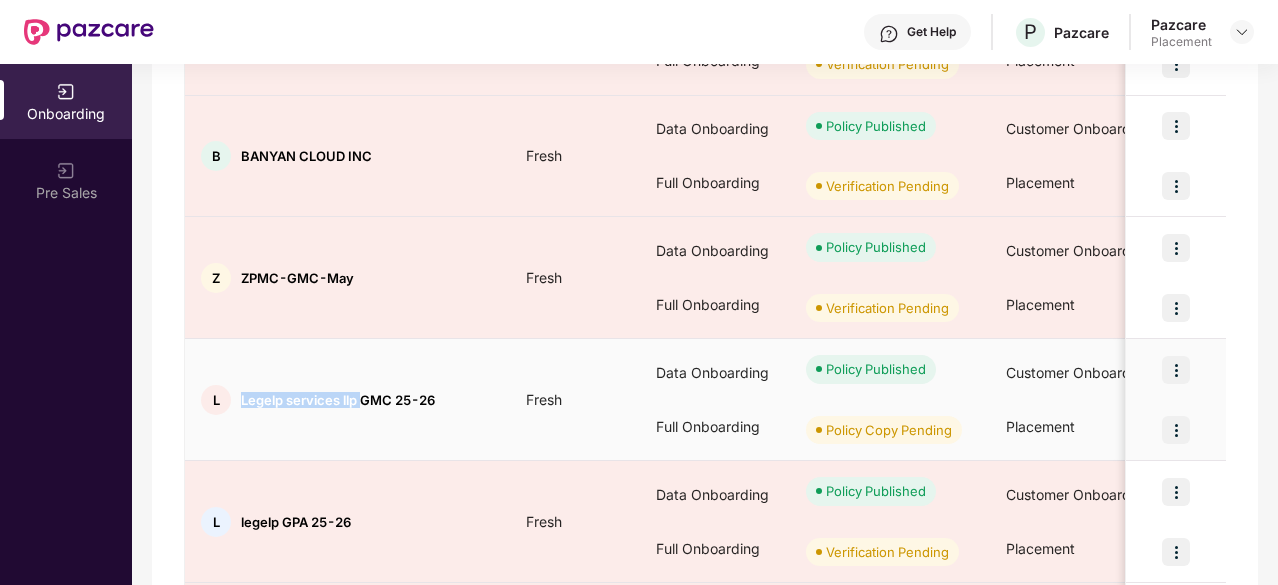 drag, startPoint x: 237, startPoint y: 399, endPoint x: 359, endPoint y: 409, distance: 122.40915 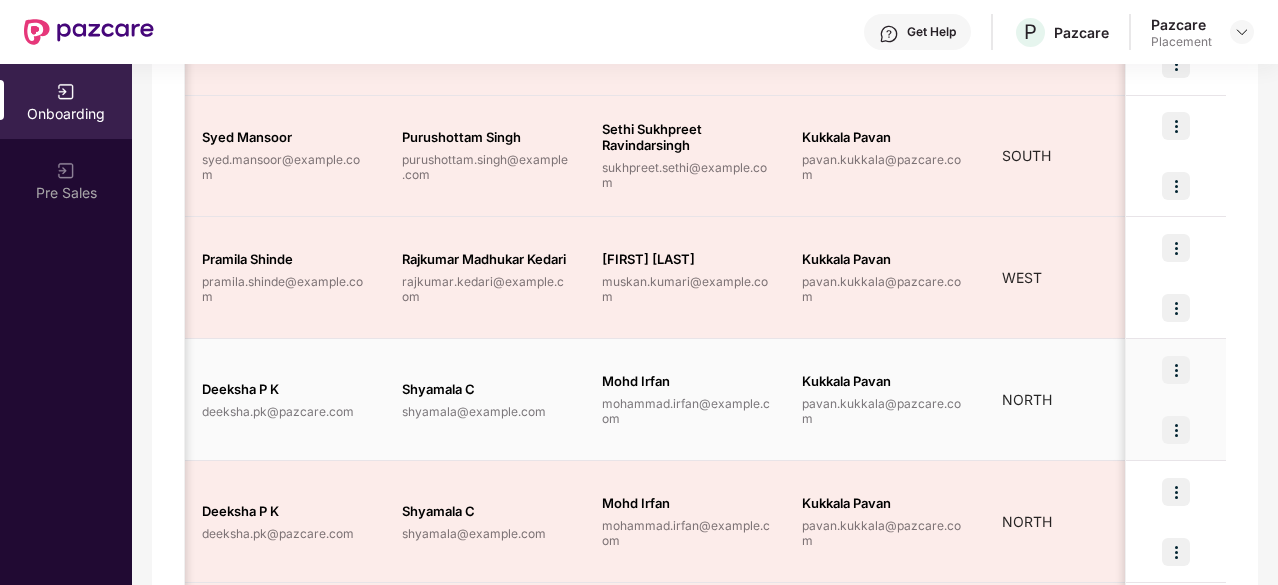 scroll, scrollTop: 0, scrollLeft: 1605, axis: horizontal 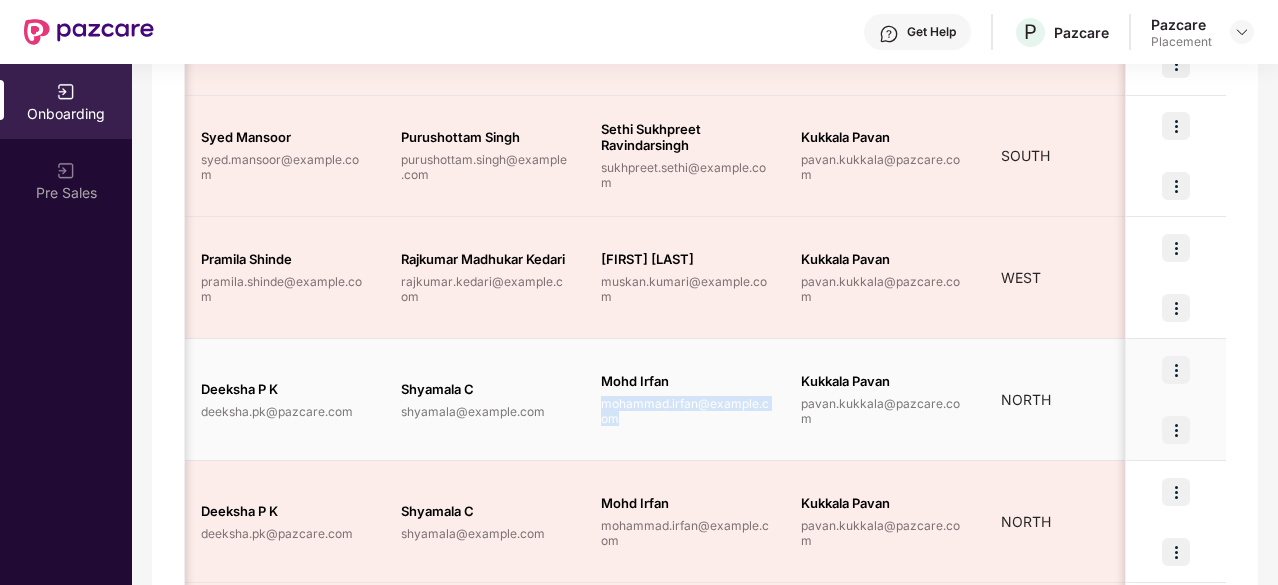drag, startPoint x: 598, startPoint y: 397, endPoint x: 619, endPoint y: 412, distance: 25.806976 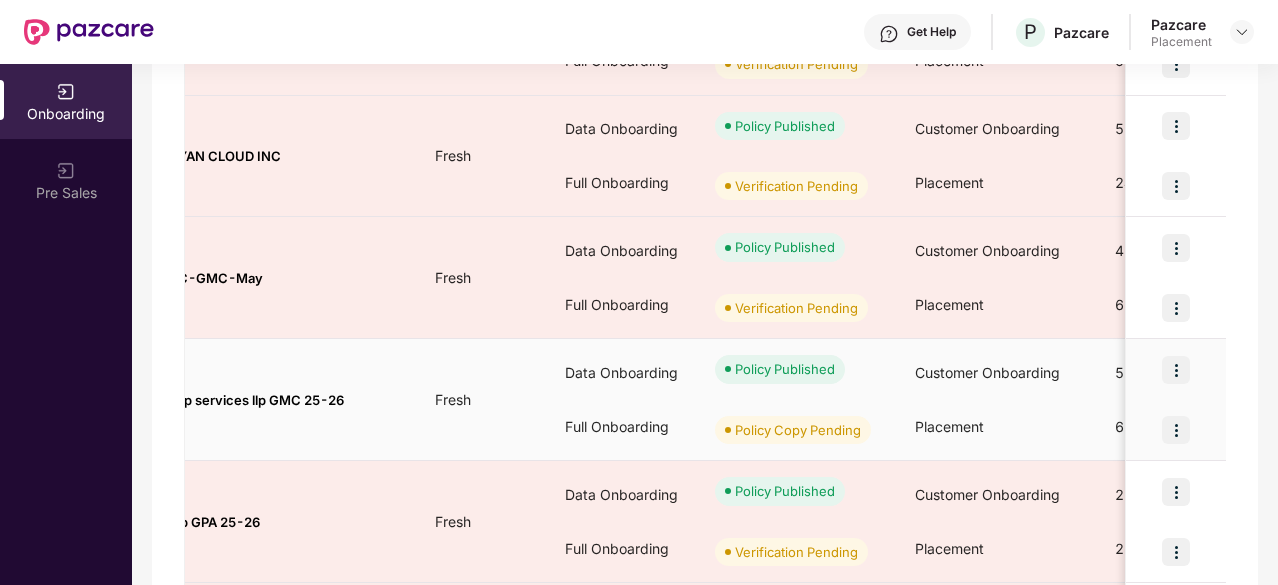 scroll, scrollTop: 0, scrollLeft: 0, axis: both 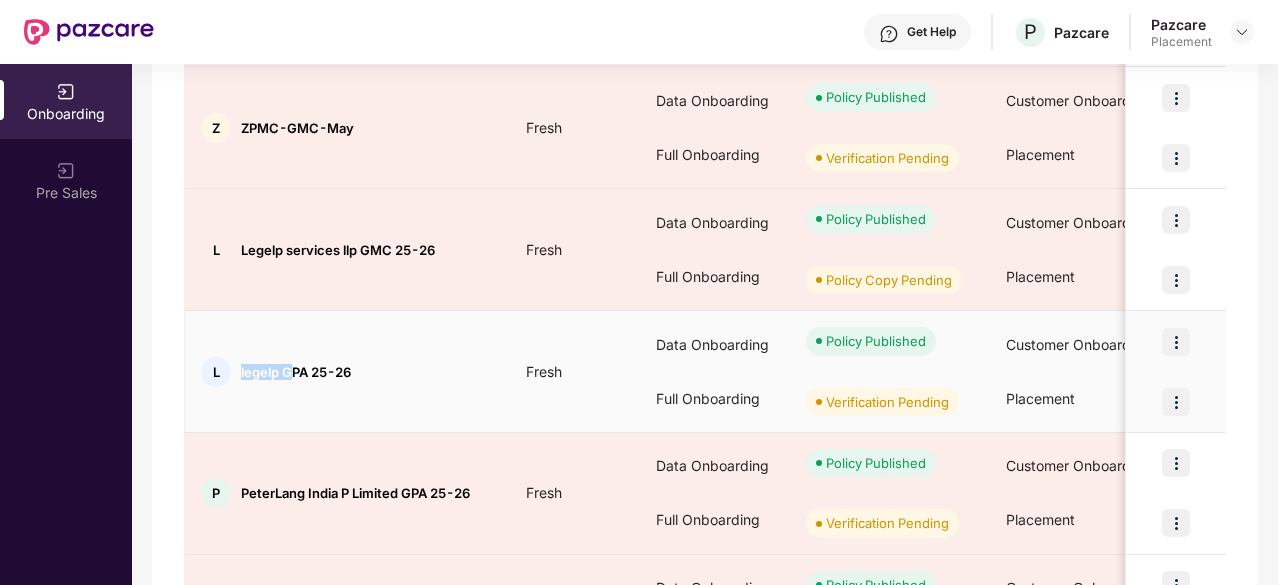 drag, startPoint x: 237, startPoint y: 376, endPoint x: 294, endPoint y: 373, distance: 57.07889 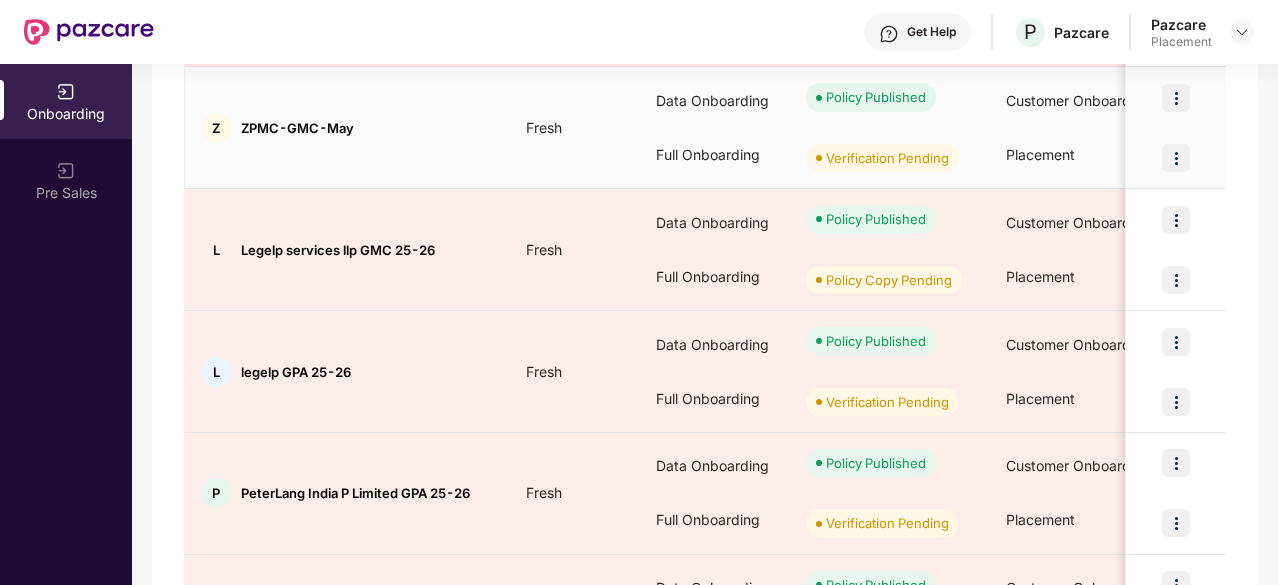 click on "Z ZPMC-GMC-May" at bounding box center (347, 128) 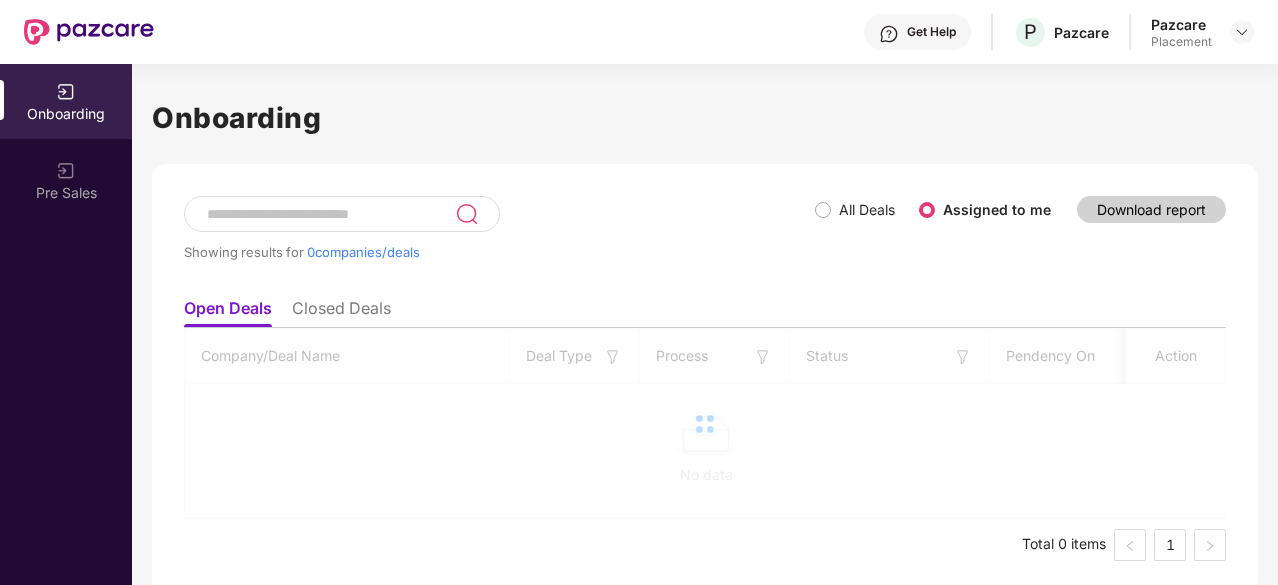 scroll, scrollTop: 0, scrollLeft: 2, axis: horizontal 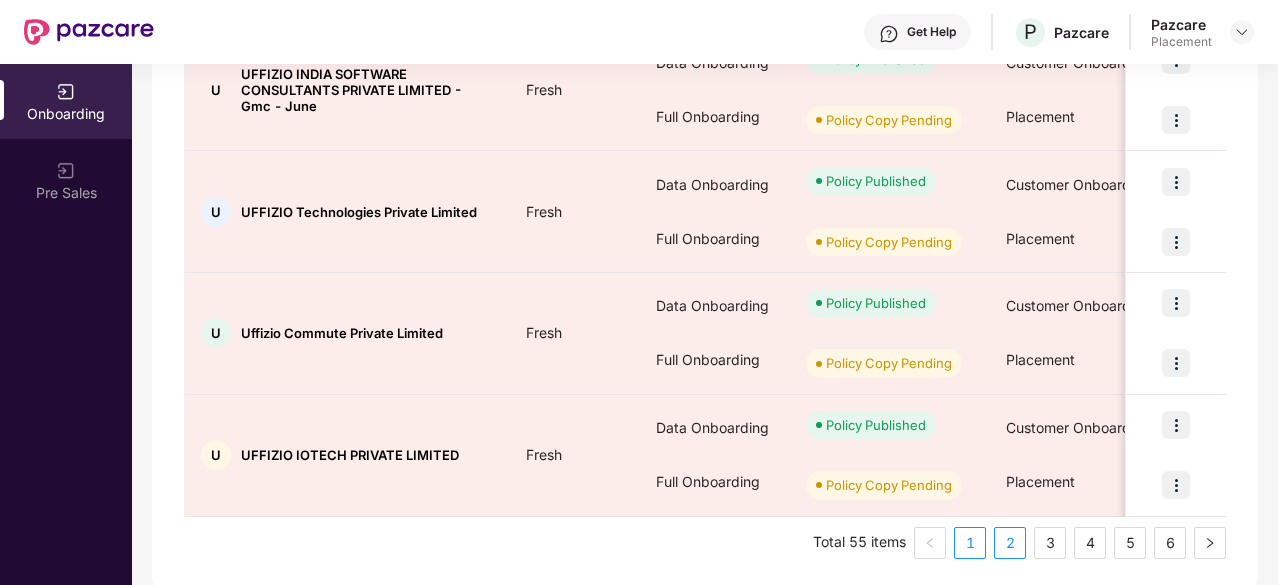 click on "2" at bounding box center [1010, 543] 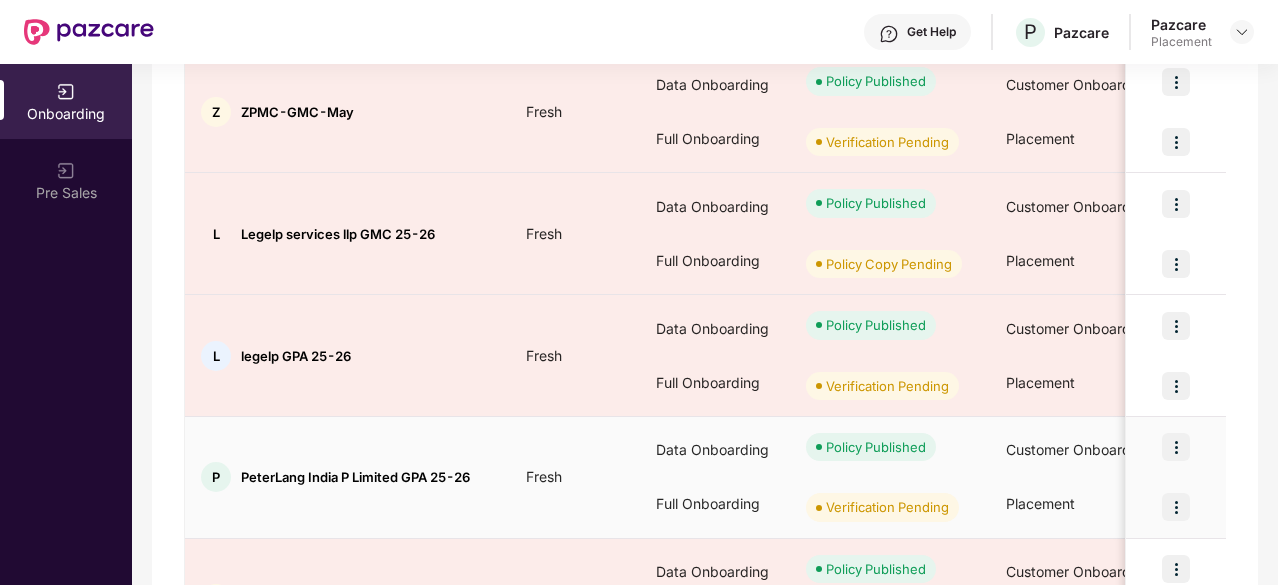 scroll, scrollTop: 924, scrollLeft: 0, axis: vertical 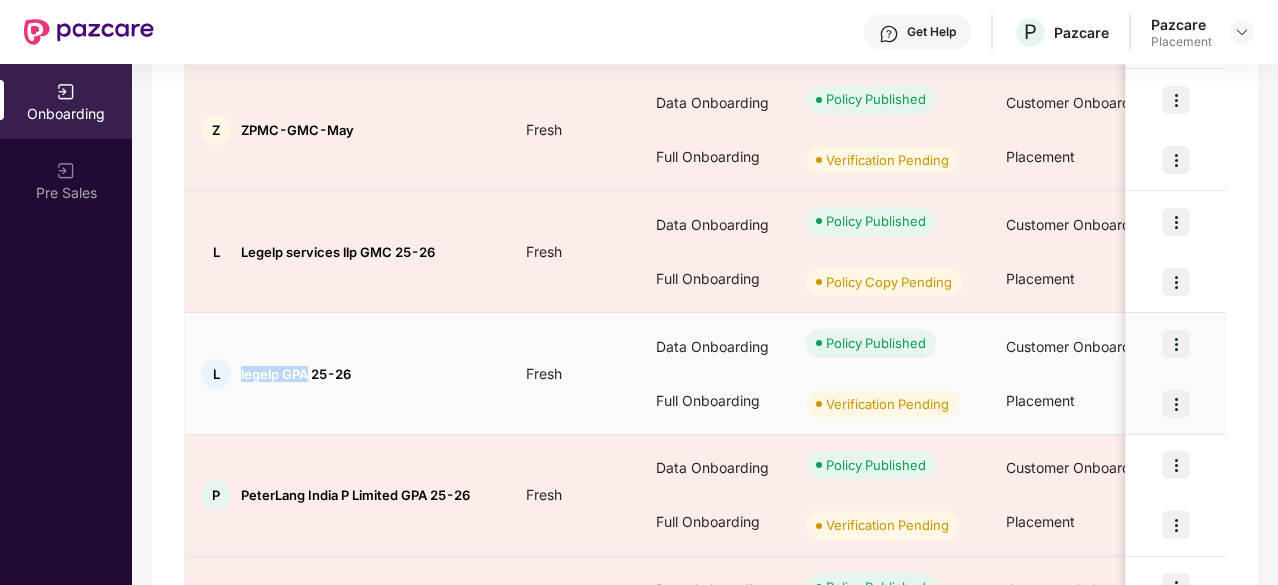 drag, startPoint x: 240, startPoint y: 370, endPoint x: 306, endPoint y: 367, distance: 66.068146 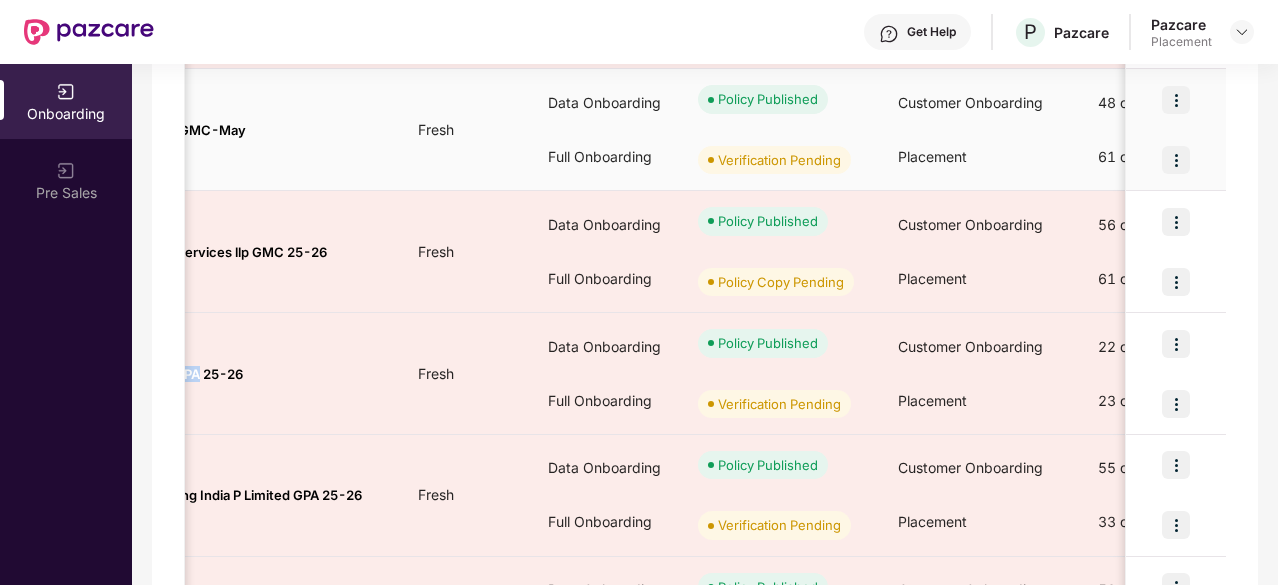 scroll, scrollTop: 0, scrollLeft: 112, axis: horizontal 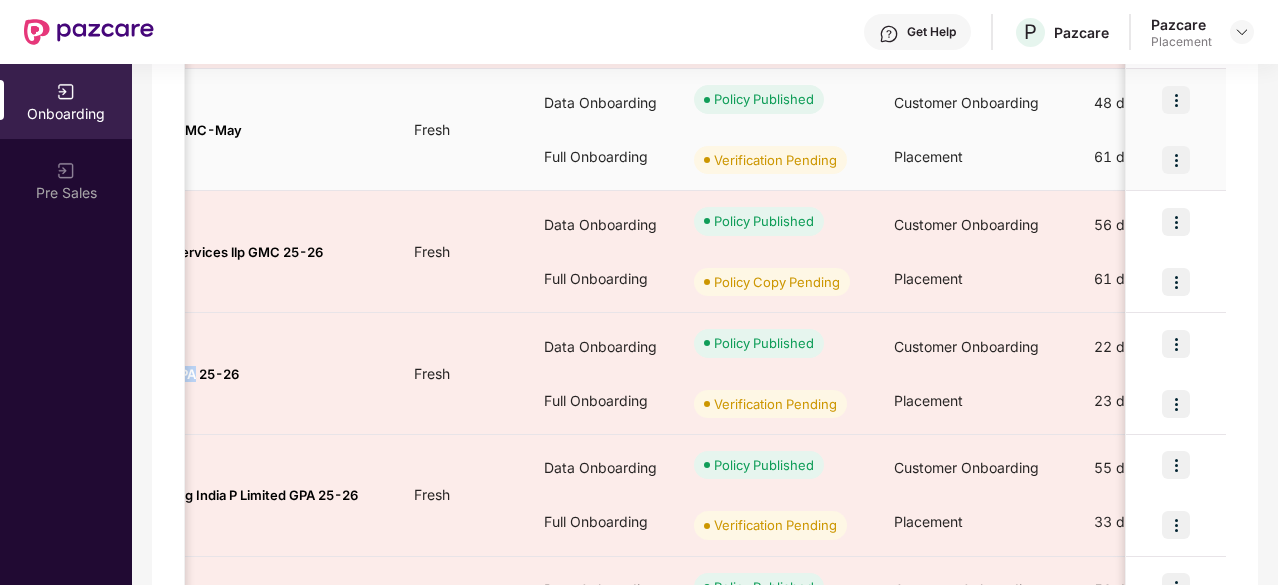 click at bounding box center (1176, 160) 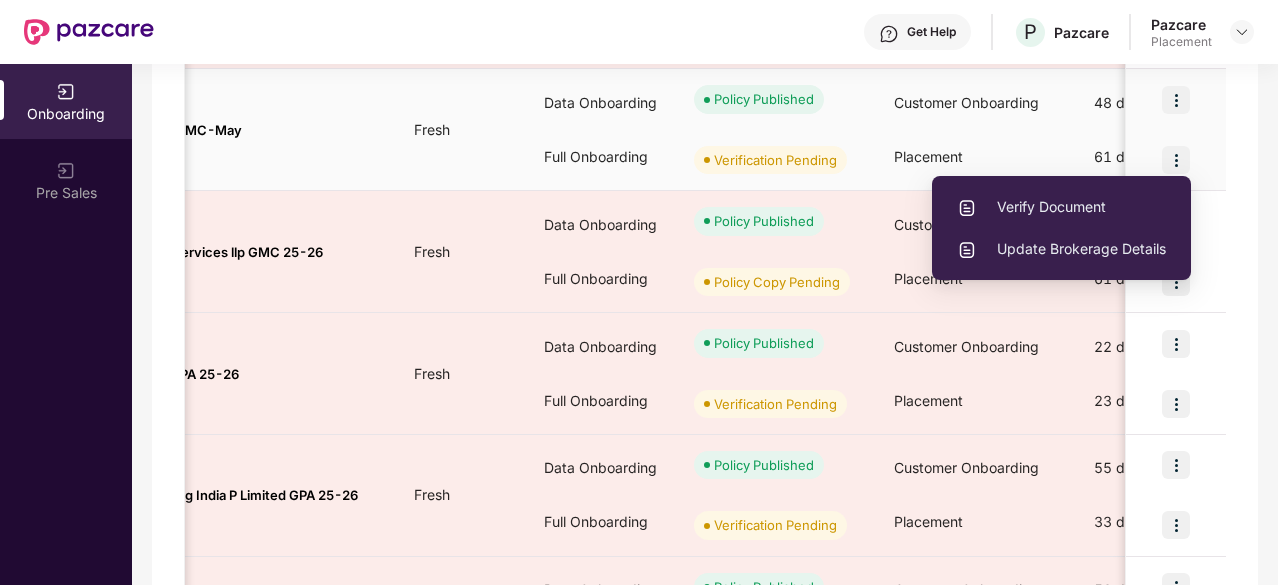 click on "Verify Document" at bounding box center (1061, 207) 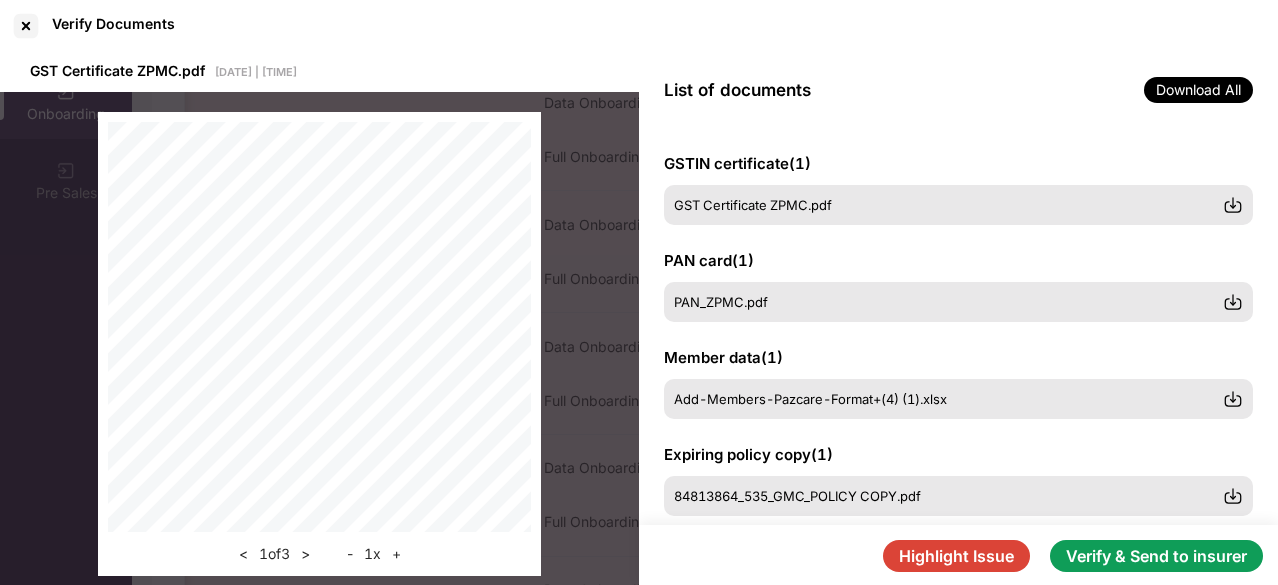 click on "Verify & Send to insurer" at bounding box center [1156, 556] 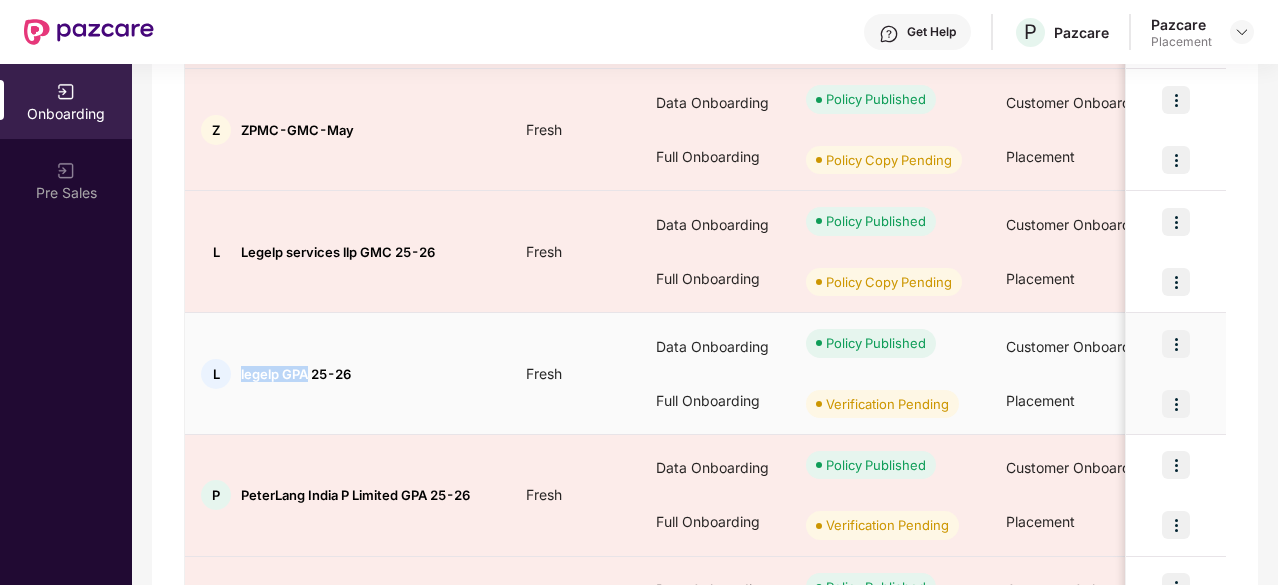 drag, startPoint x: 237, startPoint y: 367, endPoint x: 303, endPoint y: 369, distance: 66.0303 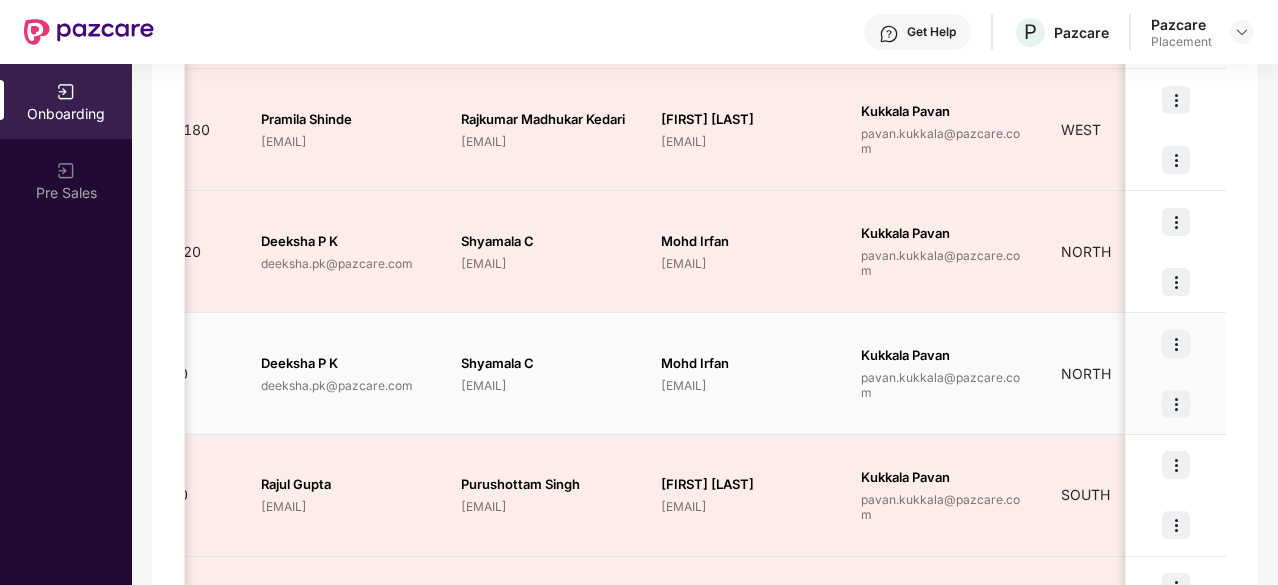scroll, scrollTop: 0, scrollLeft: 1546, axis: horizontal 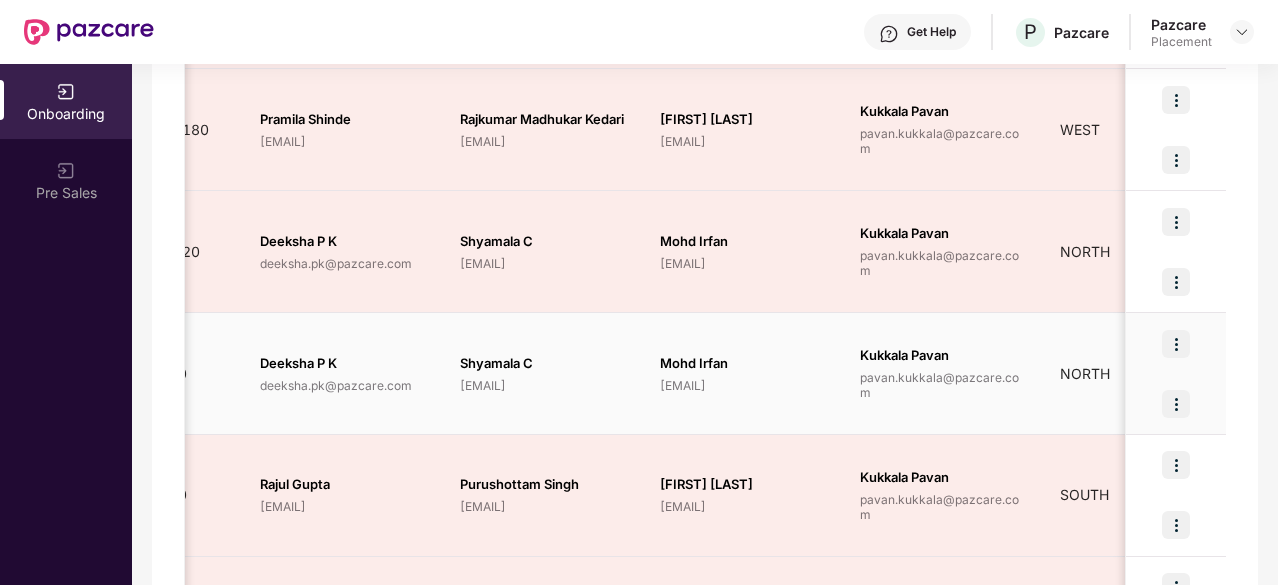 drag, startPoint x: 660, startPoint y: 379, endPoint x: 683, endPoint y: 389, distance: 25.079872 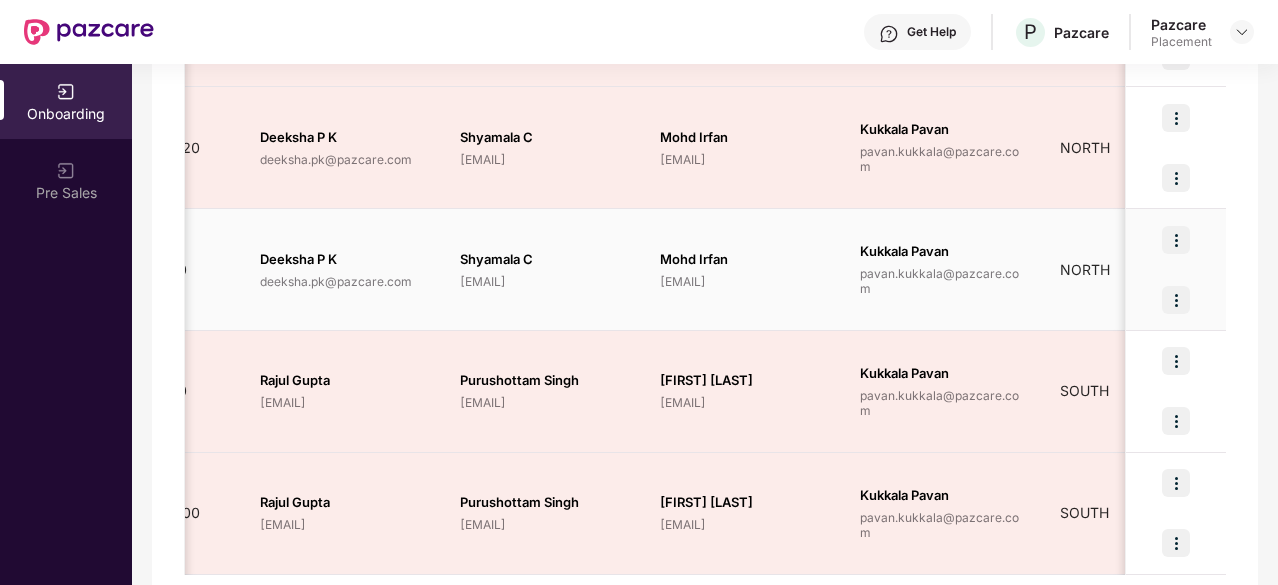 scroll, scrollTop: 1028, scrollLeft: 0, axis: vertical 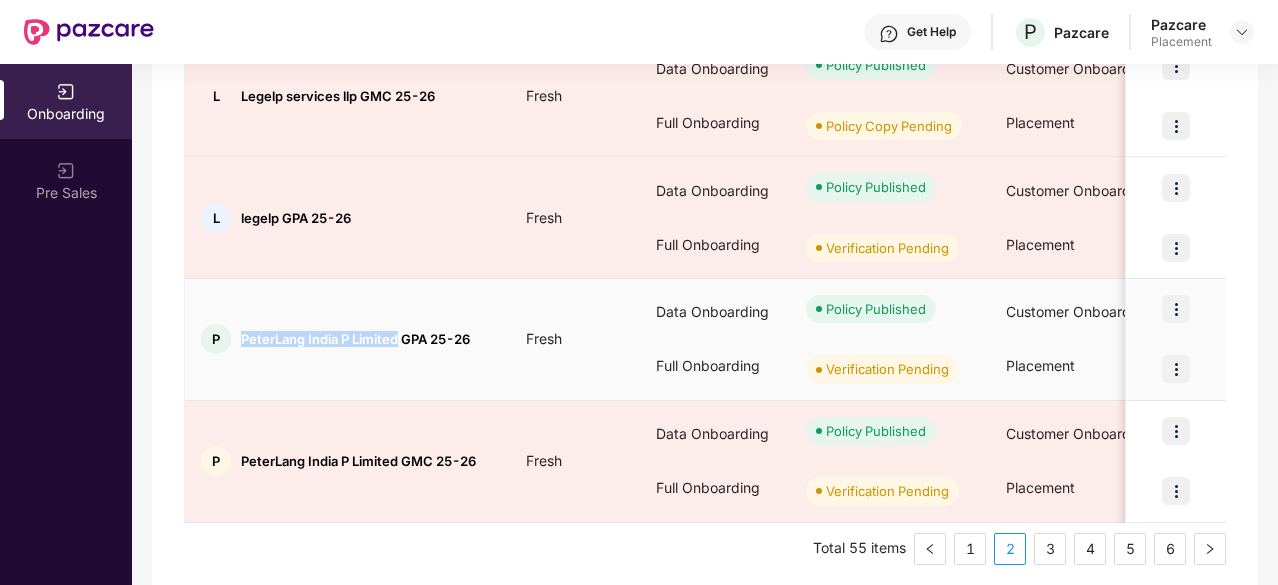 drag, startPoint x: 238, startPoint y: 333, endPoint x: 395, endPoint y: 335, distance: 157.01274 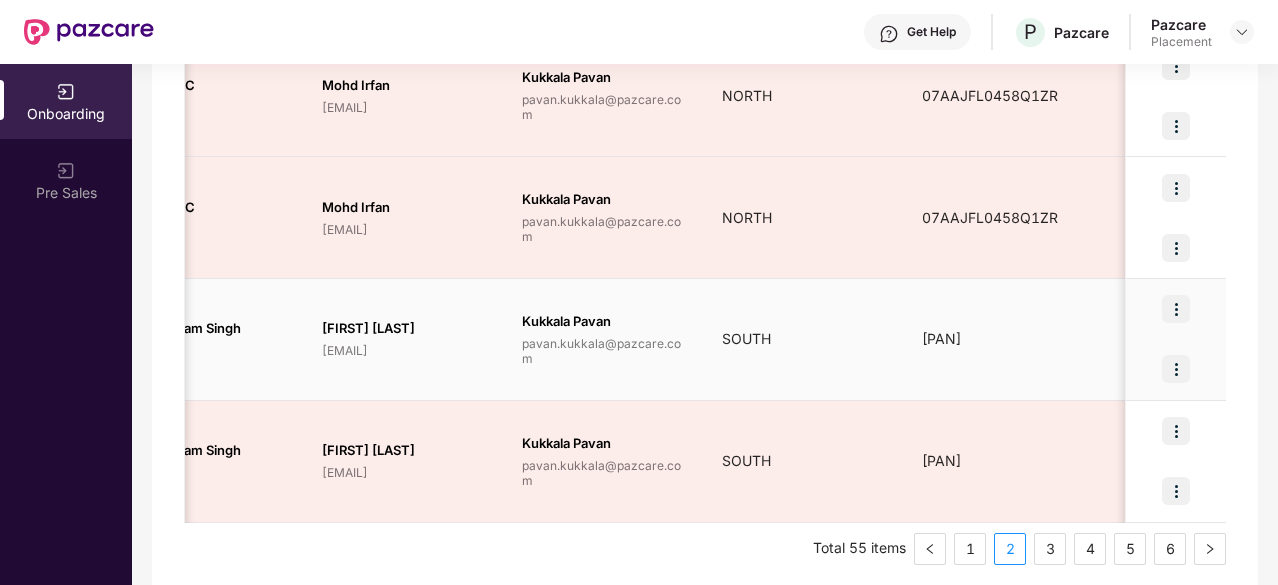 scroll, scrollTop: 0, scrollLeft: 1683, axis: horizontal 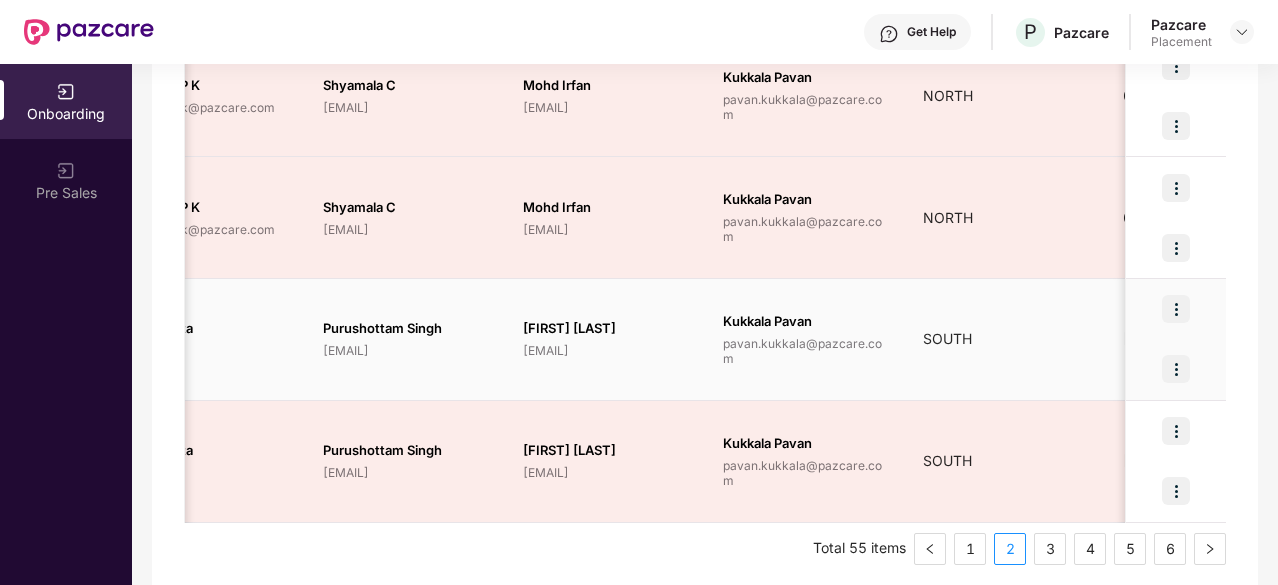 drag, startPoint x: 524, startPoint y: 346, endPoint x: 627, endPoint y: 347, distance: 103.00485 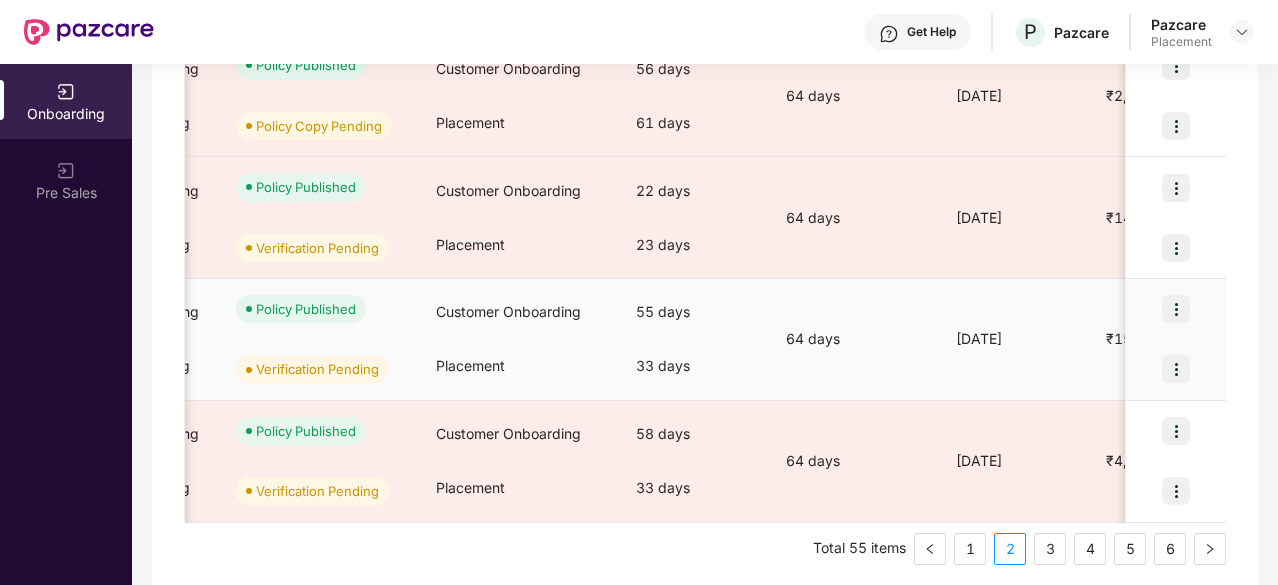 scroll, scrollTop: 0, scrollLeft: 0, axis: both 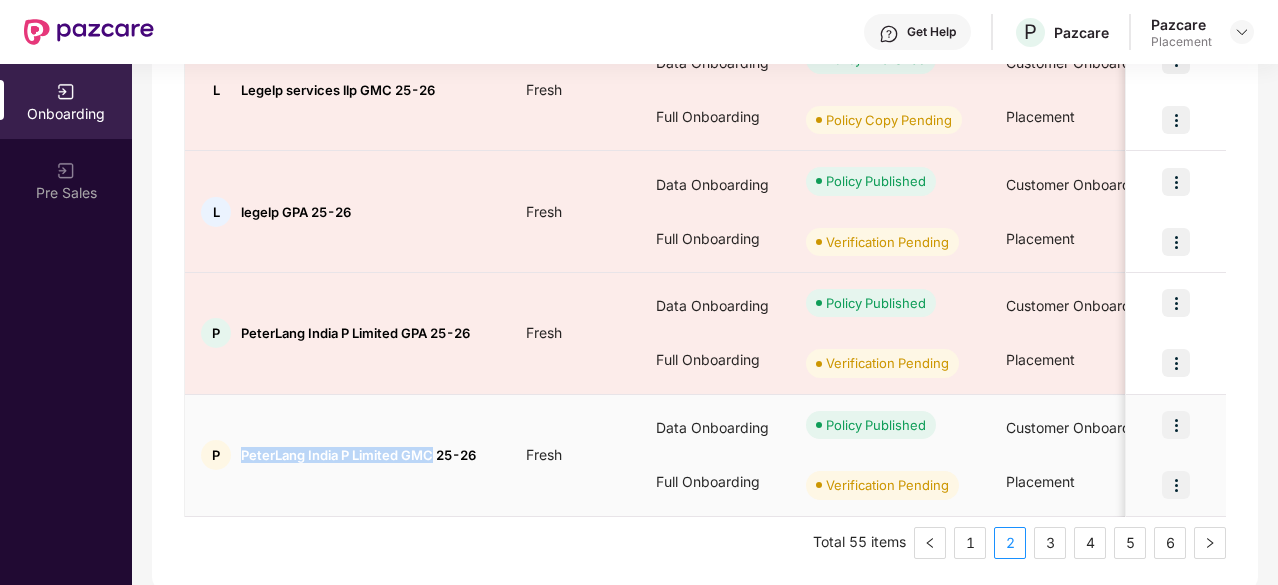 drag, startPoint x: 240, startPoint y: 448, endPoint x: 430, endPoint y: 445, distance: 190.02368 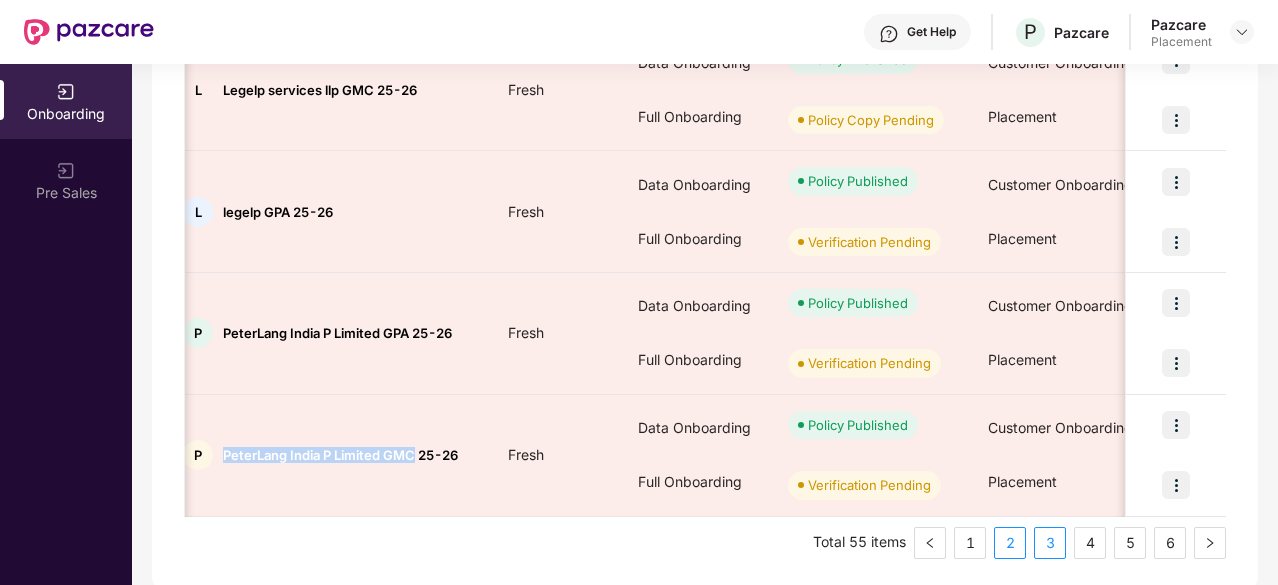 click on "3" at bounding box center [1050, 543] 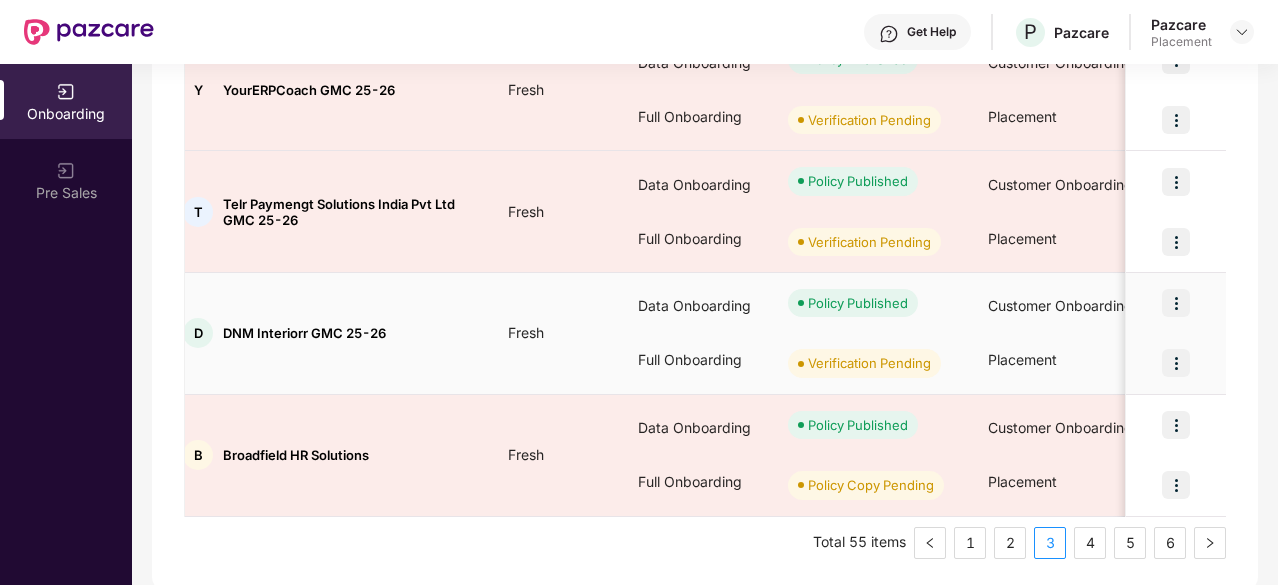 scroll, scrollTop: 0, scrollLeft: 0, axis: both 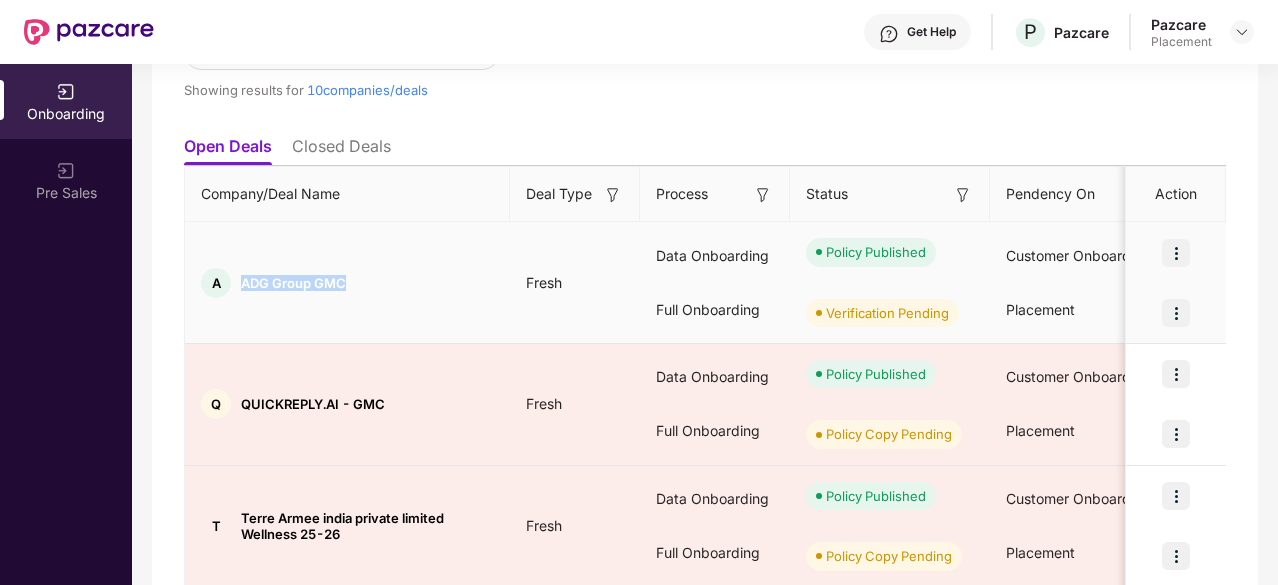 drag, startPoint x: 342, startPoint y: 277, endPoint x: 218, endPoint y: 286, distance: 124.32619 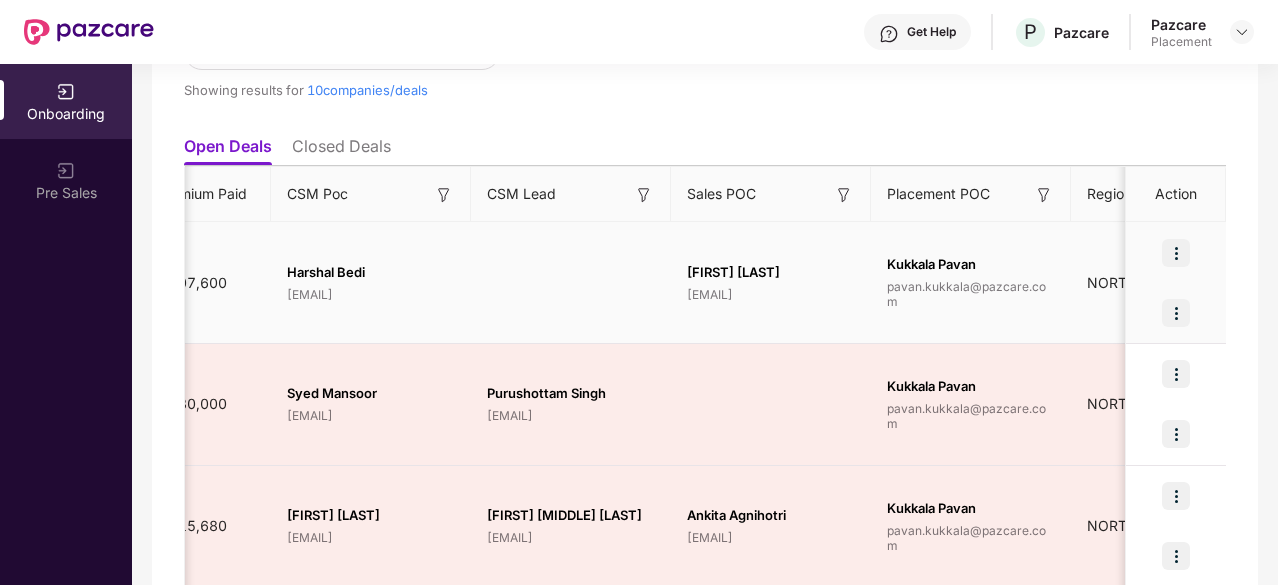 scroll, scrollTop: 0, scrollLeft: 1522, axis: horizontal 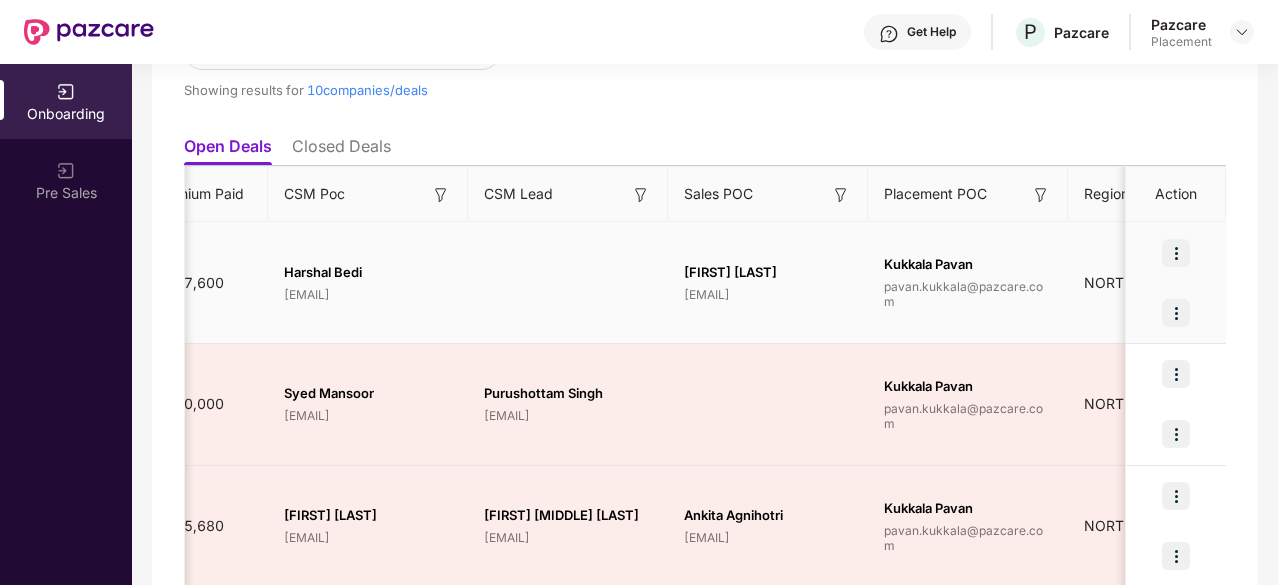 drag, startPoint x: 683, startPoint y: 289, endPoint x: 836, endPoint y: 294, distance: 153.08168 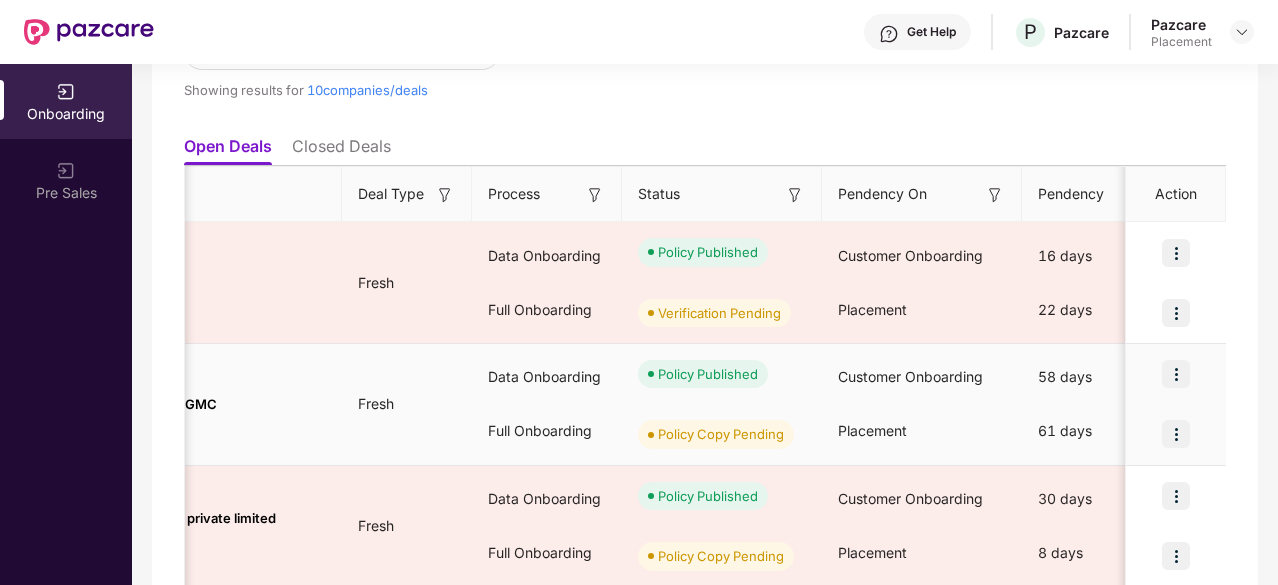 scroll, scrollTop: 0, scrollLeft: 0, axis: both 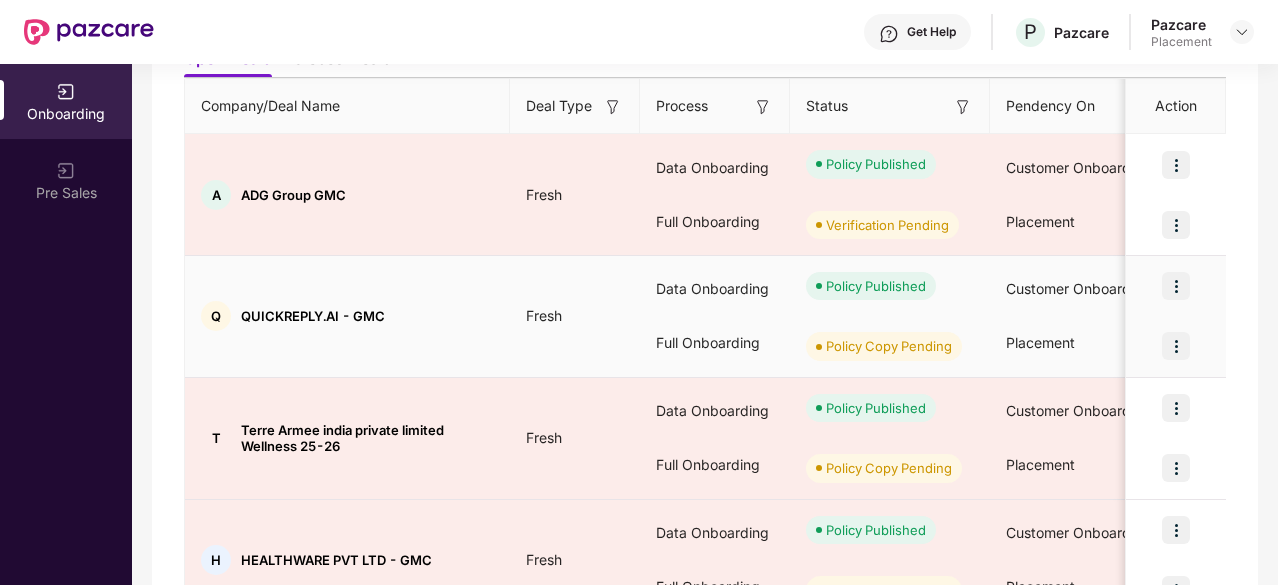 click on "QUICKREPLY.AI - GMC" at bounding box center (313, 316) 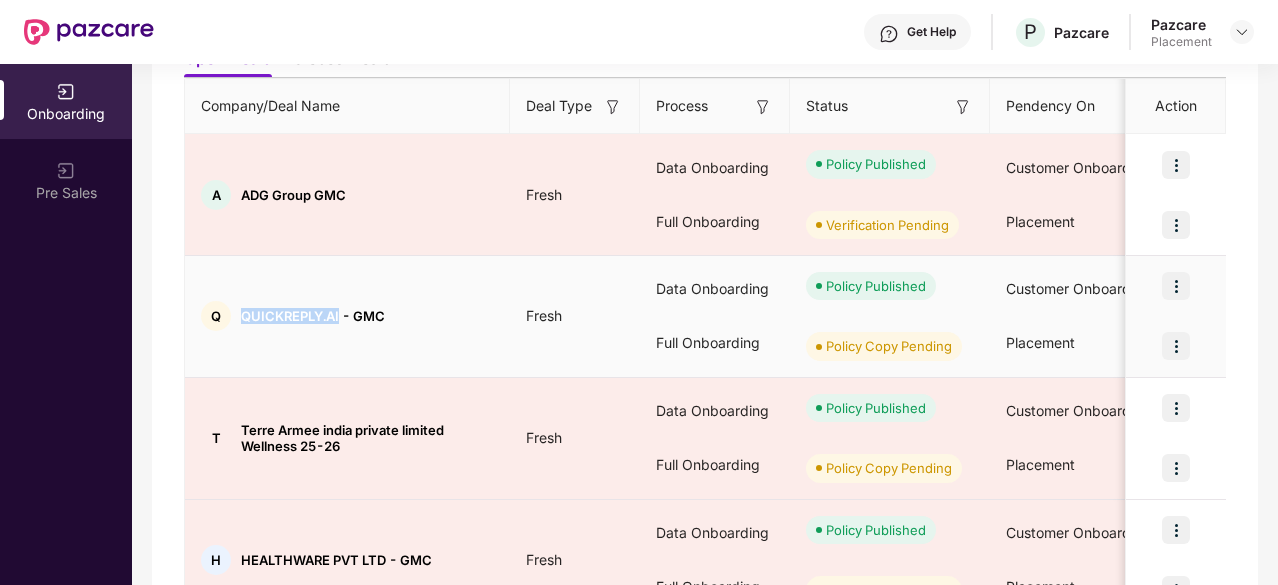 drag, startPoint x: 244, startPoint y: 314, endPoint x: 336, endPoint y: 312, distance: 92.021736 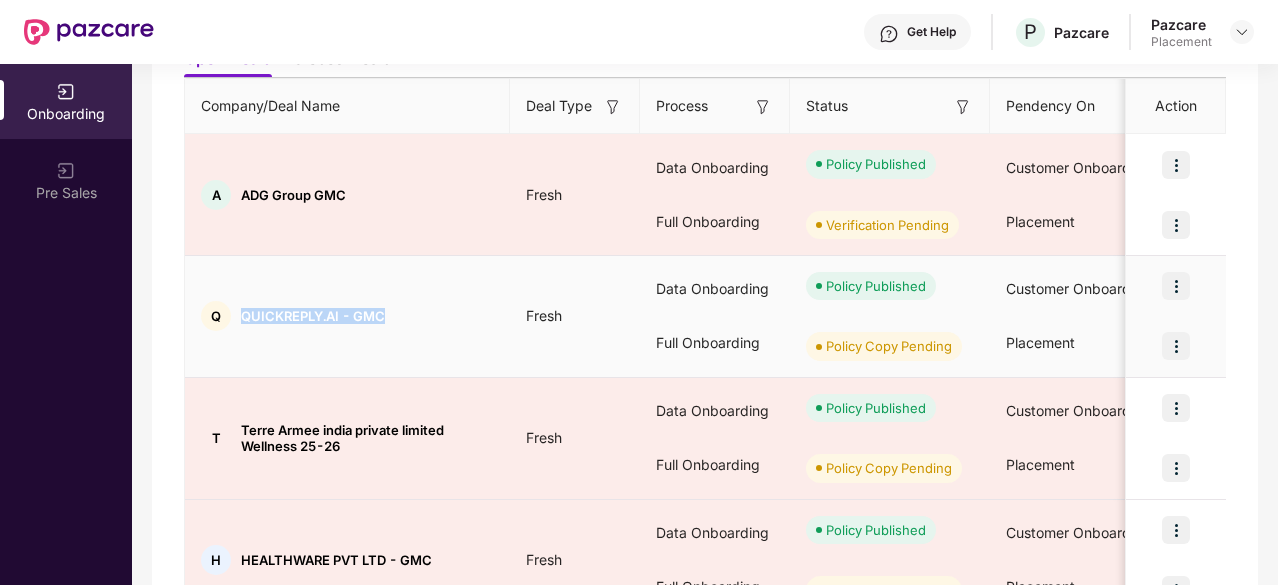copy on "QUICKREPLY.AI - GMC" 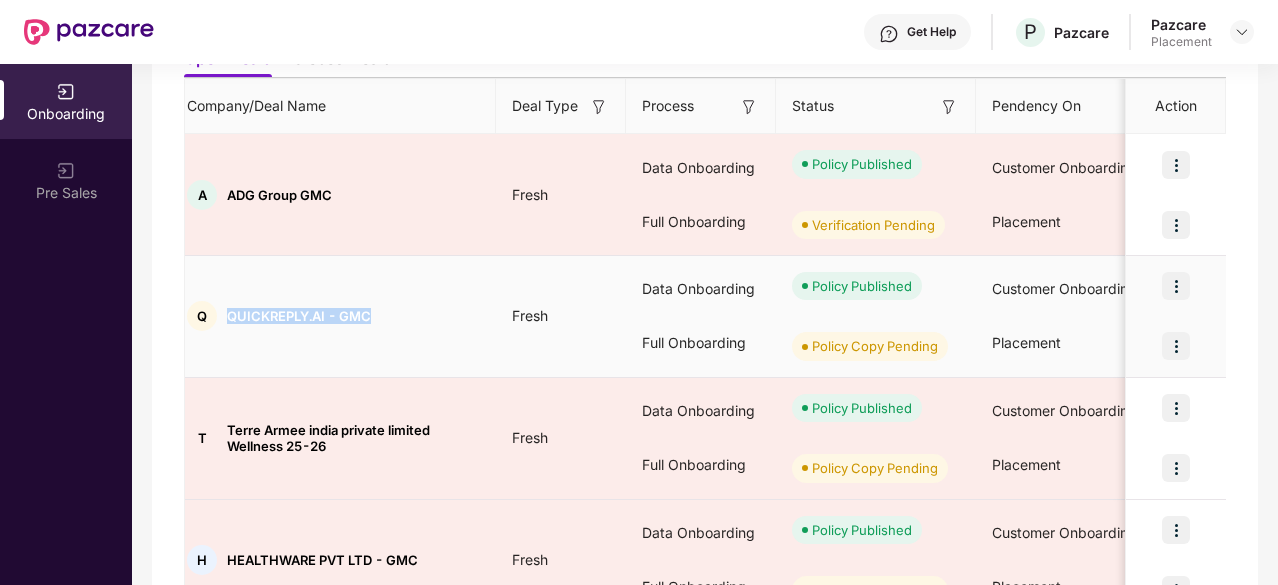 scroll, scrollTop: 0, scrollLeft: 0, axis: both 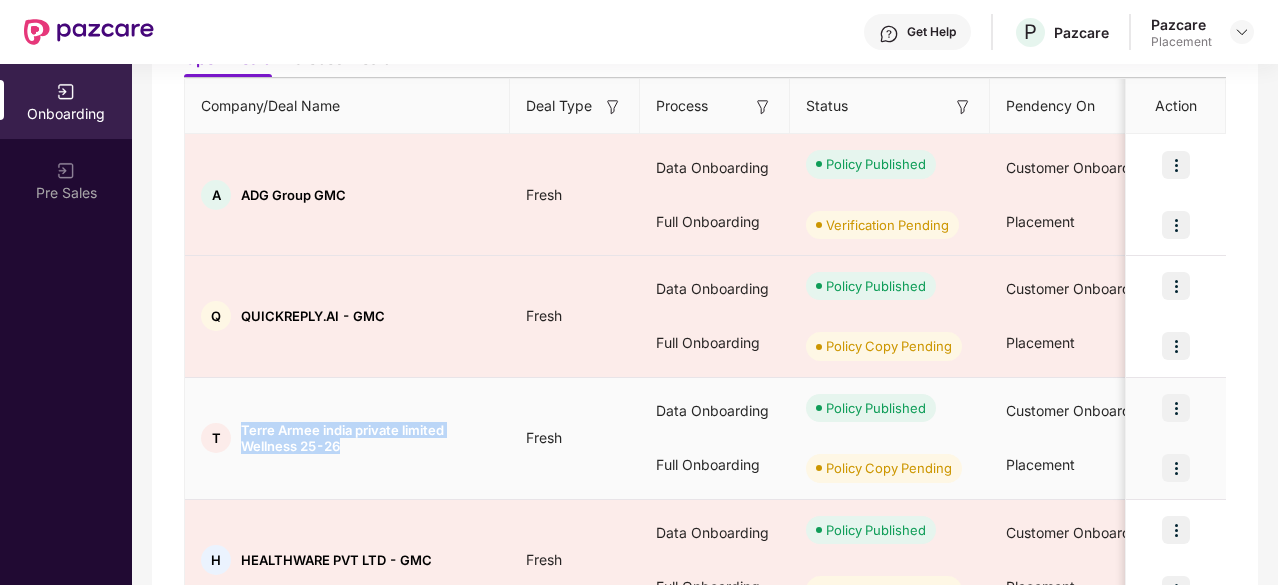 drag, startPoint x: 243, startPoint y: 429, endPoint x: 352, endPoint y: 442, distance: 109.77249 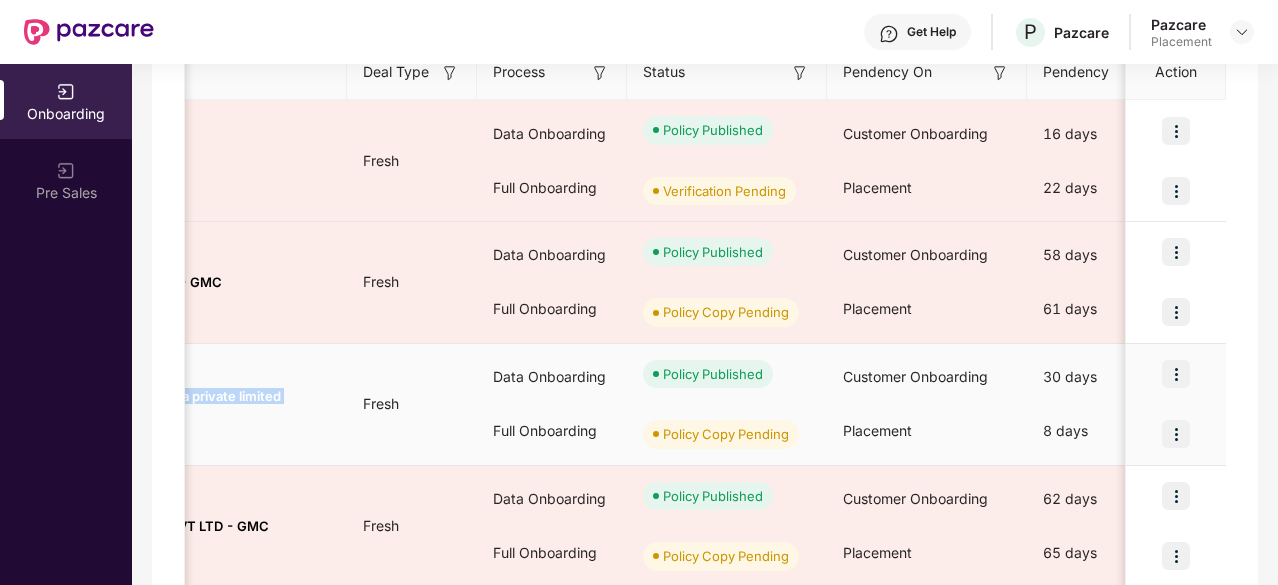 scroll, scrollTop: 0, scrollLeft: 0, axis: both 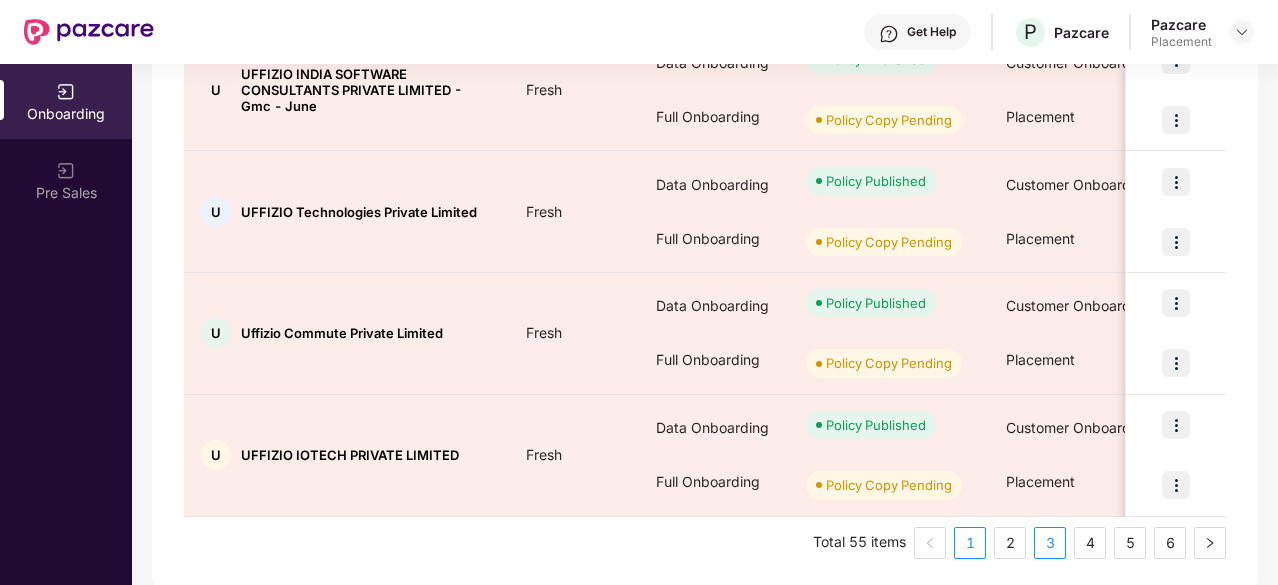 click on "3" at bounding box center (1050, 543) 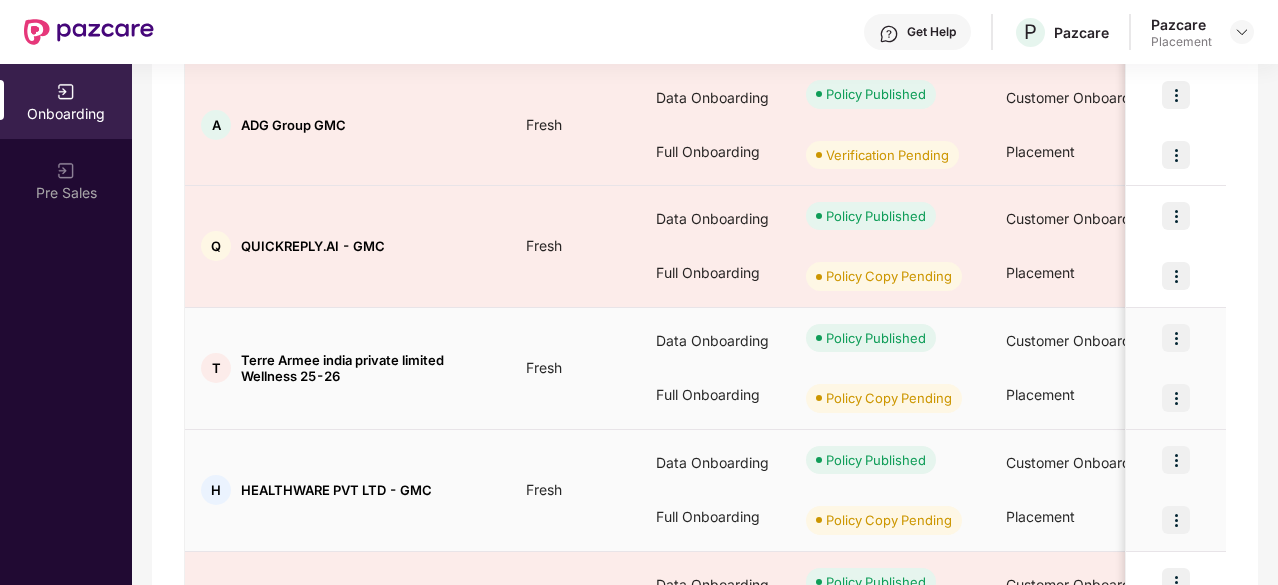 scroll, scrollTop: 320, scrollLeft: 0, axis: vertical 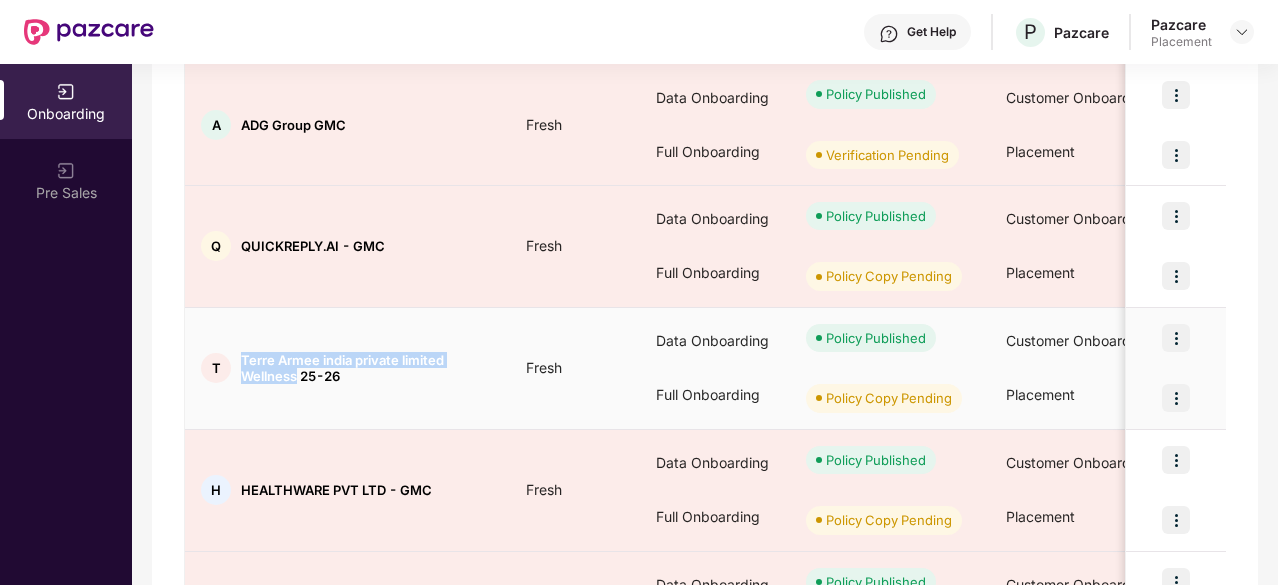 drag, startPoint x: 242, startPoint y: 361, endPoint x: 296, endPoint y: 376, distance: 56.044624 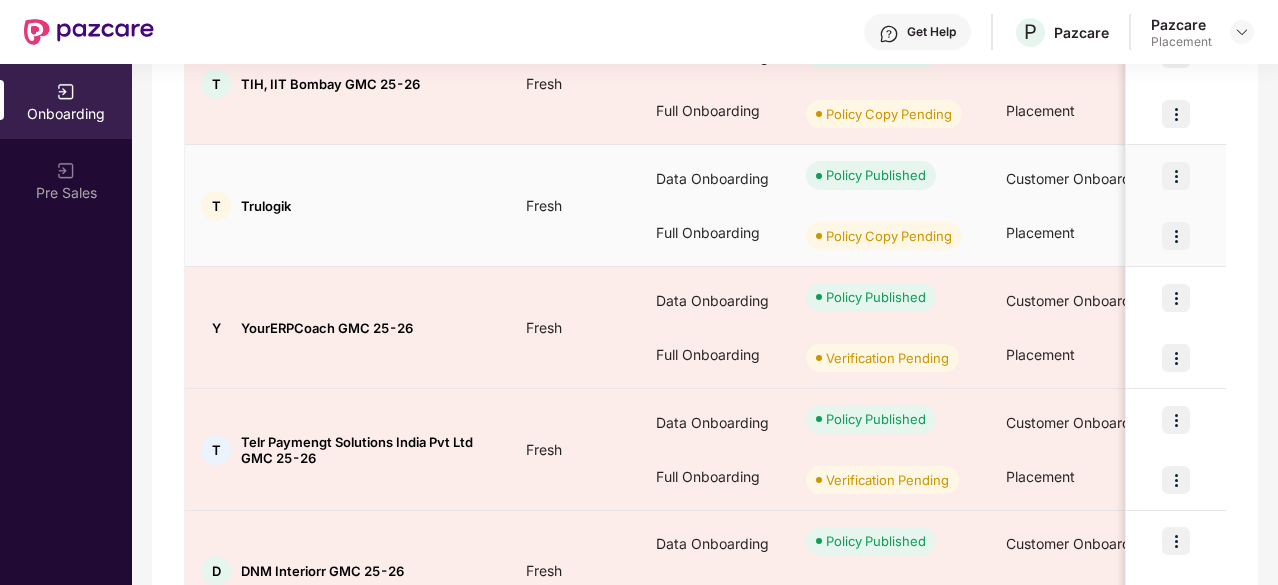 scroll, scrollTop: 862, scrollLeft: 0, axis: vertical 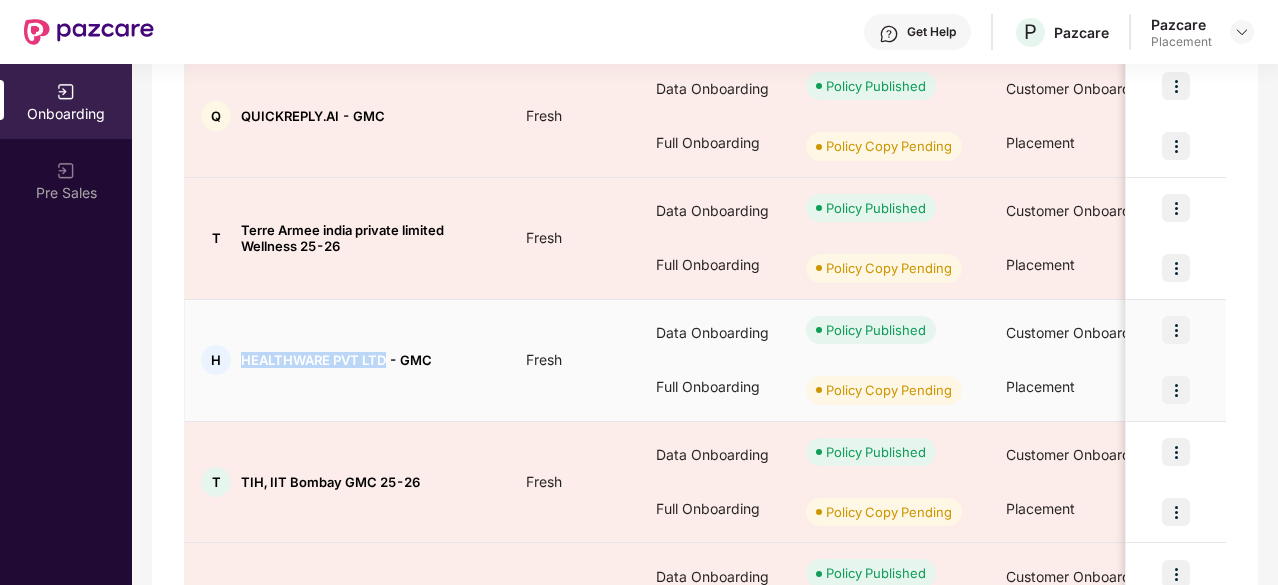 drag, startPoint x: 242, startPoint y: 357, endPoint x: 386, endPoint y: 364, distance: 144.17004 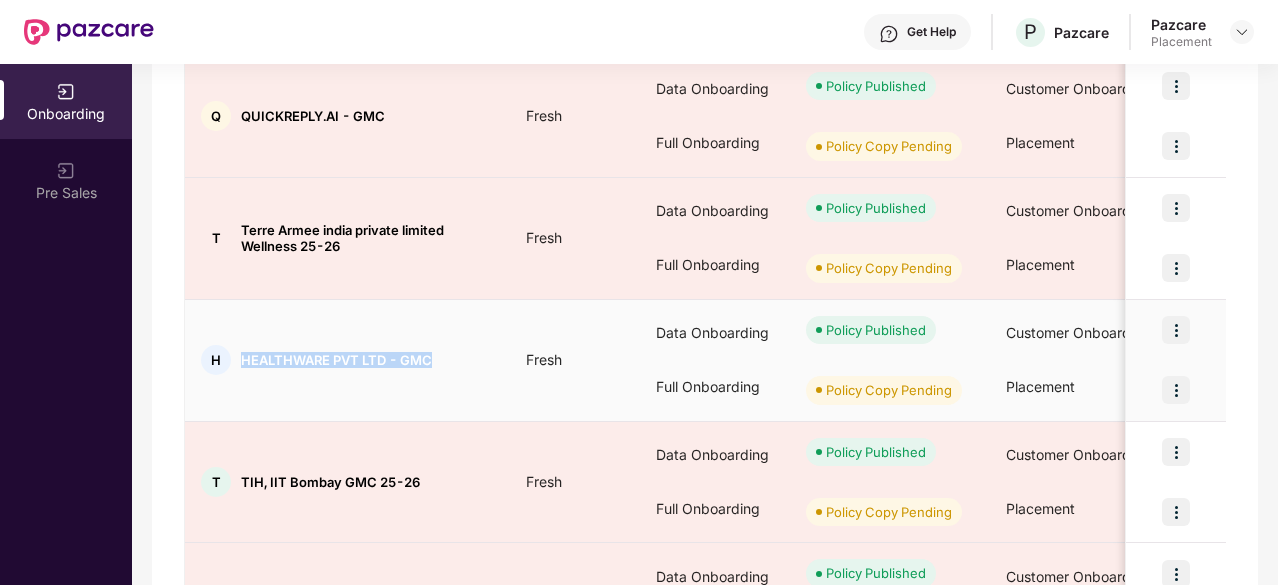 copy on "HEALTHWARE PVT LTD - GMC" 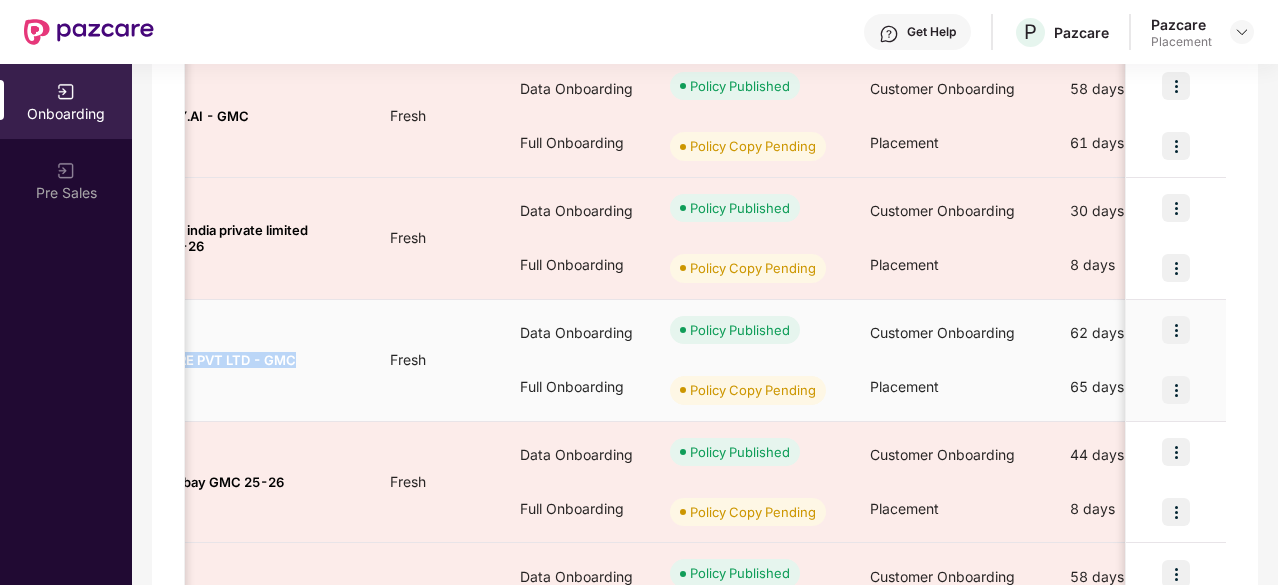 scroll, scrollTop: 0, scrollLeft: 0, axis: both 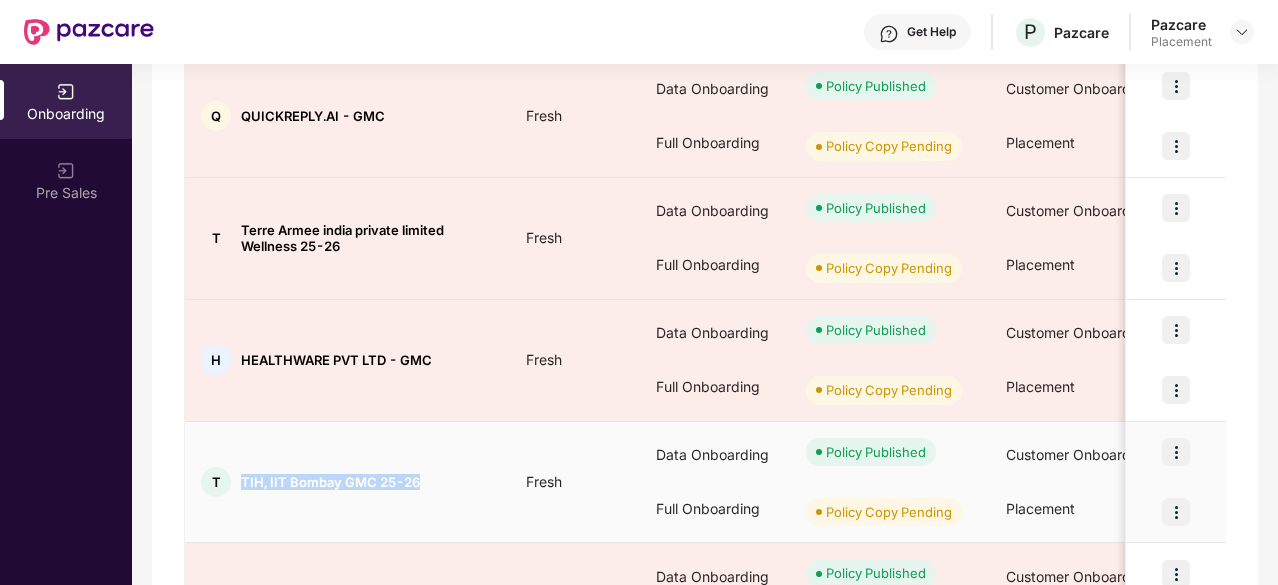 drag, startPoint x: 243, startPoint y: 481, endPoint x: 428, endPoint y: 475, distance: 185.09727 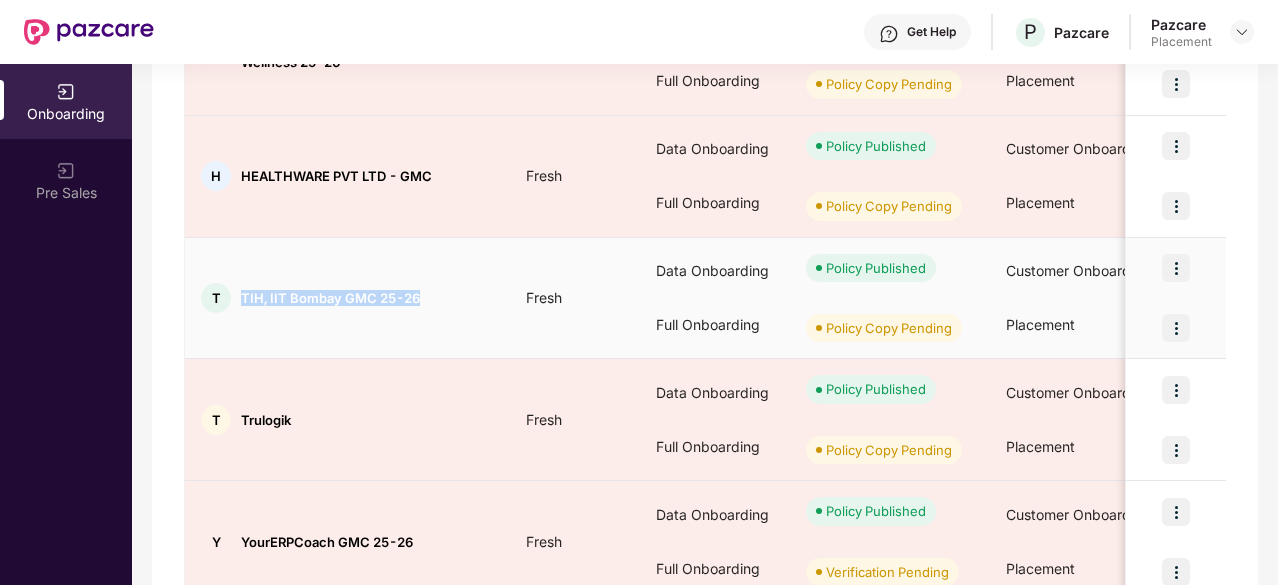 scroll, scrollTop: 656, scrollLeft: 0, axis: vertical 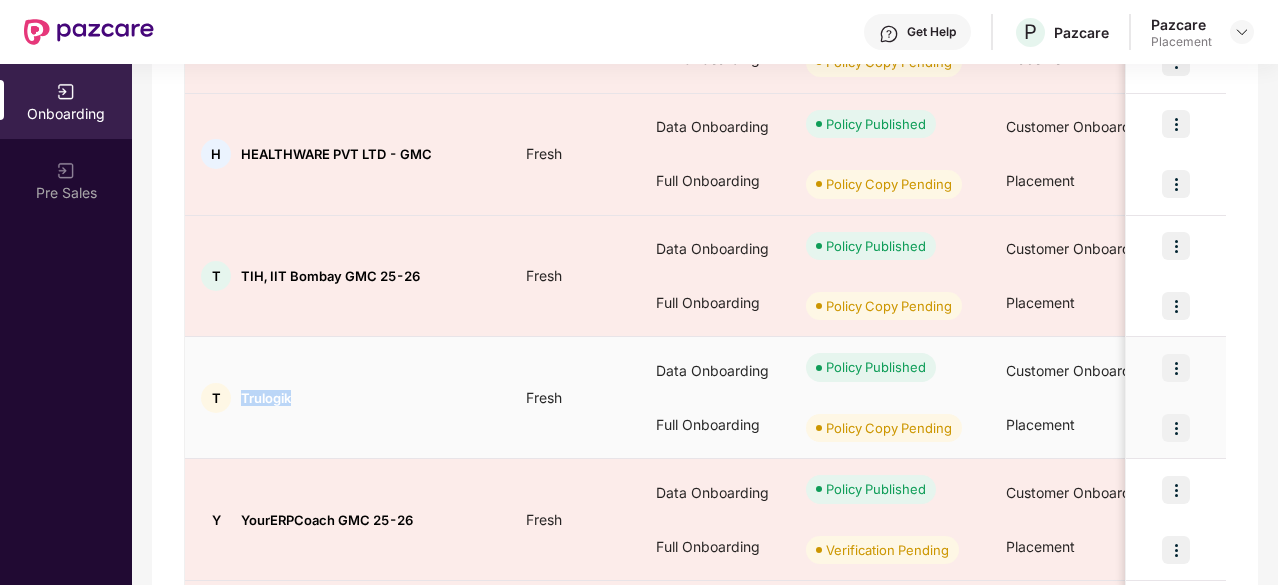 drag, startPoint x: 243, startPoint y: 399, endPoint x: 301, endPoint y: 403, distance: 58.137768 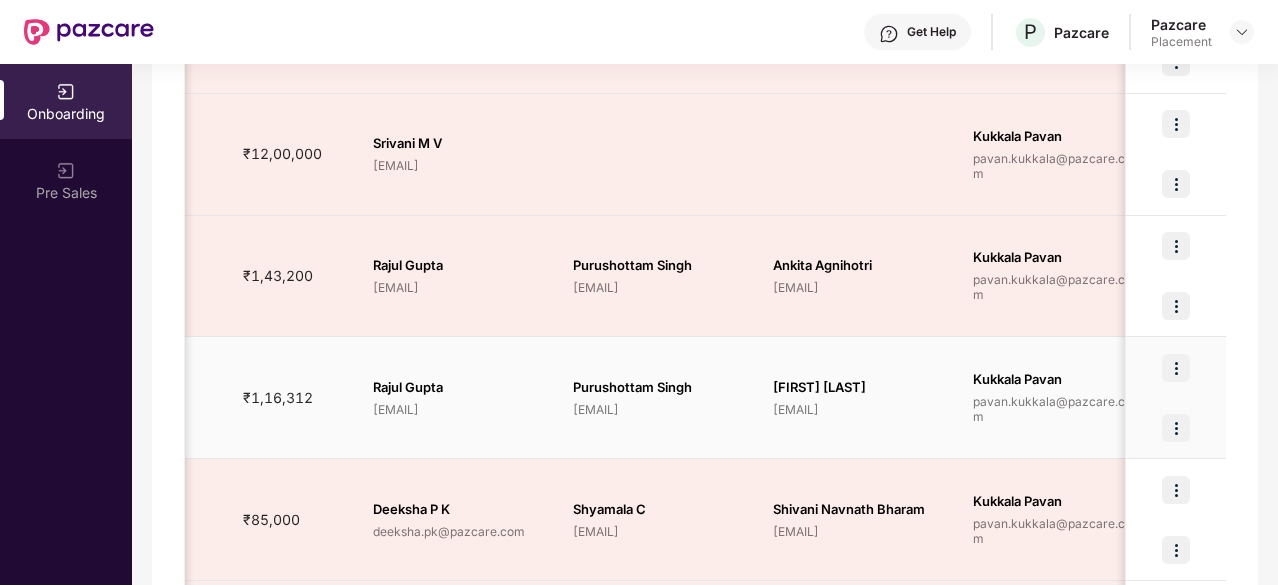 scroll, scrollTop: 0, scrollLeft: 1434, axis: horizontal 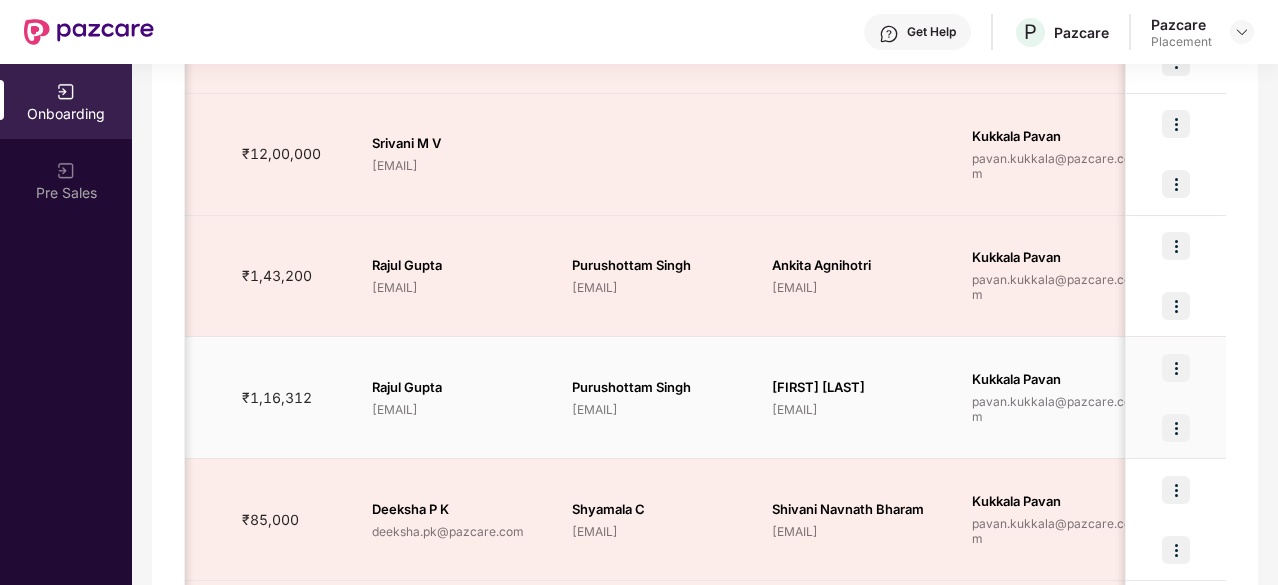 drag, startPoint x: 775, startPoint y: 408, endPoint x: 937, endPoint y: 407, distance: 162.00308 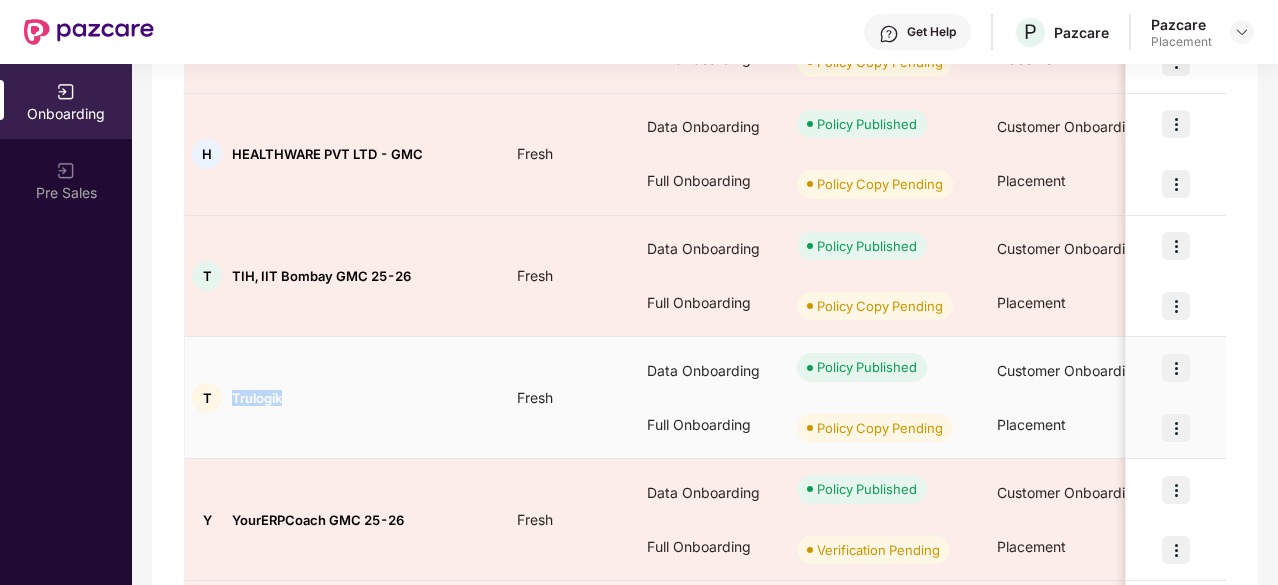 scroll, scrollTop: 0, scrollLeft: 0, axis: both 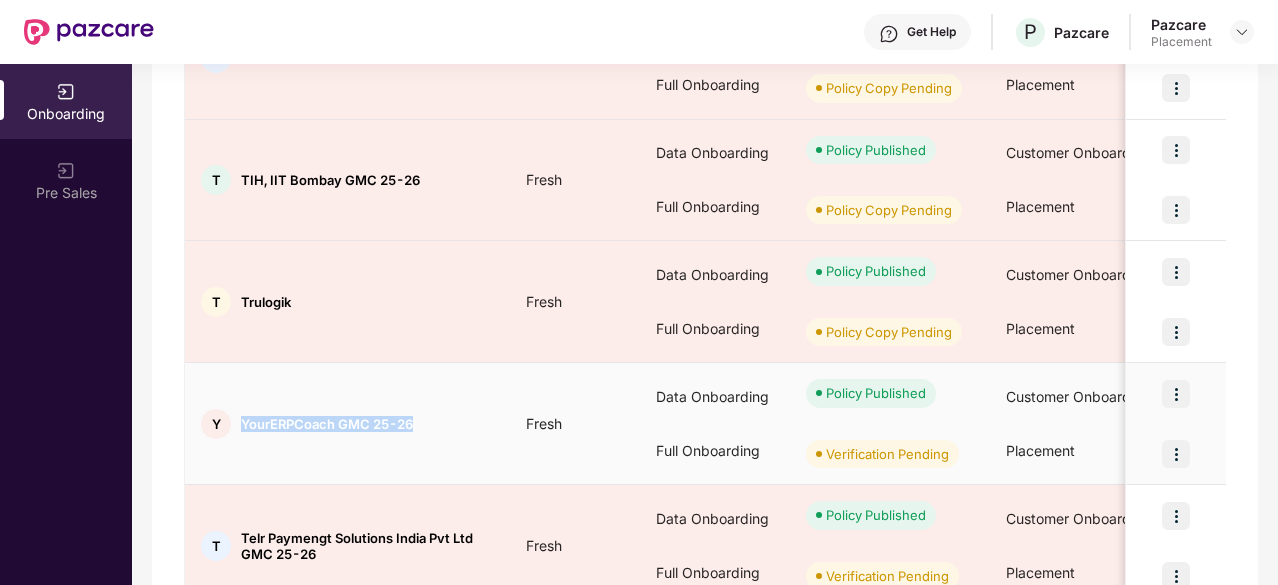 drag, startPoint x: 242, startPoint y: 421, endPoint x: 433, endPoint y: 423, distance: 191.01047 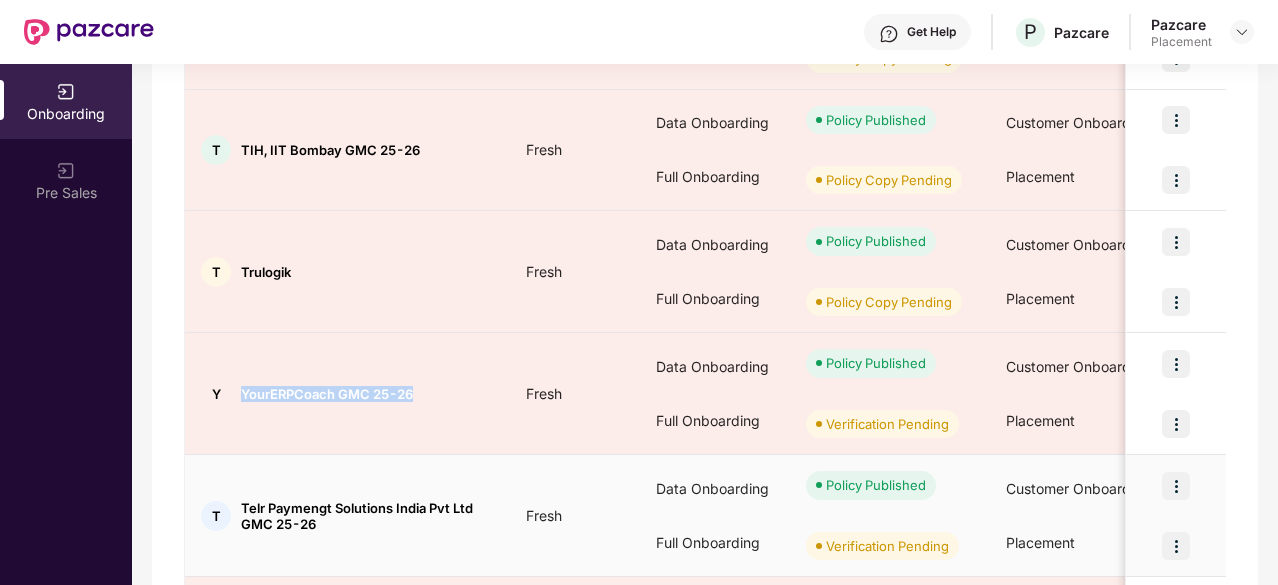 scroll, scrollTop: 786, scrollLeft: 0, axis: vertical 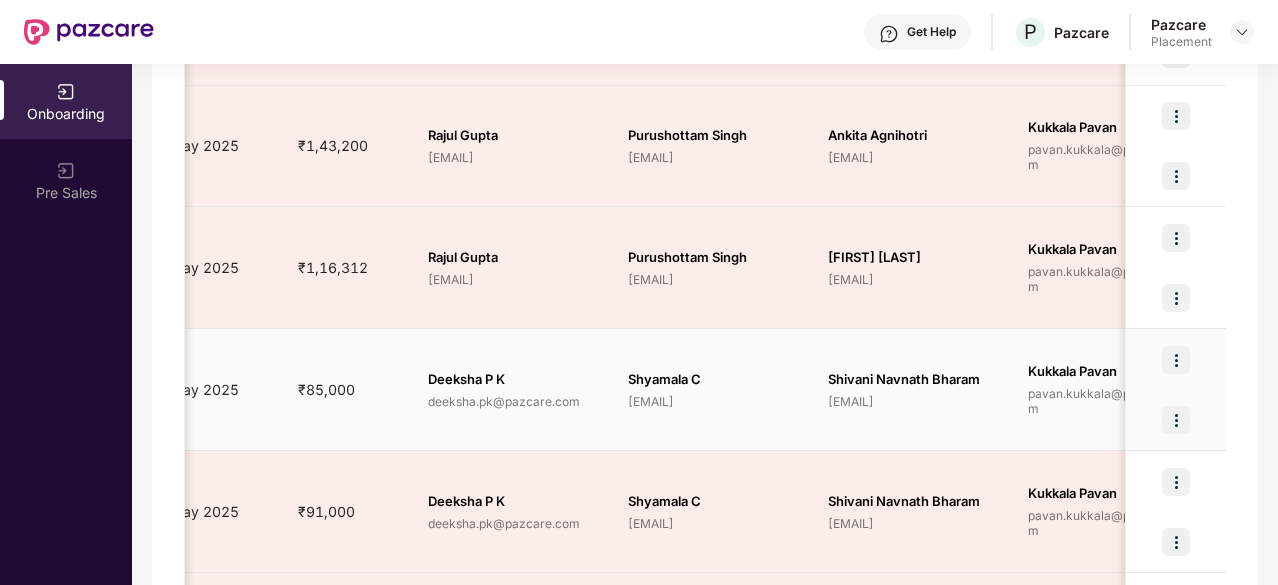 drag, startPoint x: 830, startPoint y: 393, endPoint x: 843, endPoint y: 405, distance: 17.691807 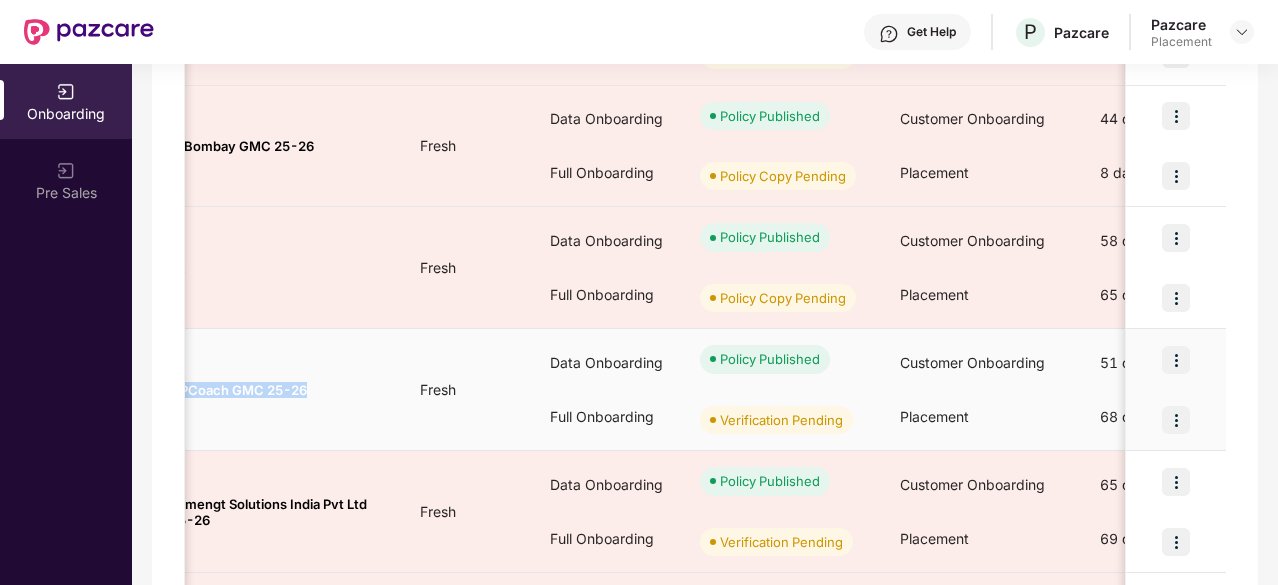 scroll, scrollTop: 0, scrollLeft: 0, axis: both 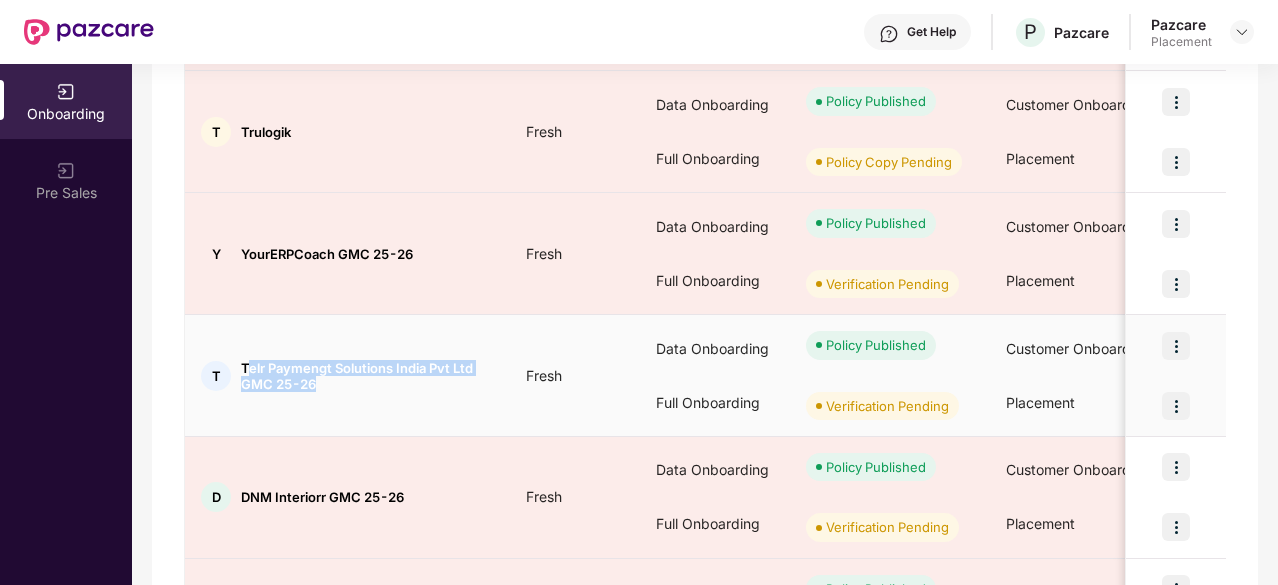 drag, startPoint x: 245, startPoint y: 359, endPoint x: 334, endPoint y: 374, distance: 90.255196 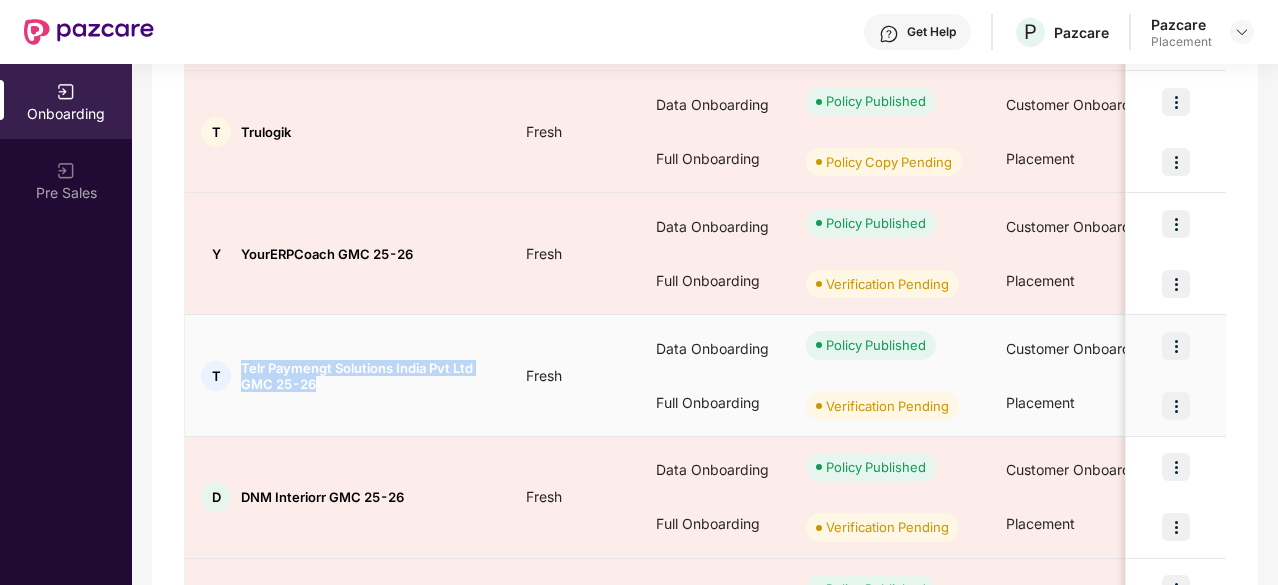 drag, startPoint x: 242, startPoint y: 363, endPoint x: 323, endPoint y: 380, distance: 82.764725 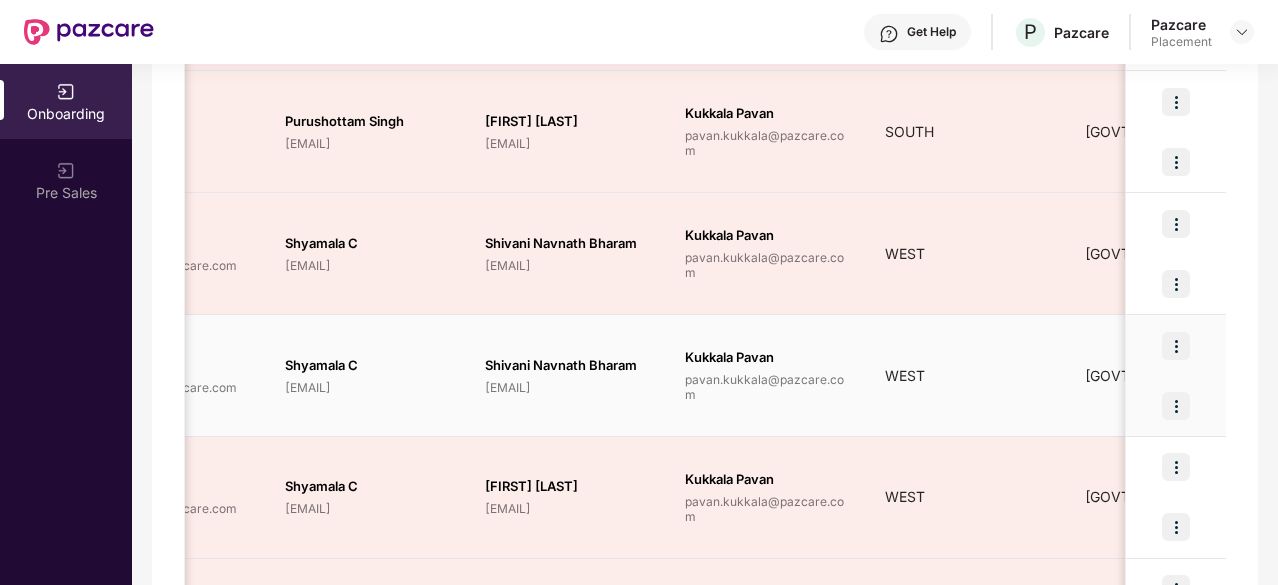 scroll, scrollTop: 0, scrollLeft: 1884, axis: horizontal 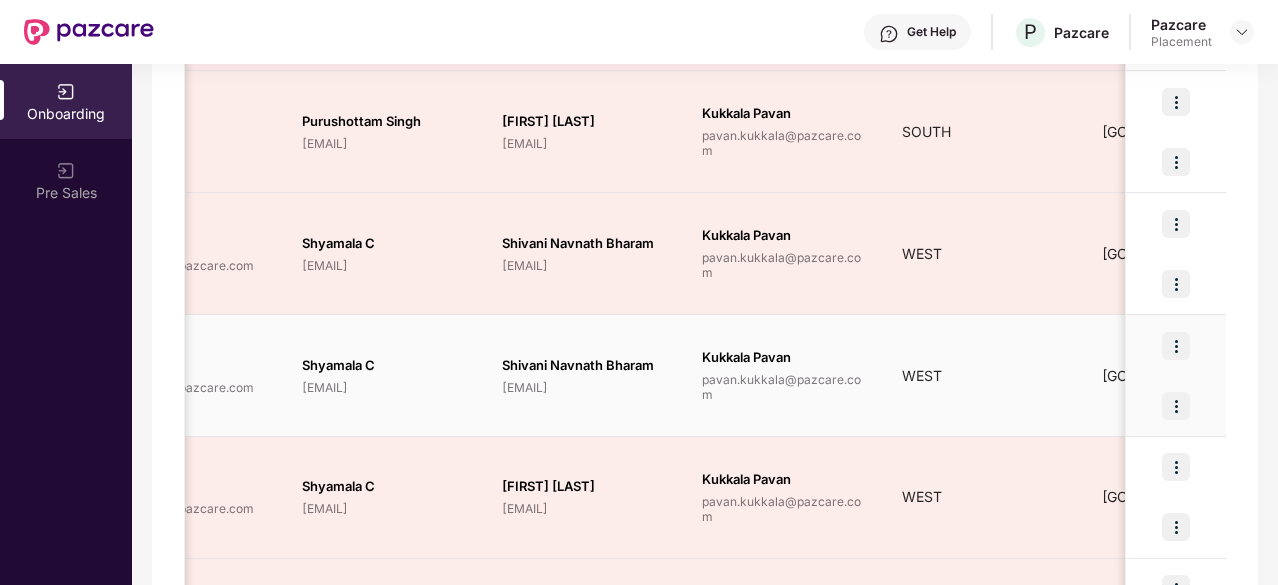 drag, startPoint x: 497, startPoint y: 385, endPoint x: 520, endPoint y: 393, distance: 24.351591 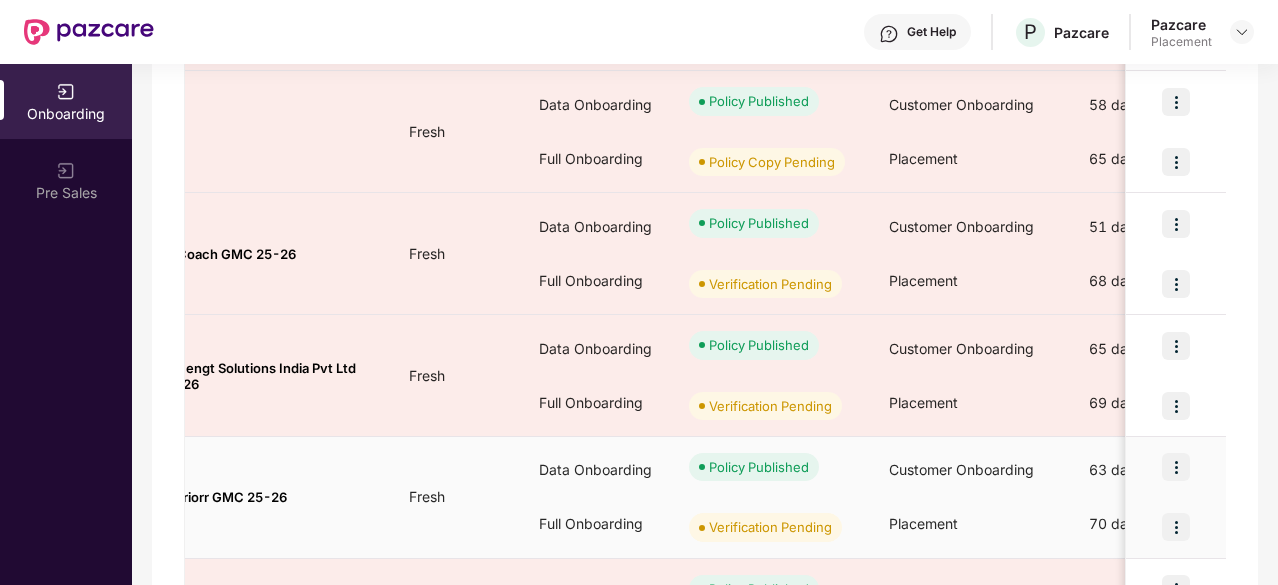 scroll, scrollTop: 0, scrollLeft: 0, axis: both 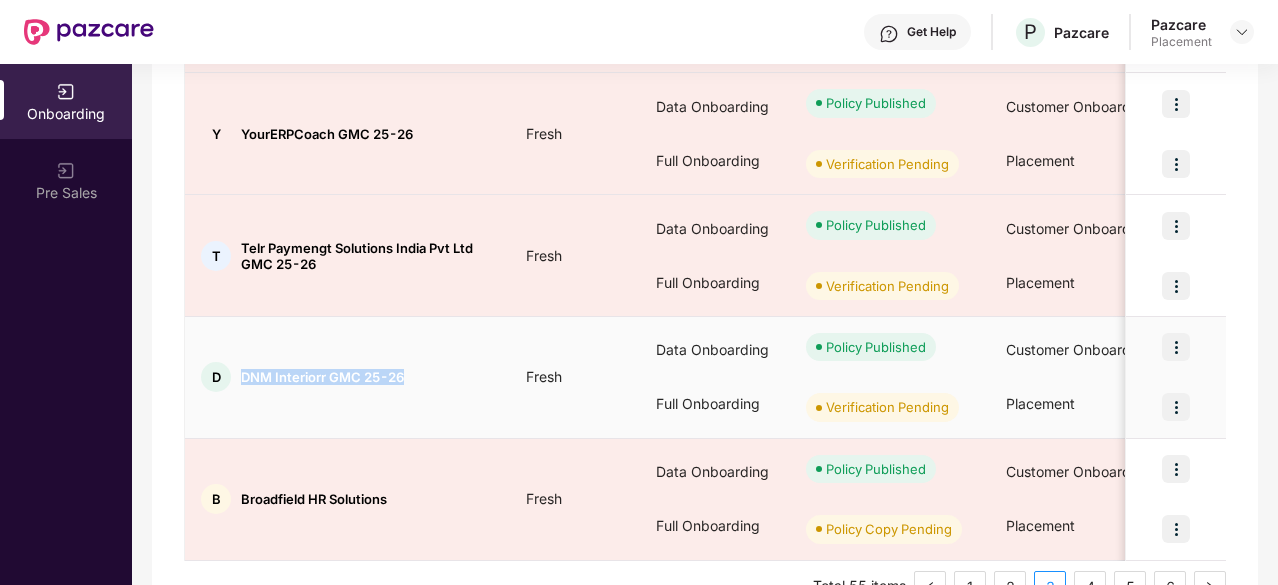 drag, startPoint x: 242, startPoint y: 378, endPoint x: 417, endPoint y: 377, distance: 175.00285 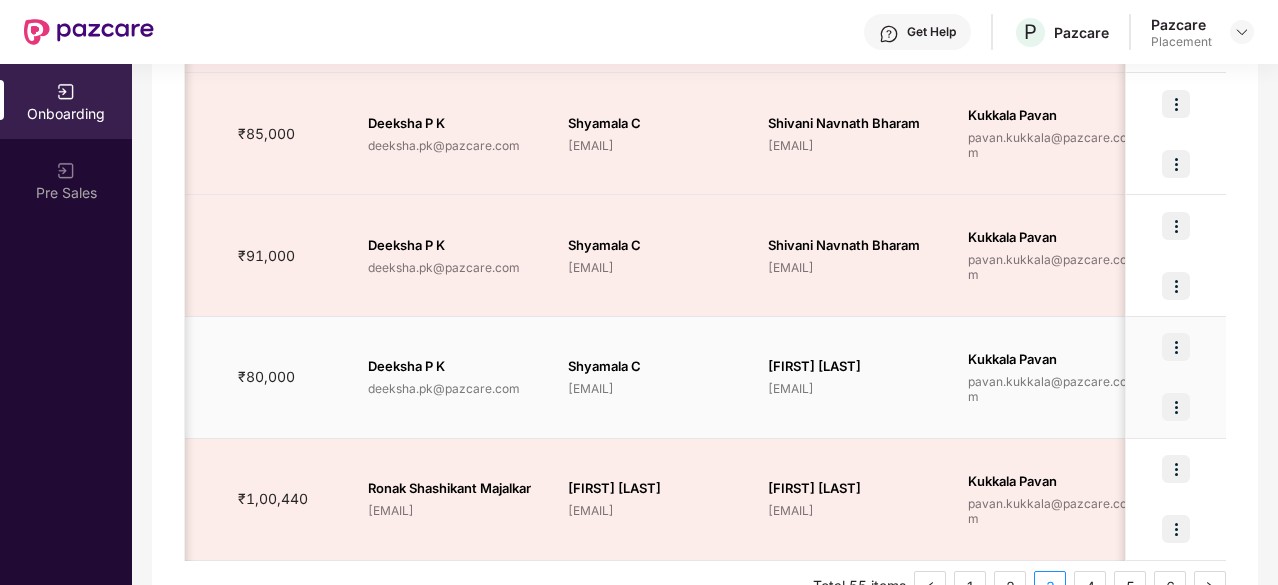 scroll, scrollTop: 0, scrollLeft: 1439, axis: horizontal 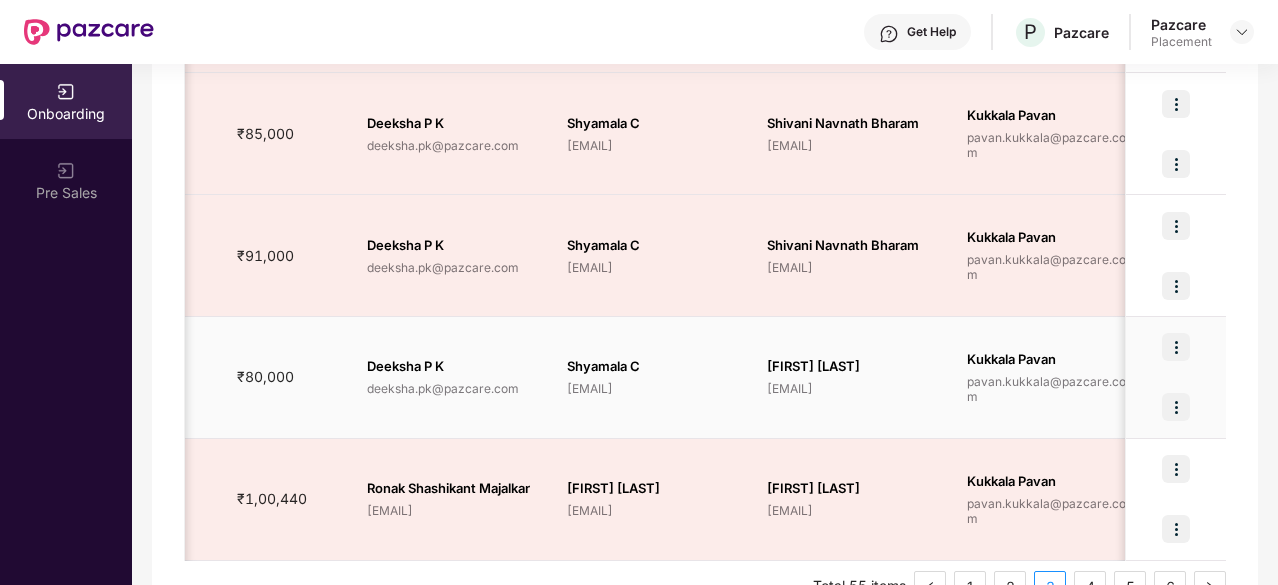 drag, startPoint x: 766, startPoint y: 383, endPoint x: 782, endPoint y: 397, distance: 21.260292 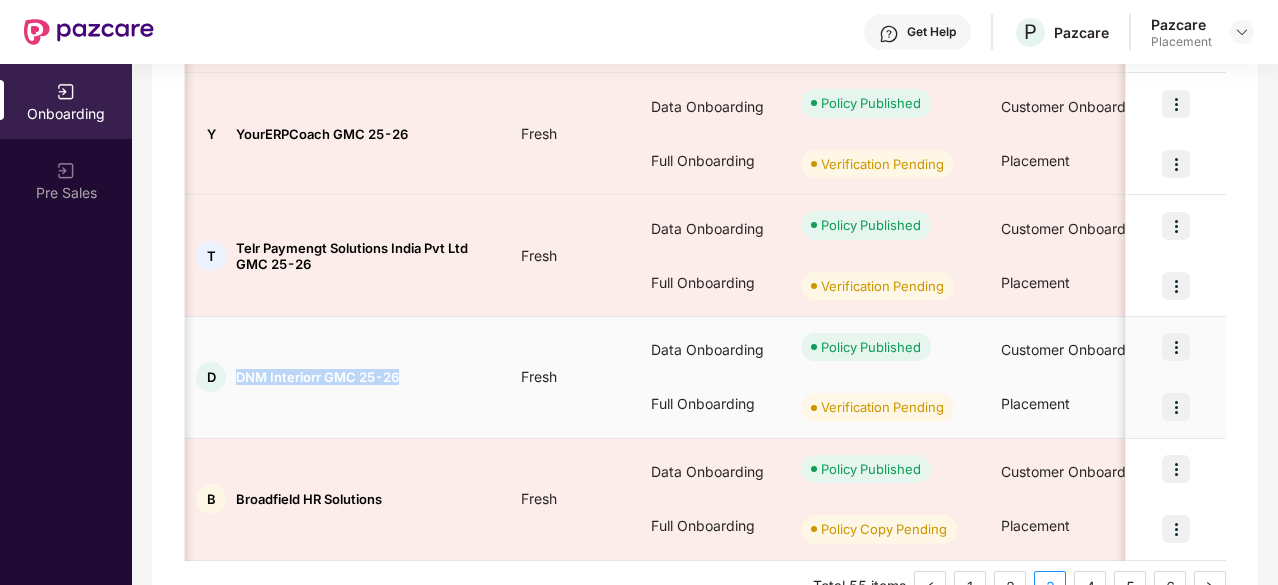 scroll, scrollTop: 0, scrollLeft: 6, axis: horizontal 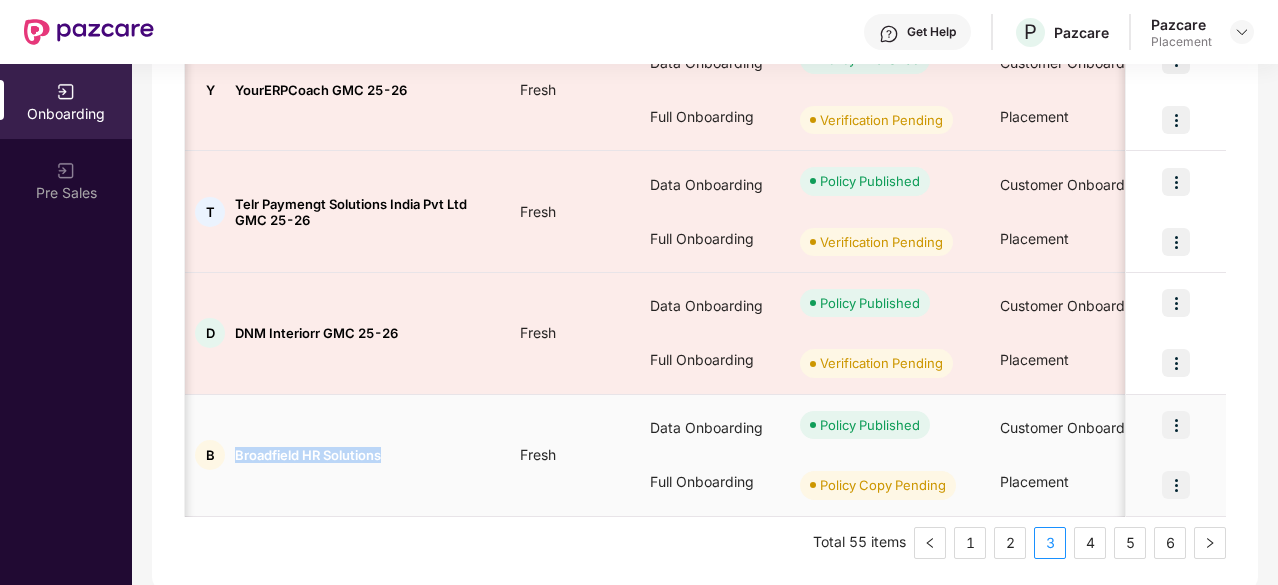 drag, startPoint x: 384, startPoint y: 449, endPoint x: 232, endPoint y: 457, distance: 152.21039 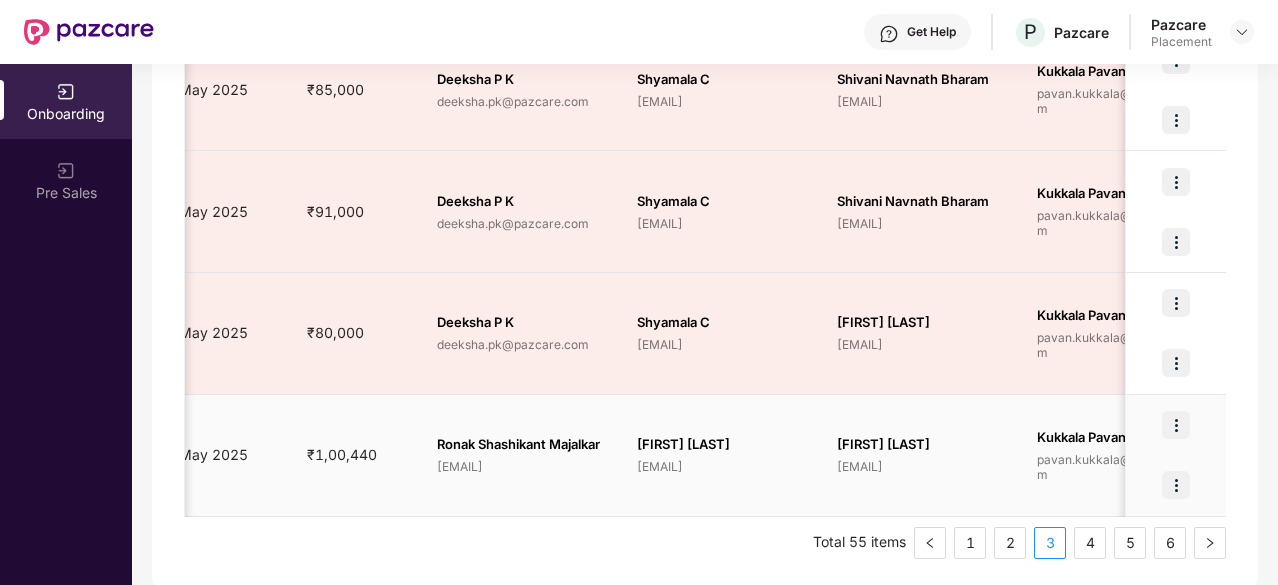 scroll, scrollTop: 0, scrollLeft: 1390, axis: horizontal 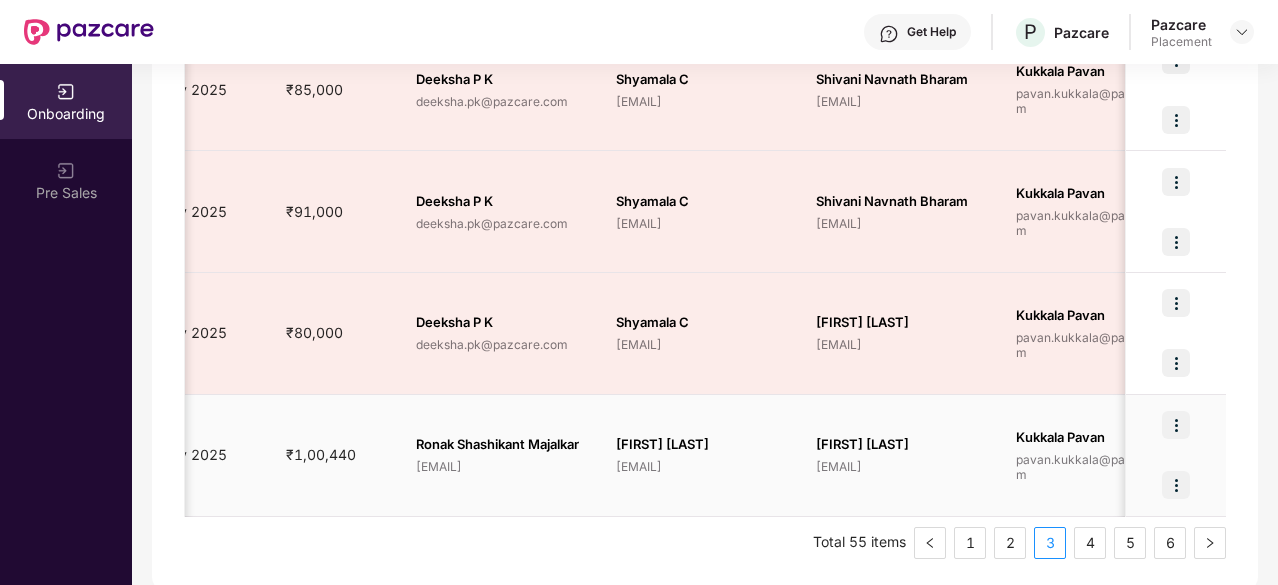 drag, startPoint x: 816, startPoint y: 465, endPoint x: 952, endPoint y: 453, distance: 136.52838 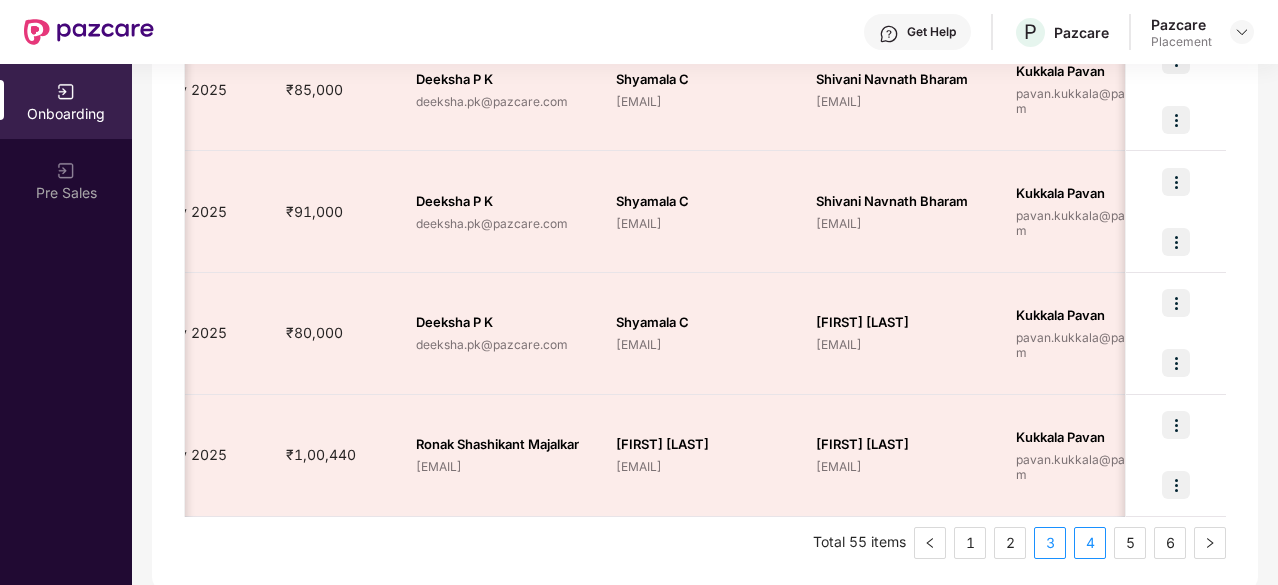 click on "4" at bounding box center (1090, 543) 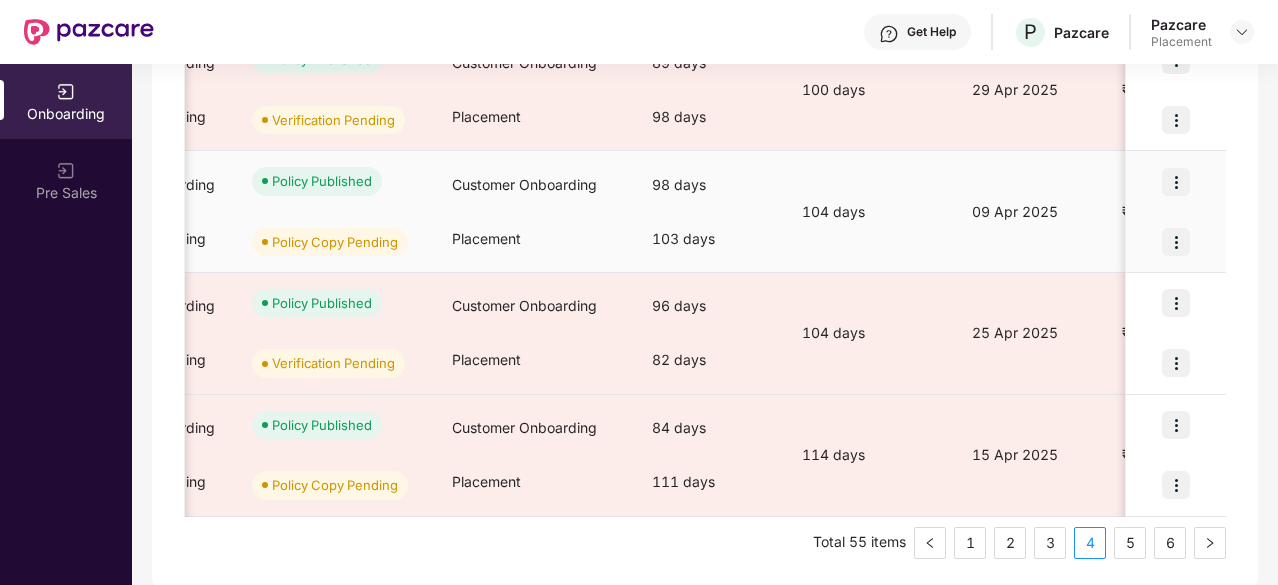 scroll, scrollTop: 0, scrollLeft: 0, axis: both 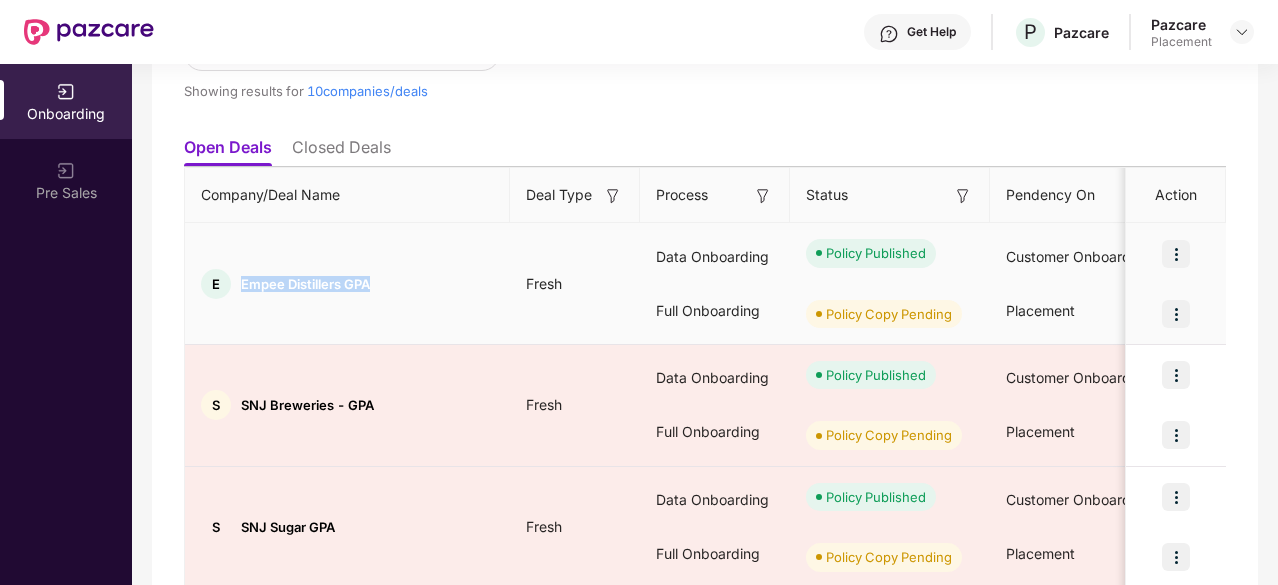 drag, startPoint x: 235, startPoint y: 282, endPoint x: 378, endPoint y: 289, distance: 143.17122 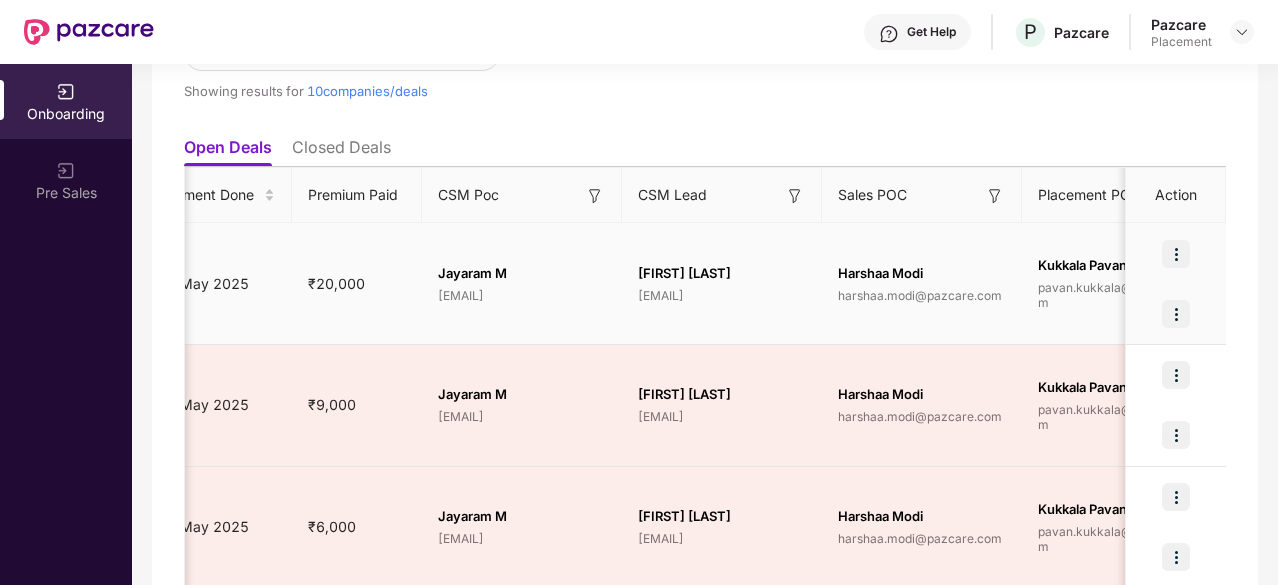 scroll, scrollTop: 0, scrollLeft: 1372, axis: horizontal 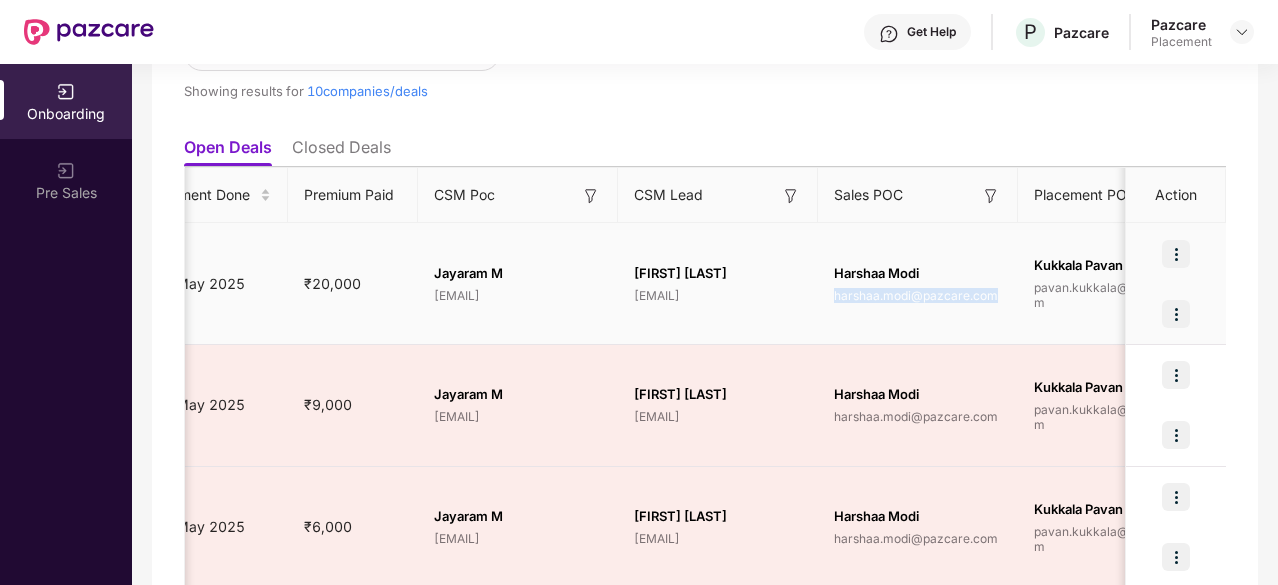 drag, startPoint x: 833, startPoint y: 292, endPoint x: 994, endPoint y: 291, distance: 161.00311 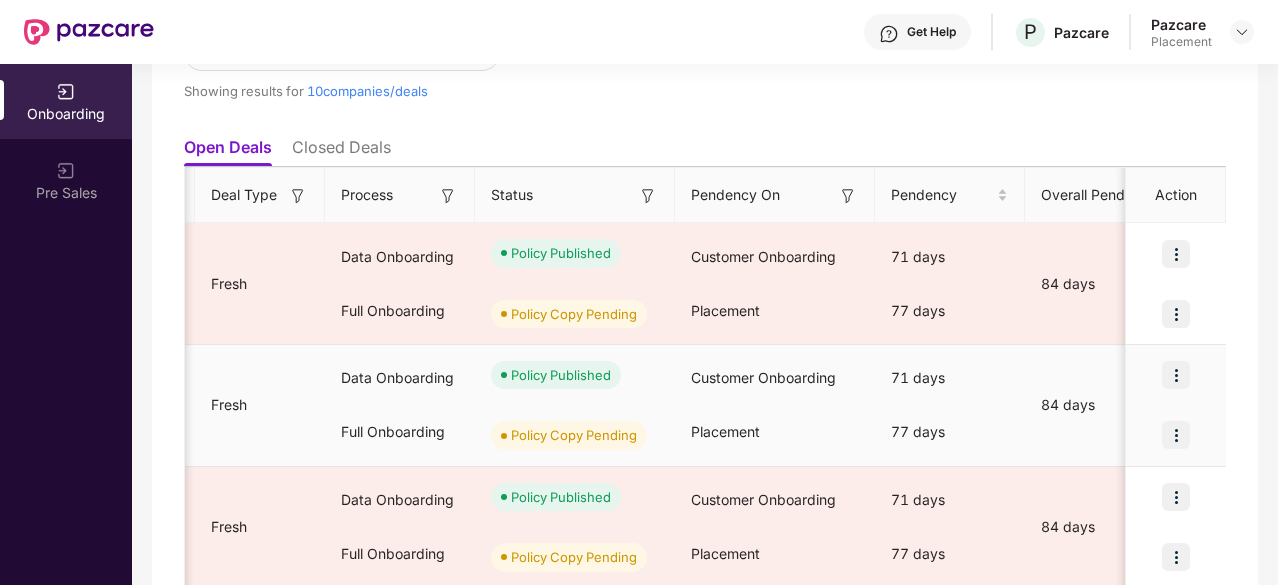 scroll, scrollTop: 0, scrollLeft: 0, axis: both 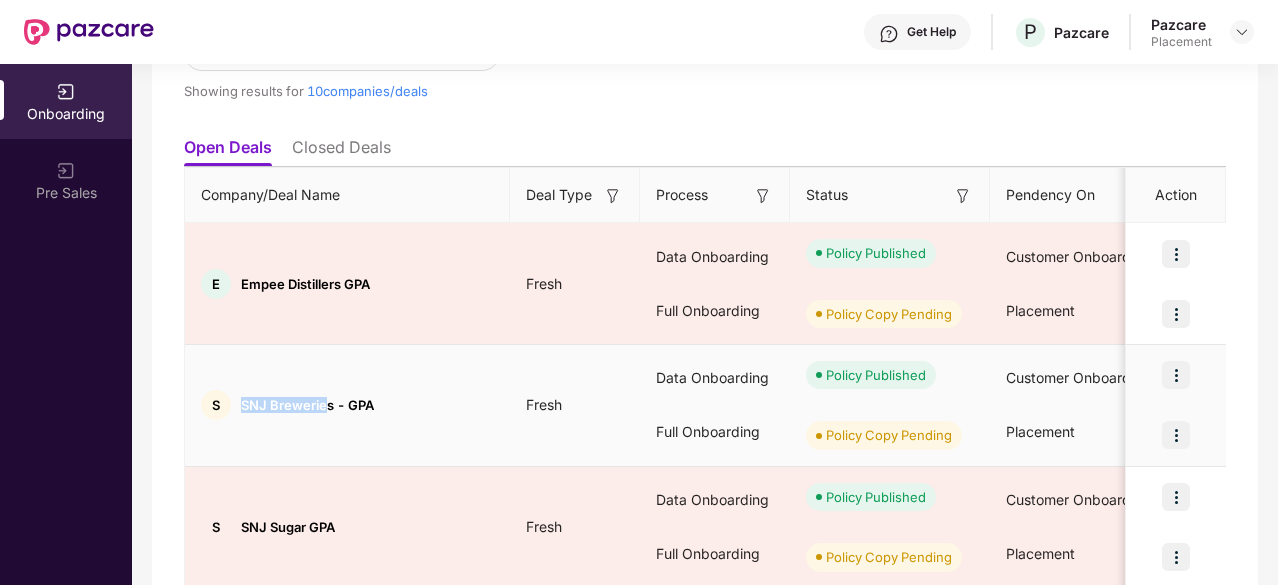 drag, startPoint x: 236, startPoint y: 401, endPoint x: 326, endPoint y: 409, distance: 90.35486 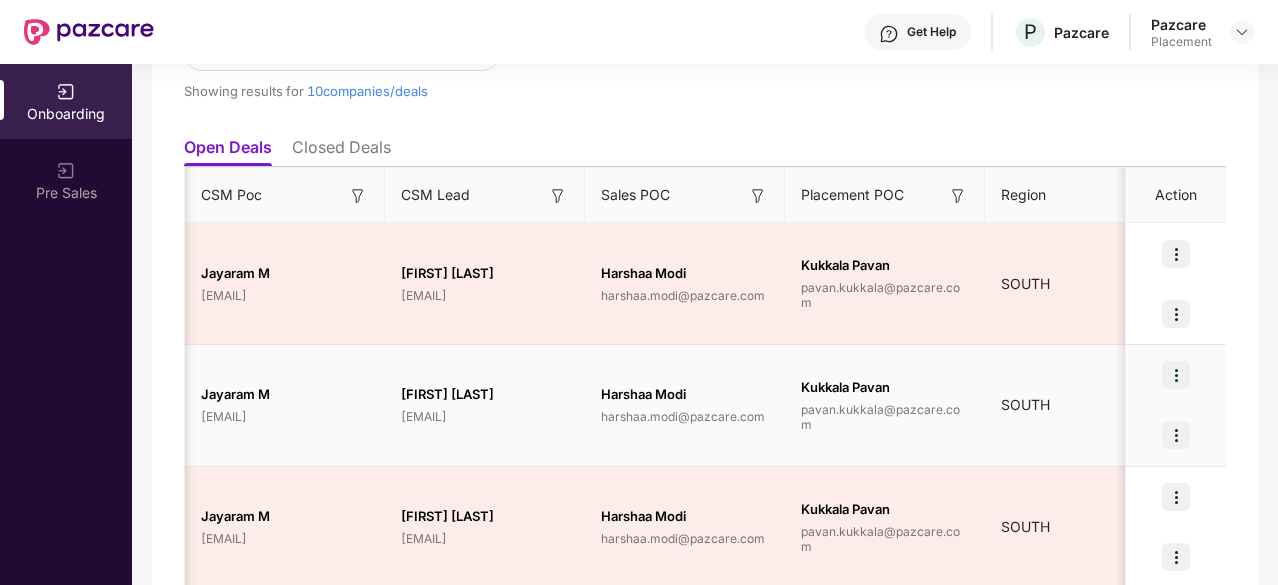 scroll, scrollTop: 0, scrollLeft: 1602, axis: horizontal 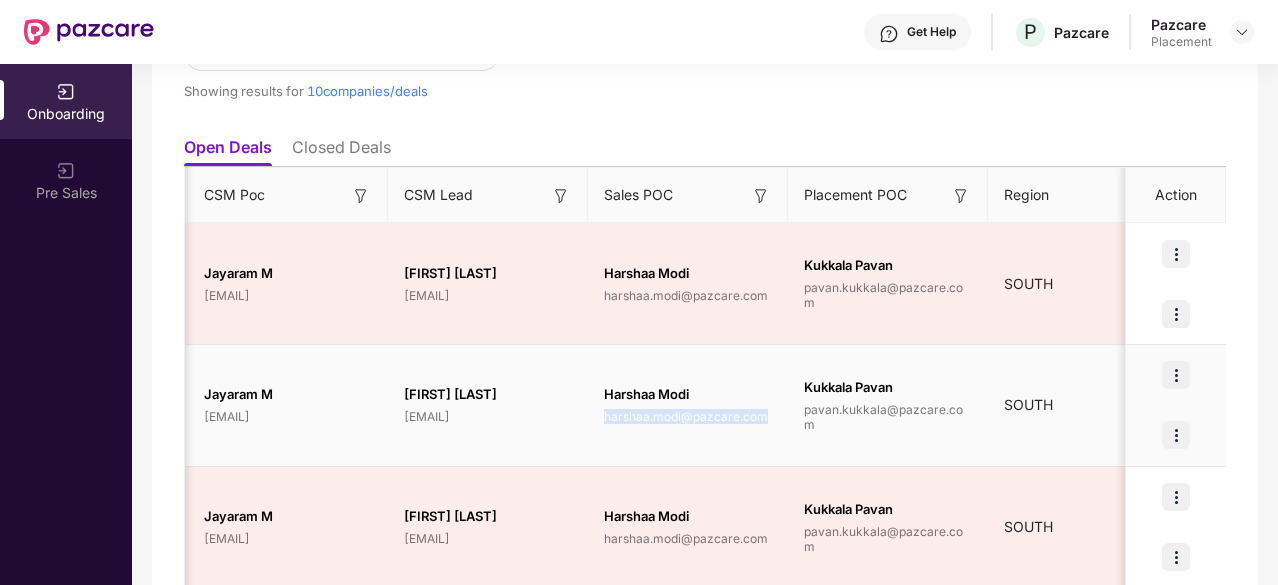drag, startPoint x: 602, startPoint y: 418, endPoint x: 763, endPoint y: 419, distance: 161.00311 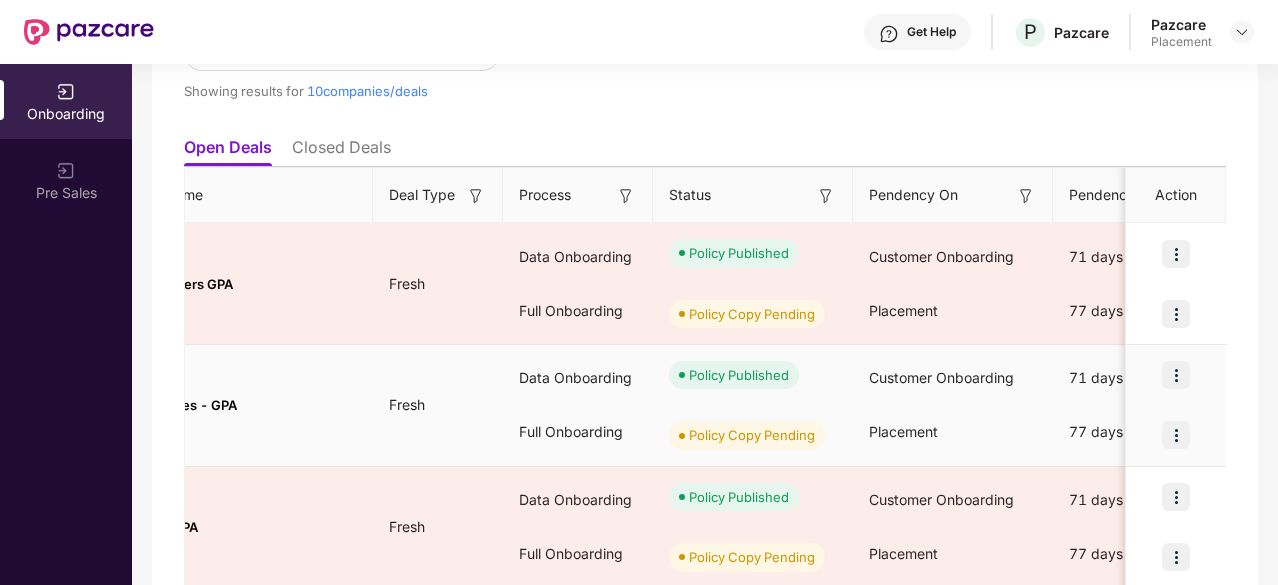 scroll, scrollTop: 0, scrollLeft: 0, axis: both 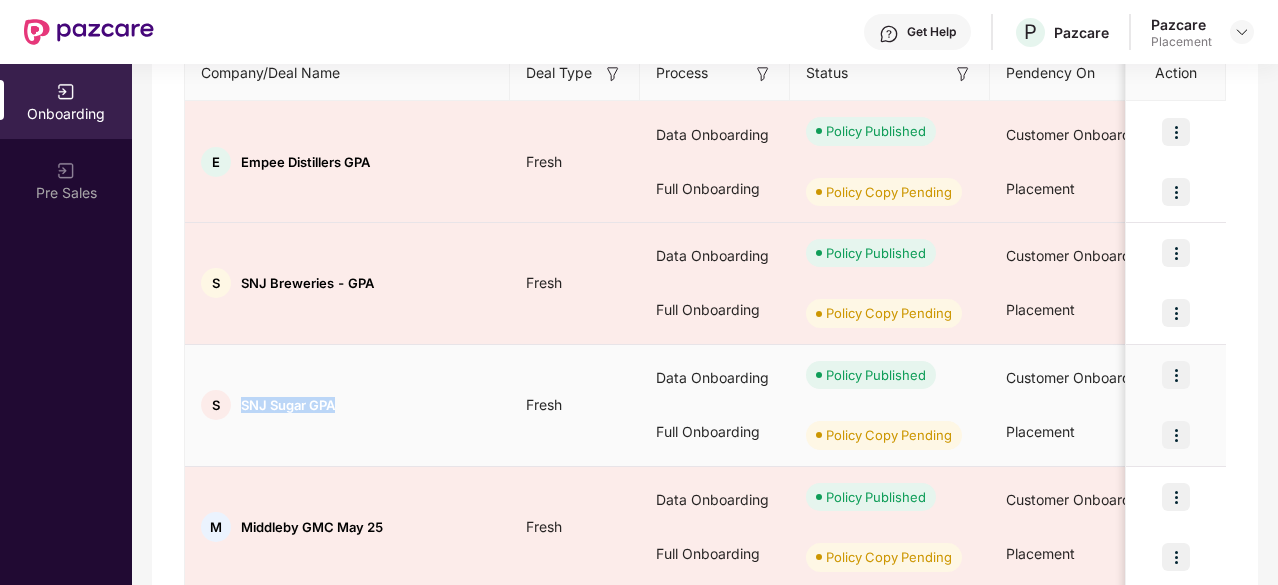 drag, startPoint x: 241, startPoint y: 403, endPoint x: 346, endPoint y: 405, distance: 105.01904 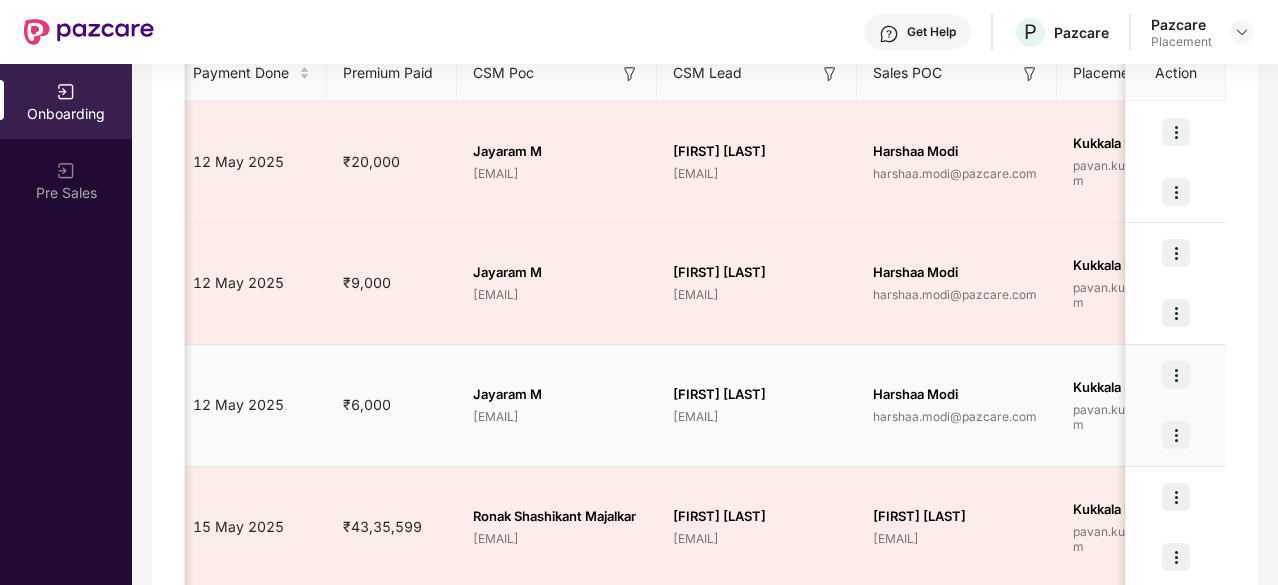 scroll, scrollTop: 0, scrollLeft: 1335, axis: horizontal 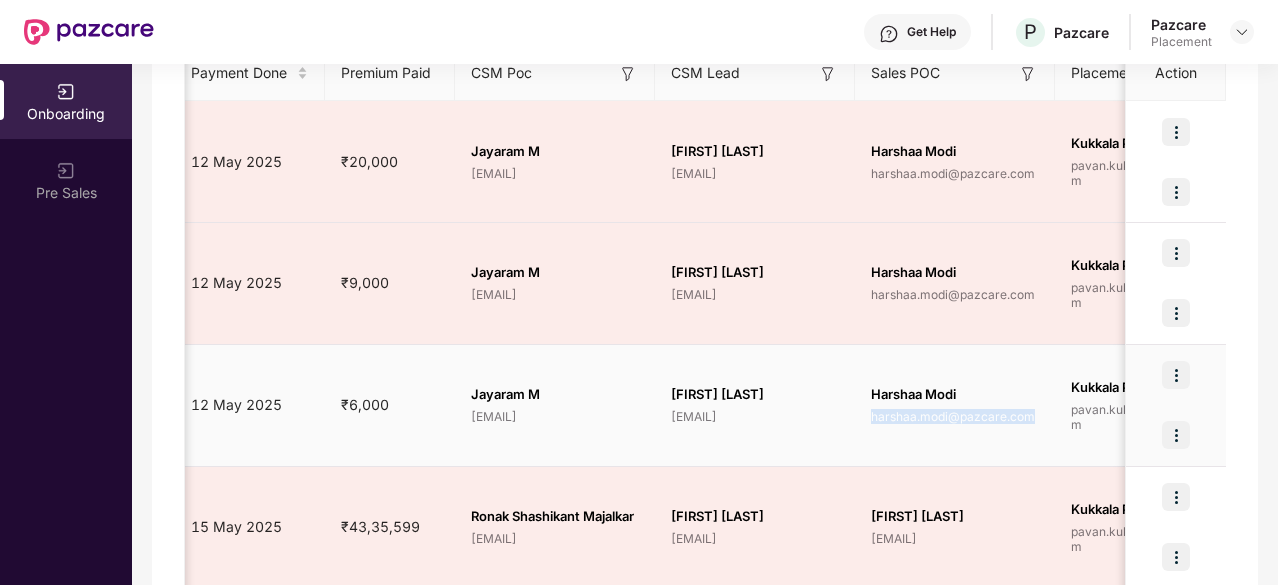 drag, startPoint x: 867, startPoint y: 416, endPoint x: 1032, endPoint y: 421, distance: 165.07574 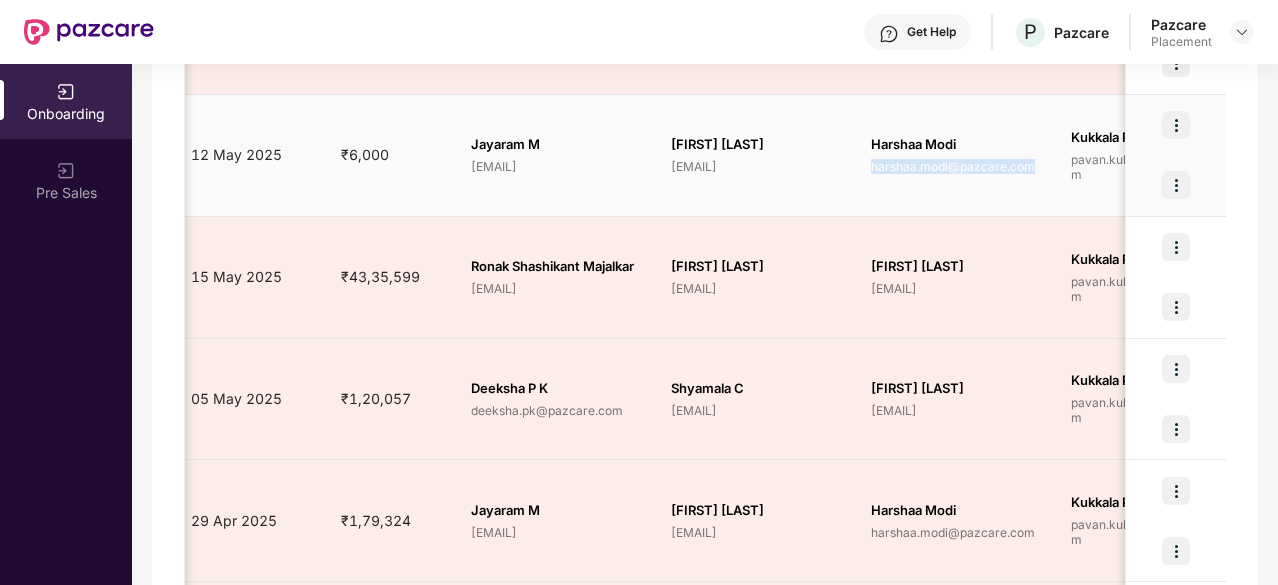 scroll, scrollTop: 537, scrollLeft: 0, axis: vertical 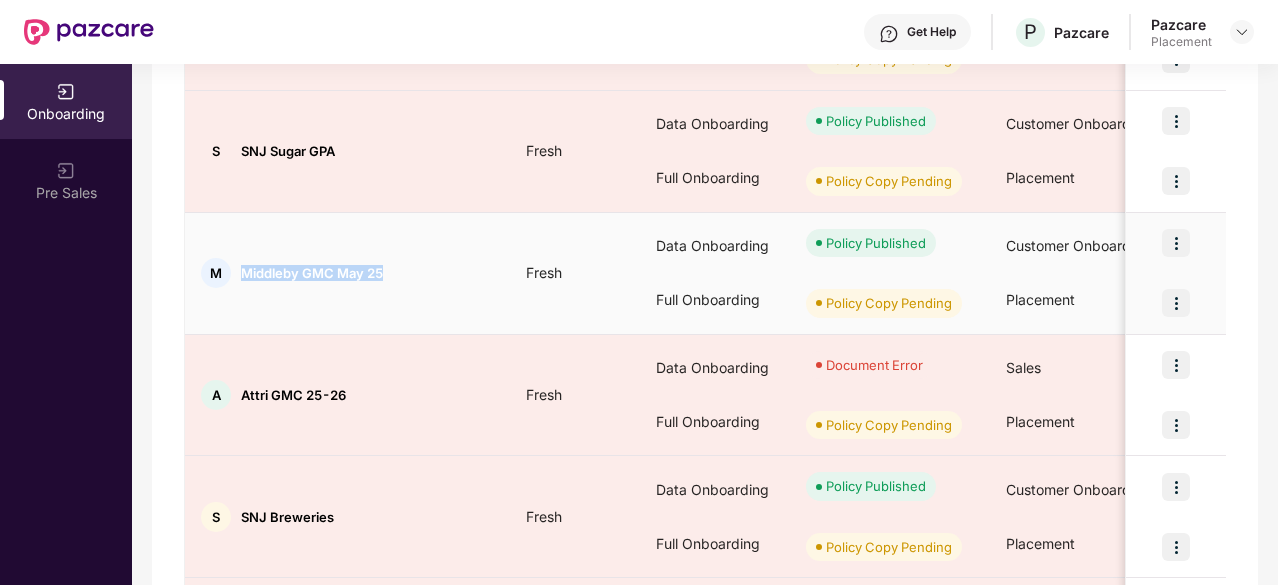 drag, startPoint x: 234, startPoint y: 274, endPoint x: 388, endPoint y: 273, distance: 154.00325 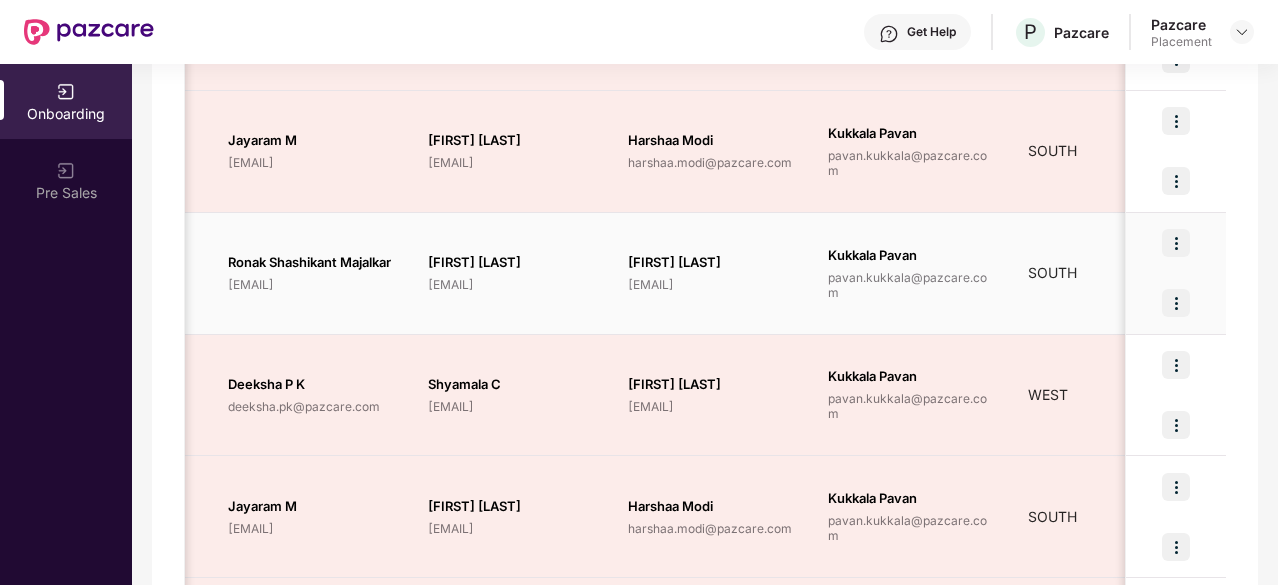 scroll, scrollTop: 0, scrollLeft: 1579, axis: horizontal 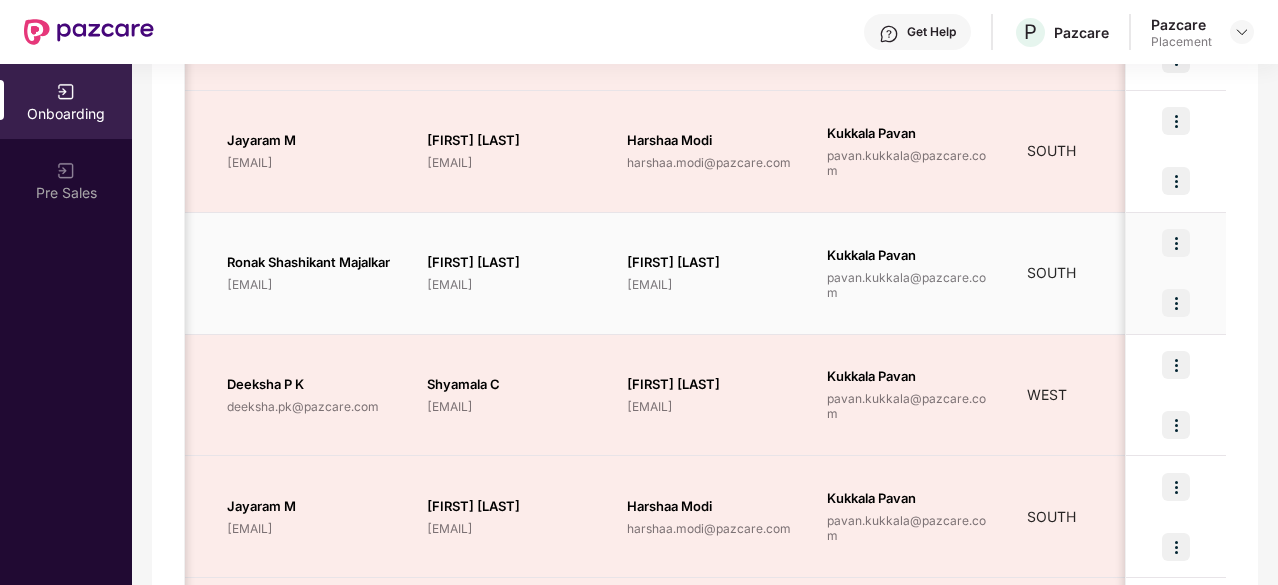 drag, startPoint x: 619, startPoint y: 279, endPoint x: 772, endPoint y: 283, distance: 153.05228 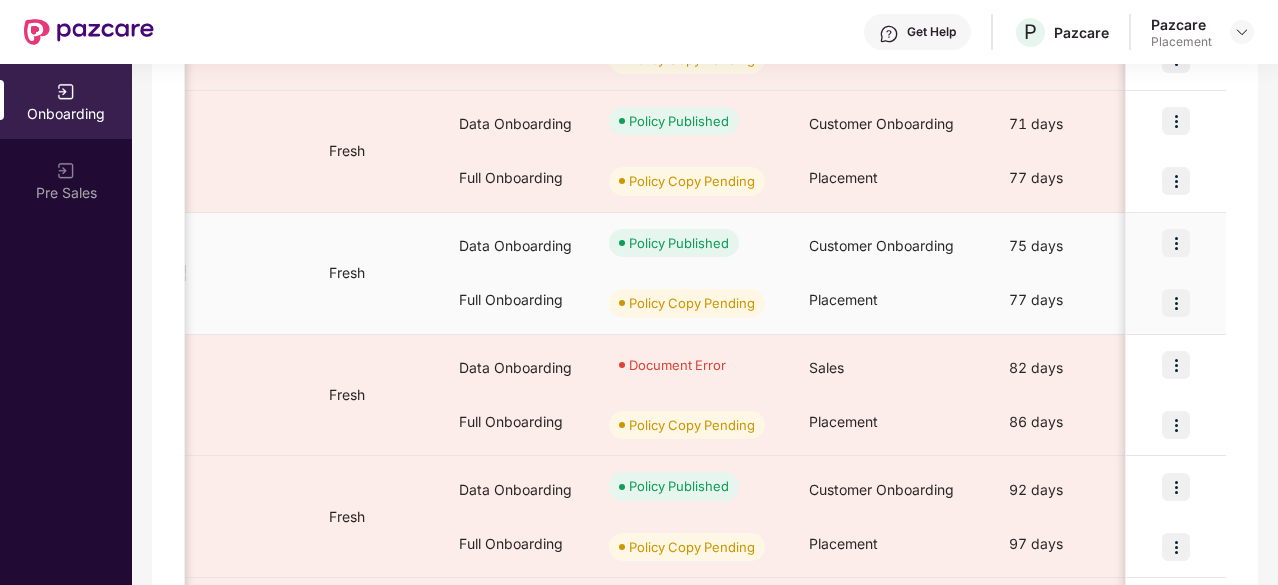 scroll, scrollTop: 0, scrollLeft: 0, axis: both 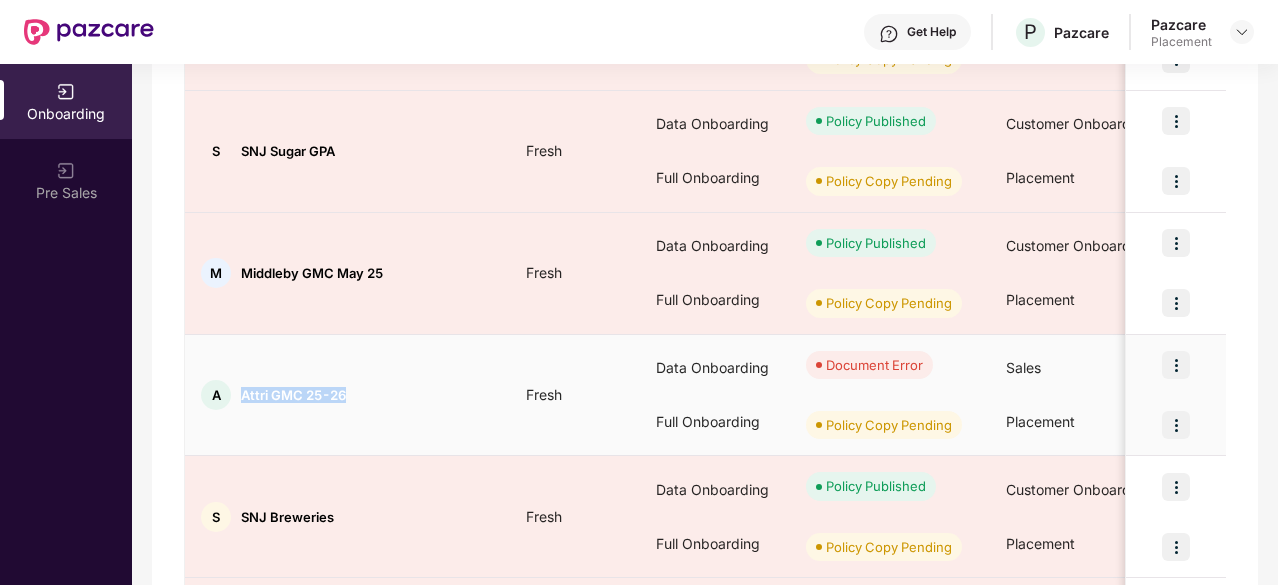 drag, startPoint x: 239, startPoint y: 395, endPoint x: 378, endPoint y: 383, distance: 139.51703 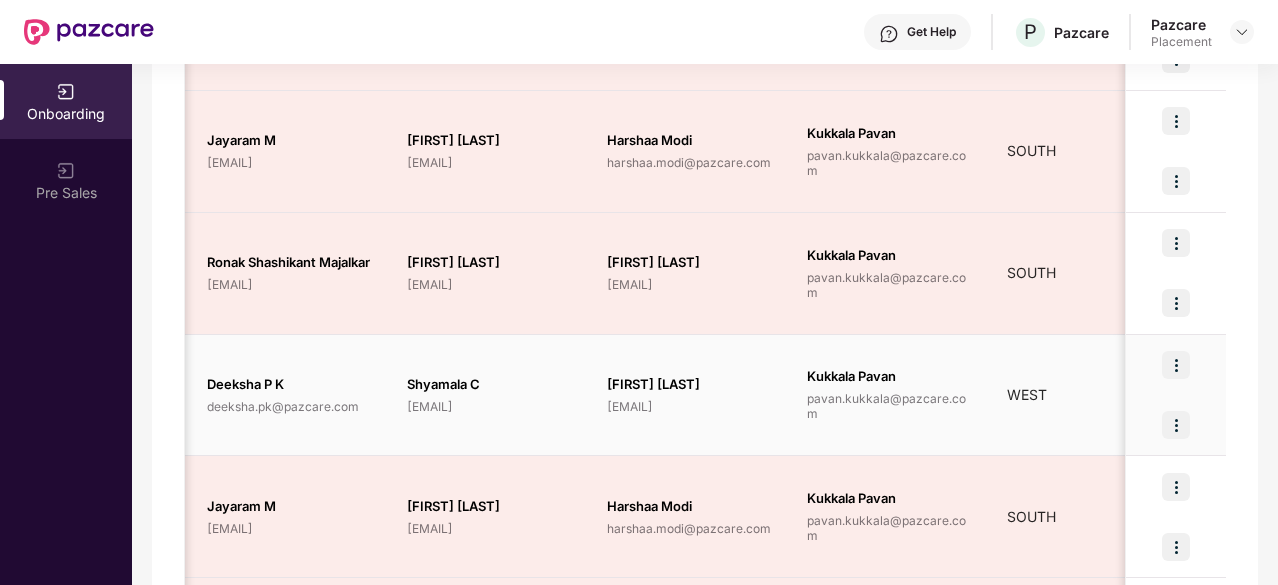 scroll, scrollTop: 0, scrollLeft: 1770, axis: horizontal 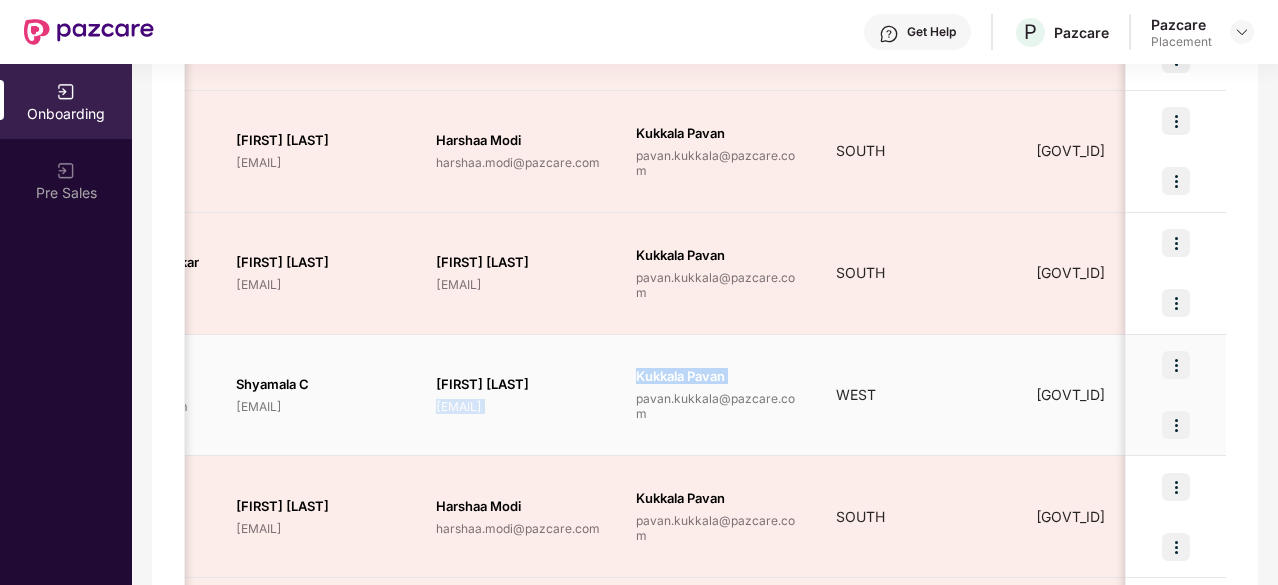 drag, startPoint x: 432, startPoint y: 405, endPoint x: 619, endPoint y: 405, distance: 187 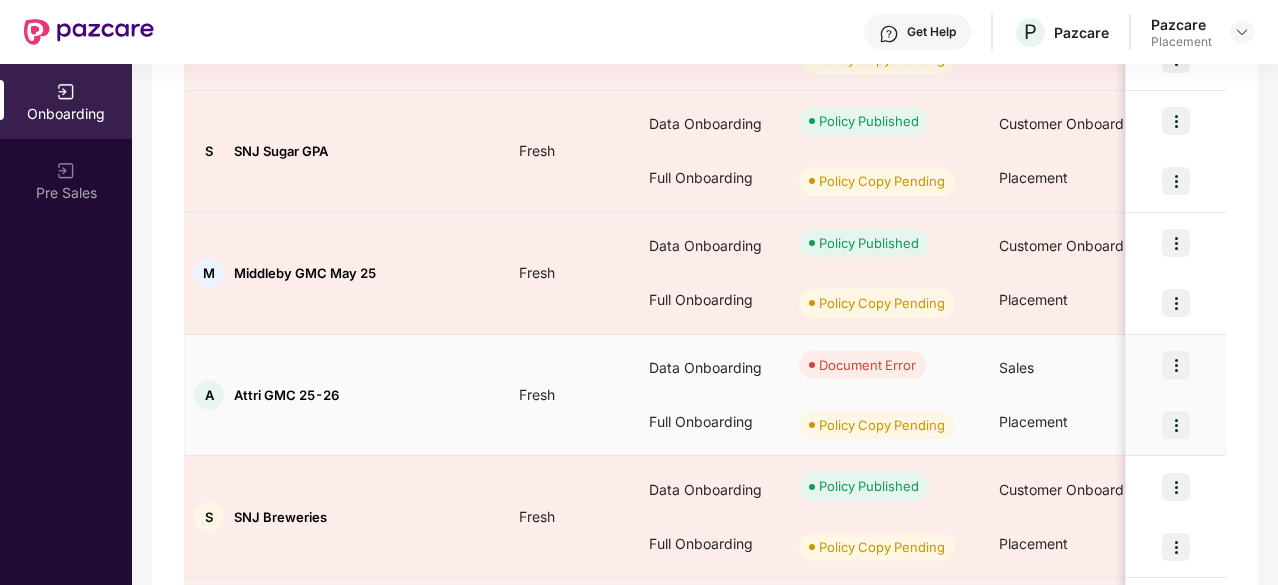 scroll, scrollTop: 0, scrollLeft: 0, axis: both 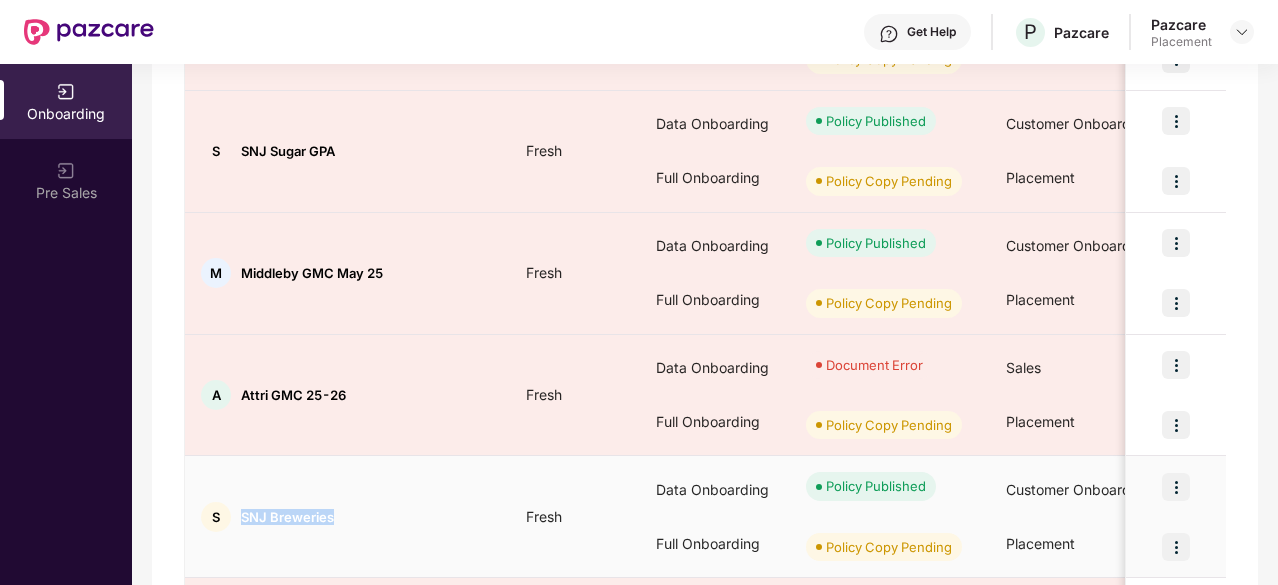 drag, startPoint x: 331, startPoint y: 516, endPoint x: 242, endPoint y: 517, distance: 89.005615 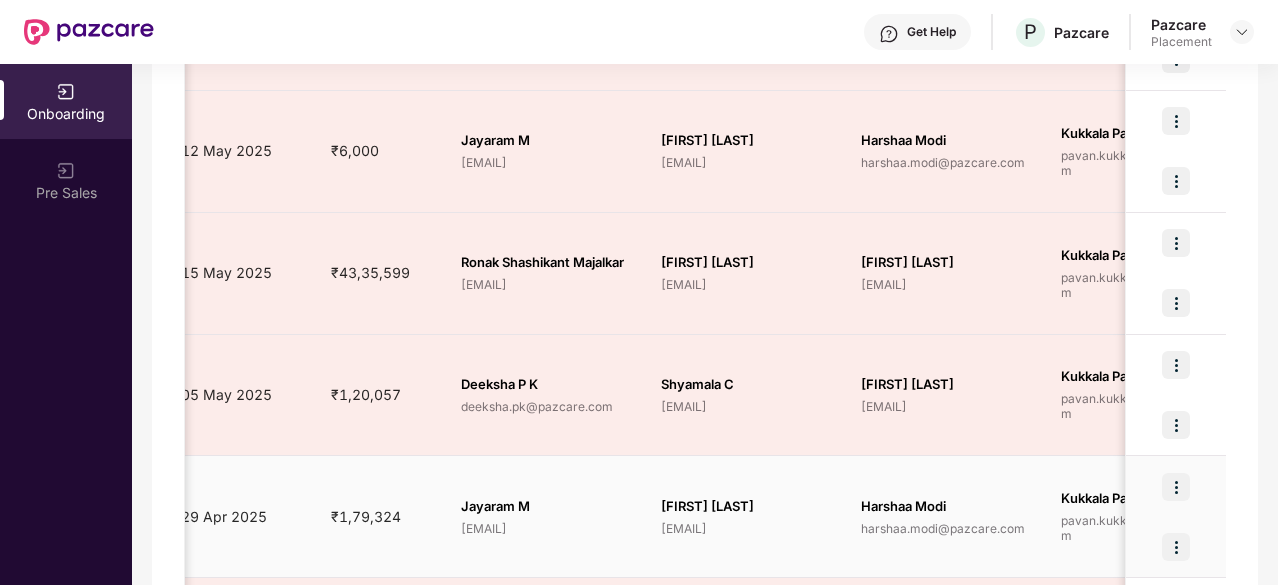scroll, scrollTop: 0, scrollLeft: 1354, axis: horizontal 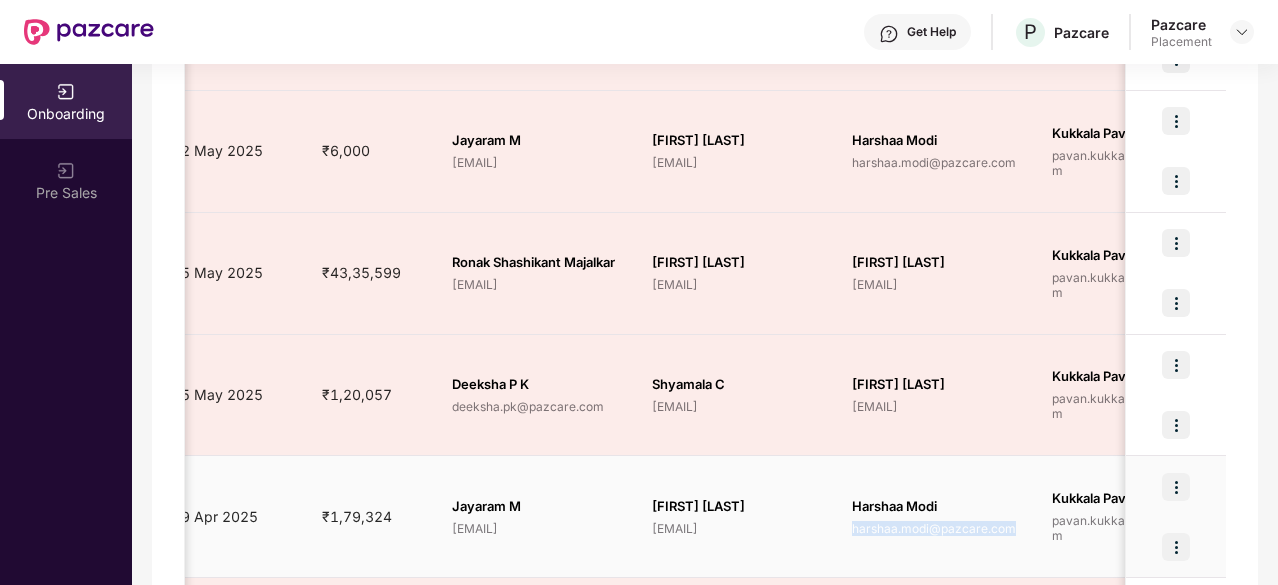 drag, startPoint x: 847, startPoint y: 527, endPoint x: 1015, endPoint y: 526, distance: 168.00298 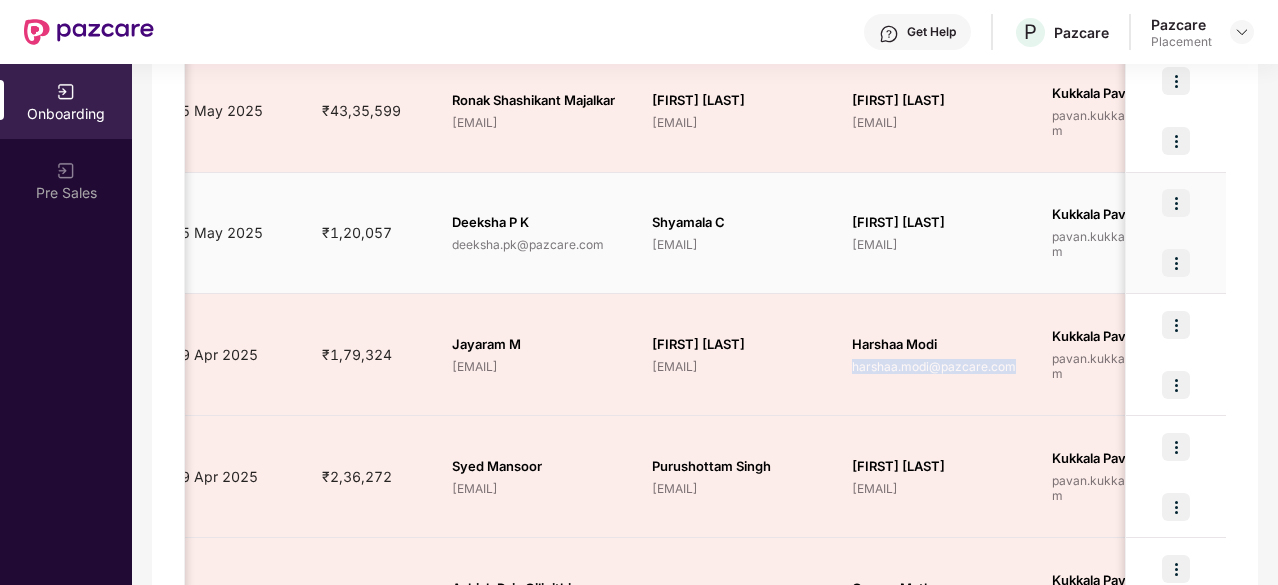 scroll, scrollTop: 700, scrollLeft: 0, axis: vertical 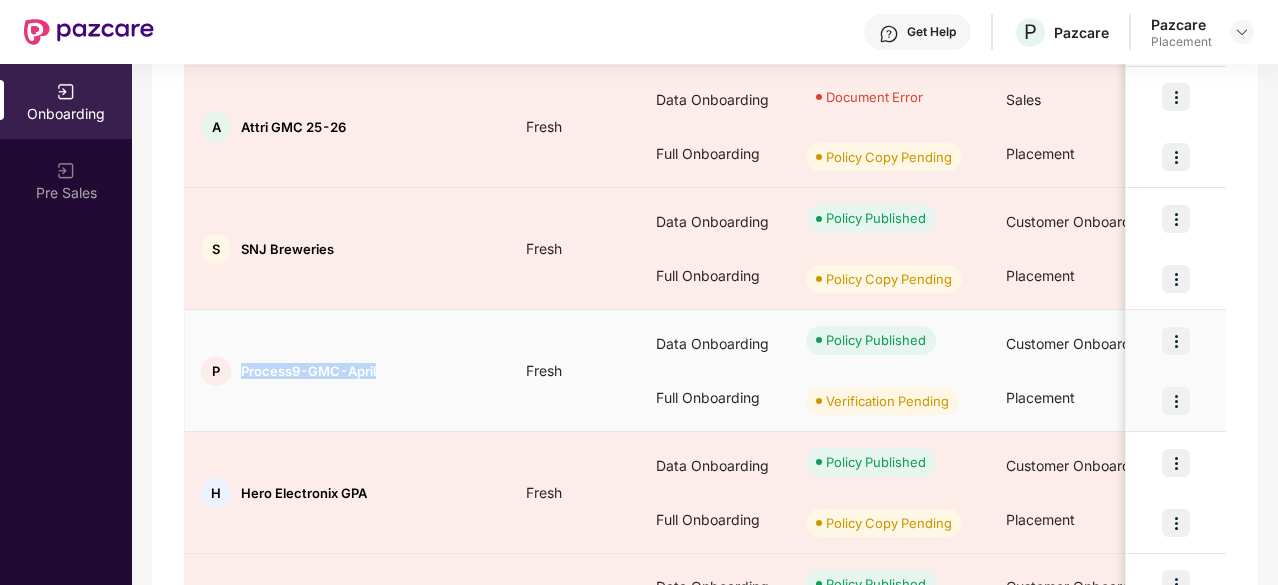 drag, startPoint x: 243, startPoint y: 367, endPoint x: 398, endPoint y: 358, distance: 155.26108 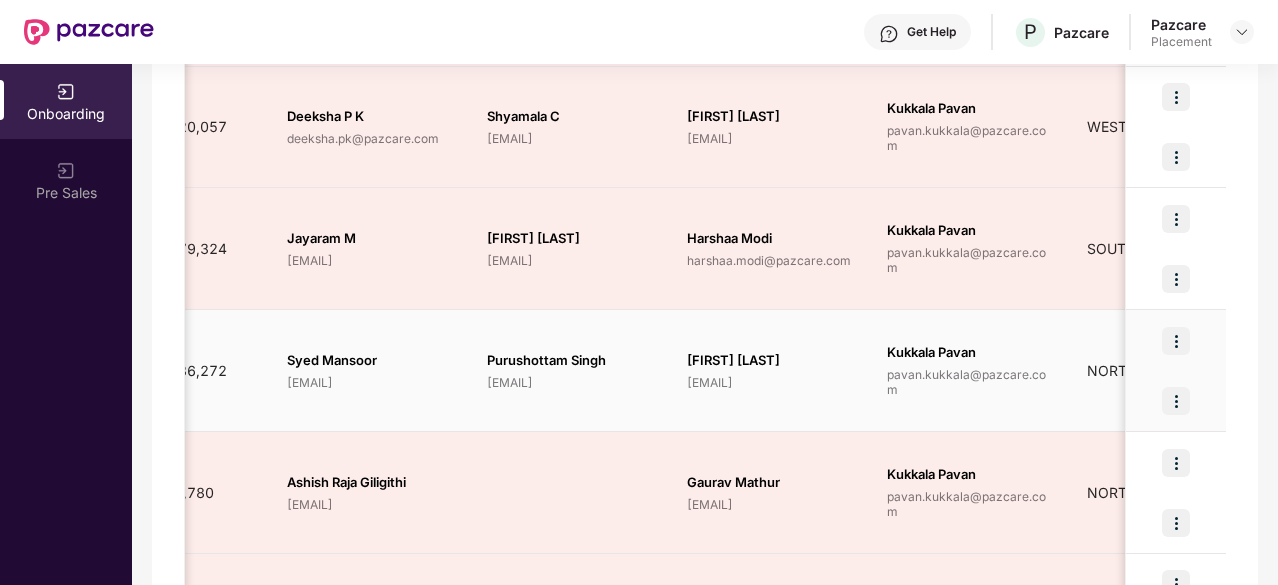 scroll, scrollTop: 0, scrollLeft: 1520, axis: horizontal 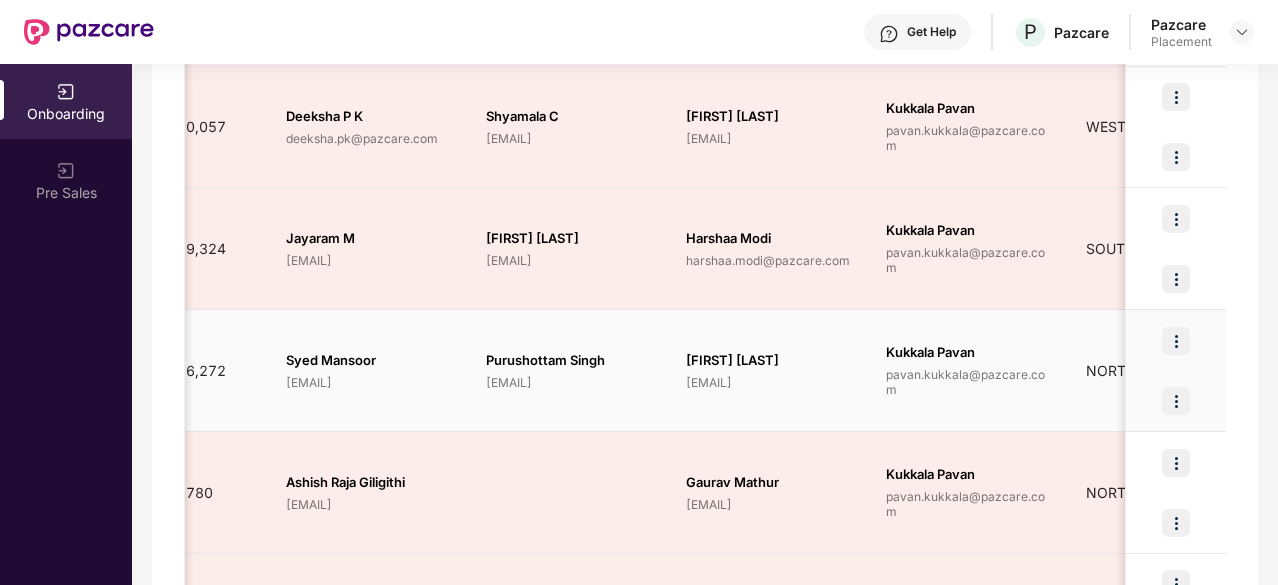 drag, startPoint x: 686, startPoint y: 374, endPoint x: 702, endPoint y: 385, distance: 19.416489 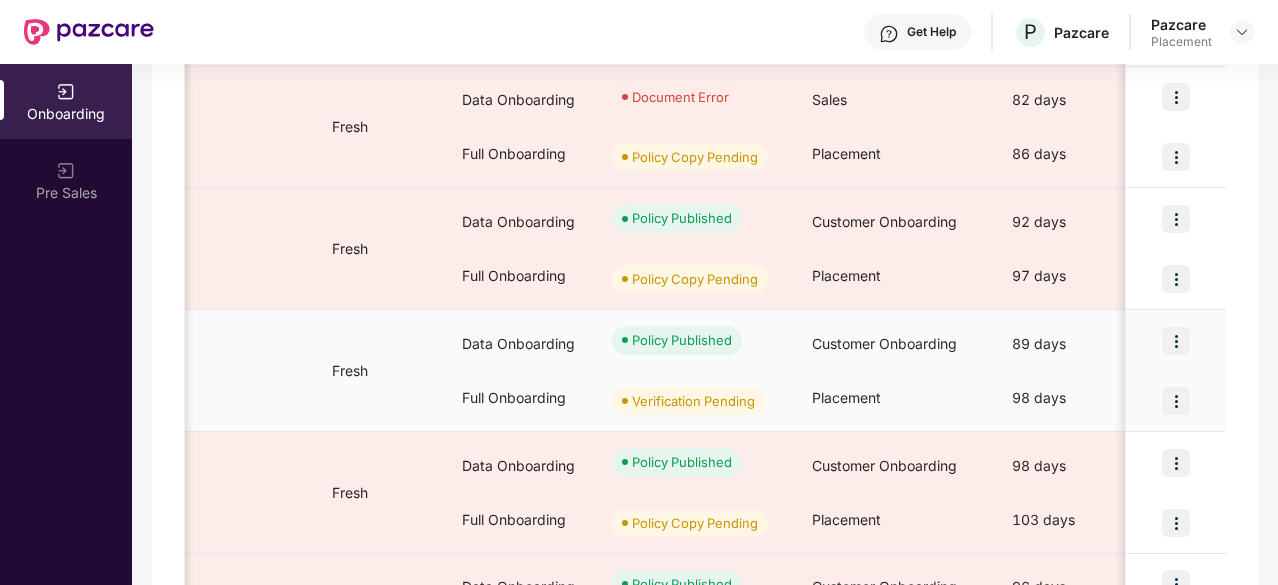 scroll, scrollTop: 0, scrollLeft: 0, axis: both 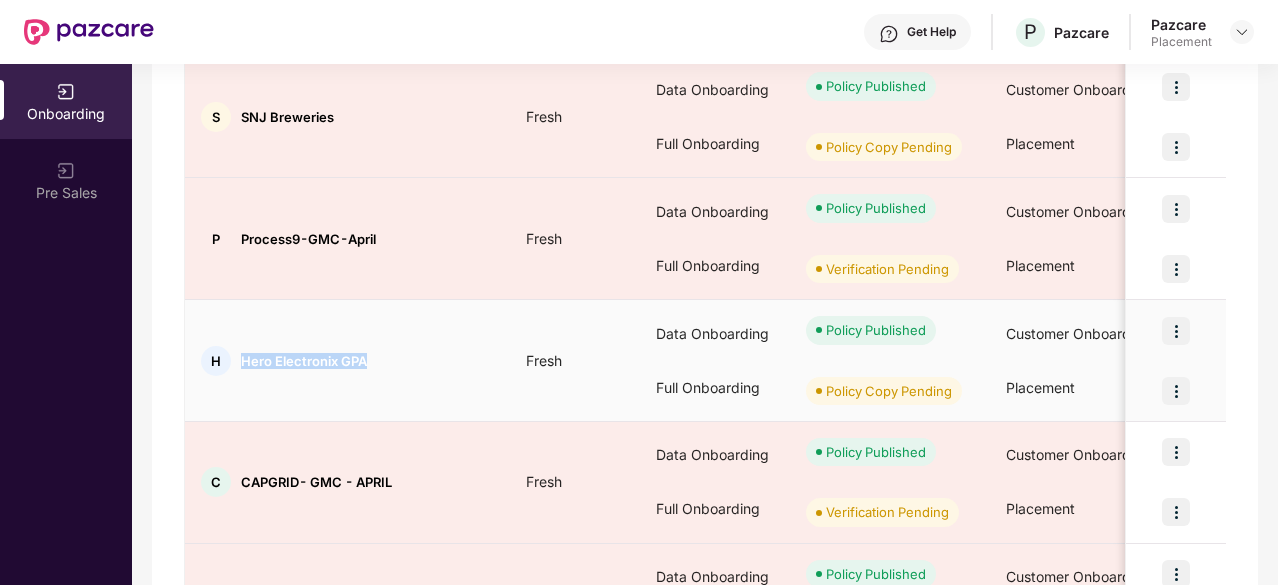 drag, startPoint x: 371, startPoint y: 359, endPoint x: 220, endPoint y: 364, distance: 151.08276 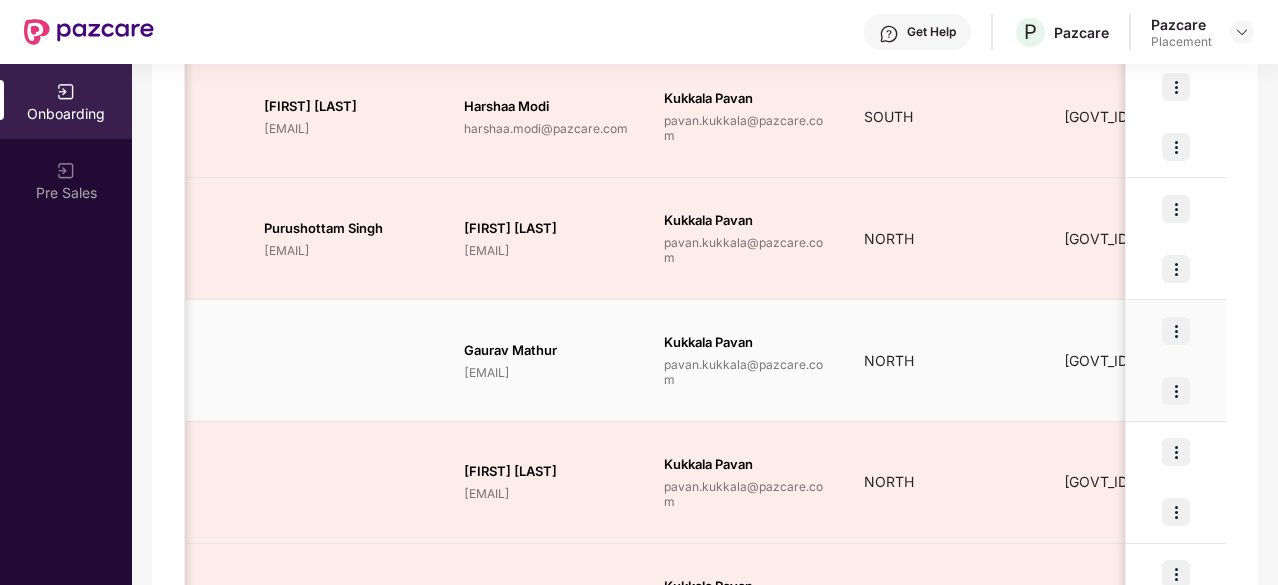 scroll, scrollTop: 0, scrollLeft: 1884, axis: horizontal 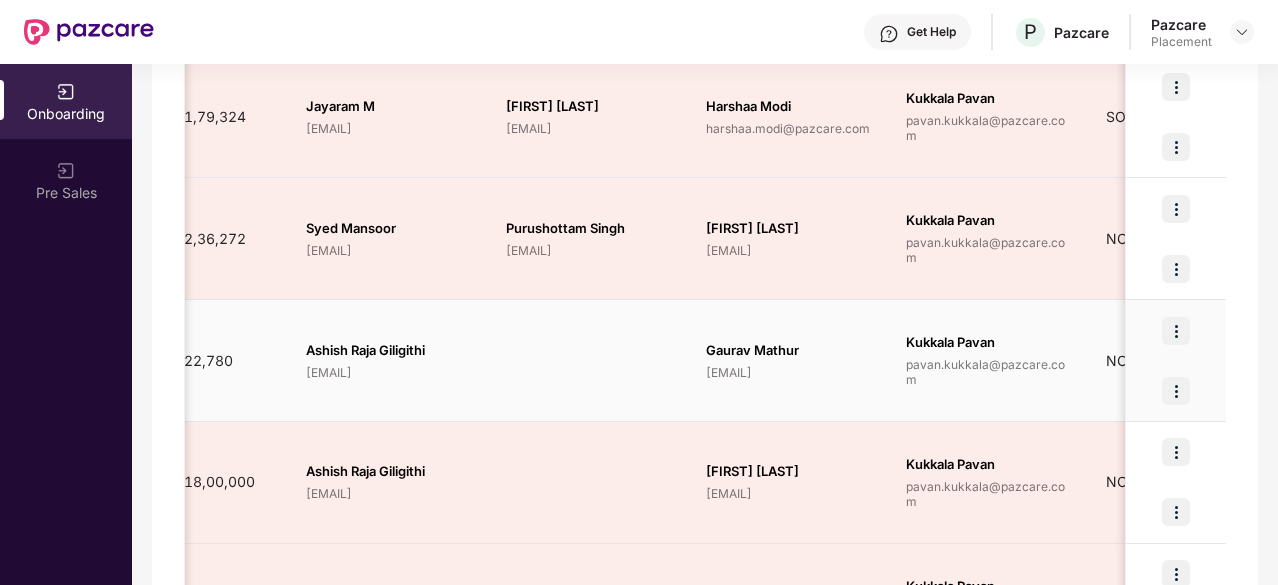 drag, startPoint x: 706, startPoint y: 374, endPoint x: 872, endPoint y: 365, distance: 166.24379 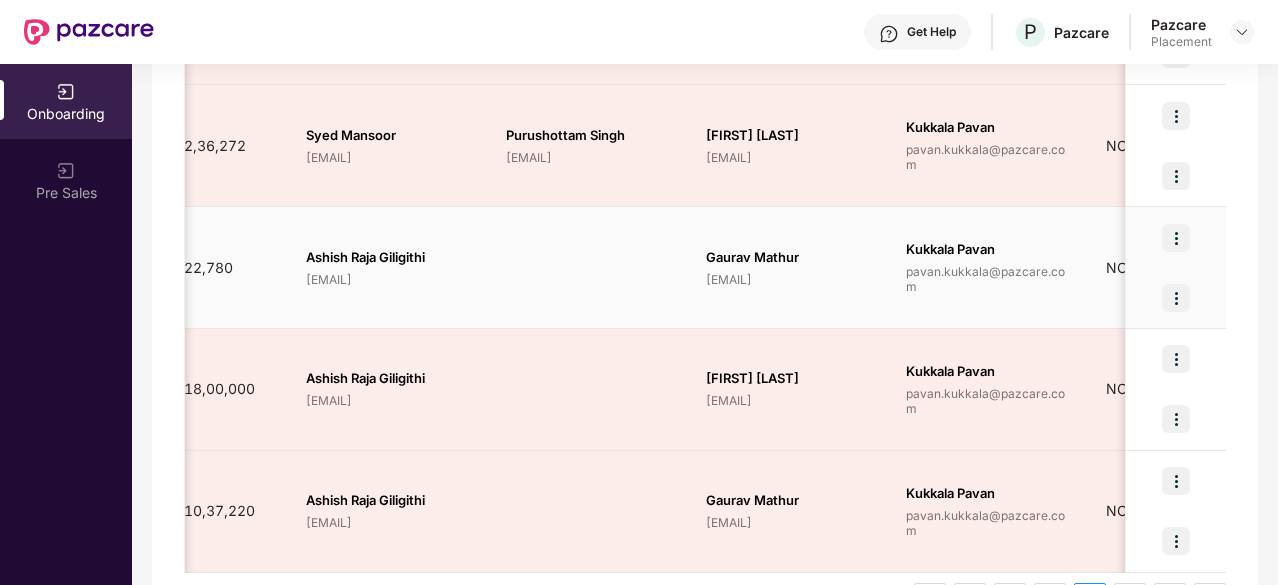 scroll, scrollTop: 1048, scrollLeft: 0, axis: vertical 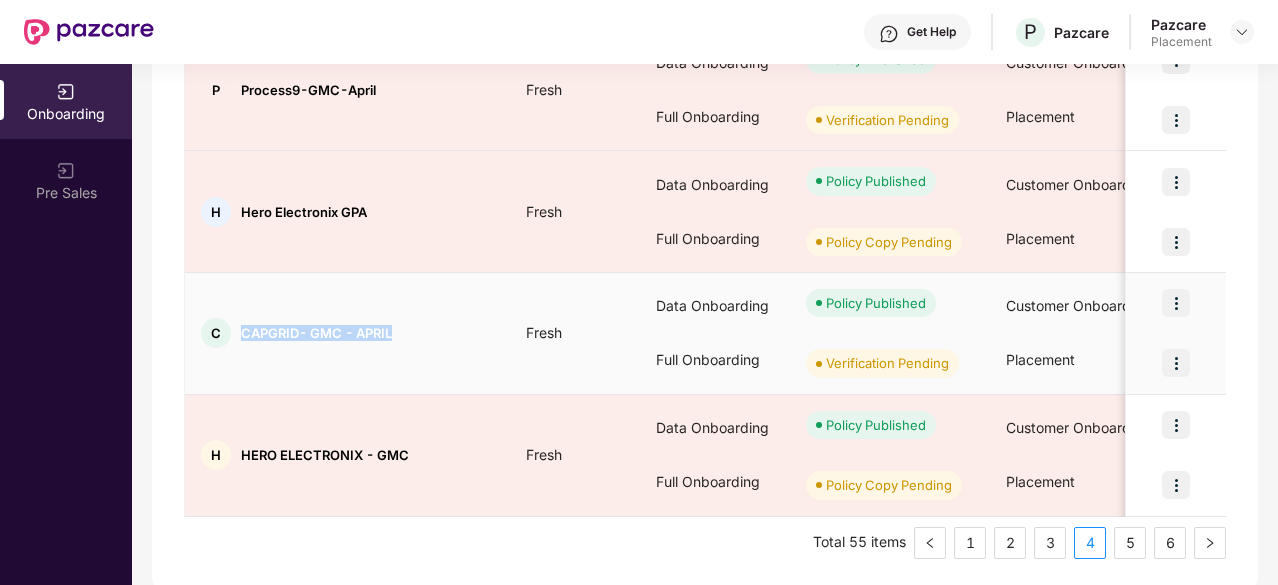 drag, startPoint x: 242, startPoint y: 330, endPoint x: 401, endPoint y: 329, distance: 159.00314 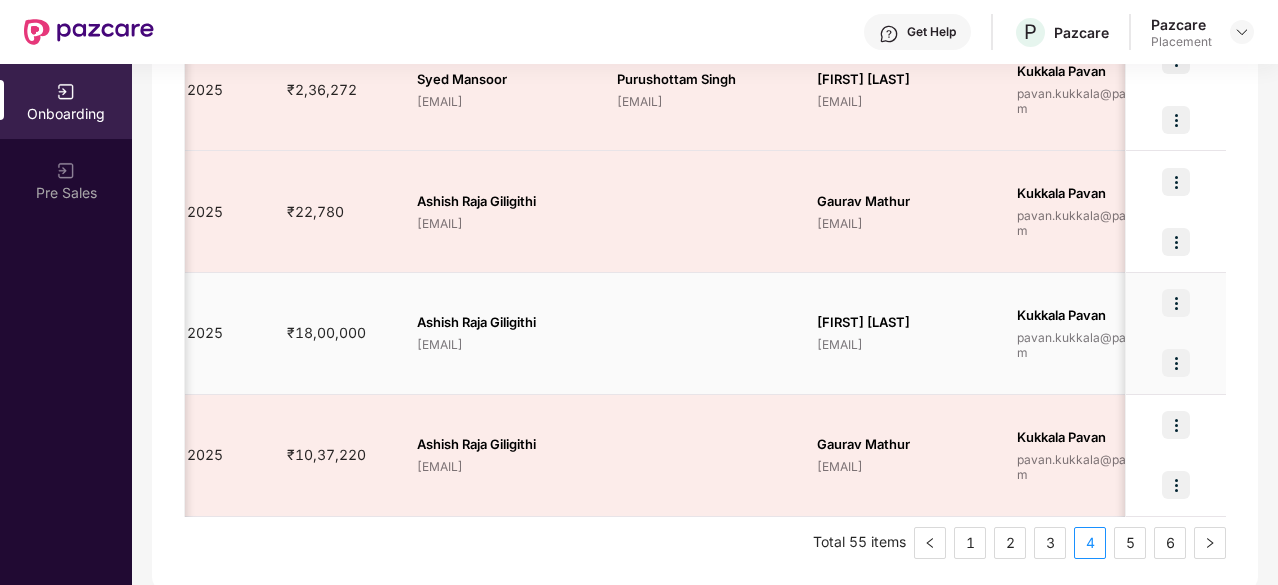 scroll, scrollTop: 0, scrollLeft: 1390, axis: horizontal 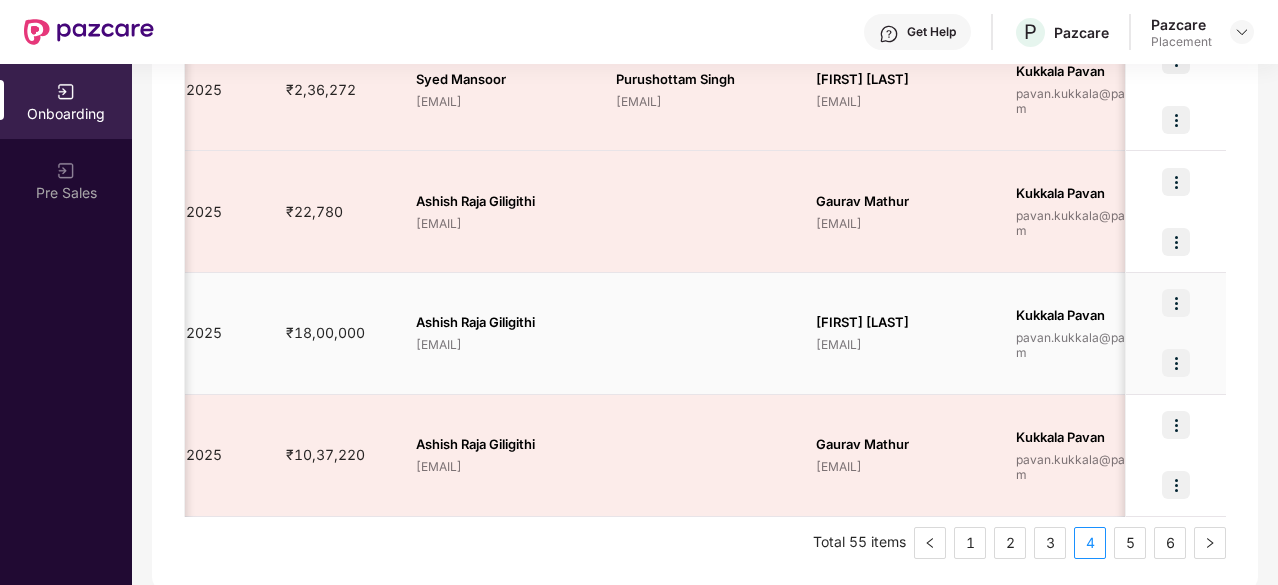 drag, startPoint x: 815, startPoint y: 345, endPoint x: 974, endPoint y: 346, distance: 159.00314 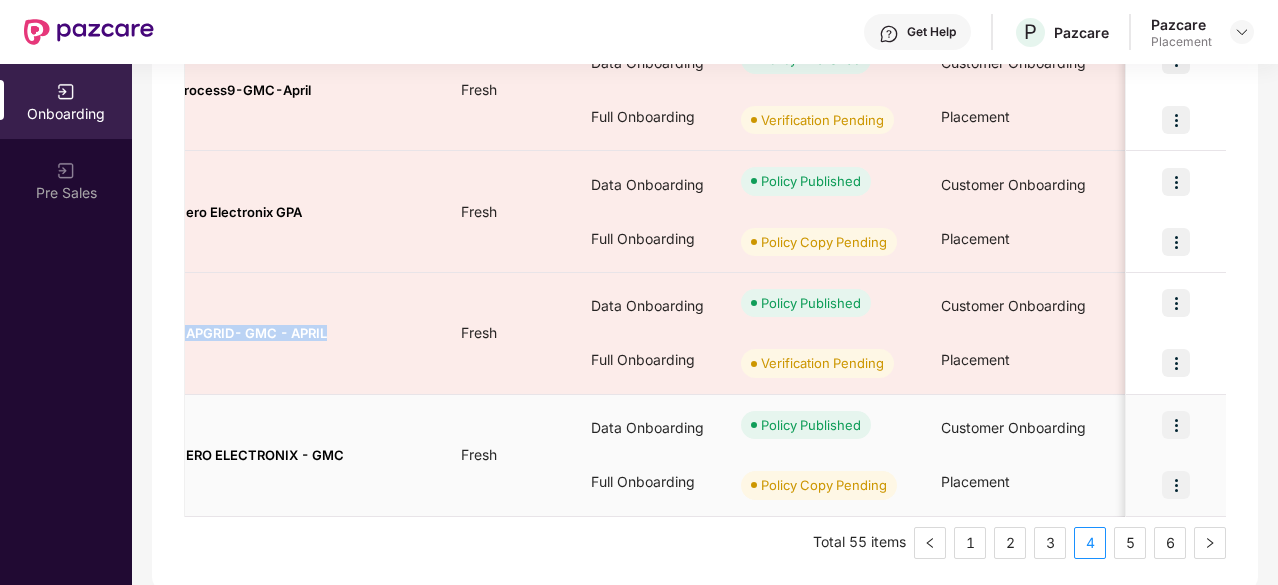 scroll, scrollTop: 0, scrollLeft: 0, axis: both 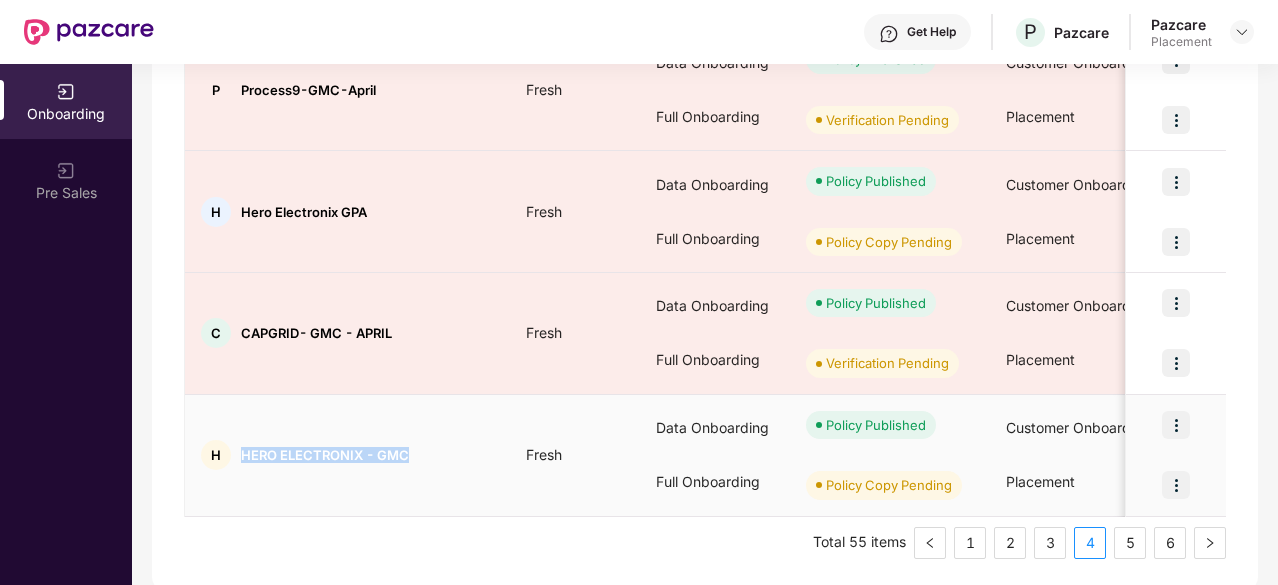 drag, startPoint x: 238, startPoint y: 451, endPoint x: 409, endPoint y: 449, distance: 171.01169 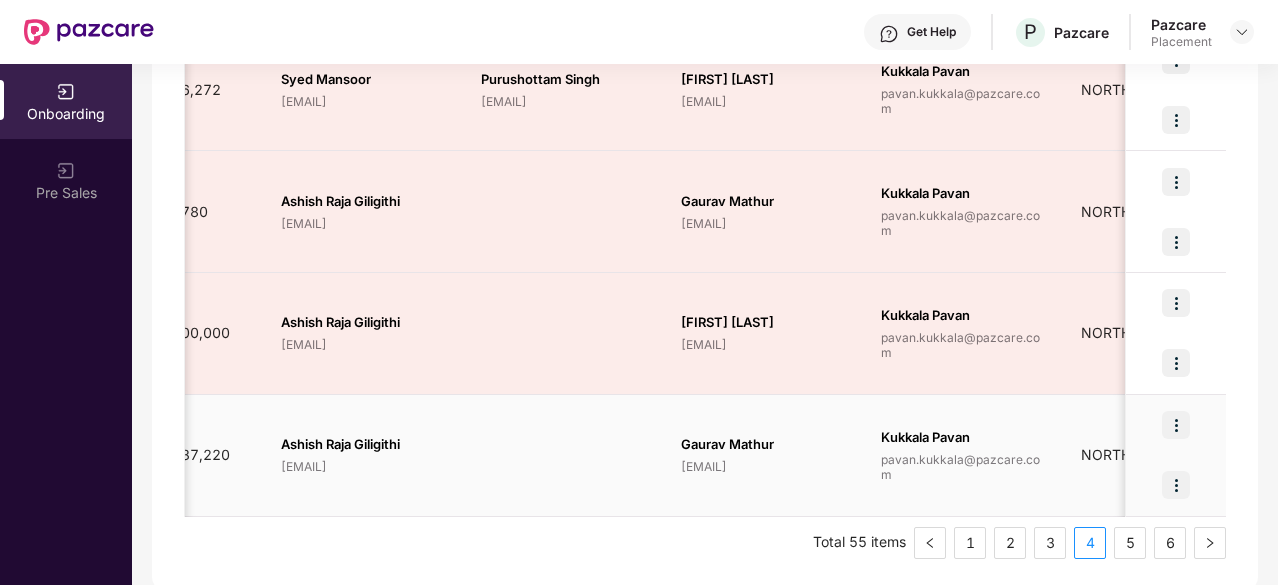 scroll, scrollTop: 0, scrollLeft: 1528, axis: horizontal 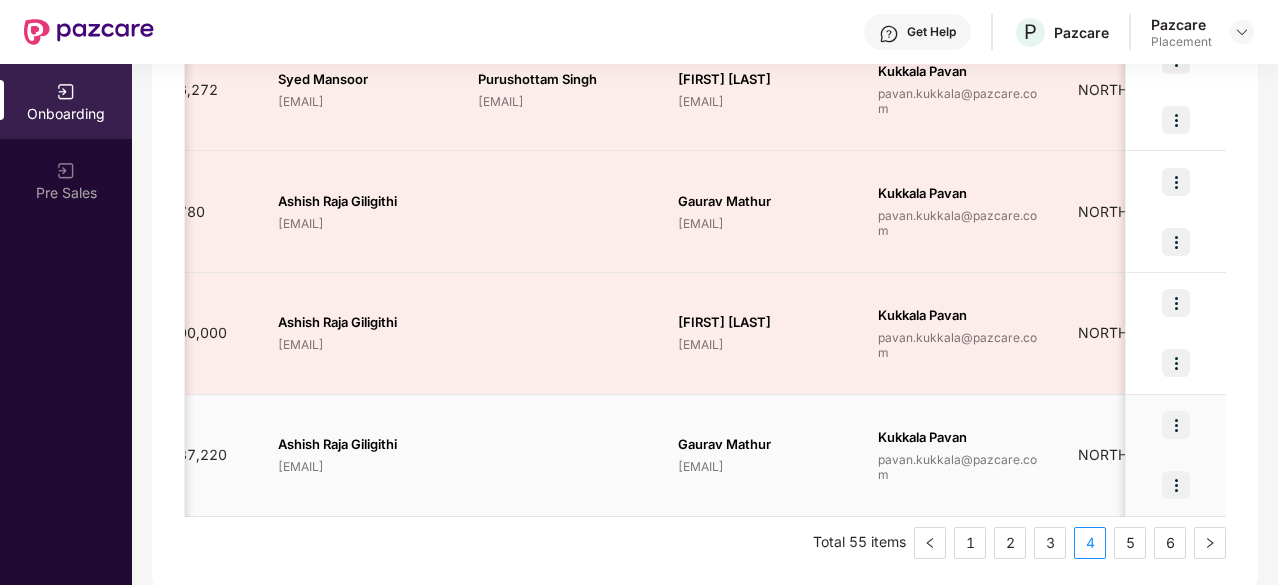 drag, startPoint x: 676, startPoint y: 465, endPoint x: 843, endPoint y: 461, distance: 167.0479 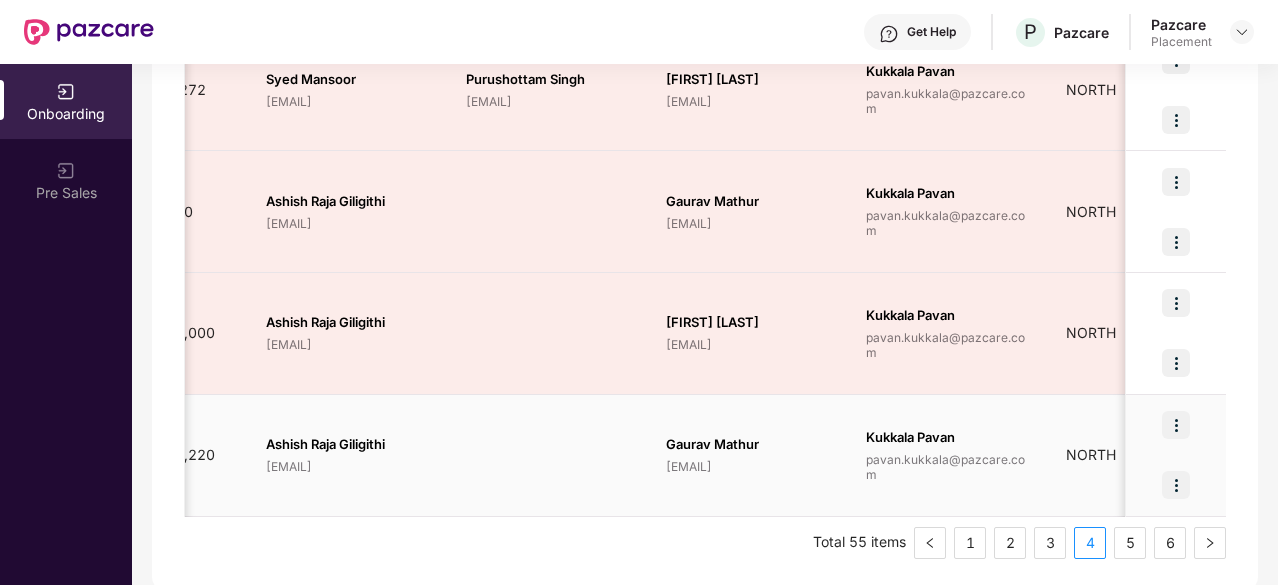 scroll, scrollTop: 0, scrollLeft: 1547, axis: horizontal 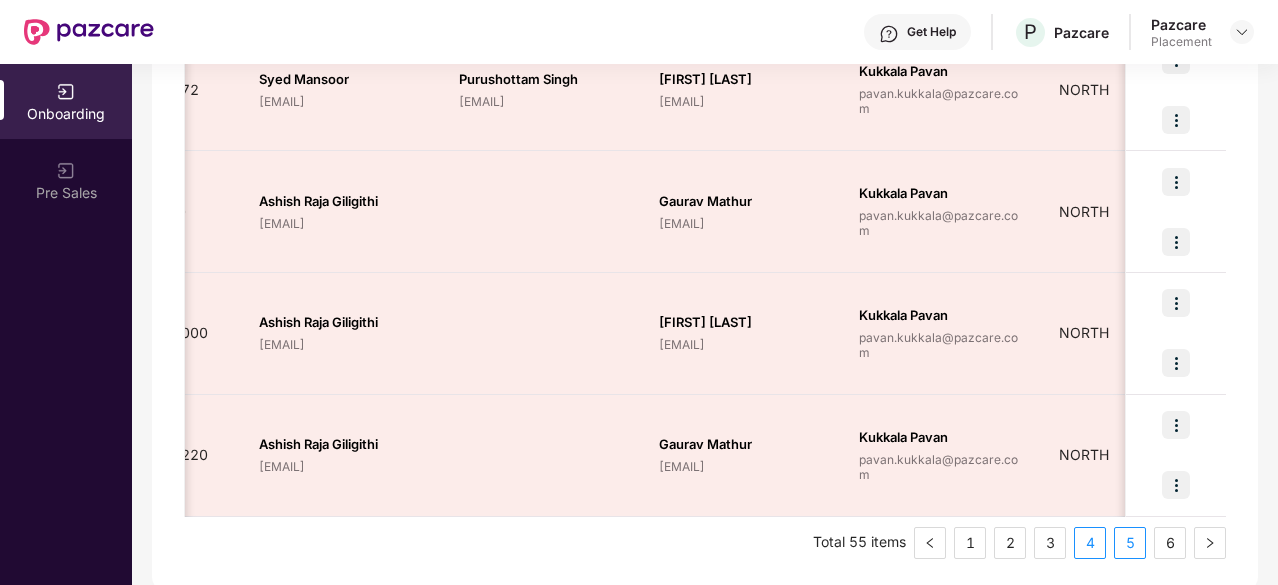 click on "5" at bounding box center [1130, 543] 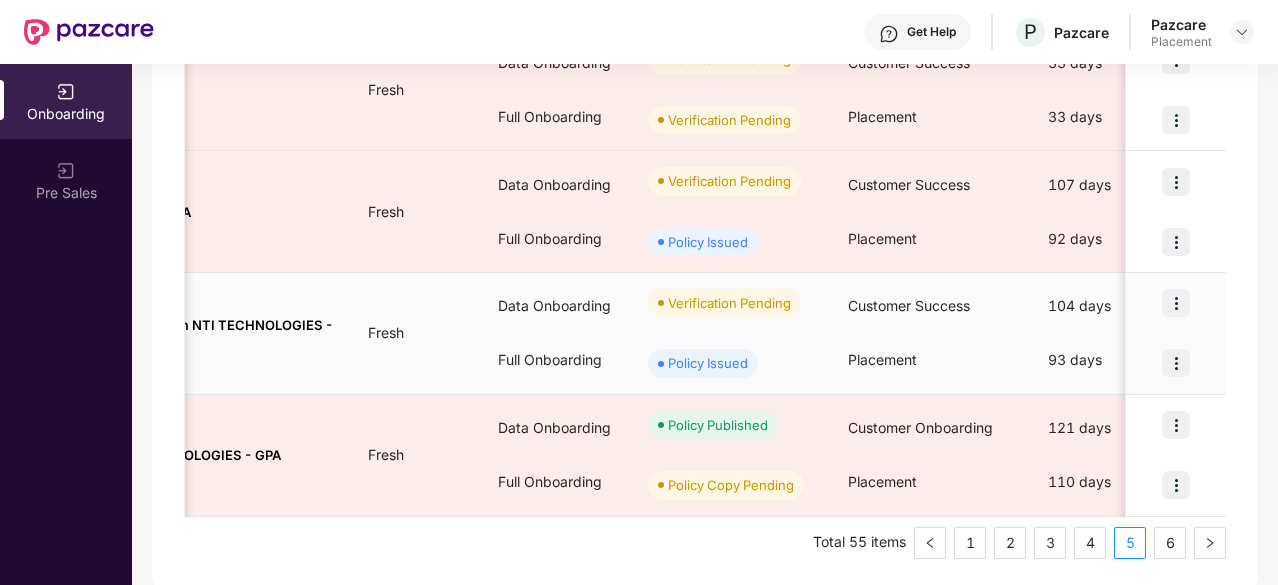 scroll, scrollTop: 0, scrollLeft: 0, axis: both 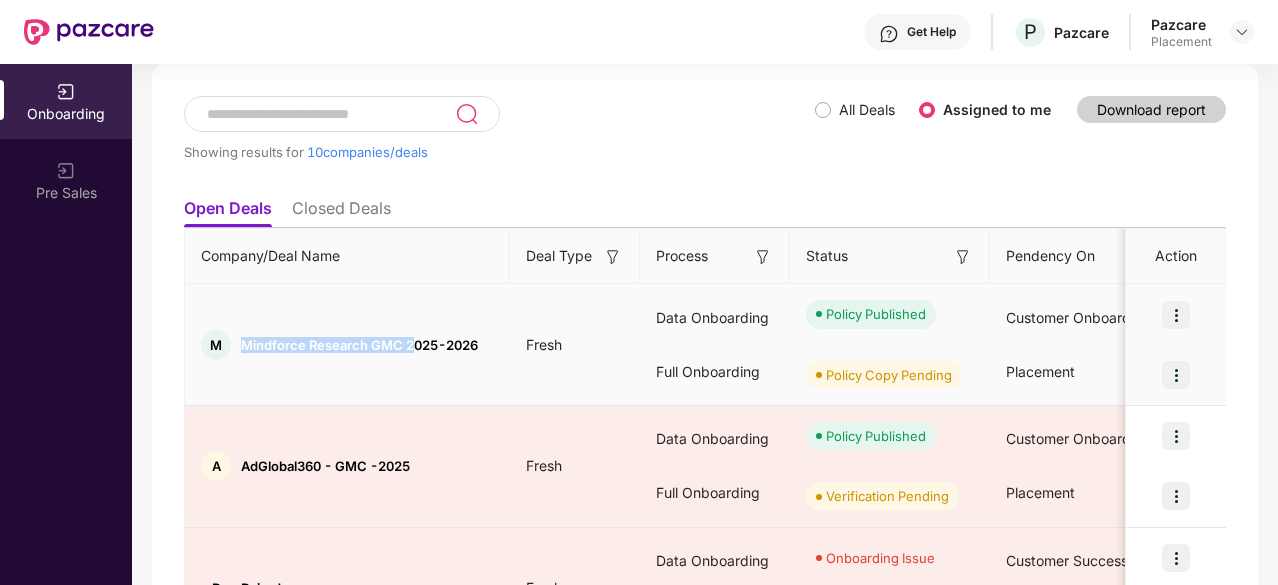 drag, startPoint x: 241, startPoint y: 345, endPoint x: 408, endPoint y: 345, distance: 167 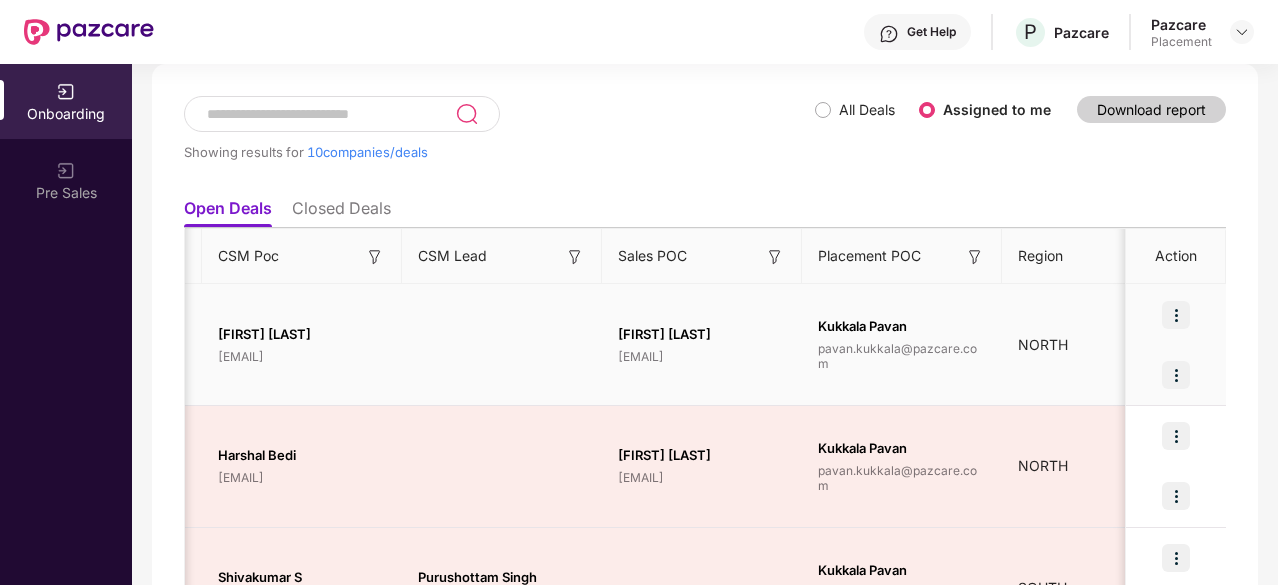 scroll, scrollTop: 0, scrollLeft: 1744, axis: horizontal 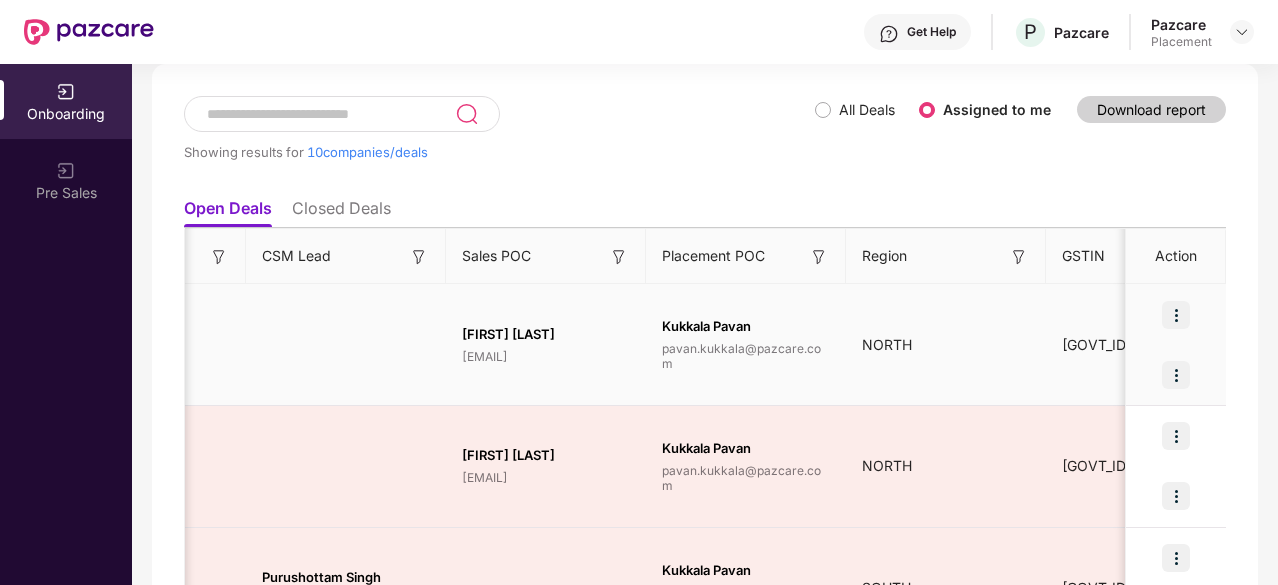 drag, startPoint x: 462, startPoint y: 349, endPoint x: 480, endPoint y: 362, distance: 22.203604 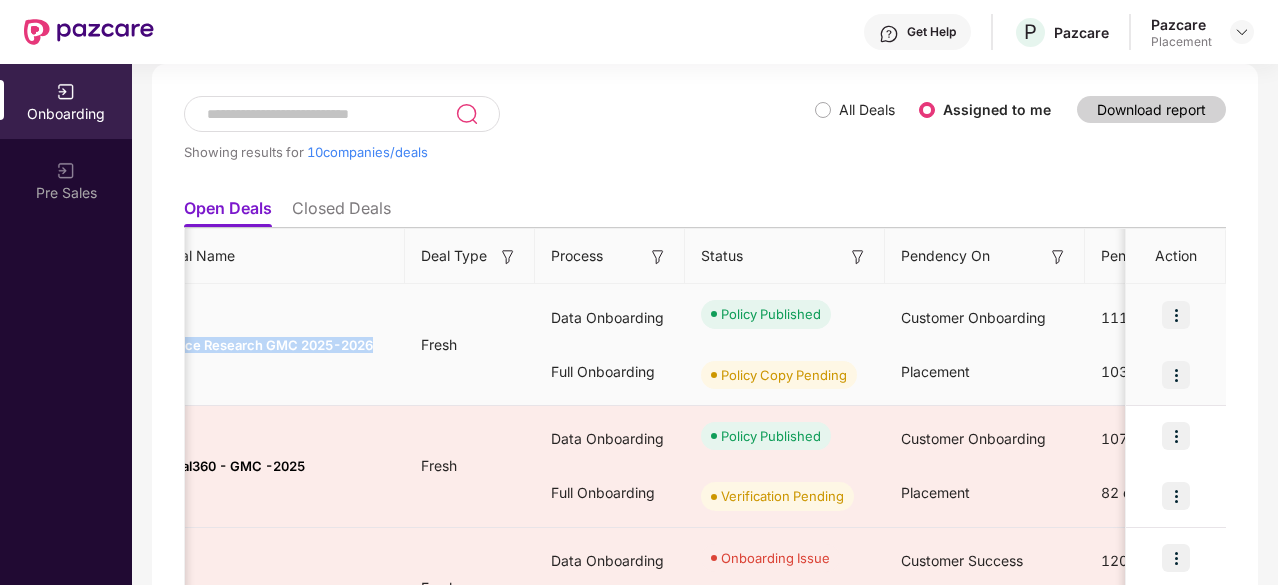 scroll, scrollTop: 0, scrollLeft: 0, axis: both 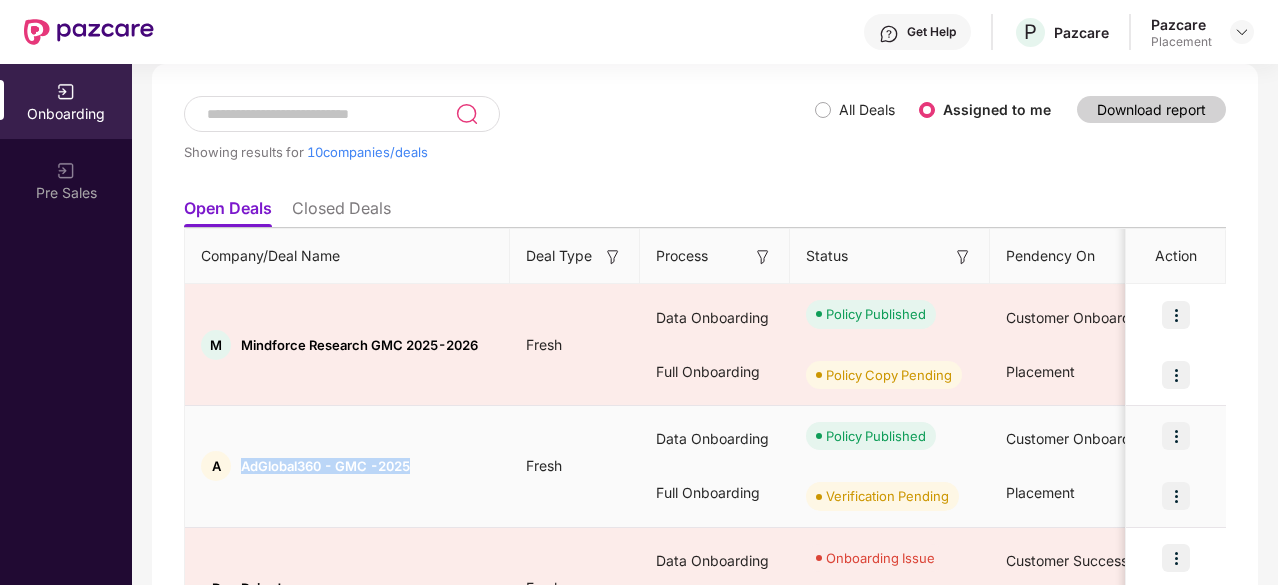 drag, startPoint x: 240, startPoint y: 465, endPoint x: 431, endPoint y: 467, distance: 191.01047 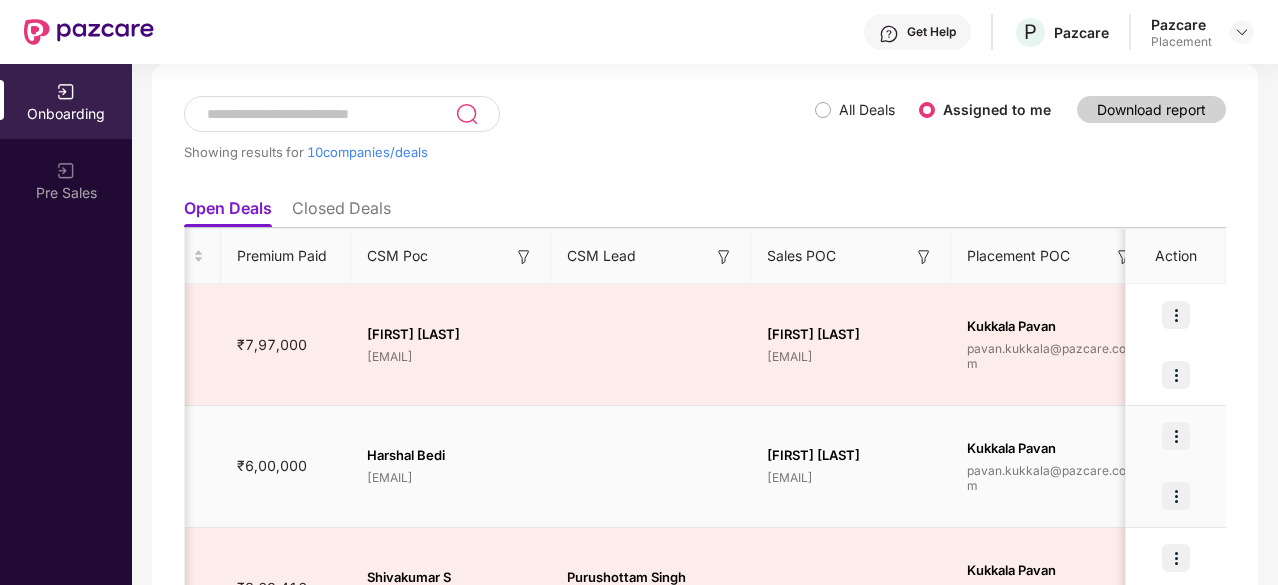 scroll, scrollTop: 0, scrollLeft: 1441, axis: horizontal 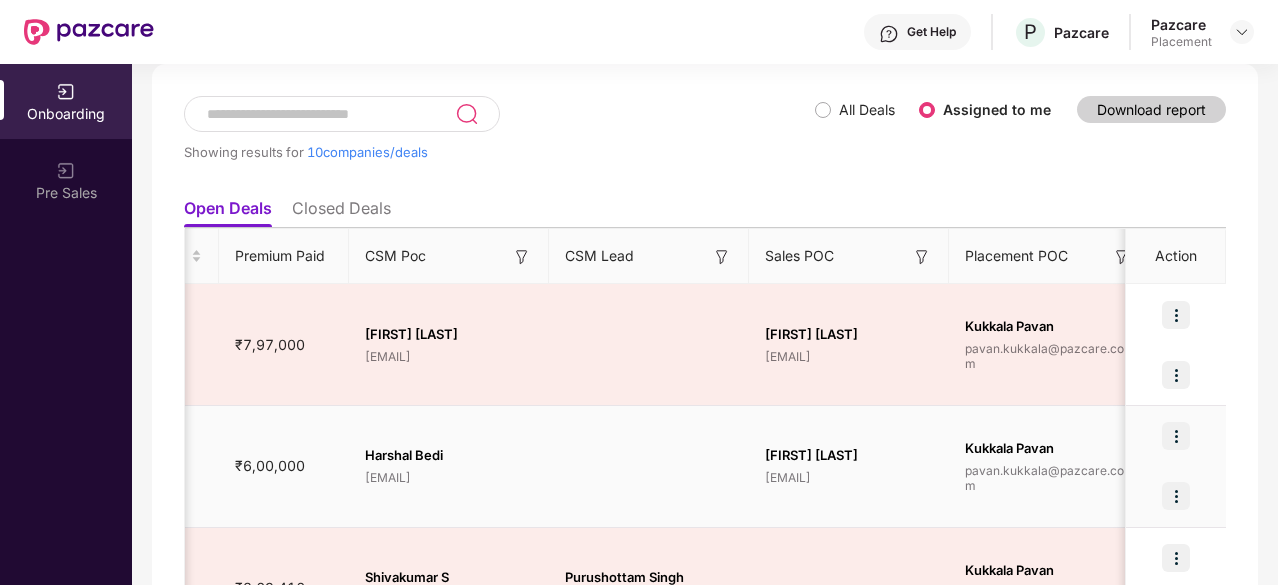 drag, startPoint x: 760, startPoint y: 477, endPoint x: 938, endPoint y: 477, distance: 178 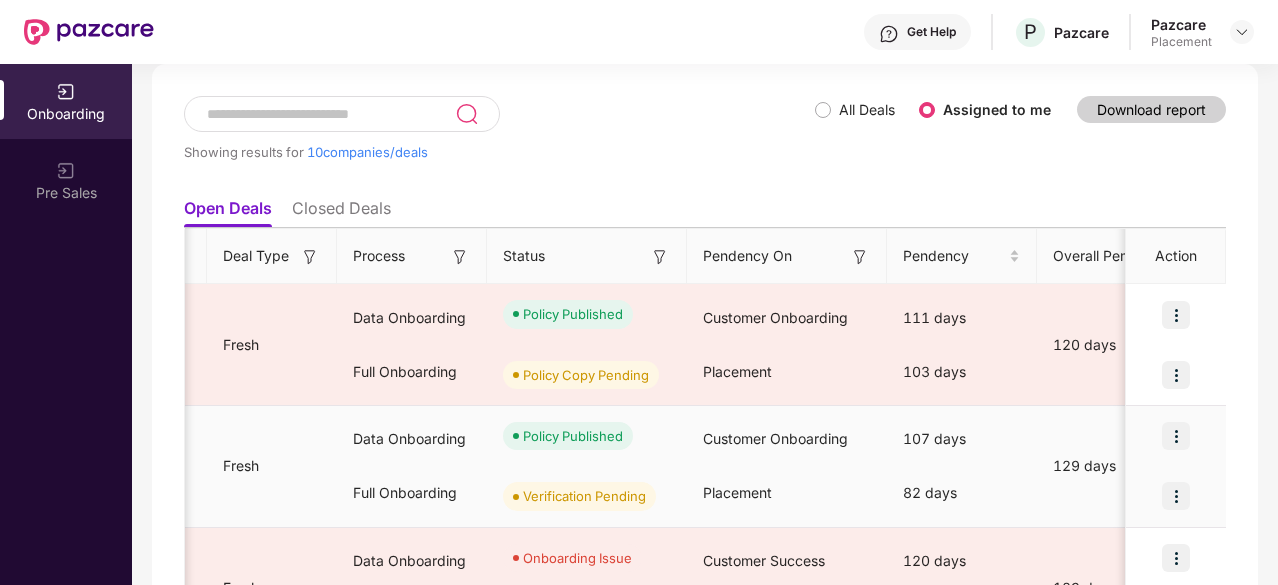 scroll, scrollTop: 0, scrollLeft: 0, axis: both 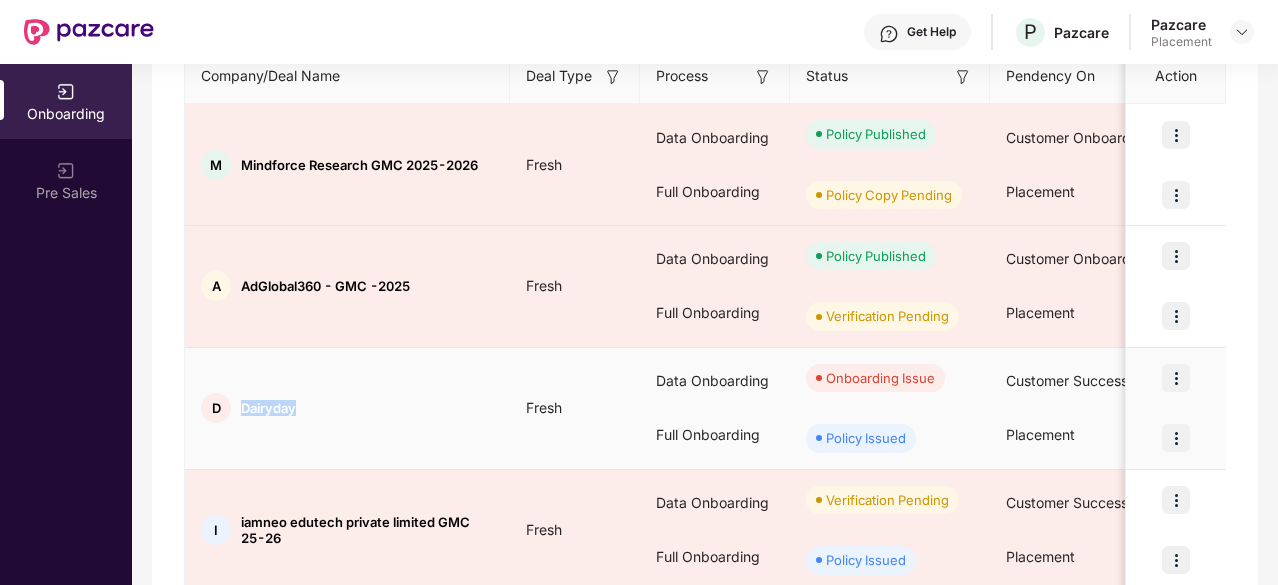 drag, startPoint x: 240, startPoint y: 408, endPoint x: 314, endPoint y: 408, distance: 74 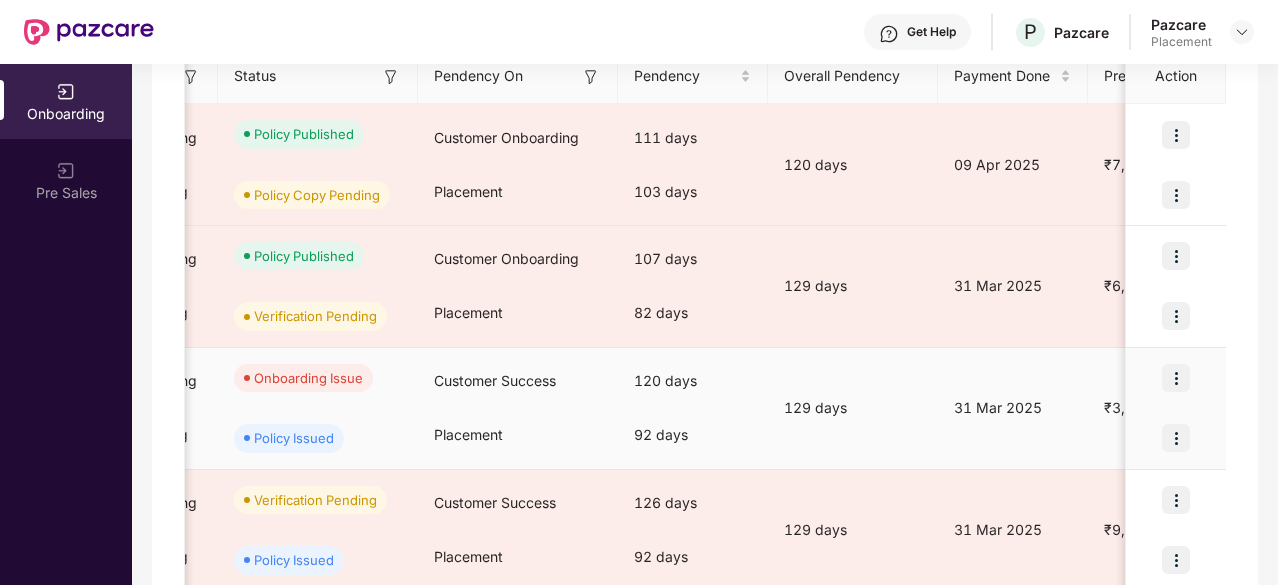 scroll, scrollTop: 0, scrollLeft: 0, axis: both 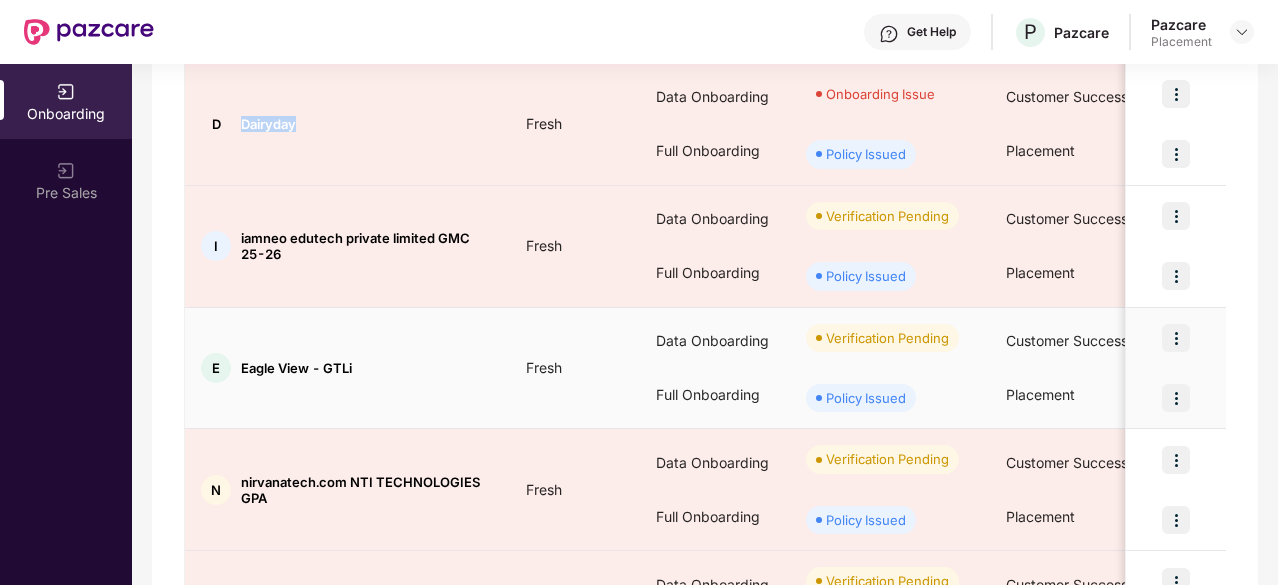click at bounding box center (1176, 398) 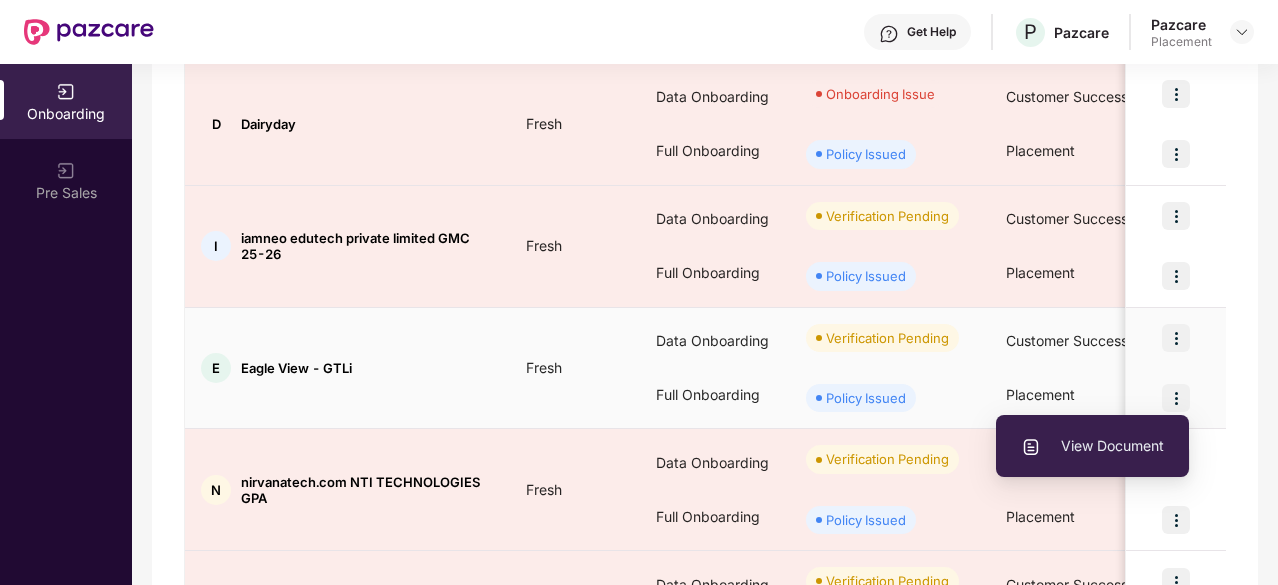 click on "View Document" at bounding box center [1092, 446] 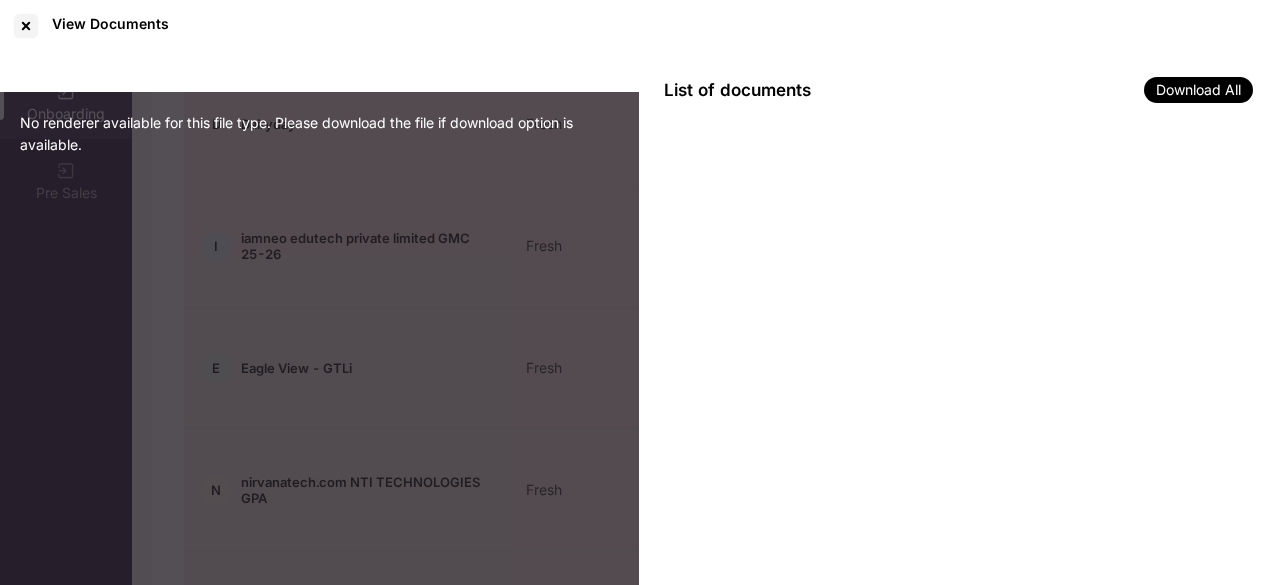 click on "No renderer available for this file type. Please download the file if download option is available." at bounding box center [319, 319] 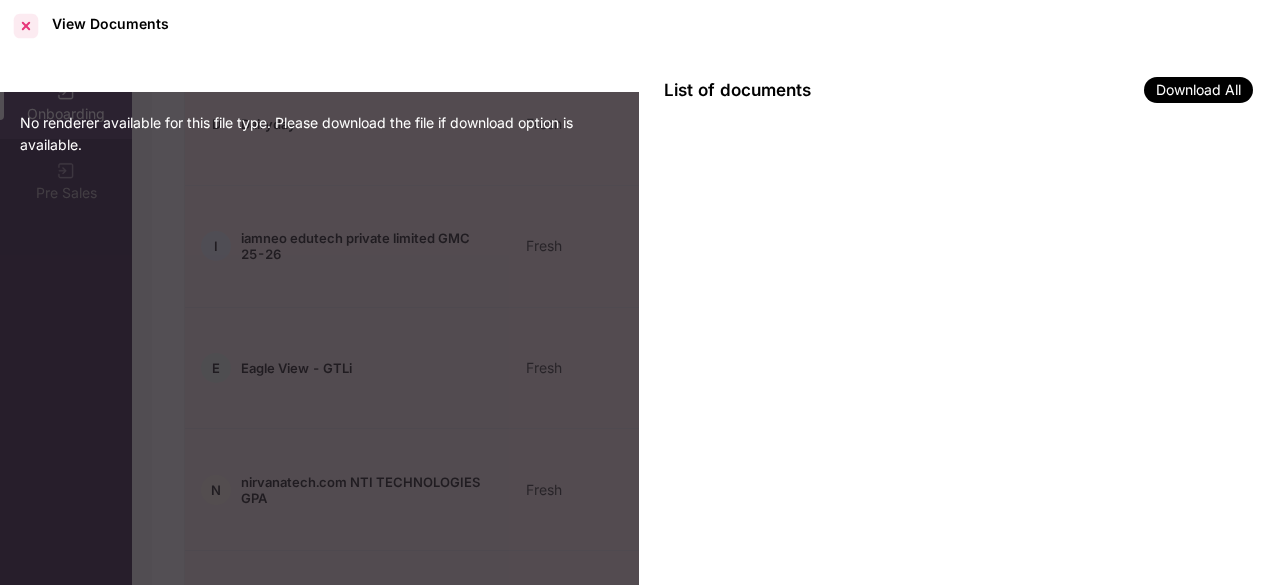 click at bounding box center (26, 26) 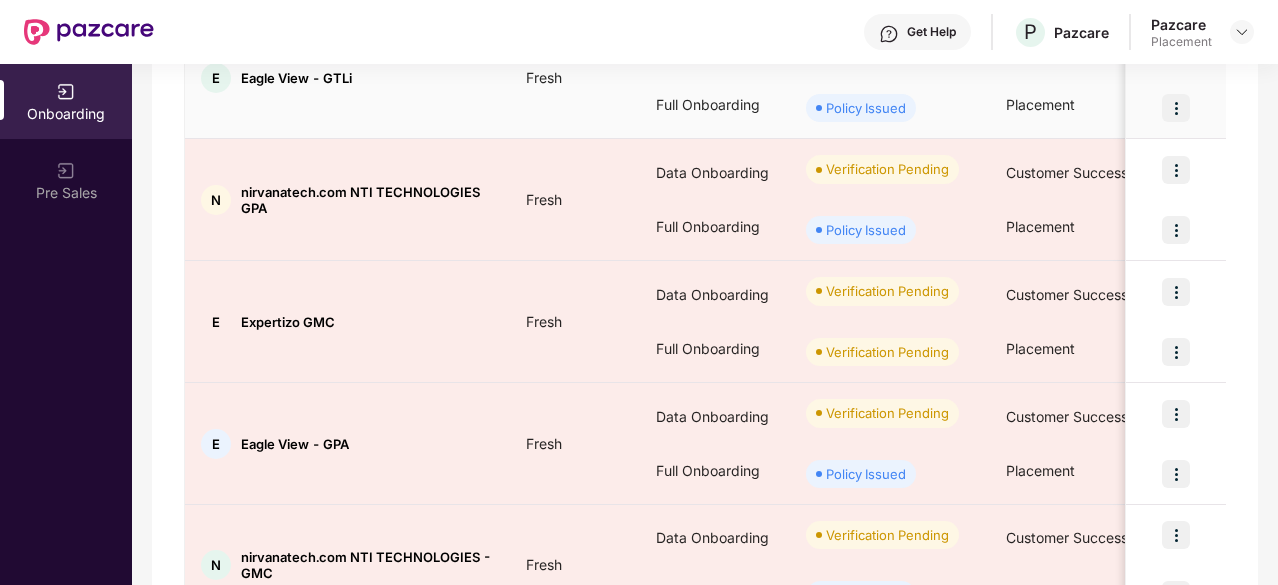 scroll, scrollTop: 856, scrollLeft: 0, axis: vertical 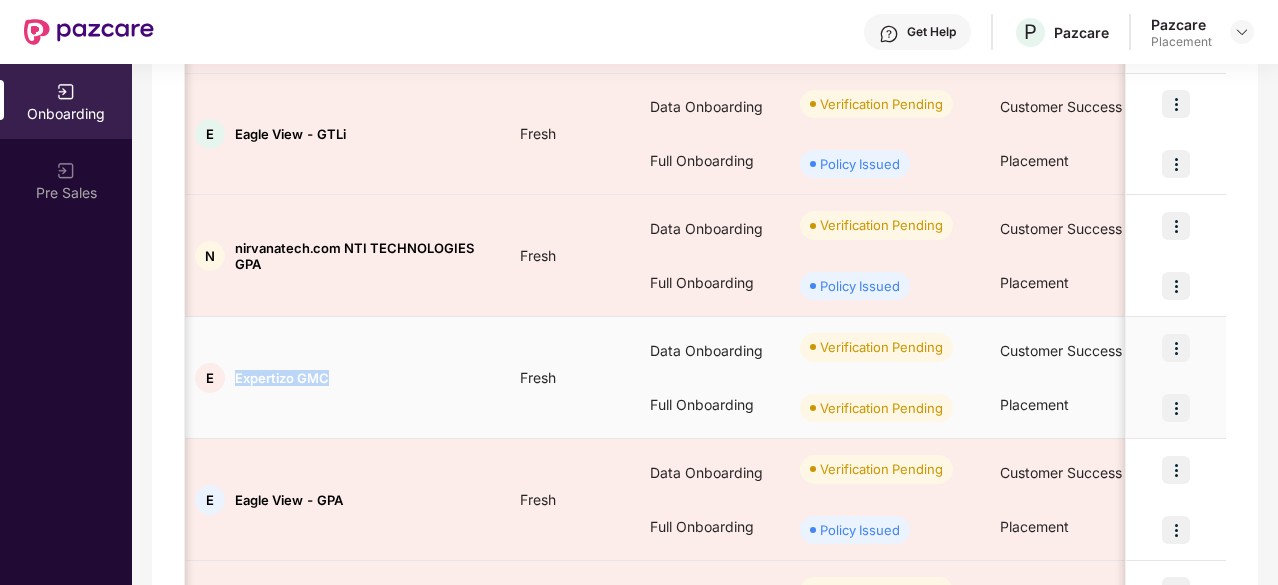 drag, startPoint x: 331, startPoint y: 368, endPoint x: 236, endPoint y: 374, distance: 95.189285 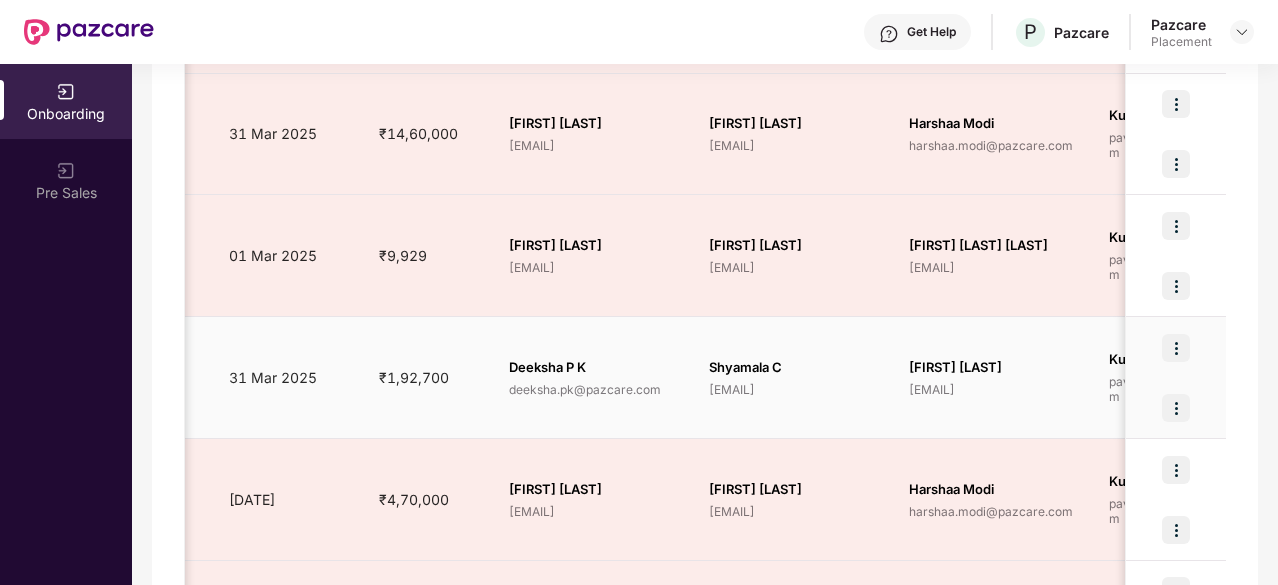 scroll, scrollTop: 0, scrollLeft: 1298, axis: horizontal 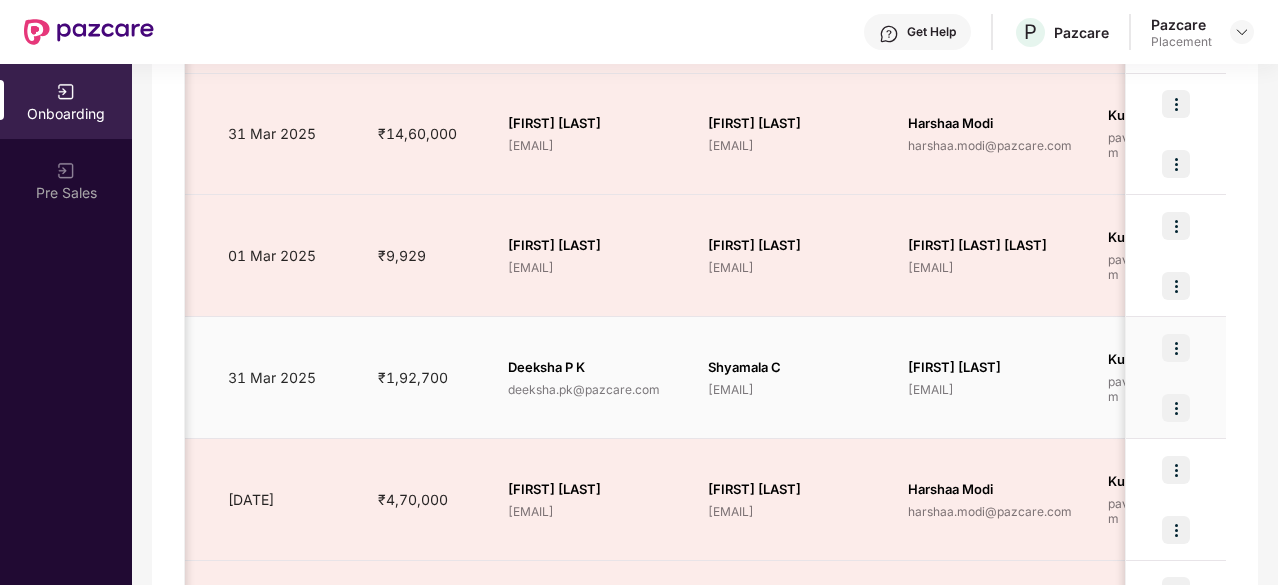drag, startPoint x: 912, startPoint y: 384, endPoint x: 1028, endPoint y: 383, distance: 116.00431 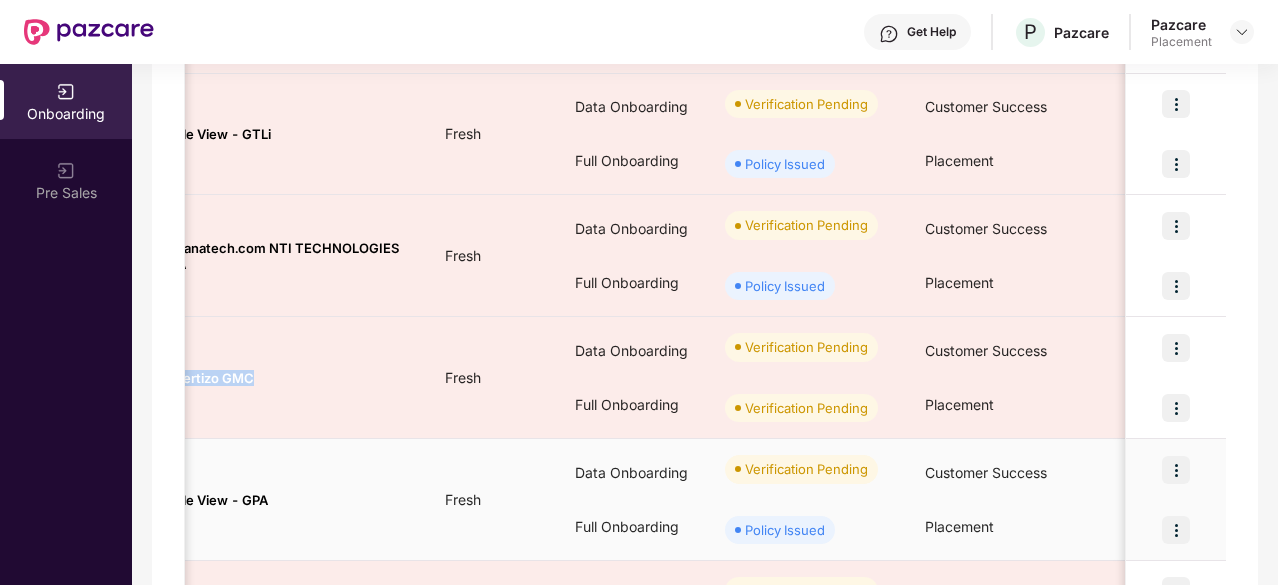 scroll, scrollTop: 0, scrollLeft: 0, axis: both 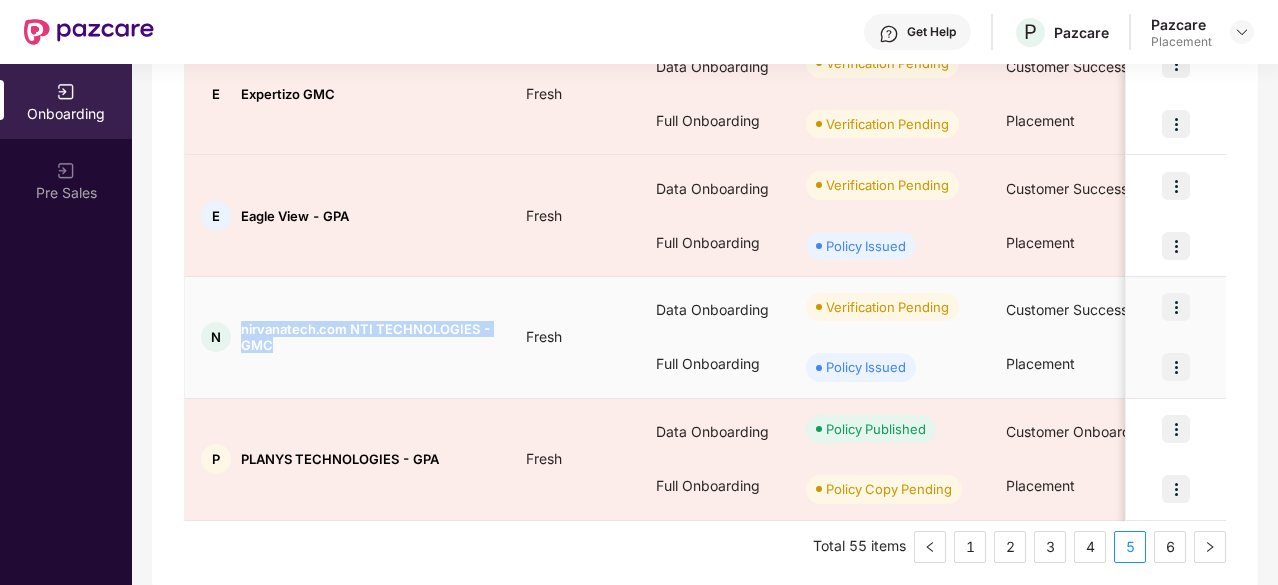 drag, startPoint x: 240, startPoint y: 321, endPoint x: 274, endPoint y: 341, distance: 39.446167 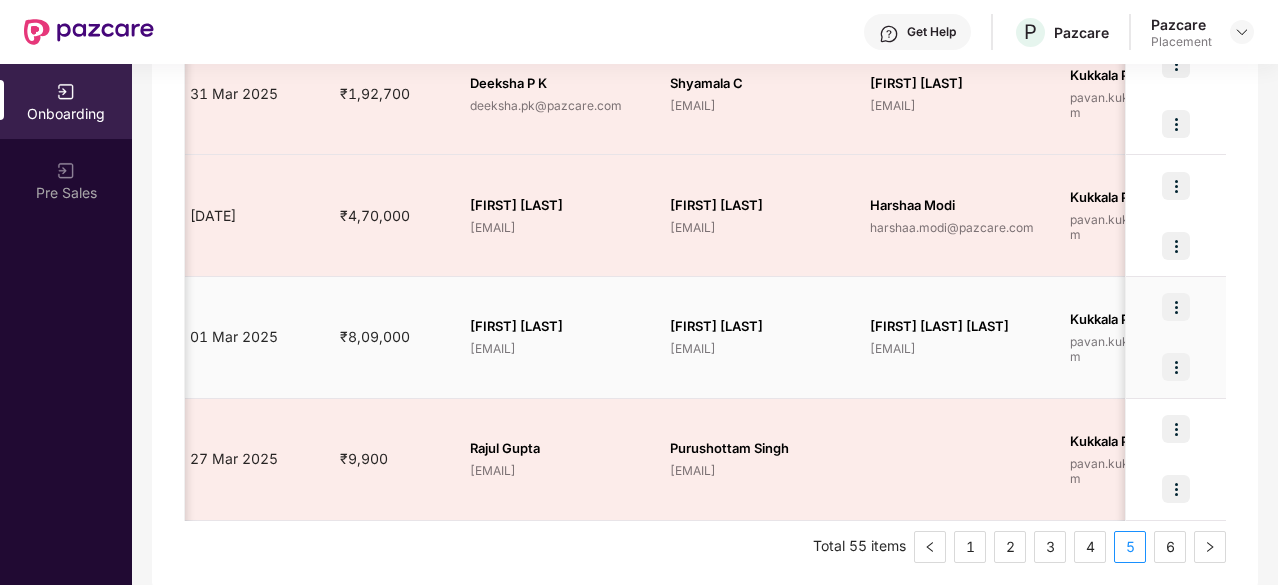 scroll, scrollTop: 0, scrollLeft: 1342, axis: horizontal 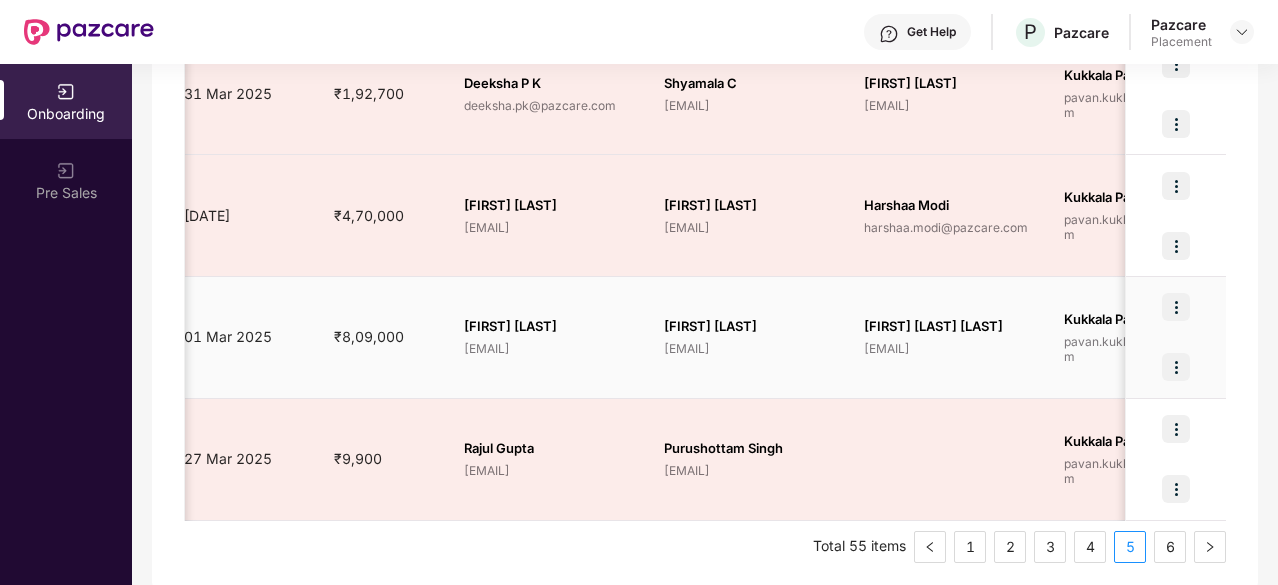 drag, startPoint x: 866, startPoint y: 350, endPoint x: 880, endPoint y: 363, distance: 19.104973 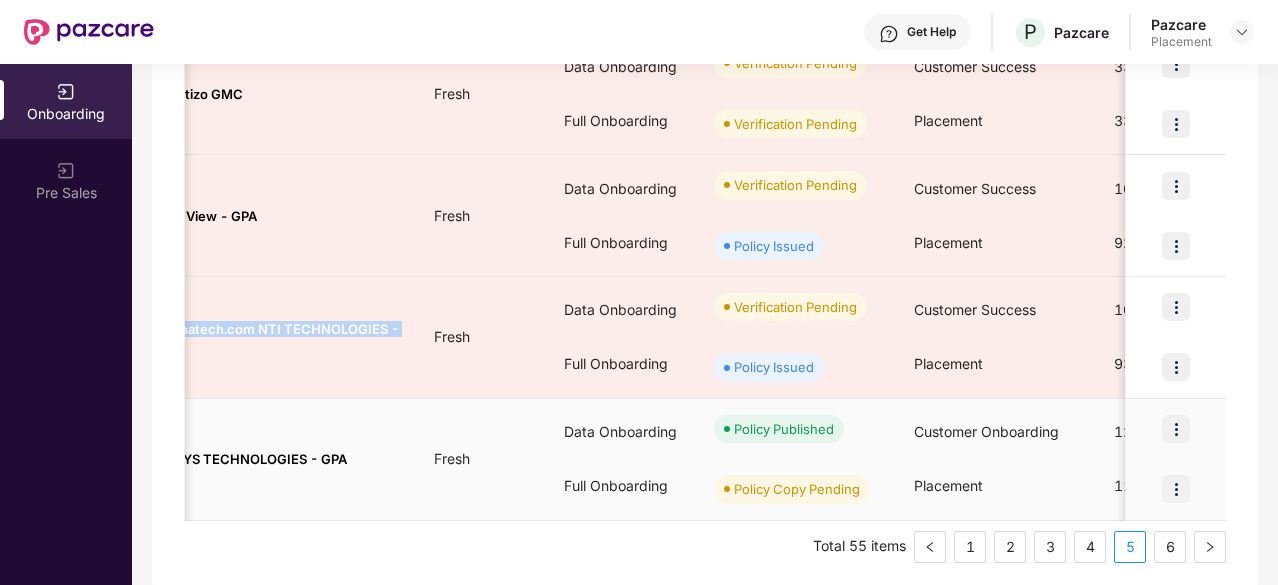 scroll, scrollTop: 0, scrollLeft: 0, axis: both 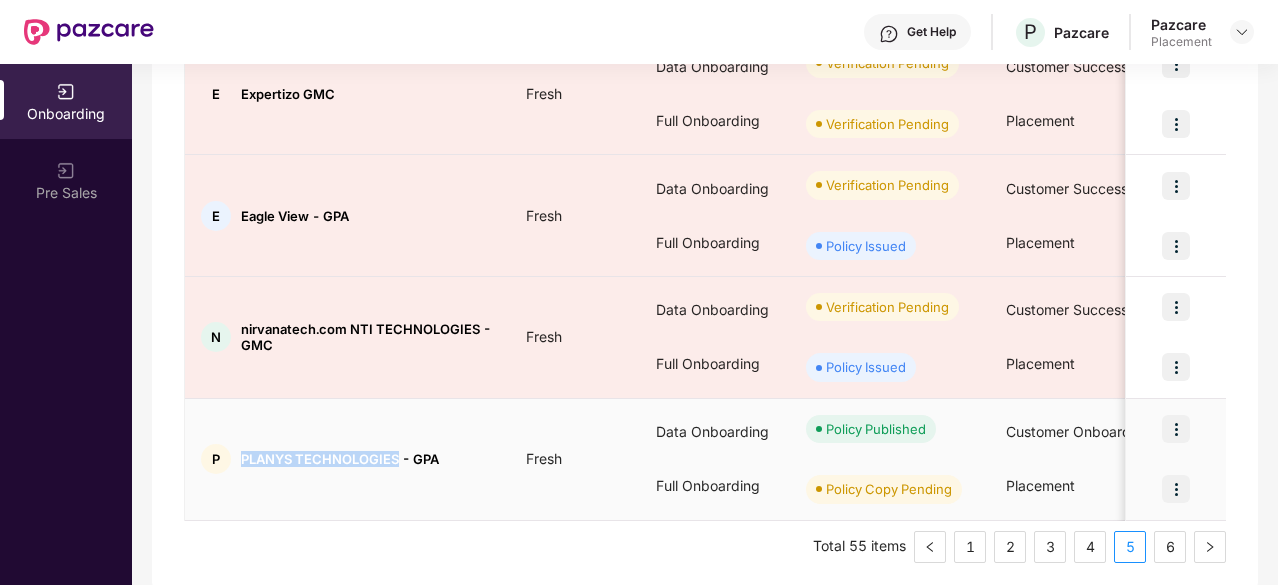 drag, startPoint x: 242, startPoint y: 454, endPoint x: 398, endPoint y: 441, distance: 156.54073 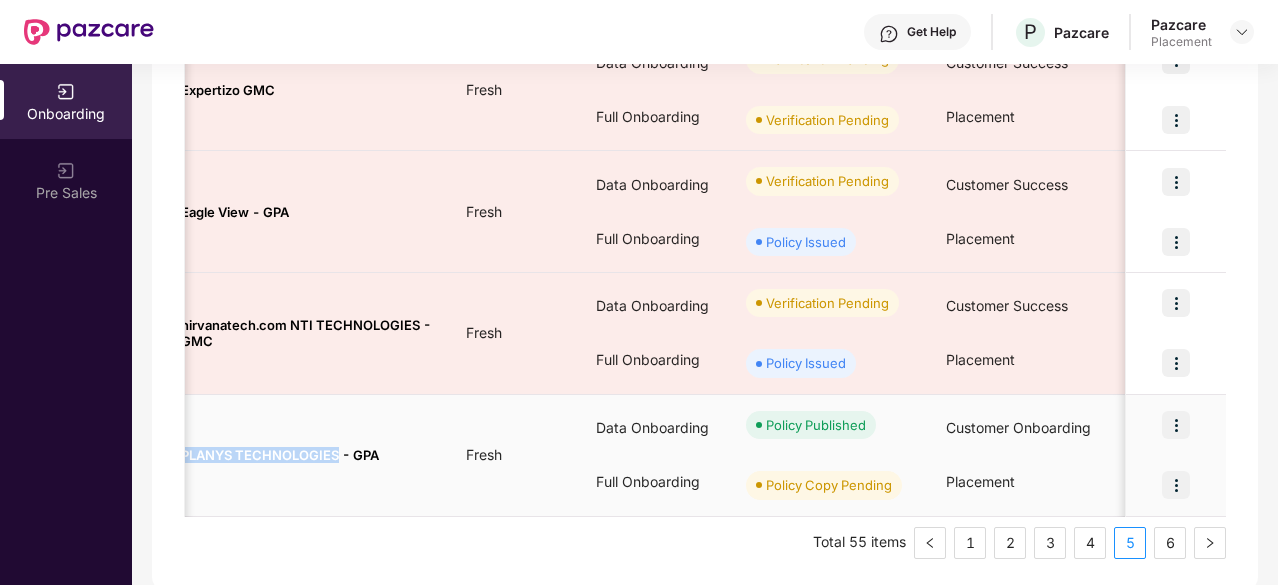 scroll, scrollTop: 0, scrollLeft: 59, axis: horizontal 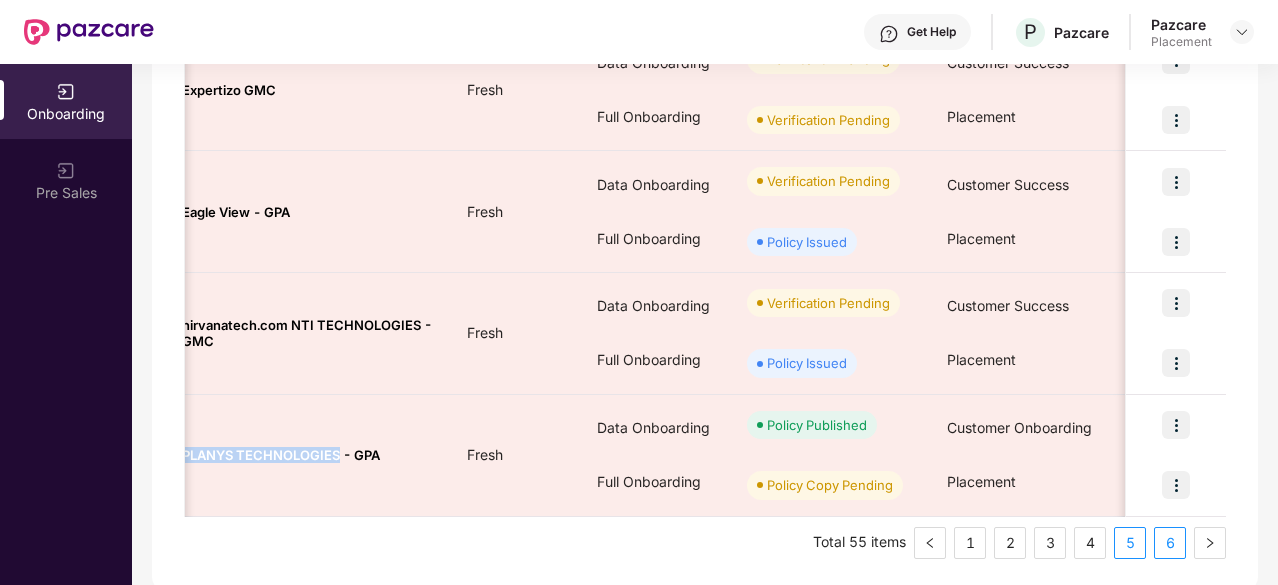 click on "6" at bounding box center (1170, 543) 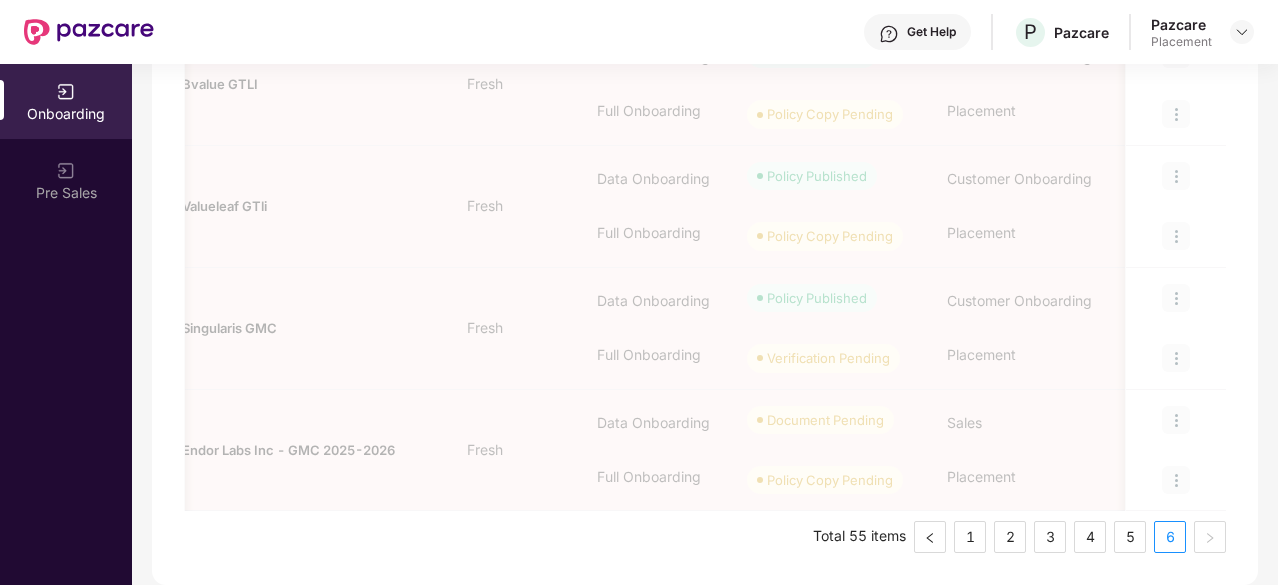 scroll, scrollTop: 479, scrollLeft: 0, axis: vertical 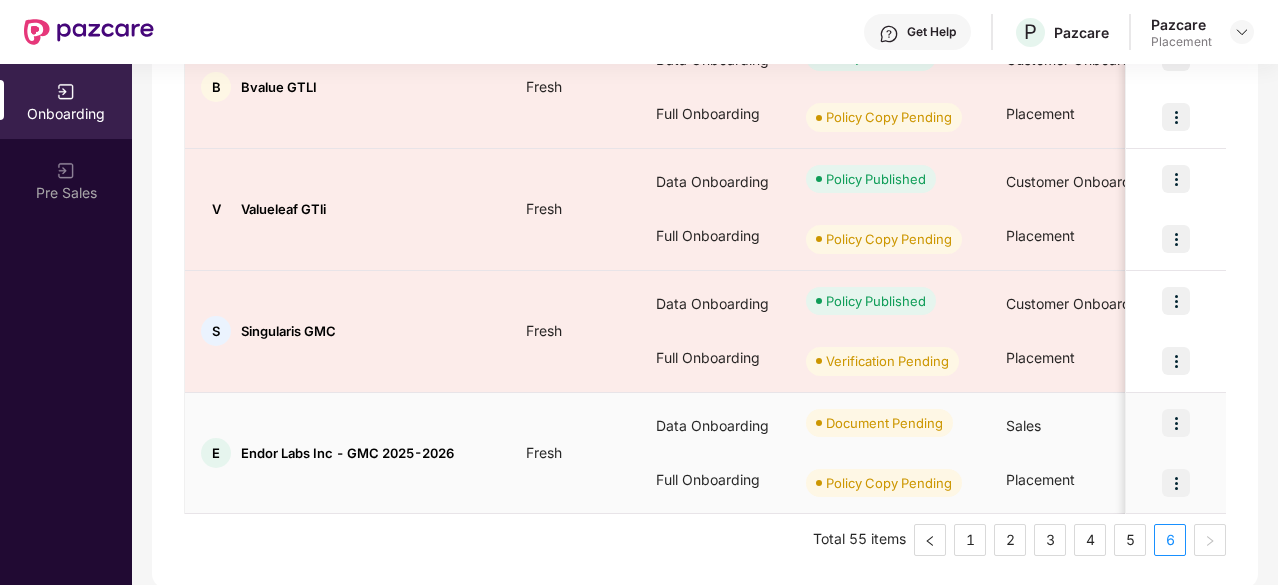 type 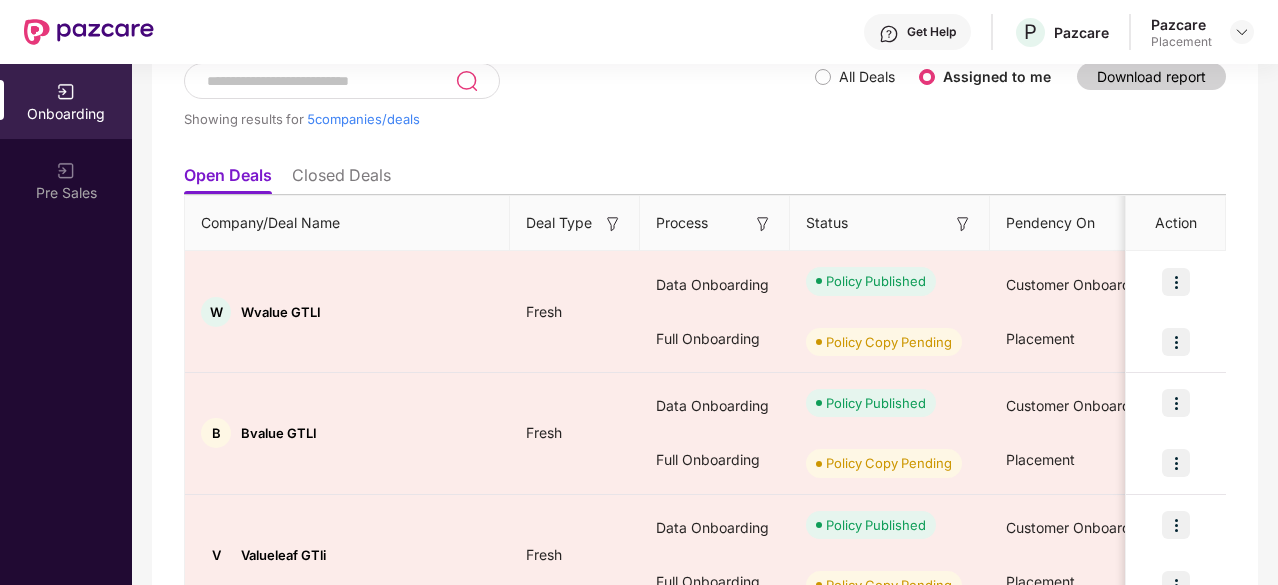 scroll, scrollTop: 141, scrollLeft: 0, axis: vertical 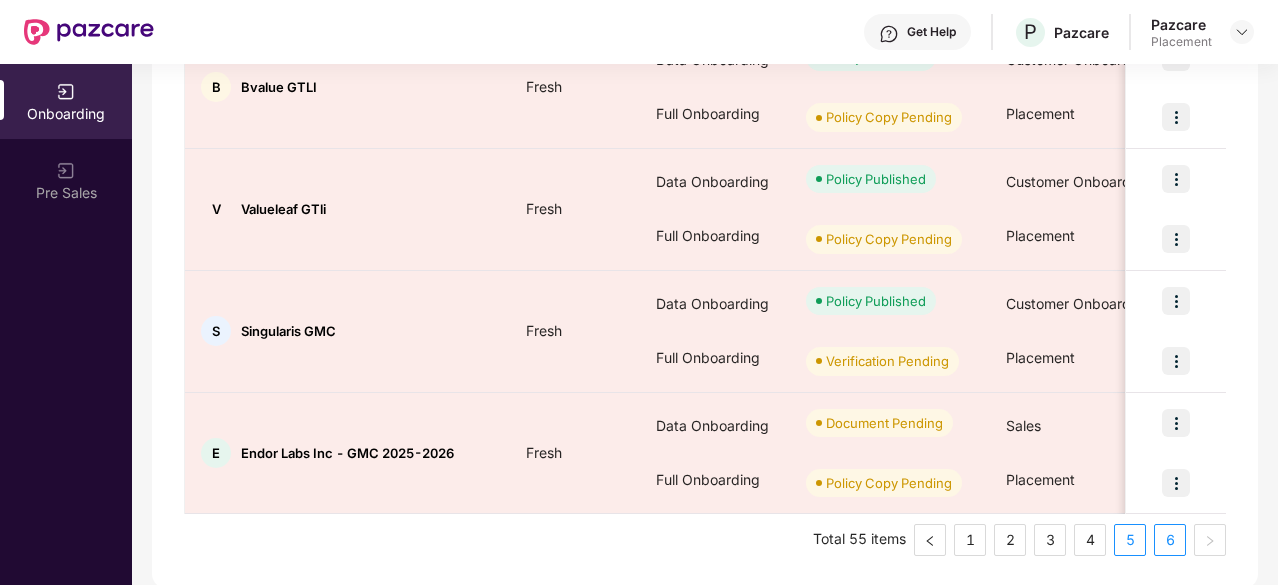 click on "5" at bounding box center (1130, 540) 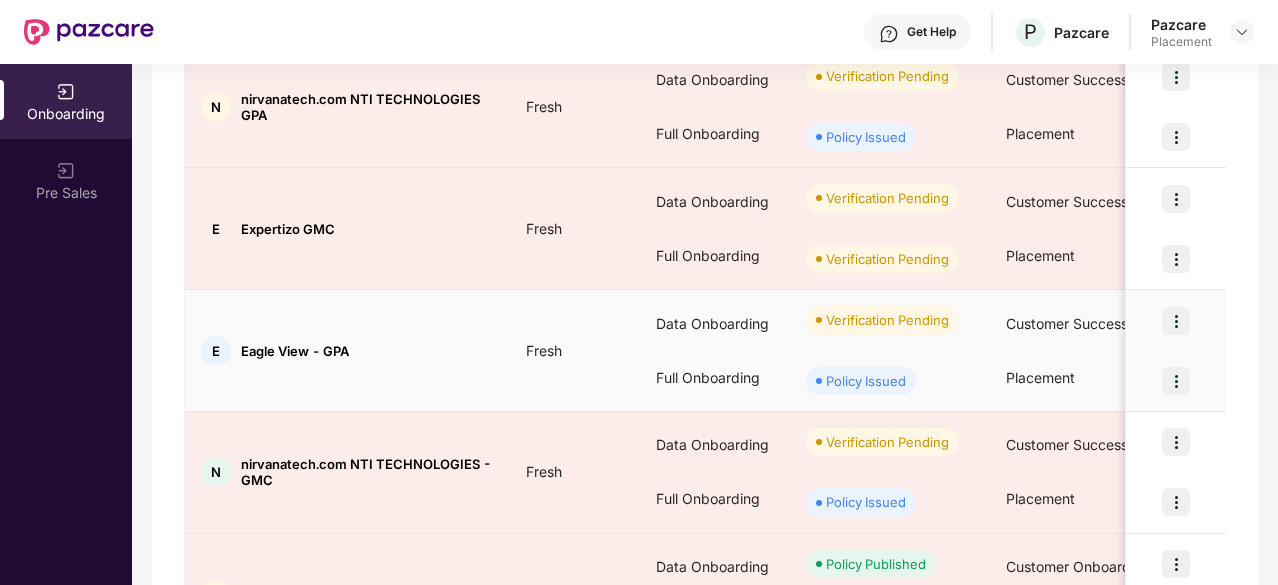 scroll, scrollTop: 1086, scrollLeft: 0, axis: vertical 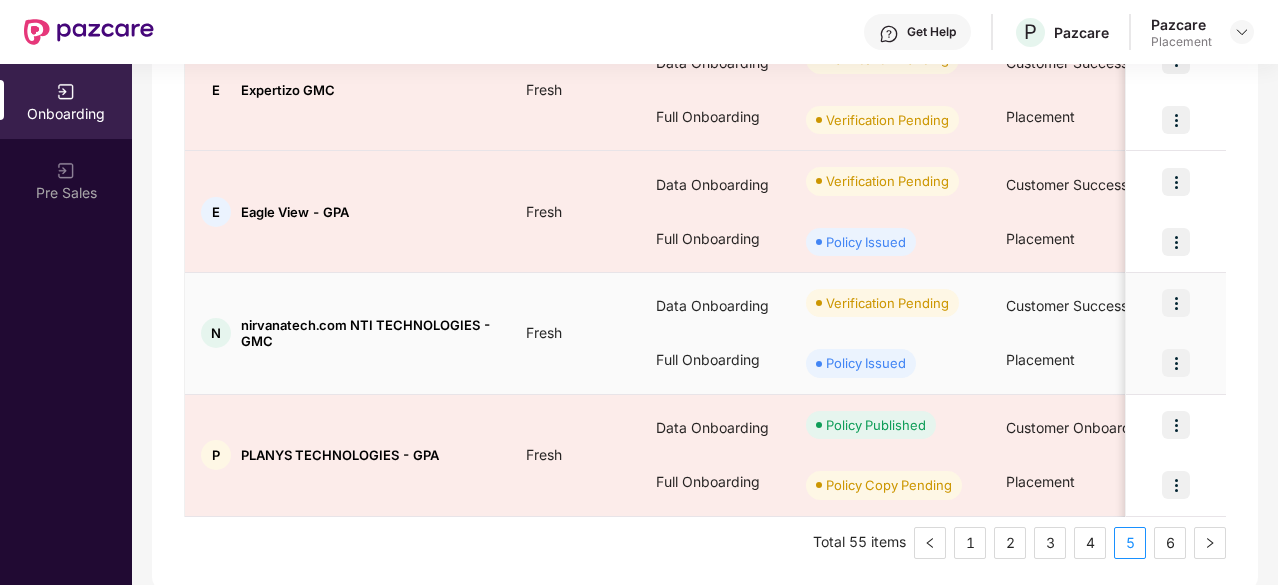 type 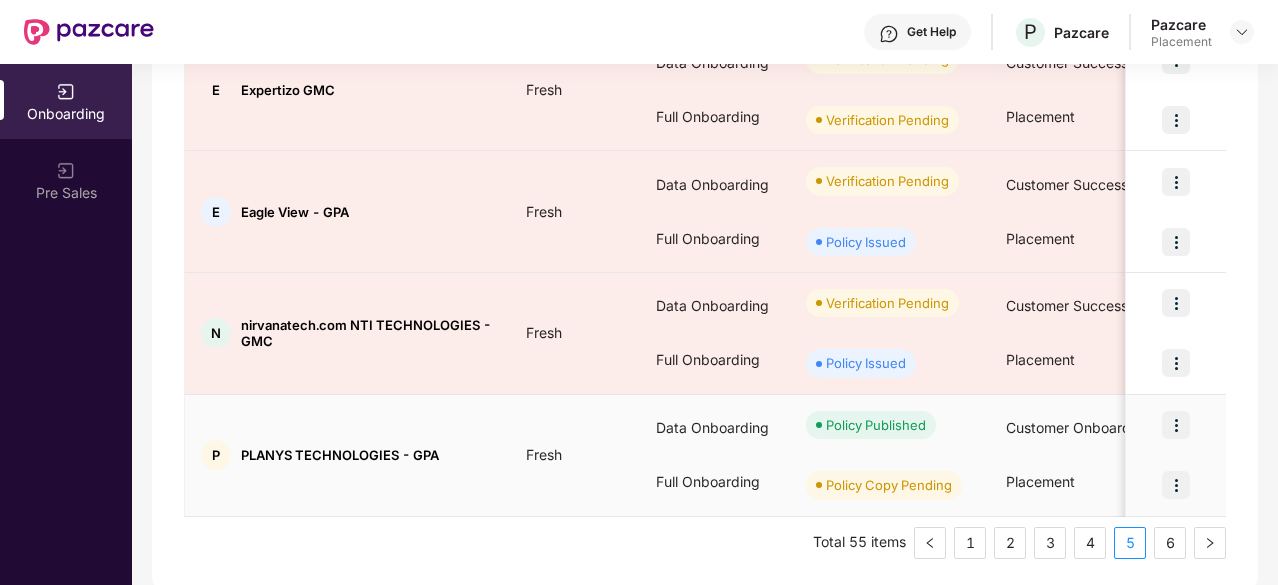 scroll, scrollTop: 0, scrollLeft: 1, axis: horizontal 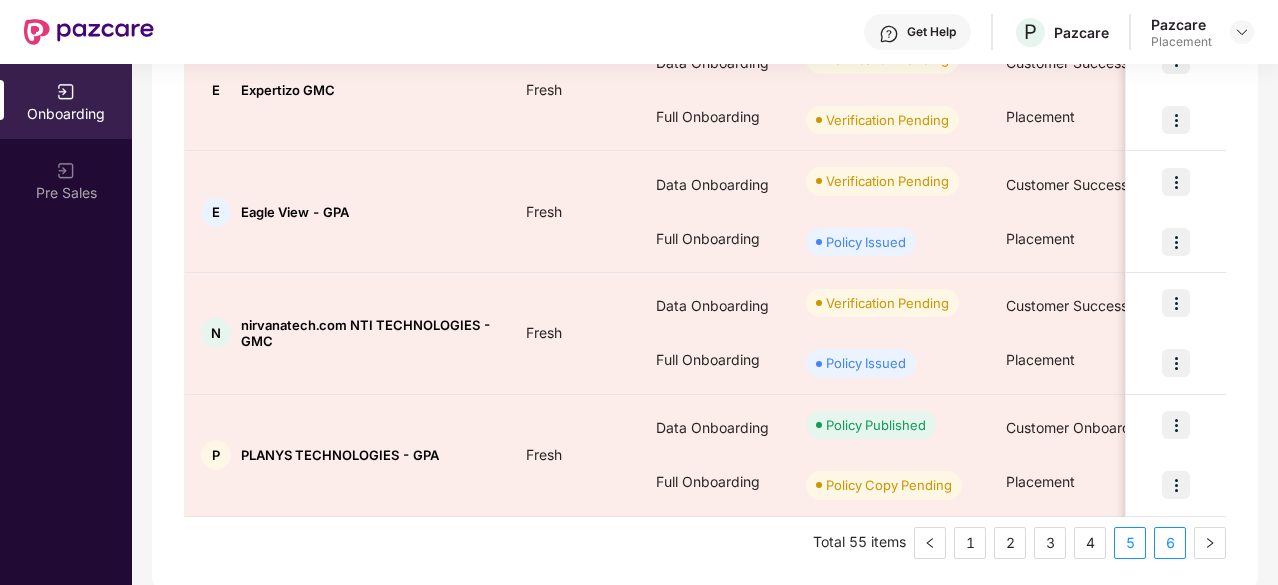 click on "6" at bounding box center (1170, 543) 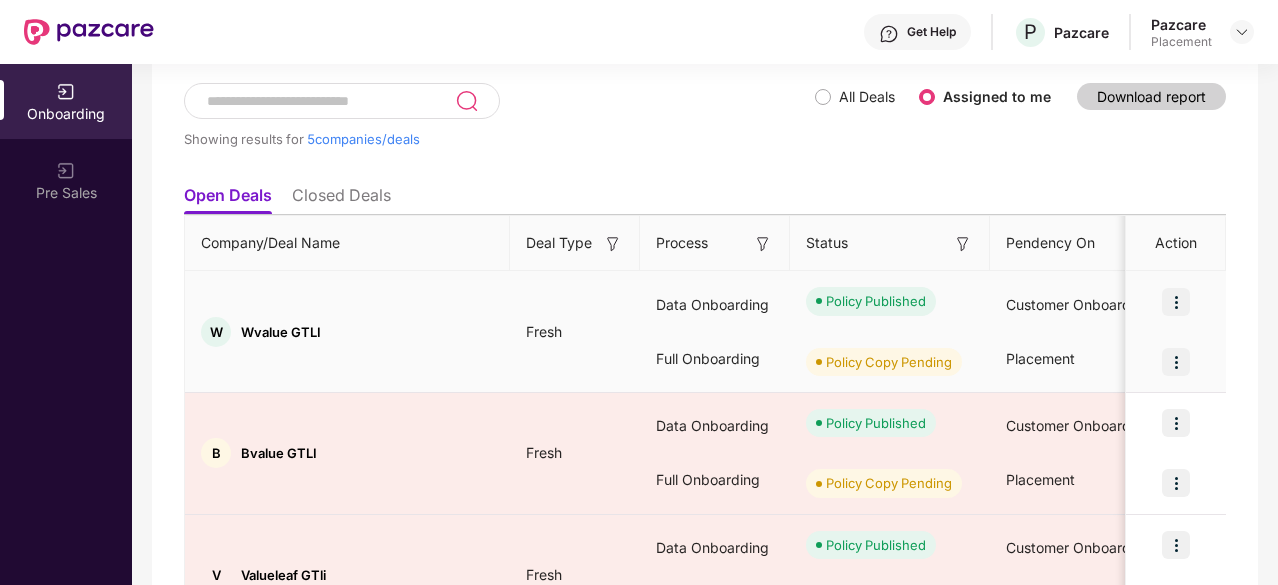scroll, scrollTop: 114, scrollLeft: 0, axis: vertical 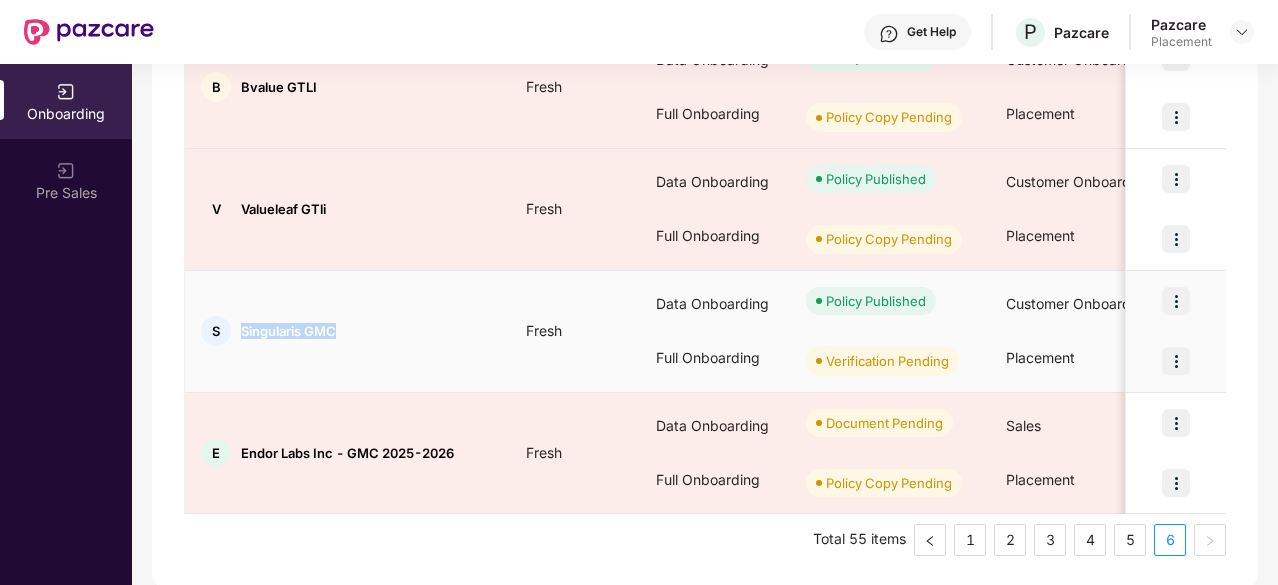 drag, startPoint x: 242, startPoint y: 329, endPoint x: 350, endPoint y: 331, distance: 108.01852 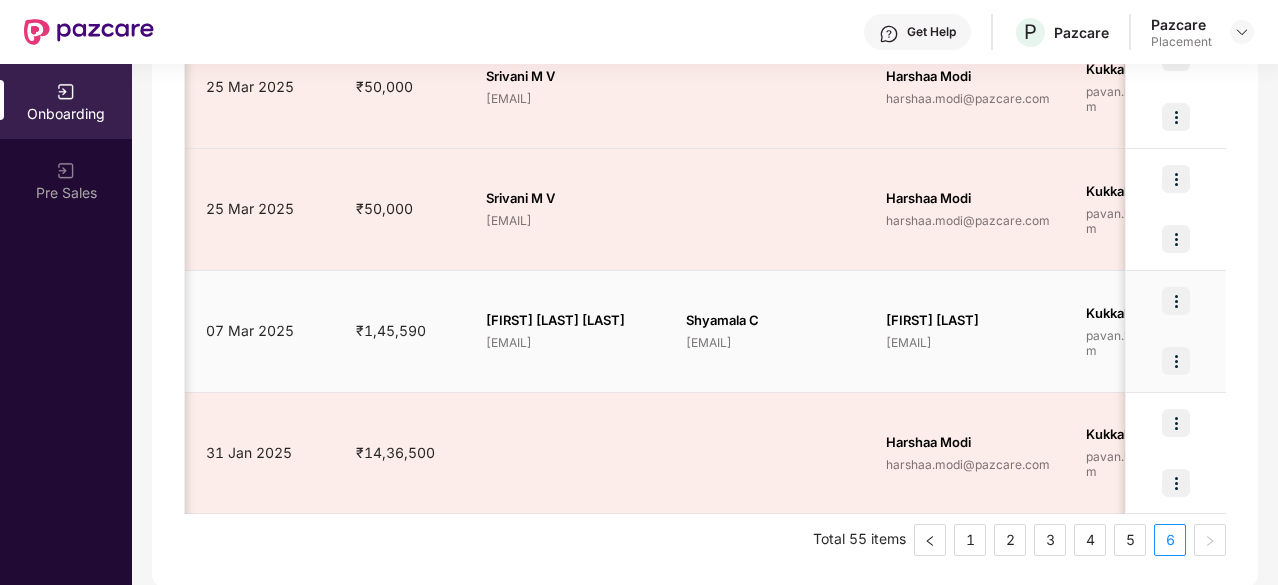 scroll, scrollTop: 0, scrollLeft: 1321, axis: horizontal 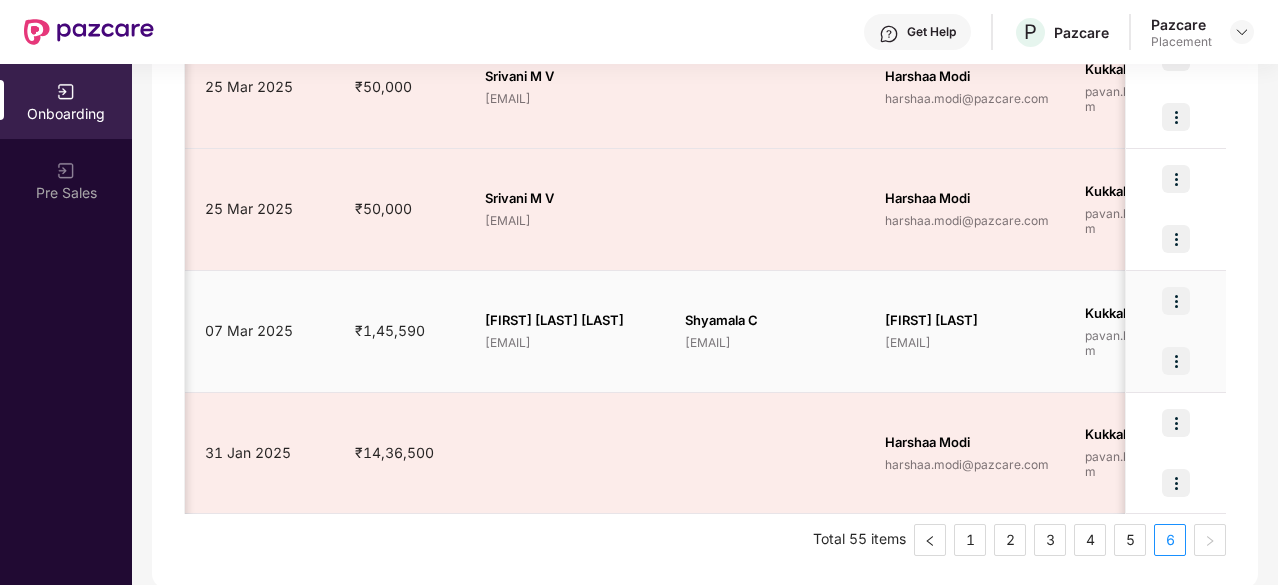 drag, startPoint x: 883, startPoint y: 340, endPoint x: 1034, endPoint y: 331, distance: 151.26797 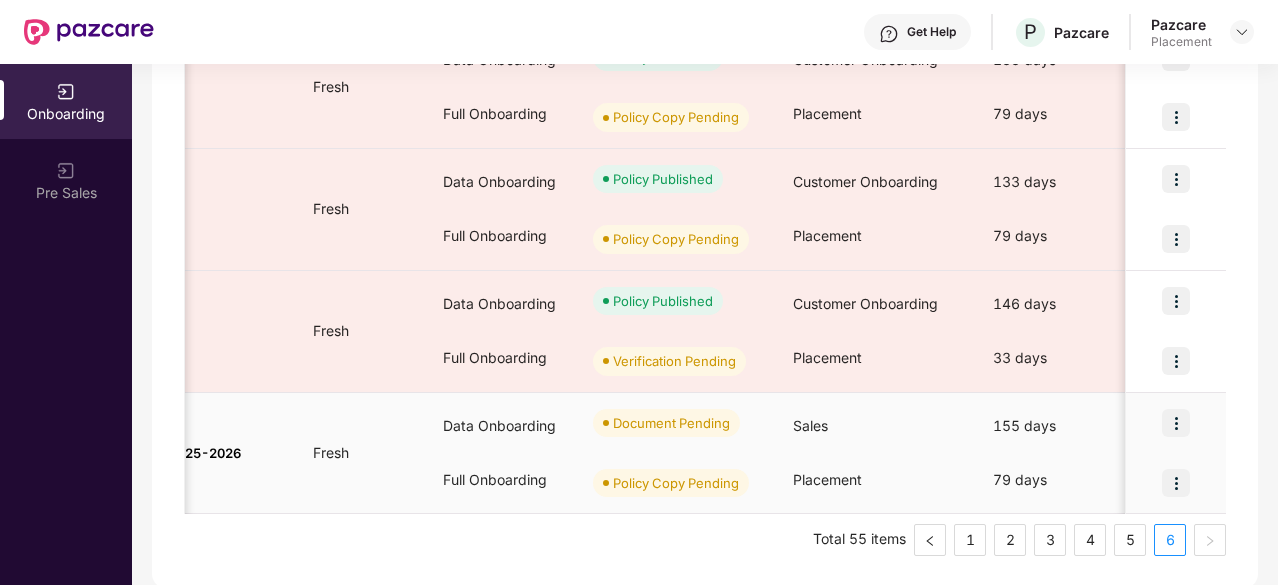 scroll, scrollTop: 0, scrollLeft: 0, axis: both 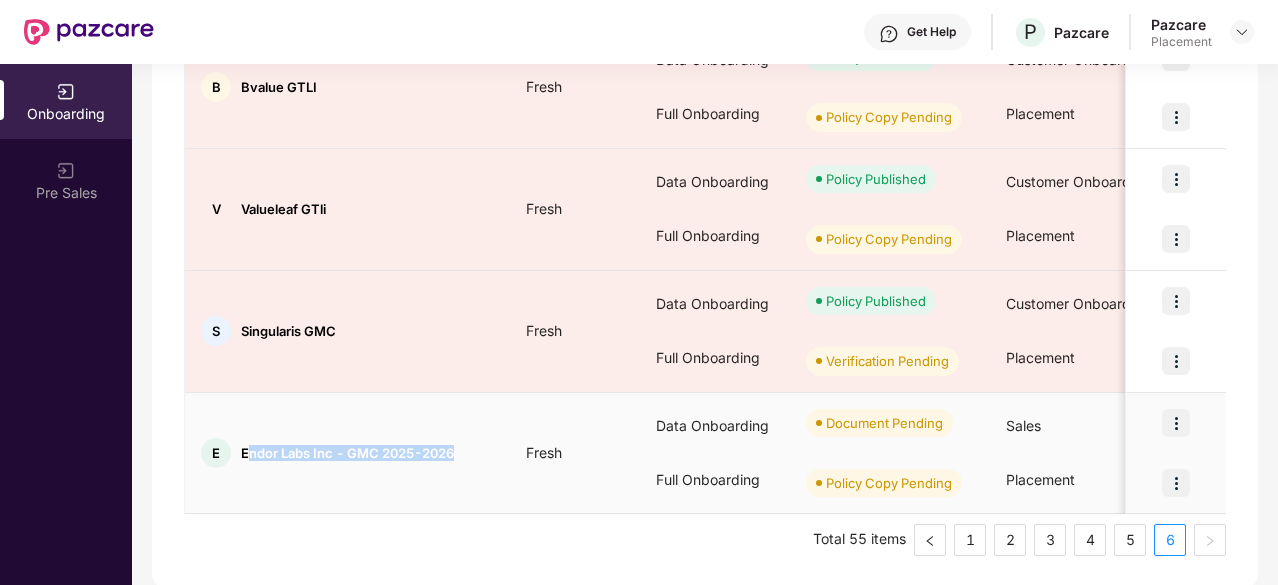 drag, startPoint x: 243, startPoint y: 455, endPoint x: 464, endPoint y: 448, distance: 221.11082 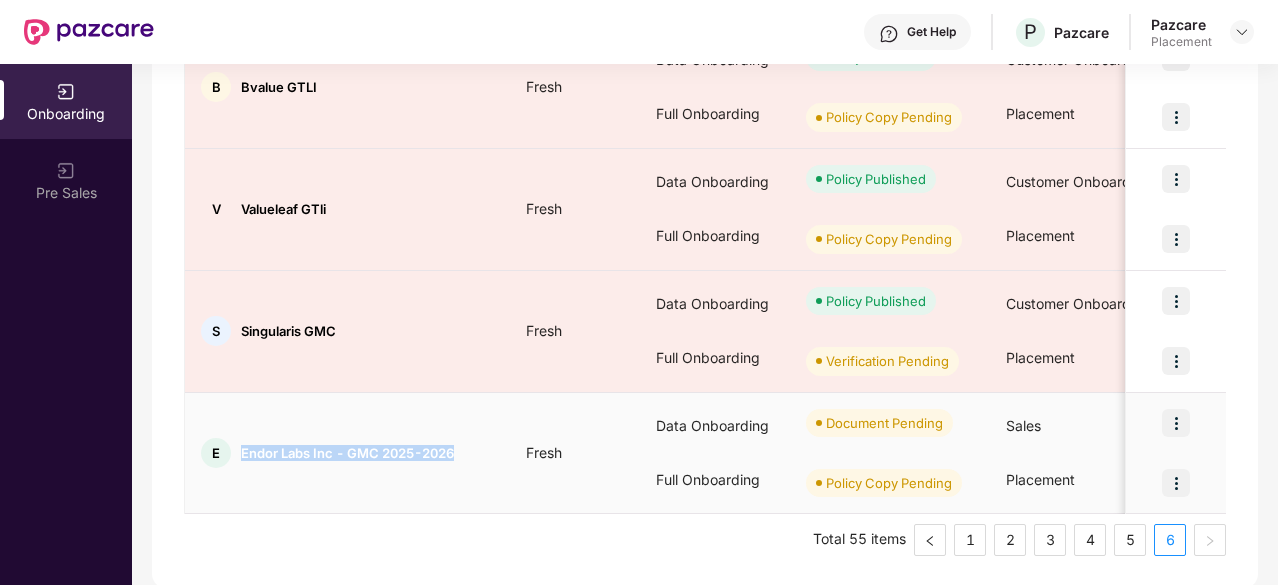 drag, startPoint x: 239, startPoint y: 453, endPoint x: 476, endPoint y: 451, distance: 237.00844 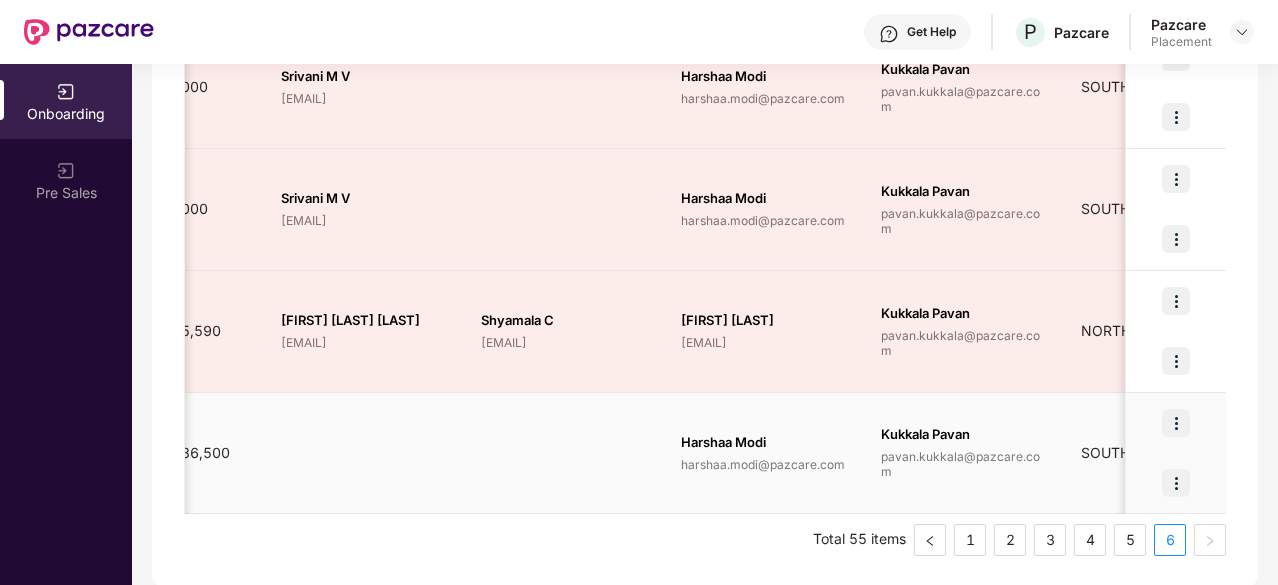 scroll, scrollTop: 0, scrollLeft: 1526, axis: horizontal 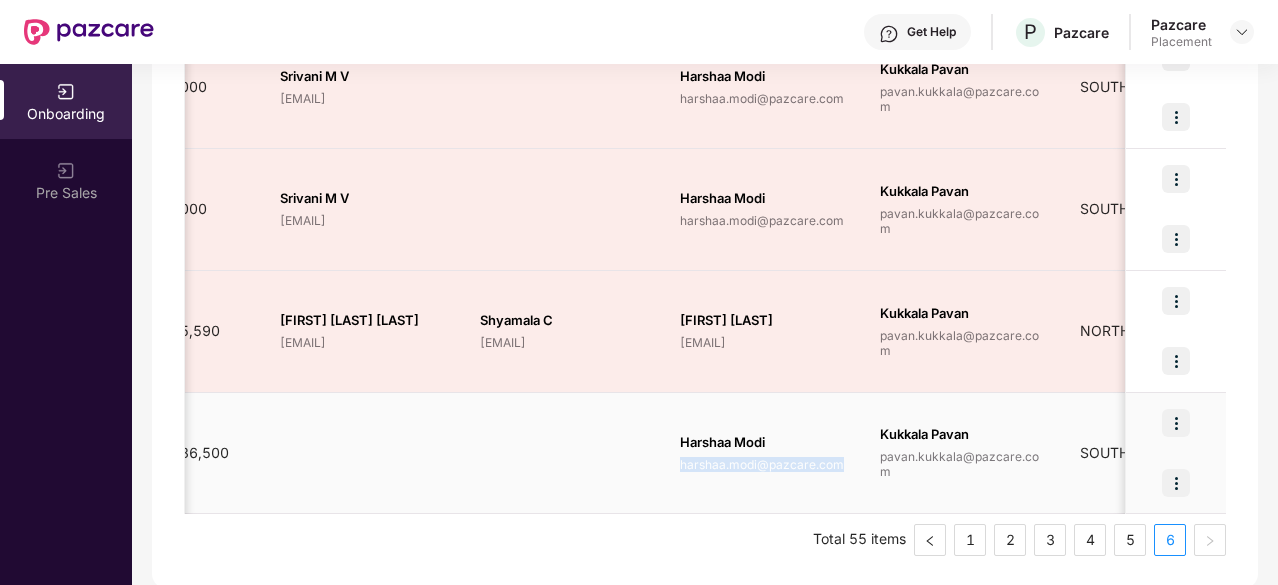 drag, startPoint x: 678, startPoint y: 465, endPoint x: 840, endPoint y: 465, distance: 162 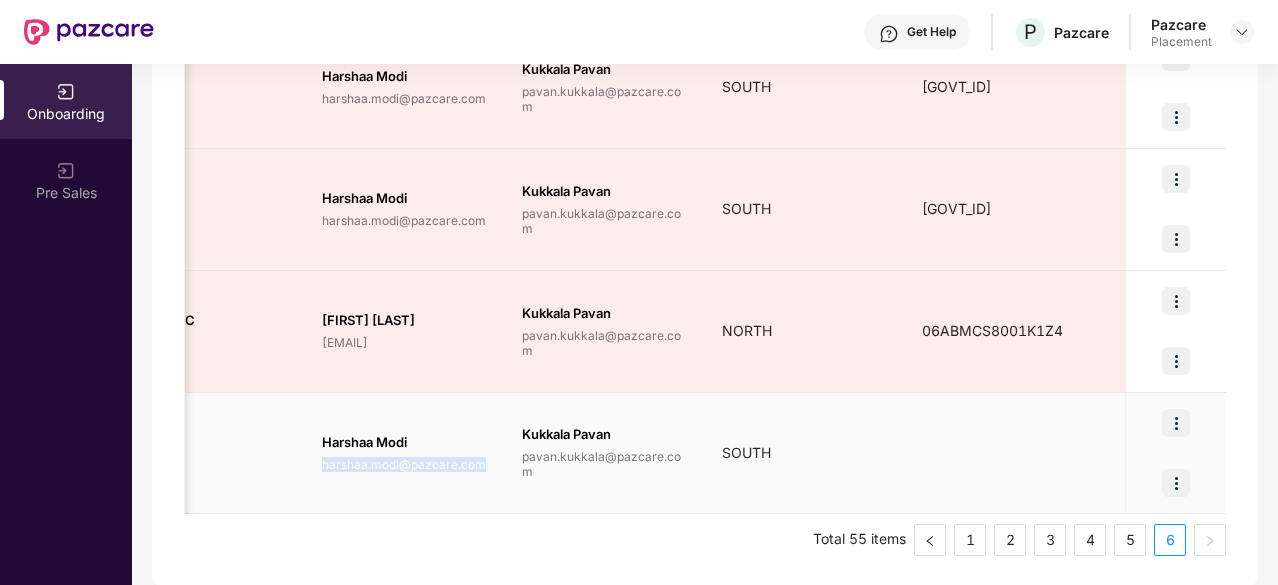 scroll, scrollTop: 0, scrollLeft: 2, axis: horizontal 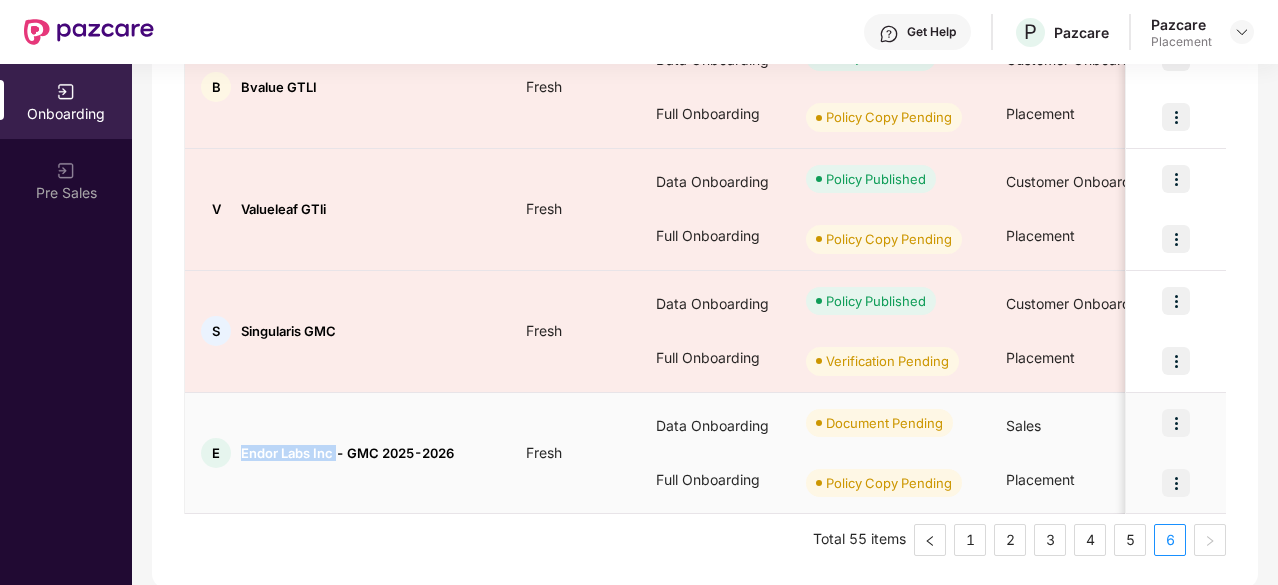 drag, startPoint x: 242, startPoint y: 451, endPoint x: 338, endPoint y: 439, distance: 96.74709 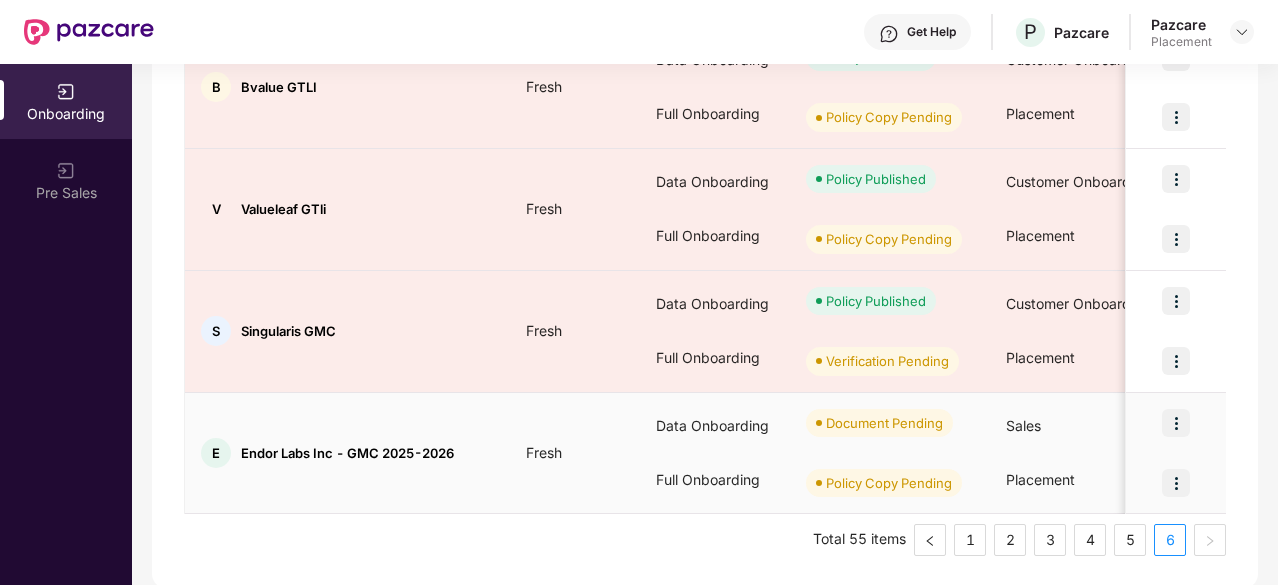 click on "Full Onboarding" at bounding box center [715, 480] 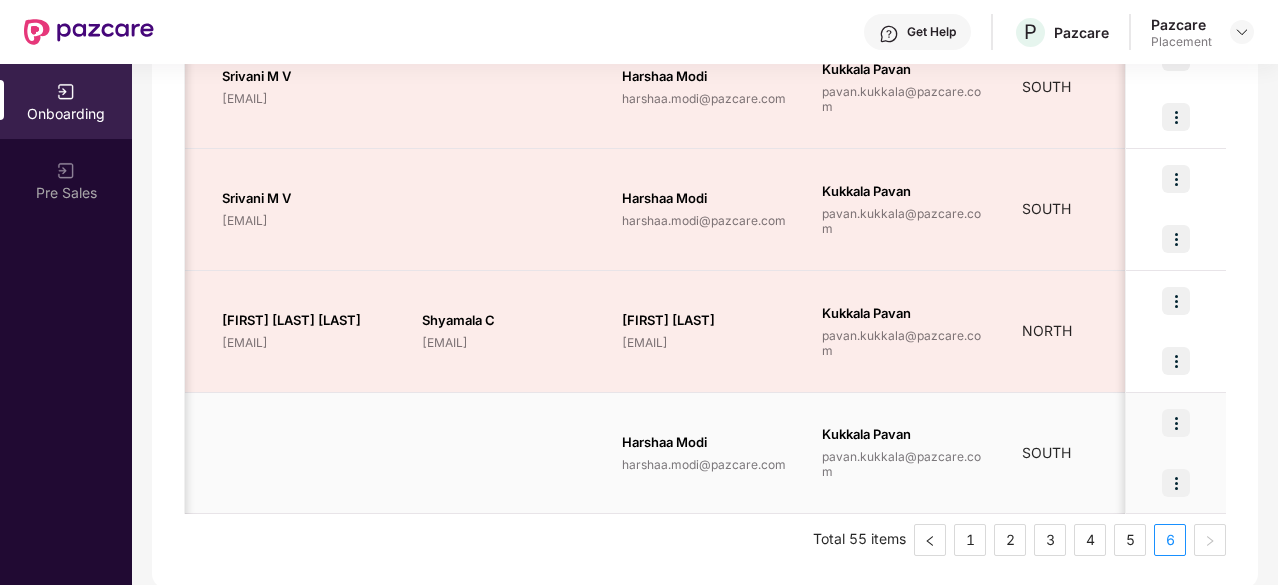 scroll, scrollTop: 0, scrollLeft: 1705, axis: horizontal 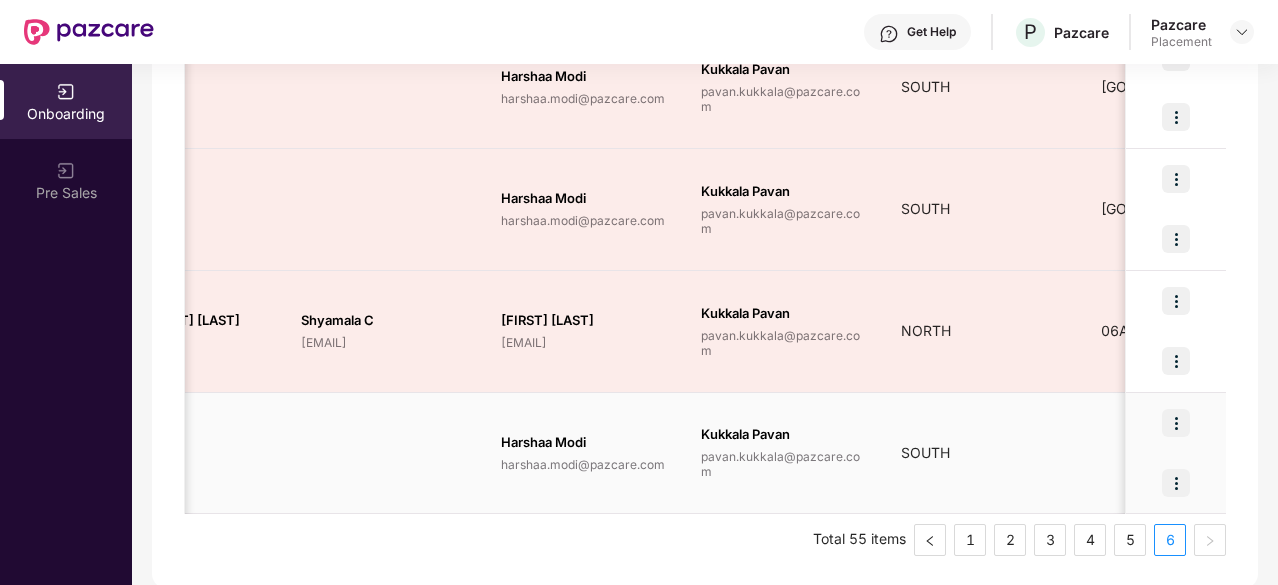 click at bounding box center (1176, 483) 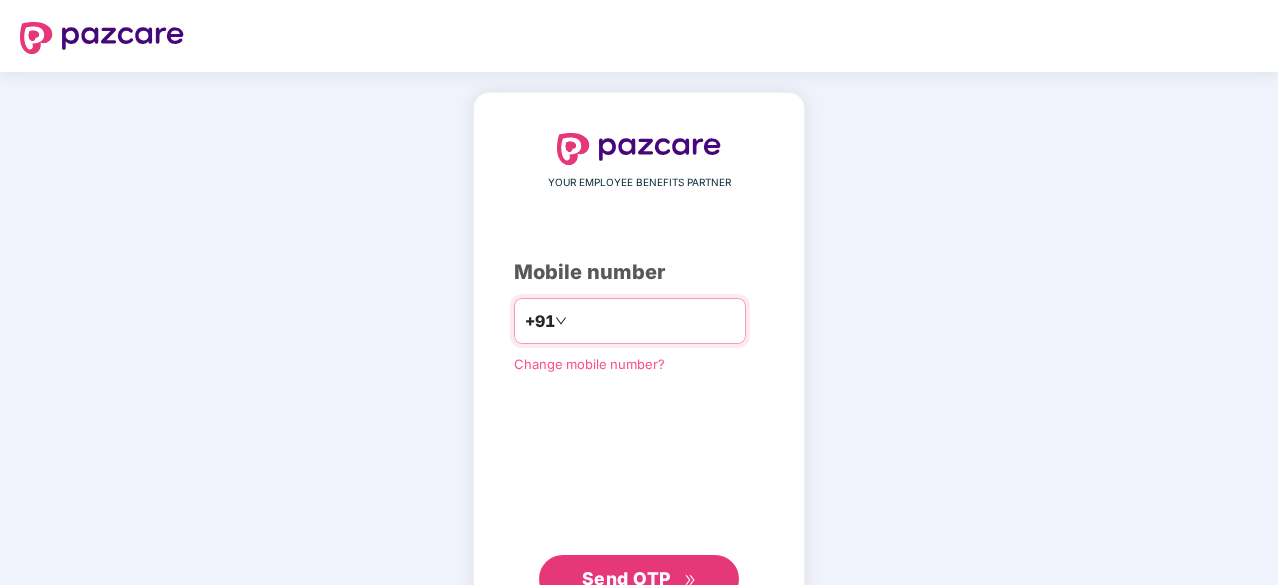 scroll, scrollTop: 76, scrollLeft: 0, axis: vertical 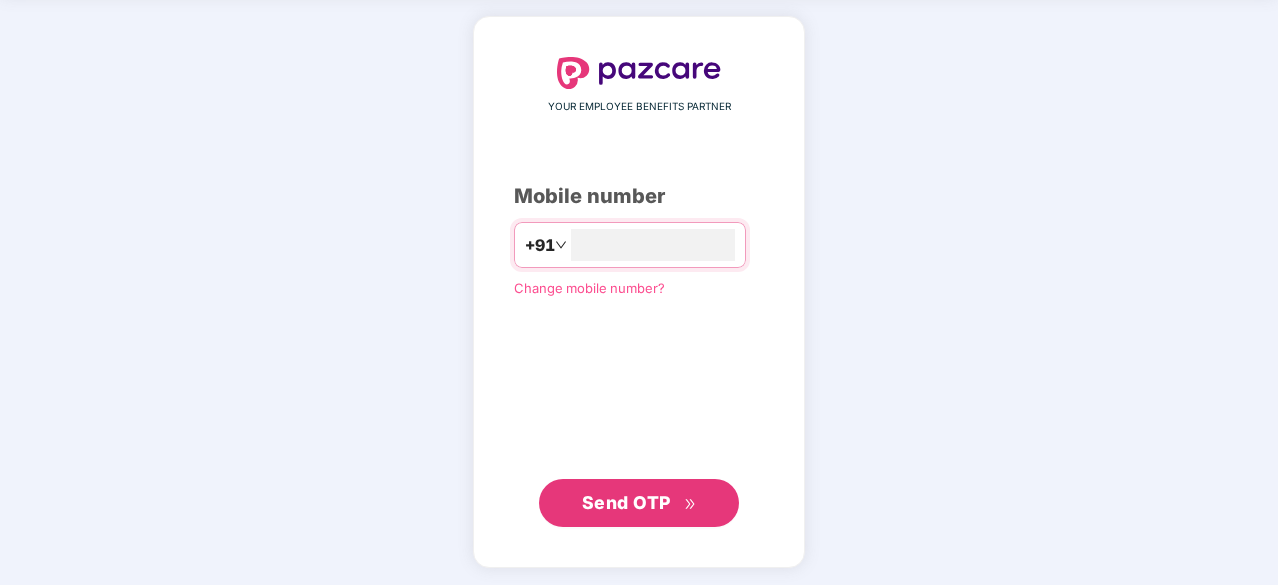 type on "**********" 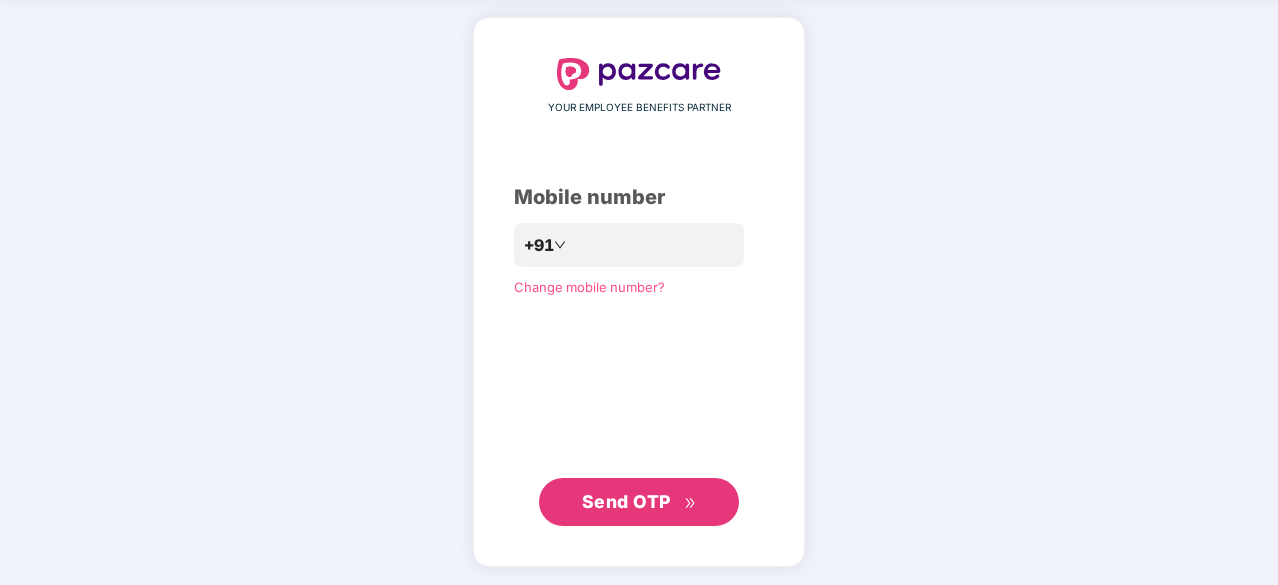 click on "Send OTP" at bounding box center (626, 501) 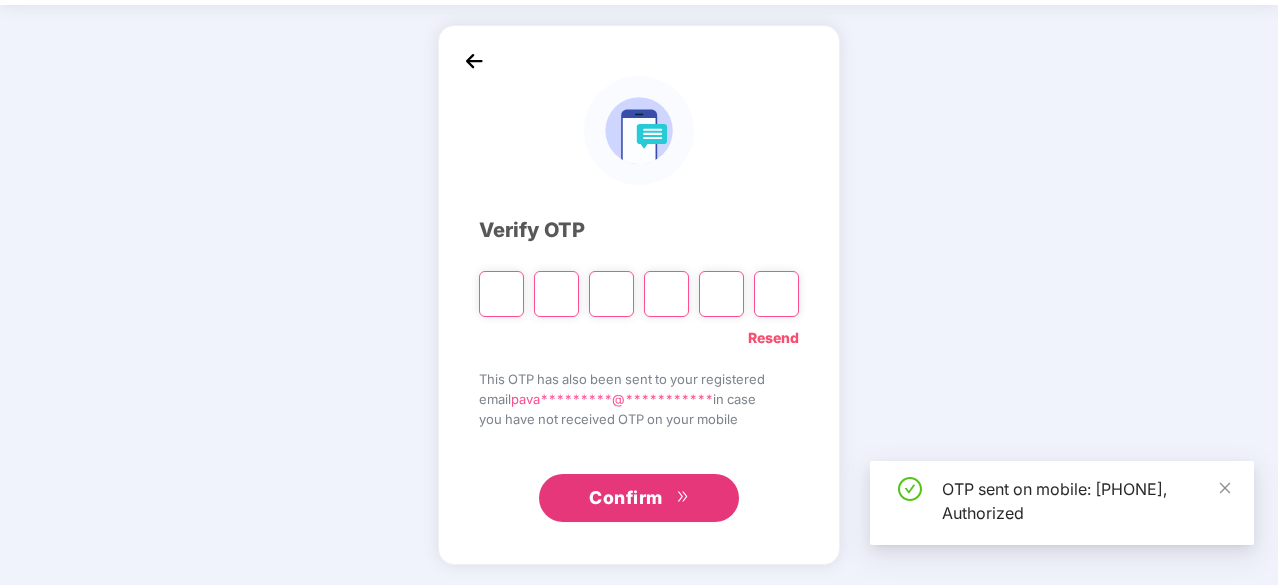 scroll, scrollTop: 66, scrollLeft: 0, axis: vertical 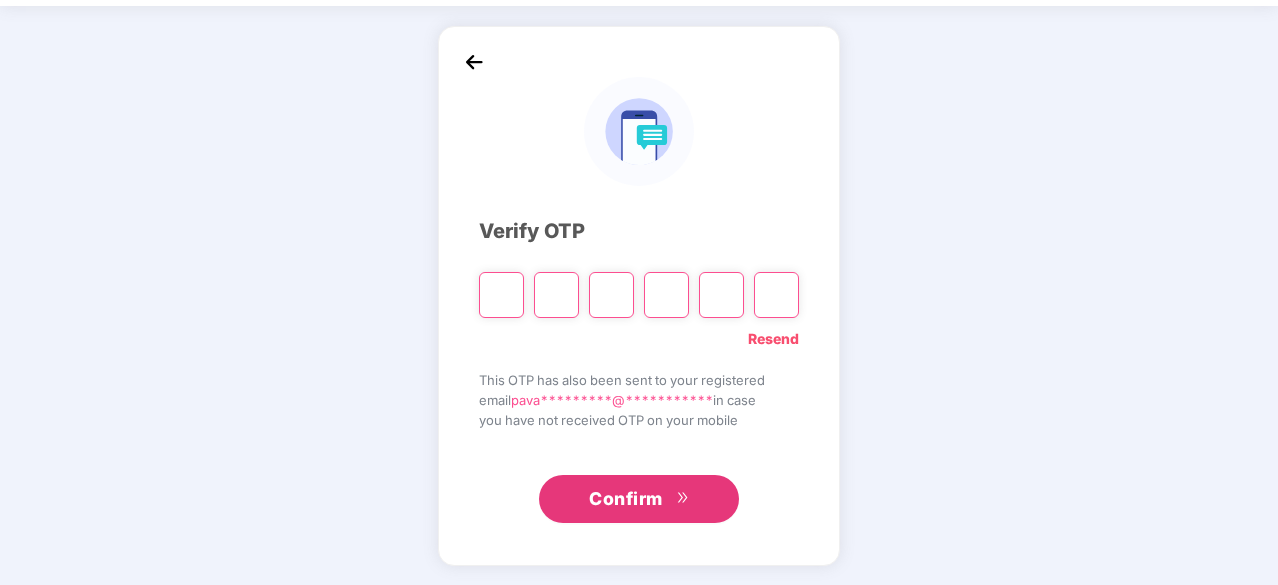 type on "*" 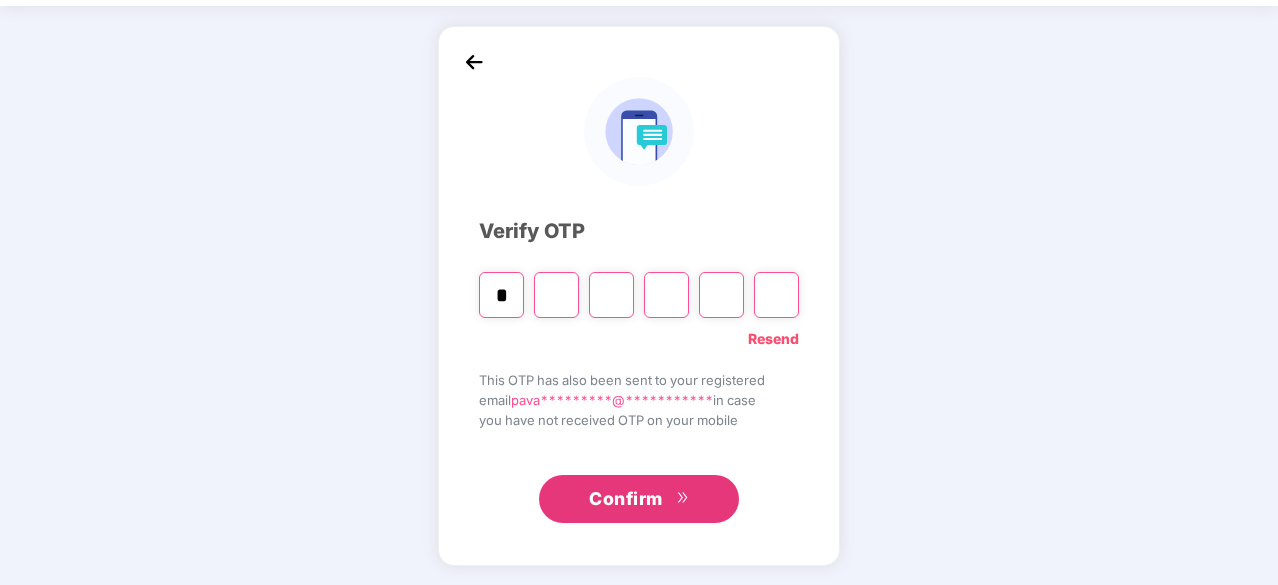type on "*" 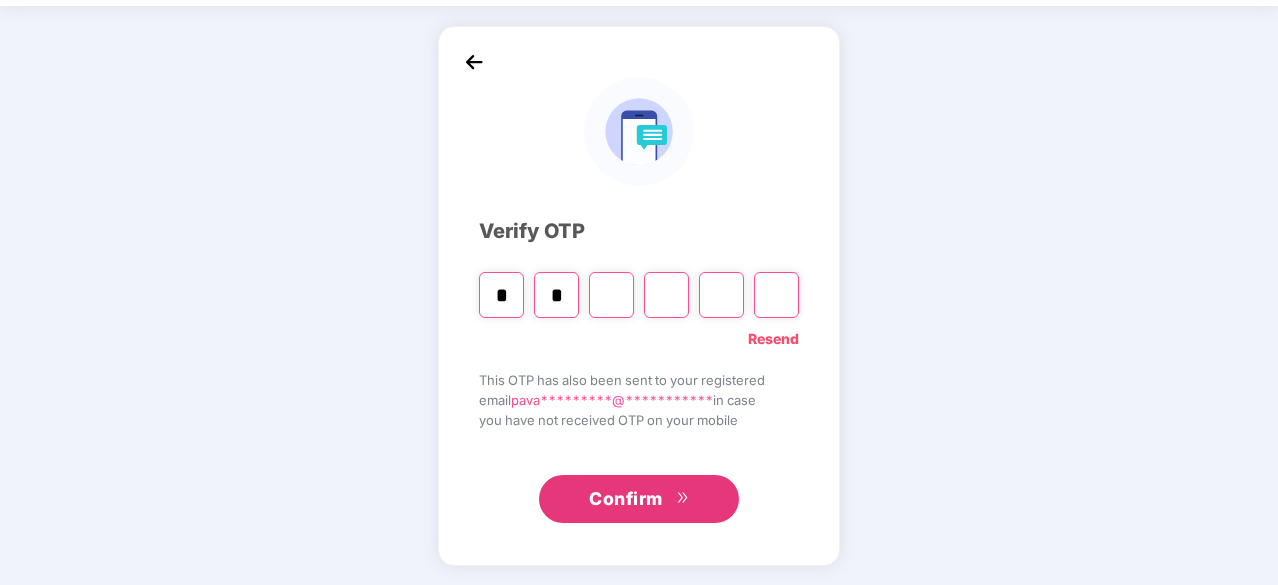 type on "*" 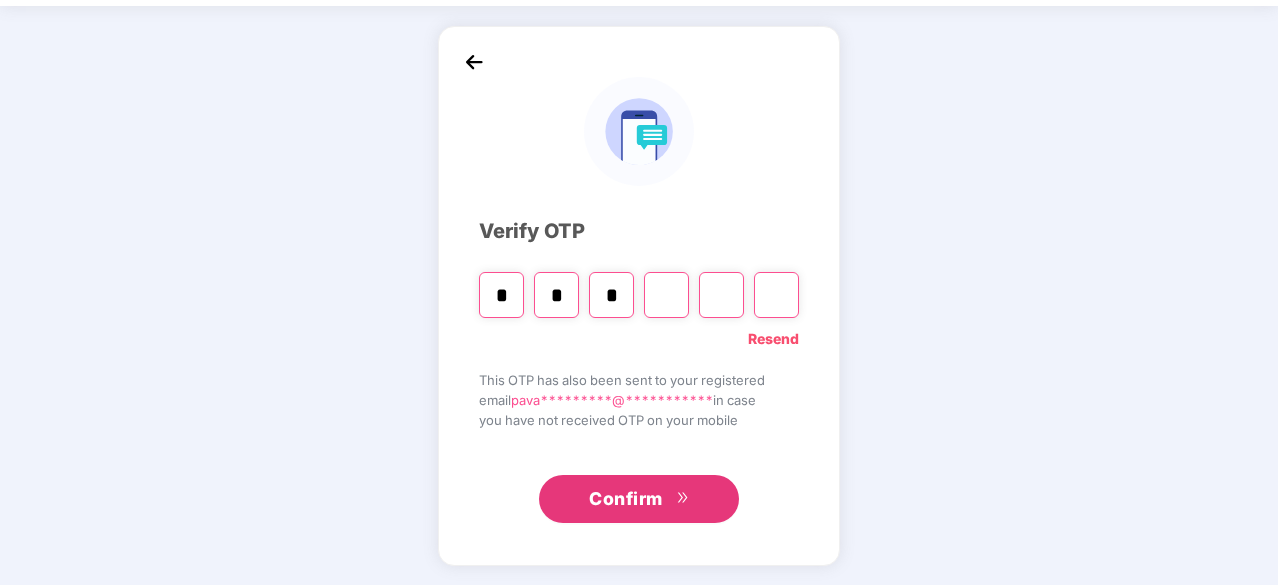 type on "*" 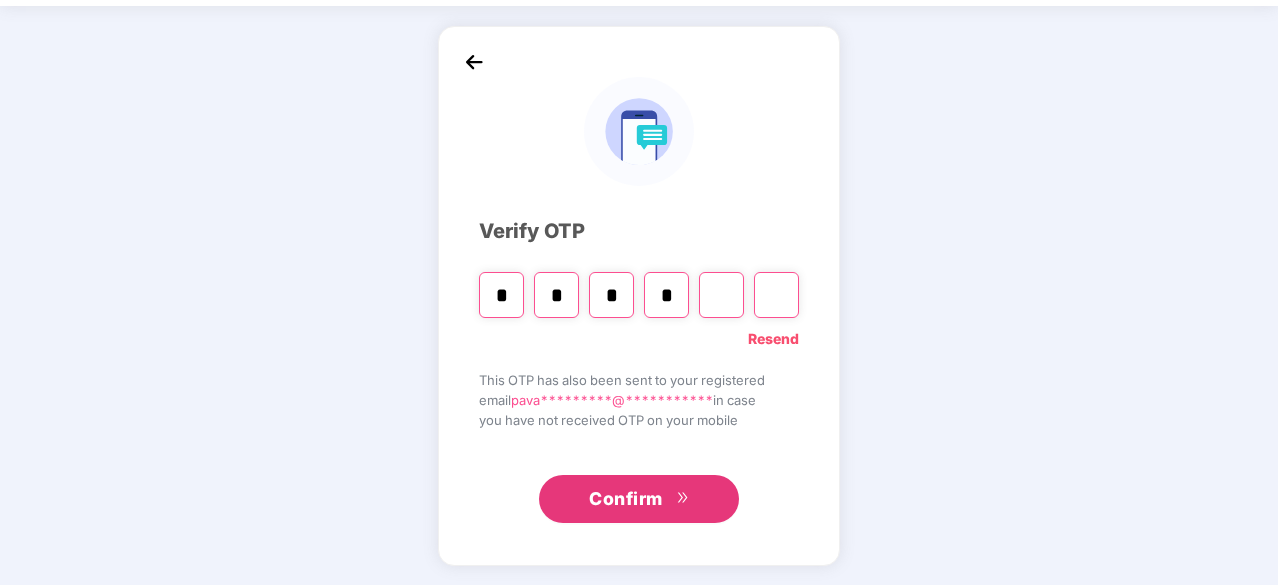 type on "*" 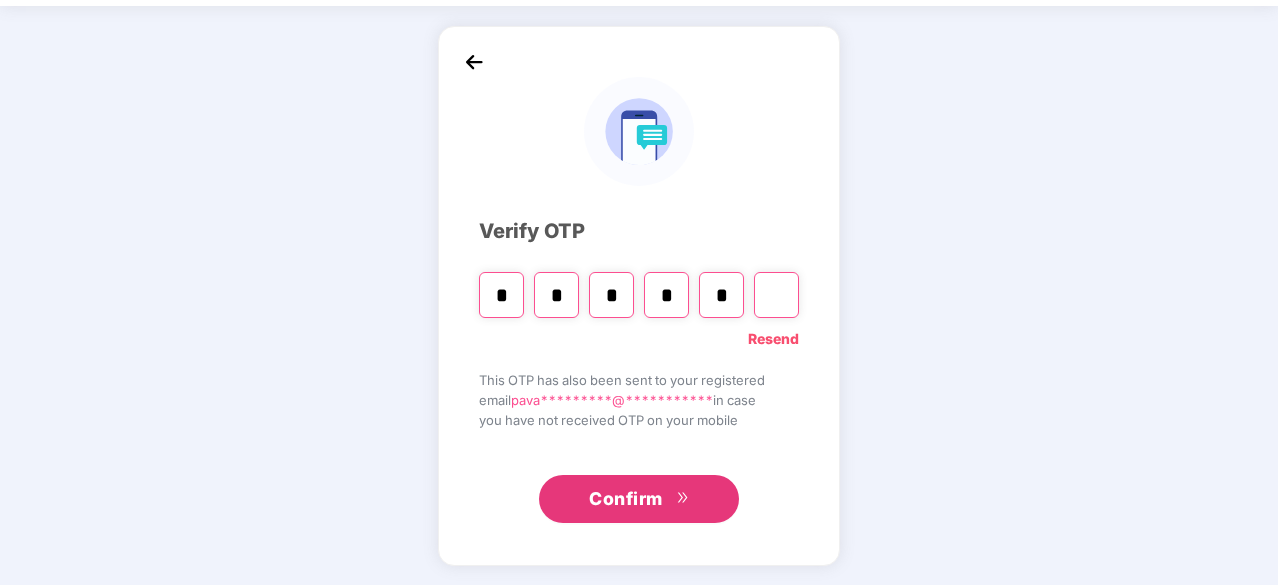 type on "*" 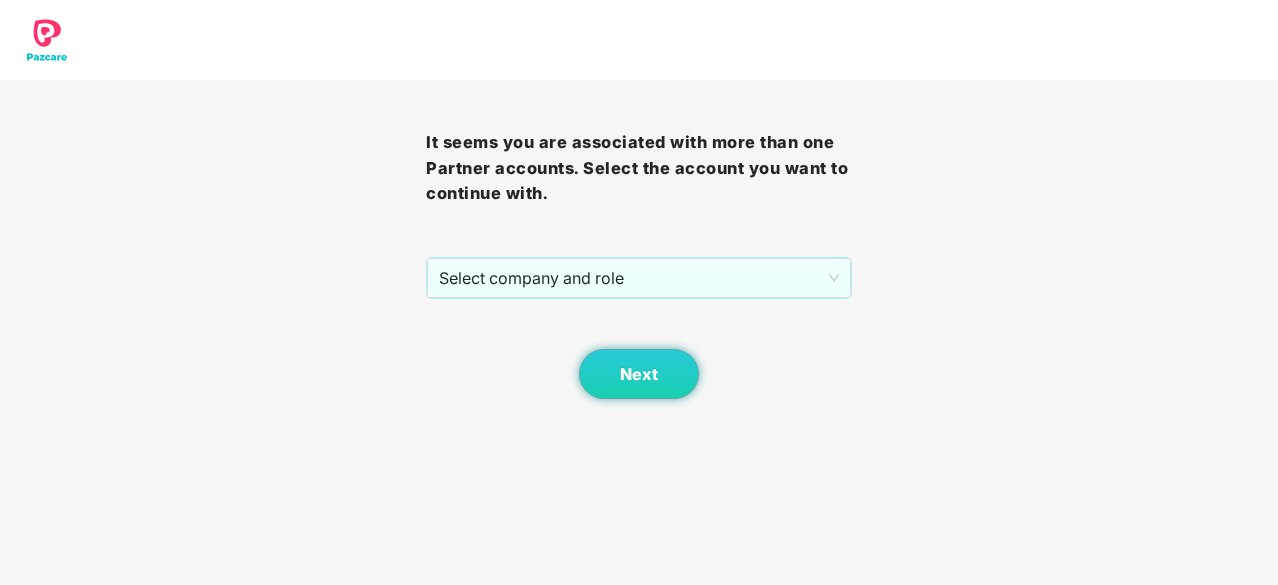 scroll, scrollTop: 0, scrollLeft: 0, axis: both 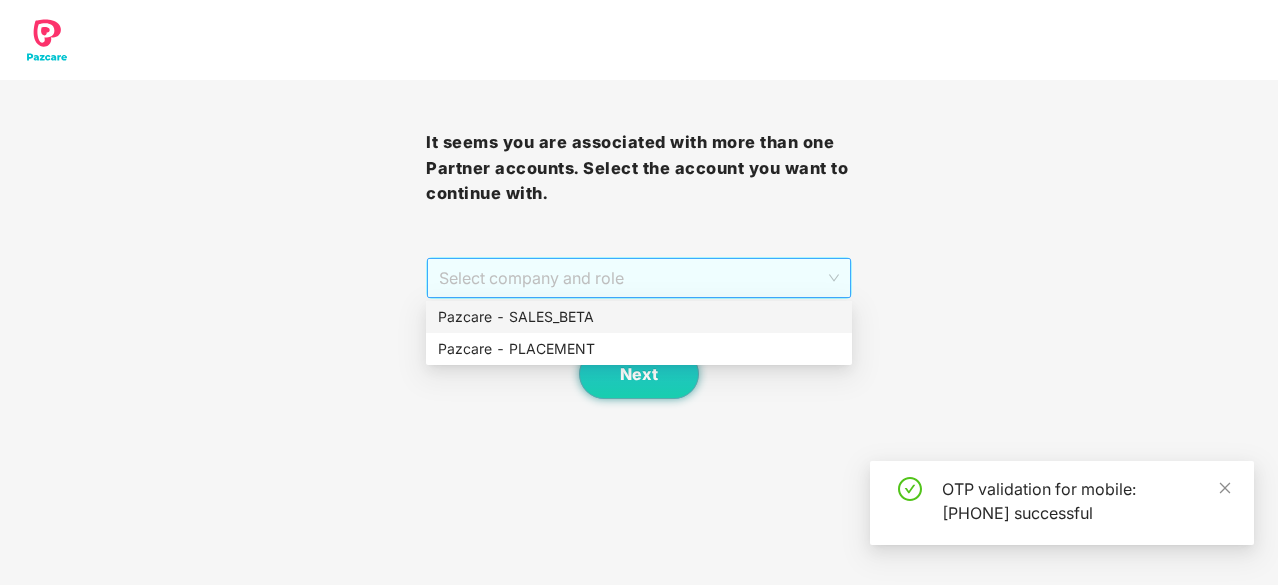 click on "Select company and role" at bounding box center (639, 278) 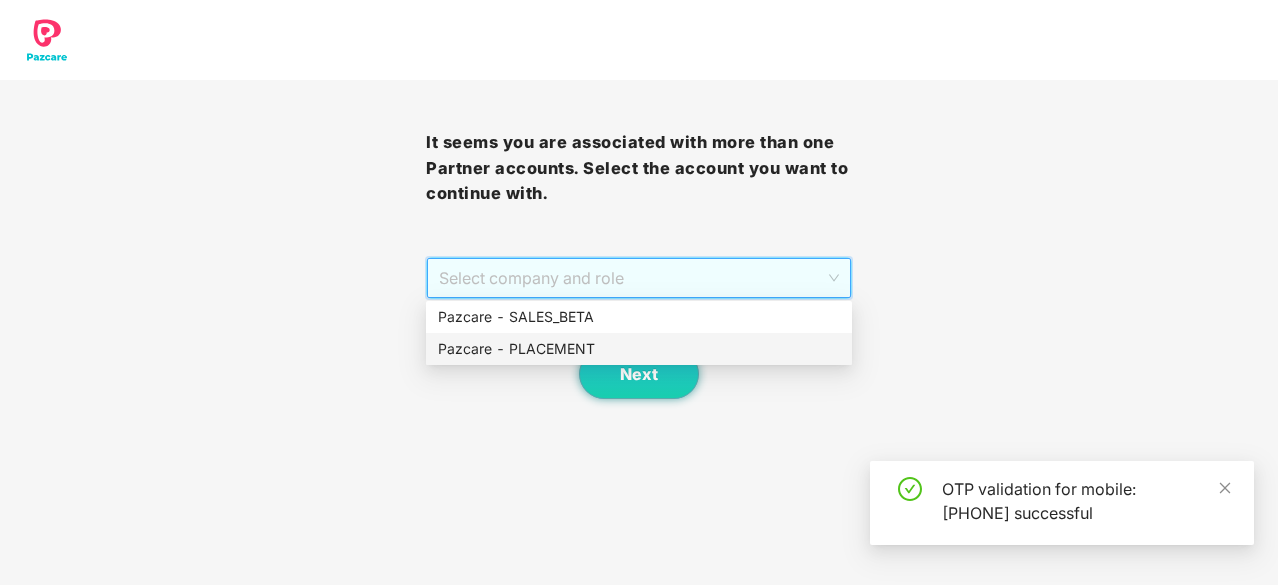 click on "Pazcare - PLACEMENT" at bounding box center (639, 349) 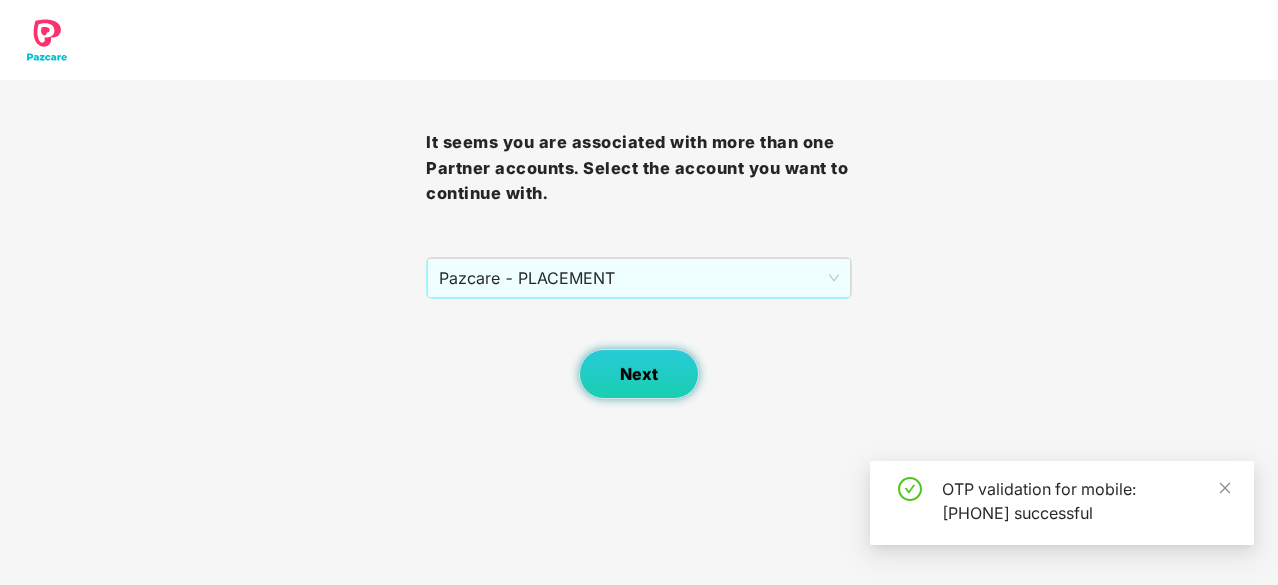 click on "Next" at bounding box center (639, 374) 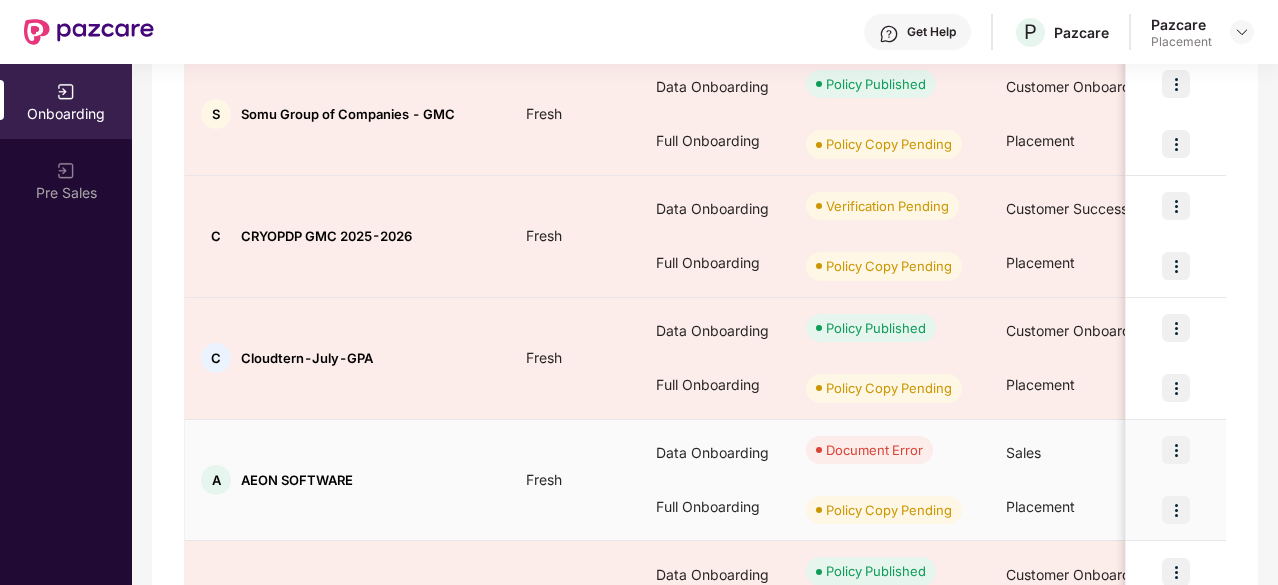 scroll, scrollTop: 1086, scrollLeft: 0, axis: vertical 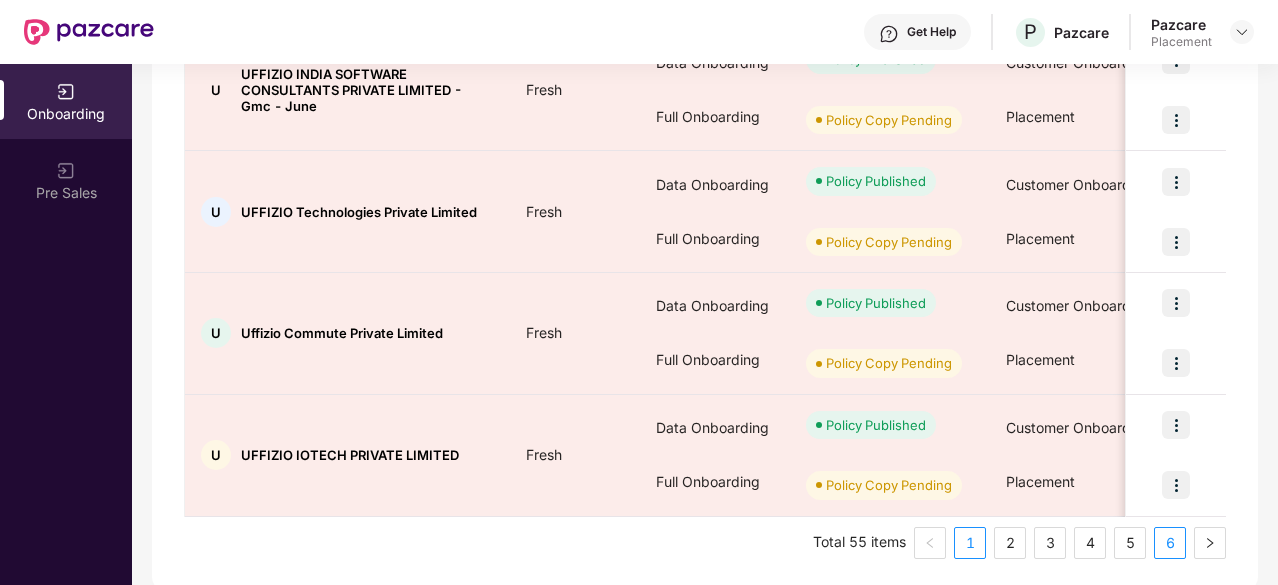 click on "6" at bounding box center (1170, 543) 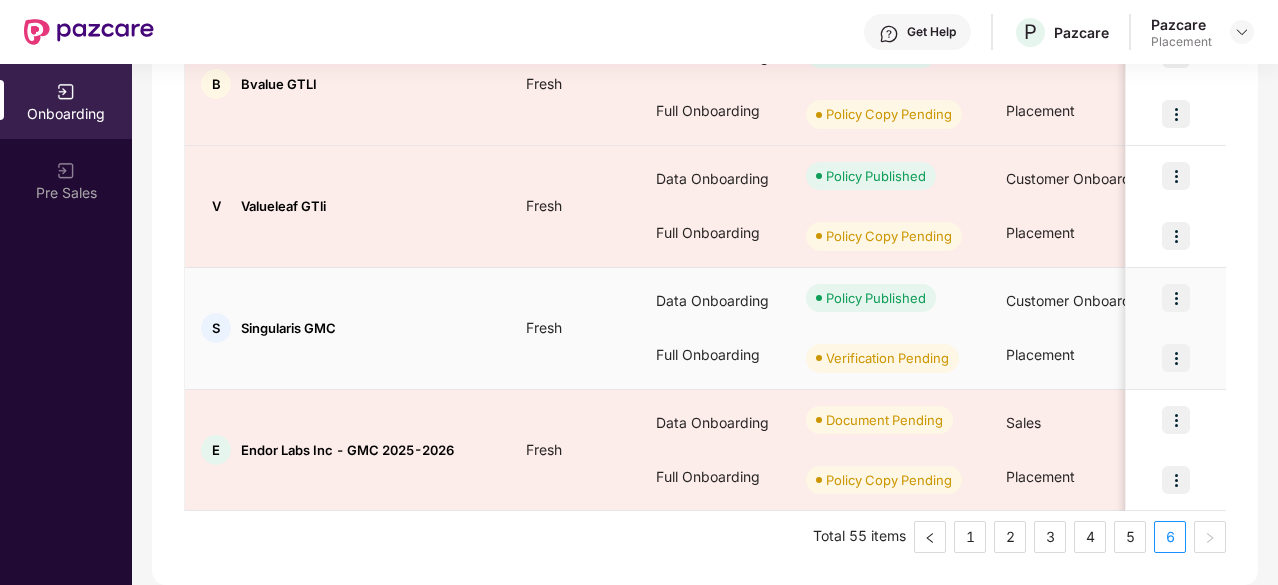 scroll, scrollTop: 479, scrollLeft: 0, axis: vertical 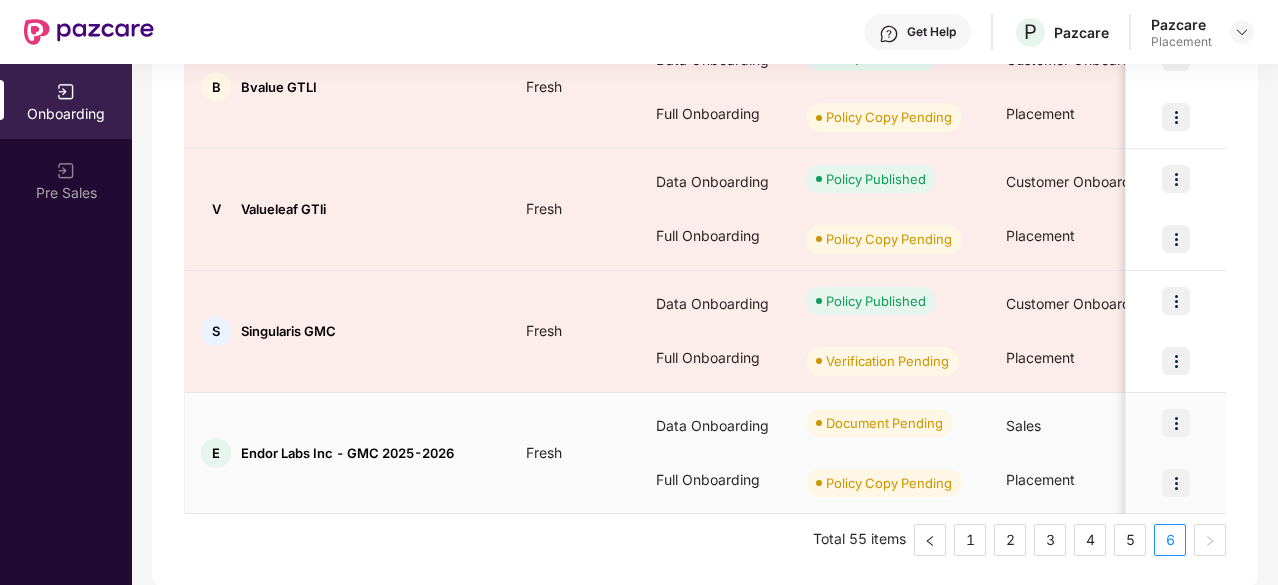 click at bounding box center [1176, 483] 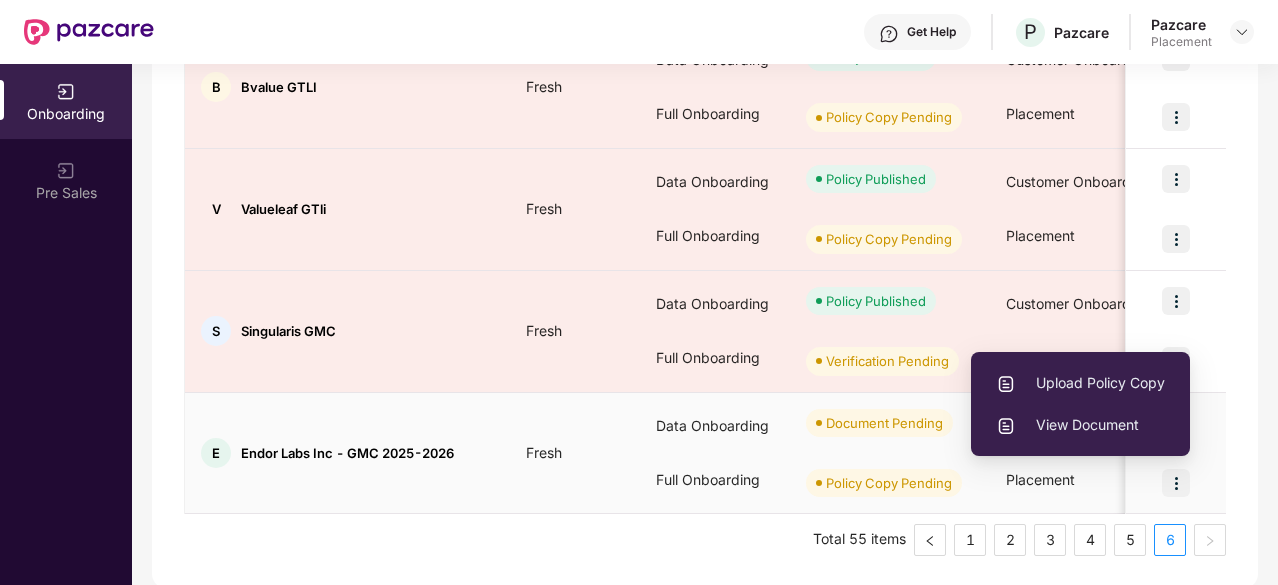 click on "Upload Policy Copy" at bounding box center (1080, 383) 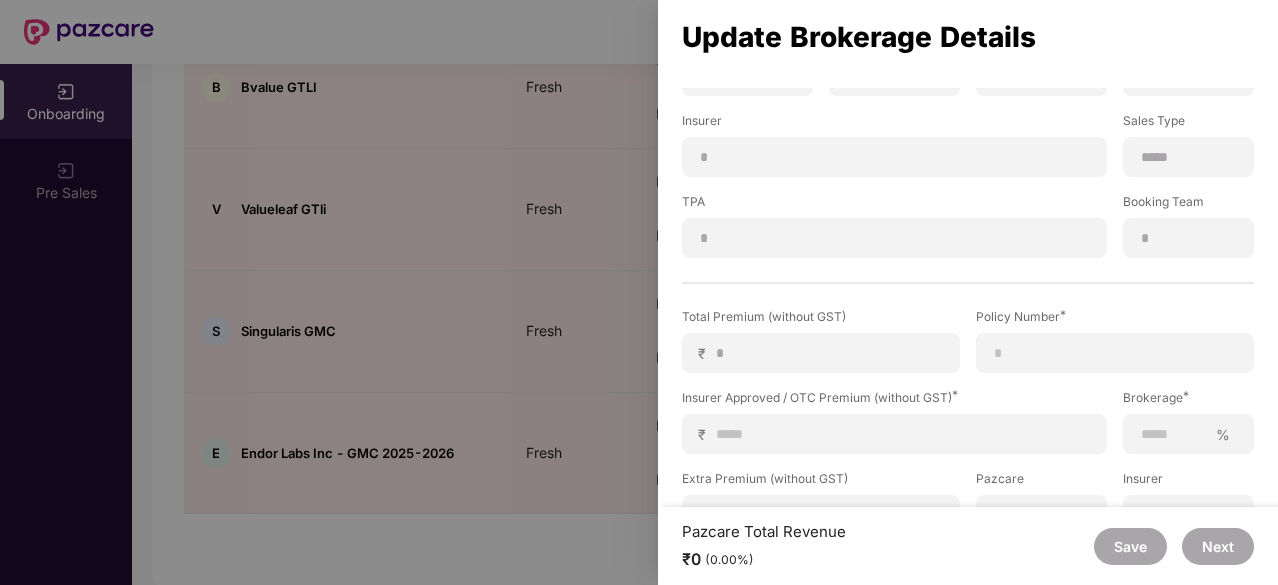 scroll, scrollTop: 270, scrollLeft: 0, axis: vertical 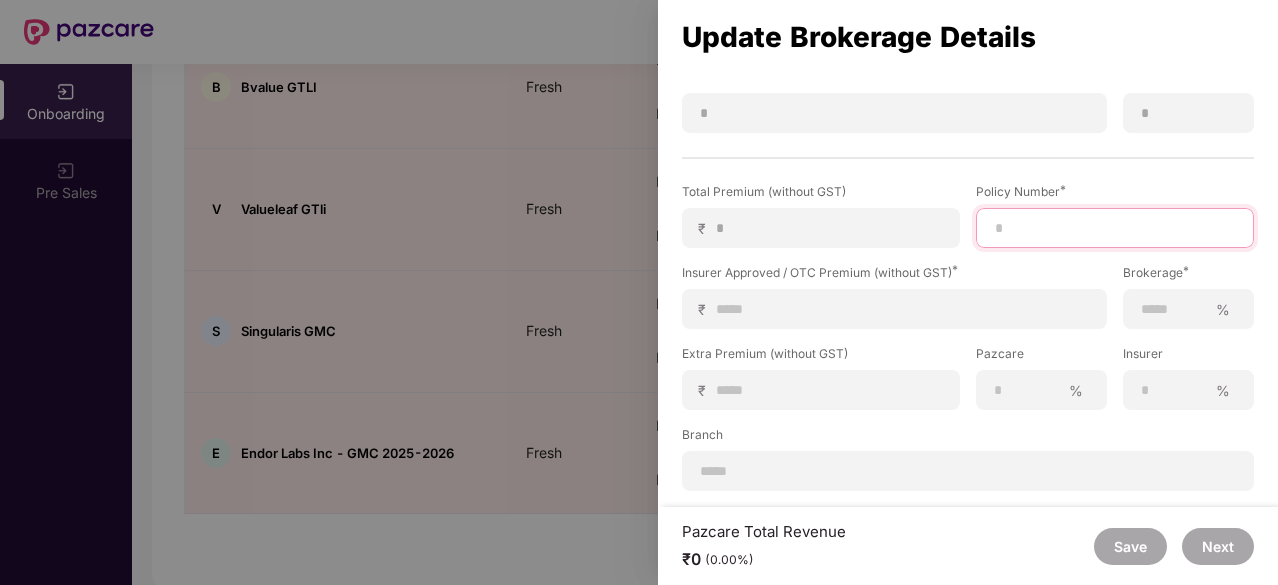 click at bounding box center (1115, 228) 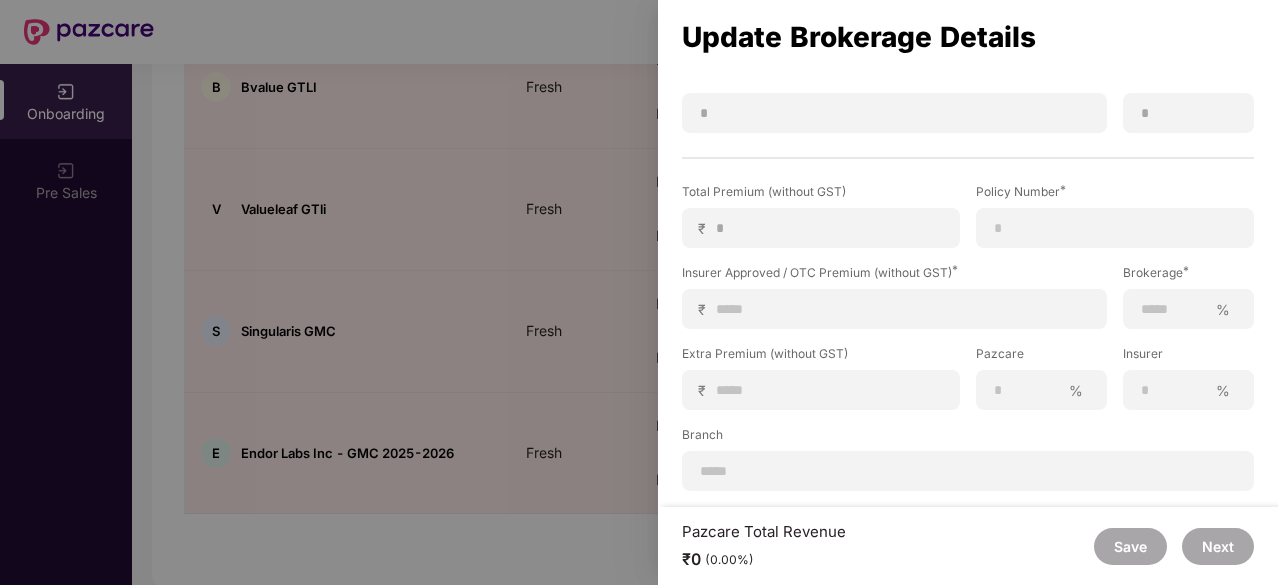 click at bounding box center (639, 292) 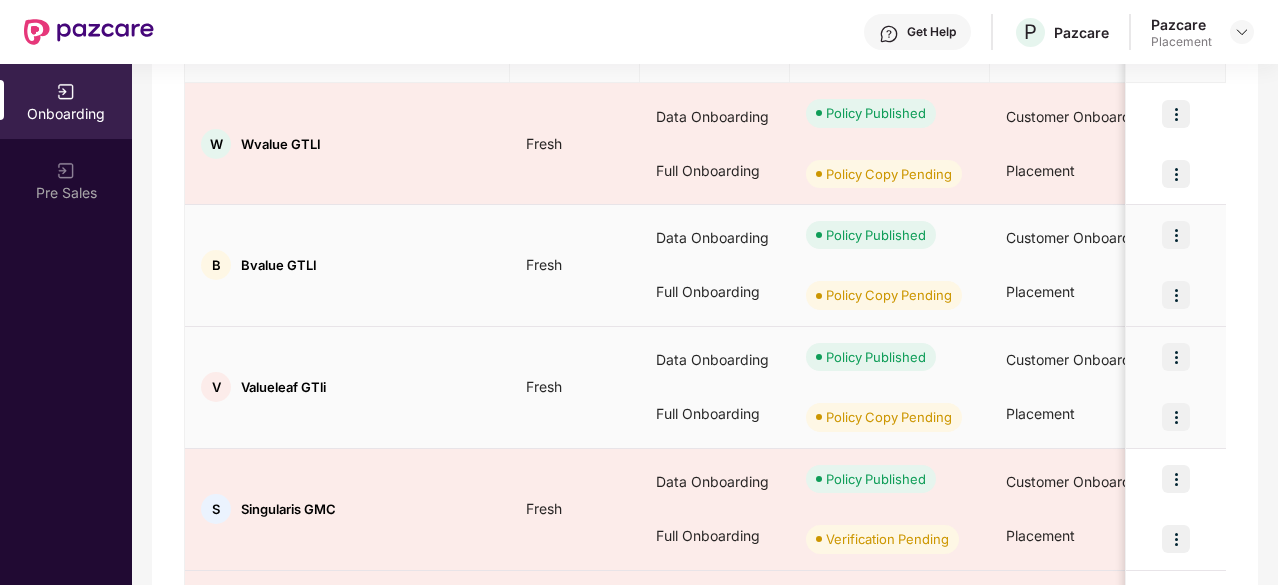 scroll, scrollTop: 319, scrollLeft: 0, axis: vertical 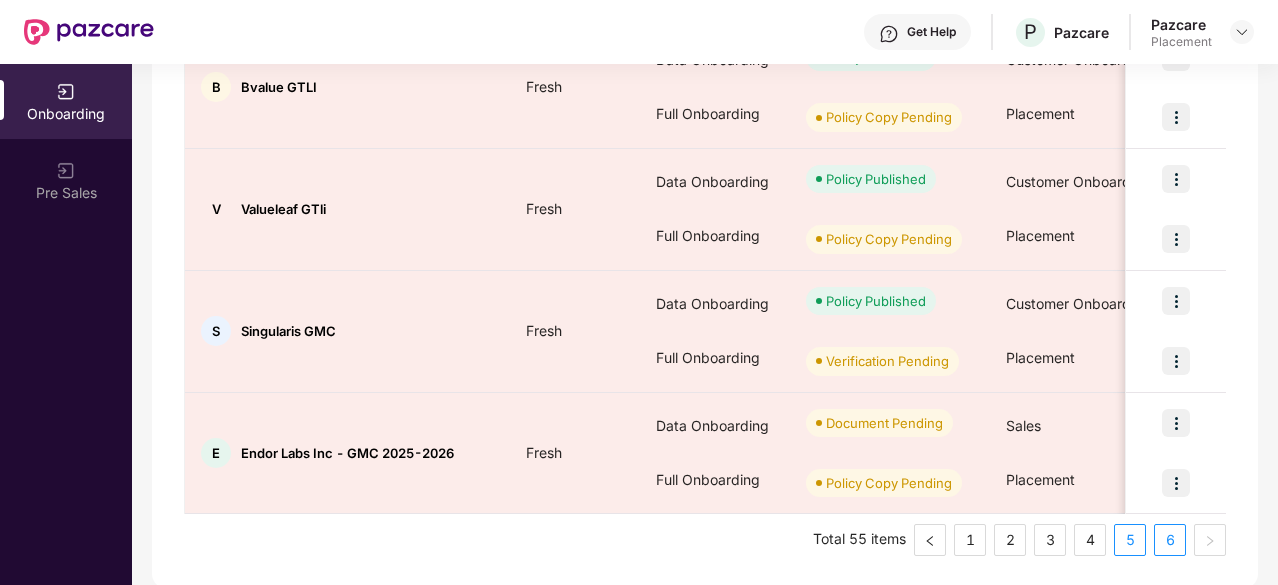 click on "5" at bounding box center (1130, 540) 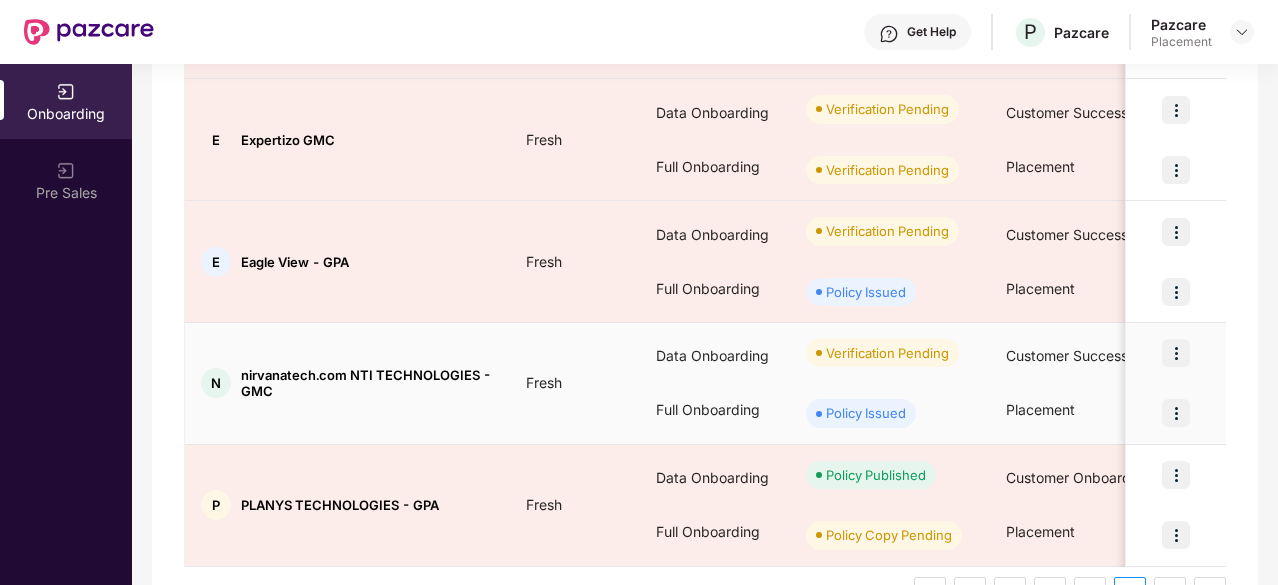 scroll, scrollTop: 1086, scrollLeft: 0, axis: vertical 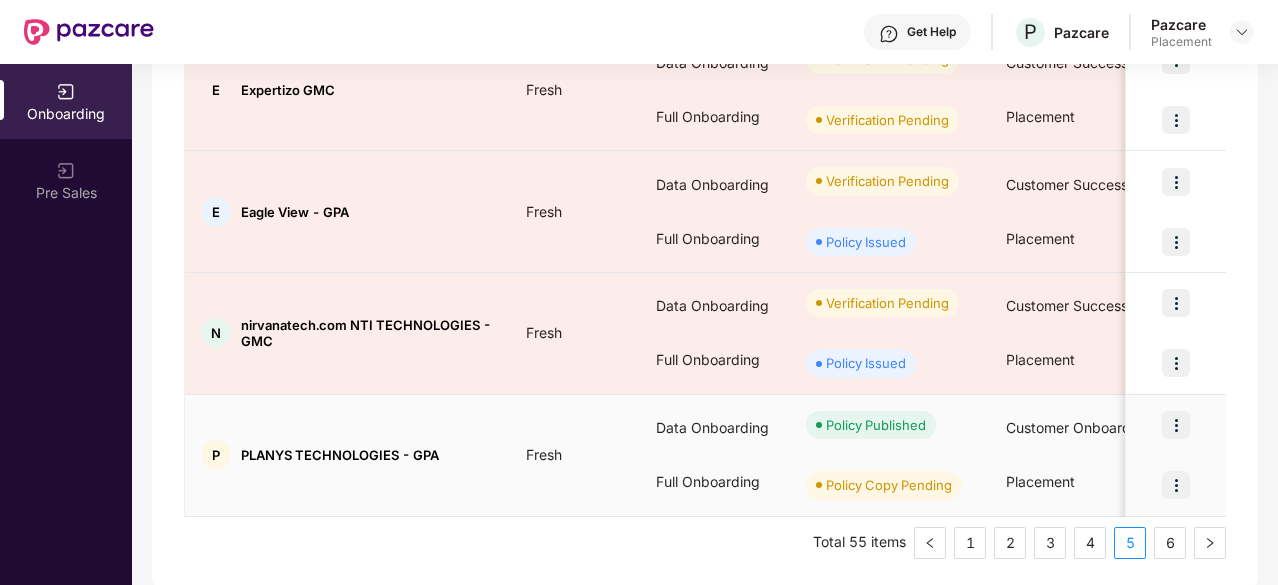 click at bounding box center [1176, 485] 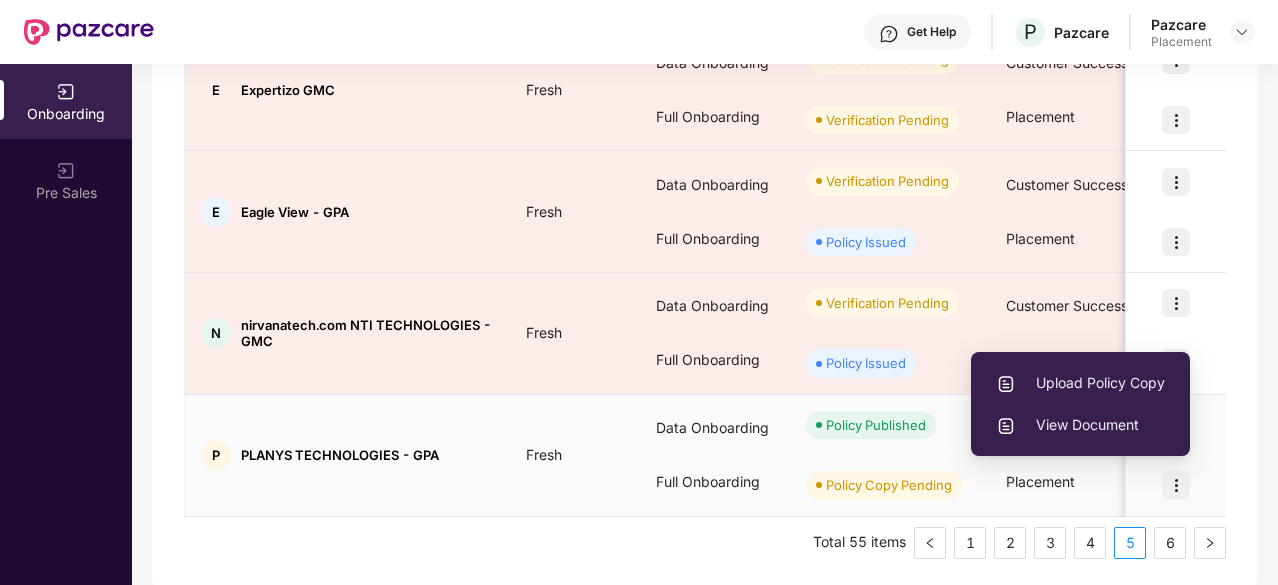 click on "Upload Policy Copy" at bounding box center (1080, 383) 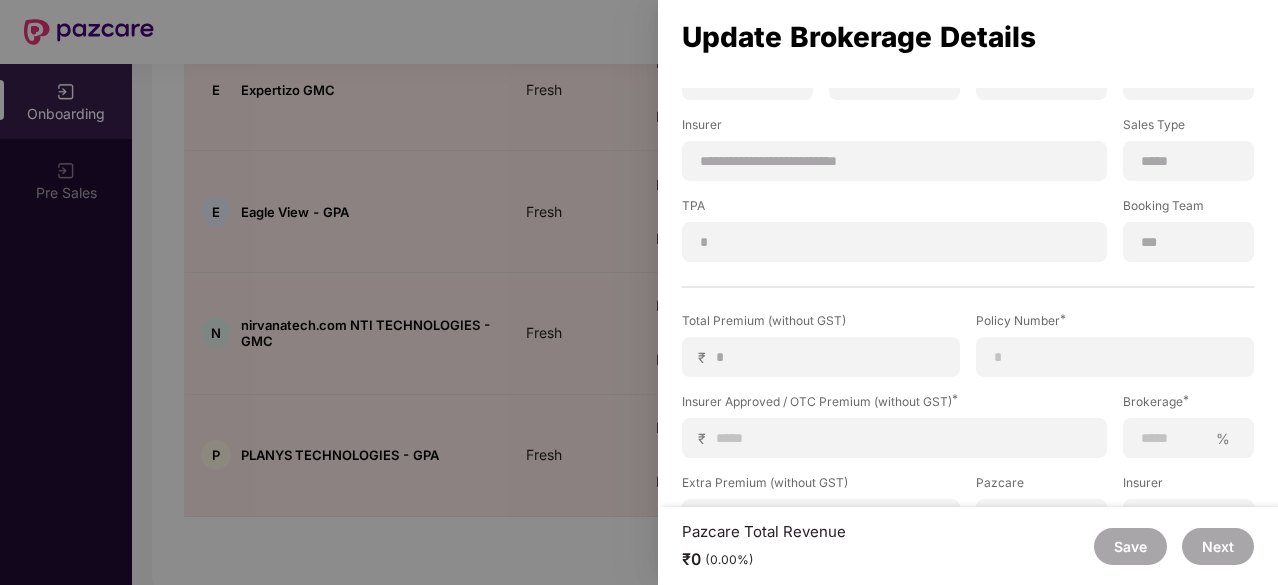 scroll, scrollTop: 266, scrollLeft: 0, axis: vertical 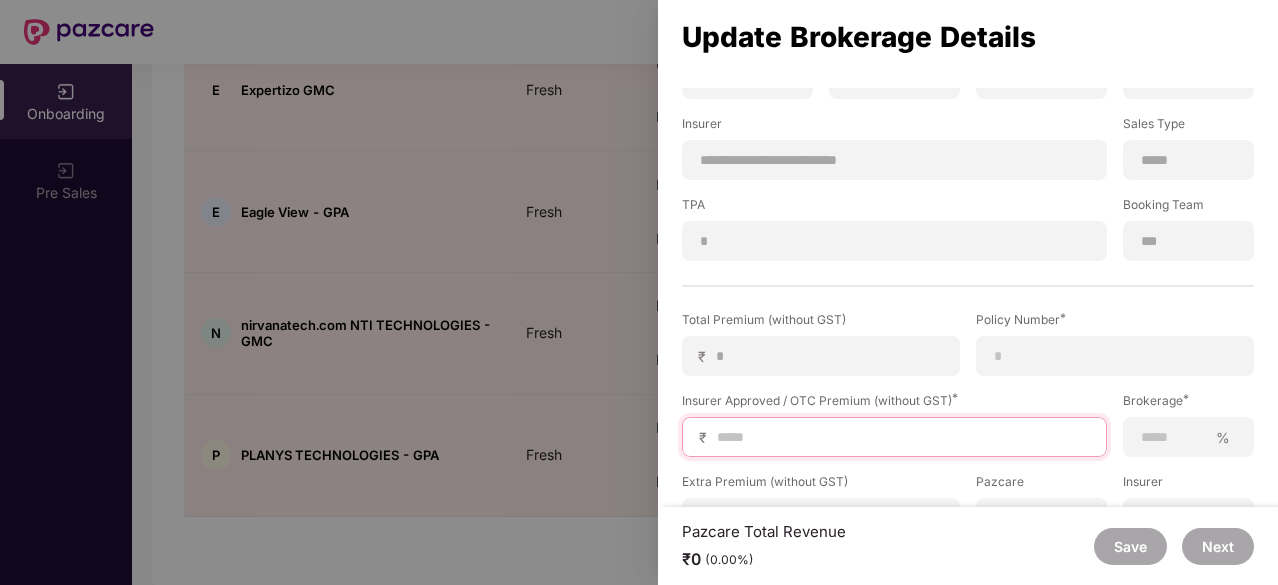 click at bounding box center [902, 437] 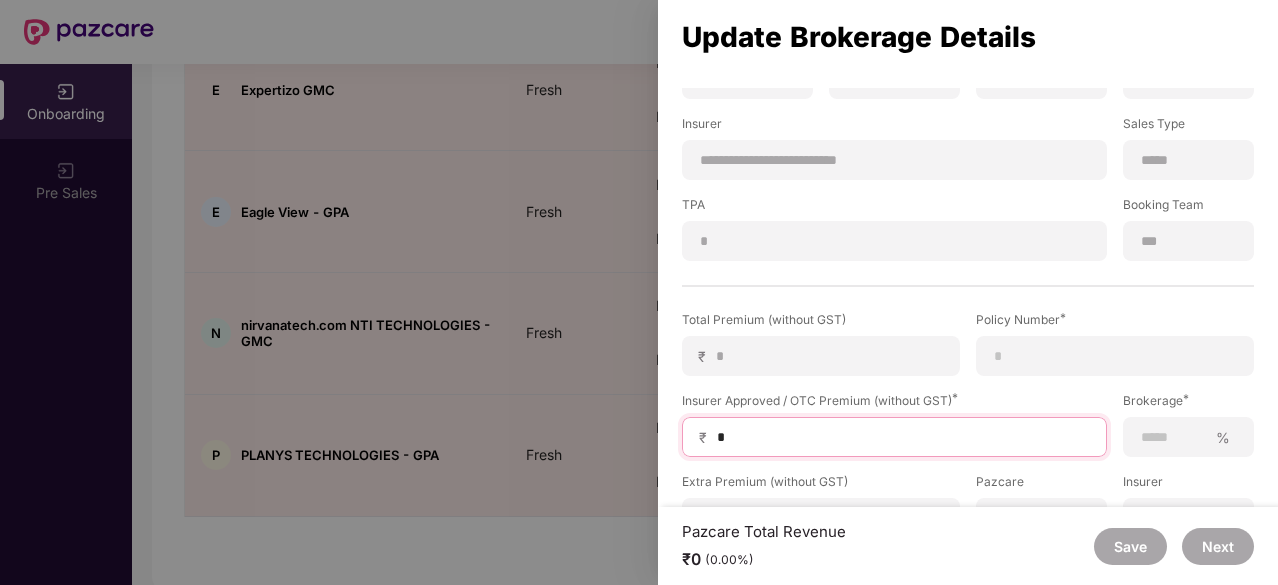 type on "**" 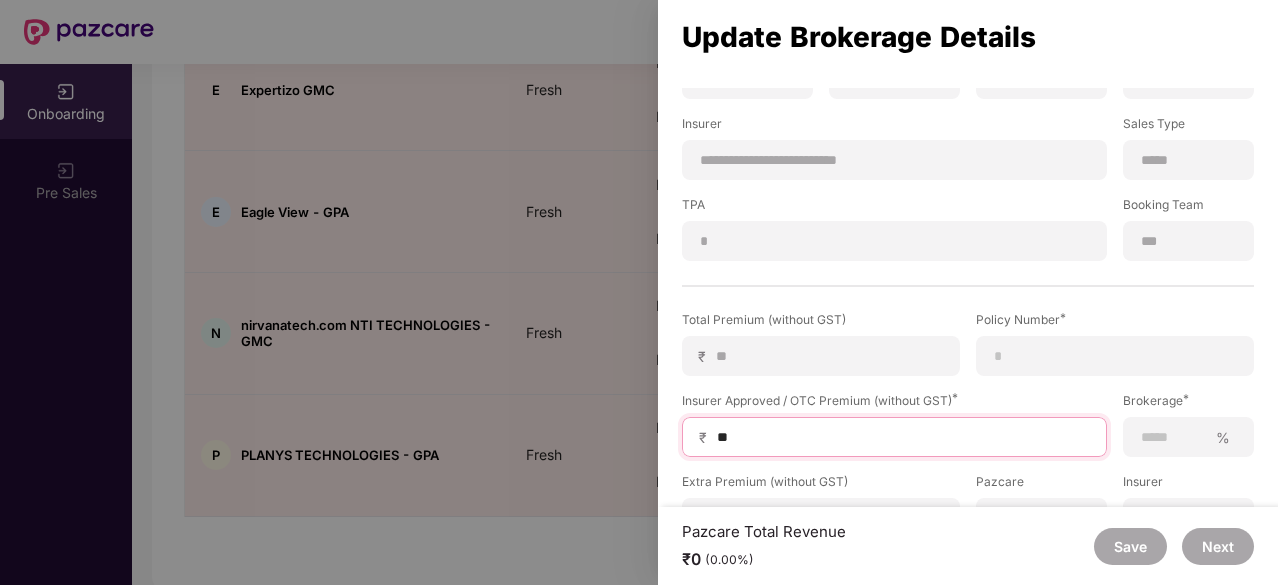 type on "***" 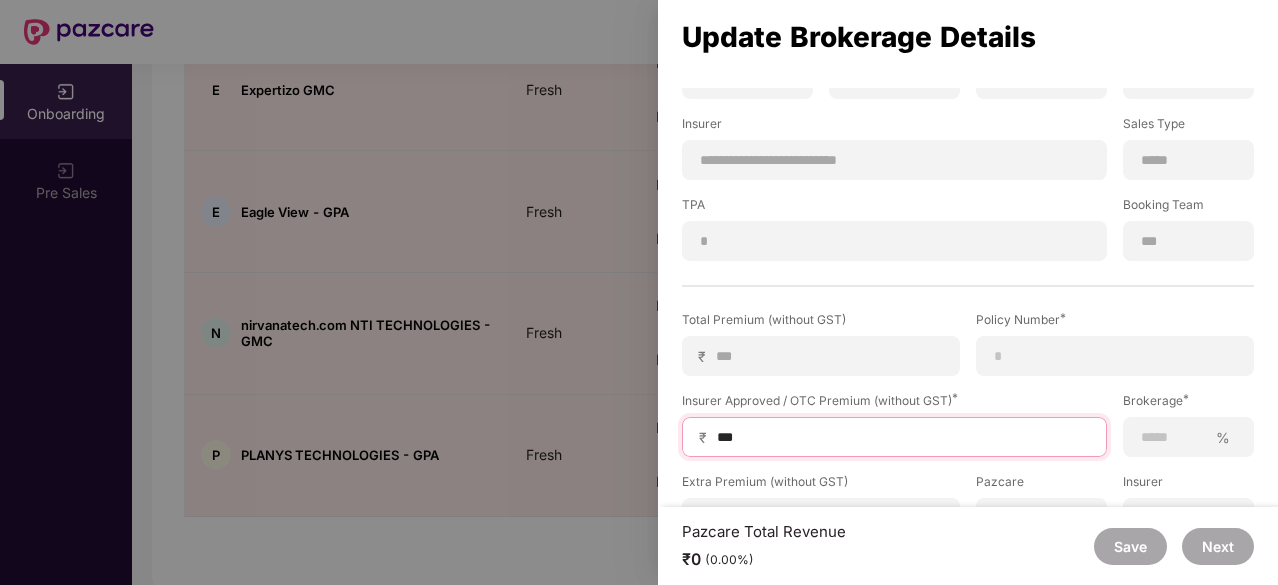 type on "****" 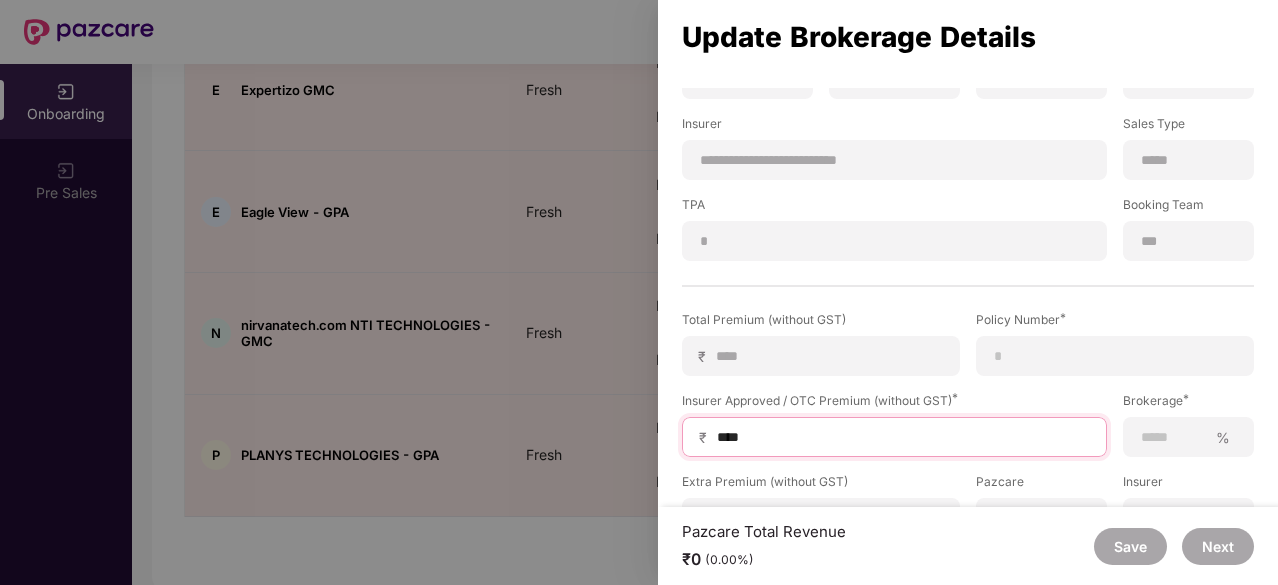 type on "****" 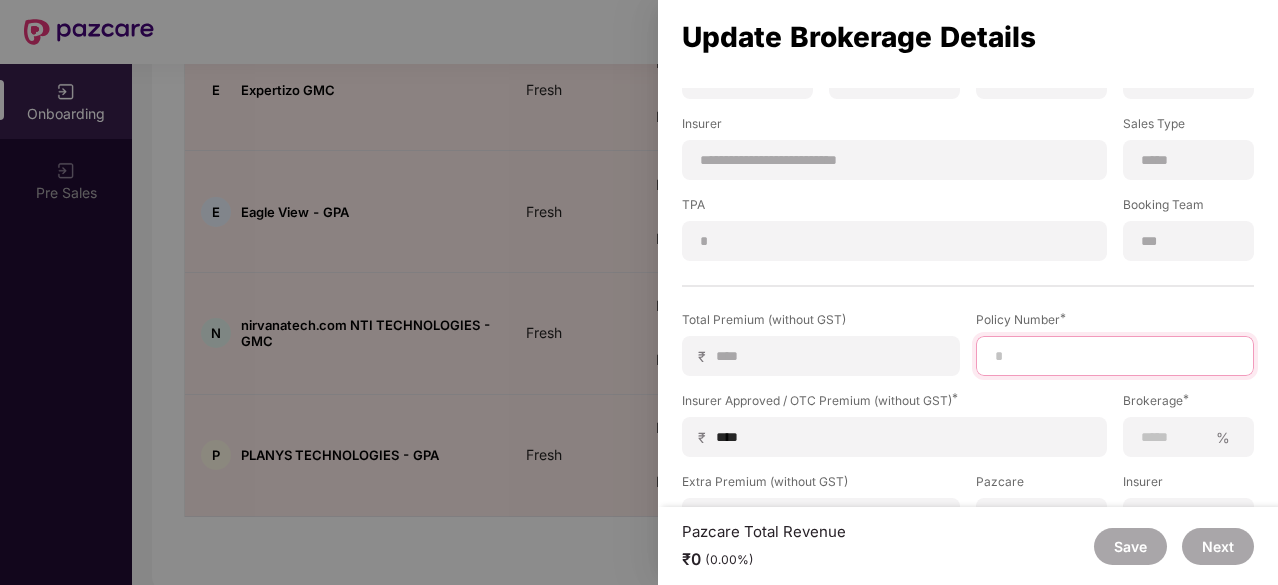 paste on "**********" 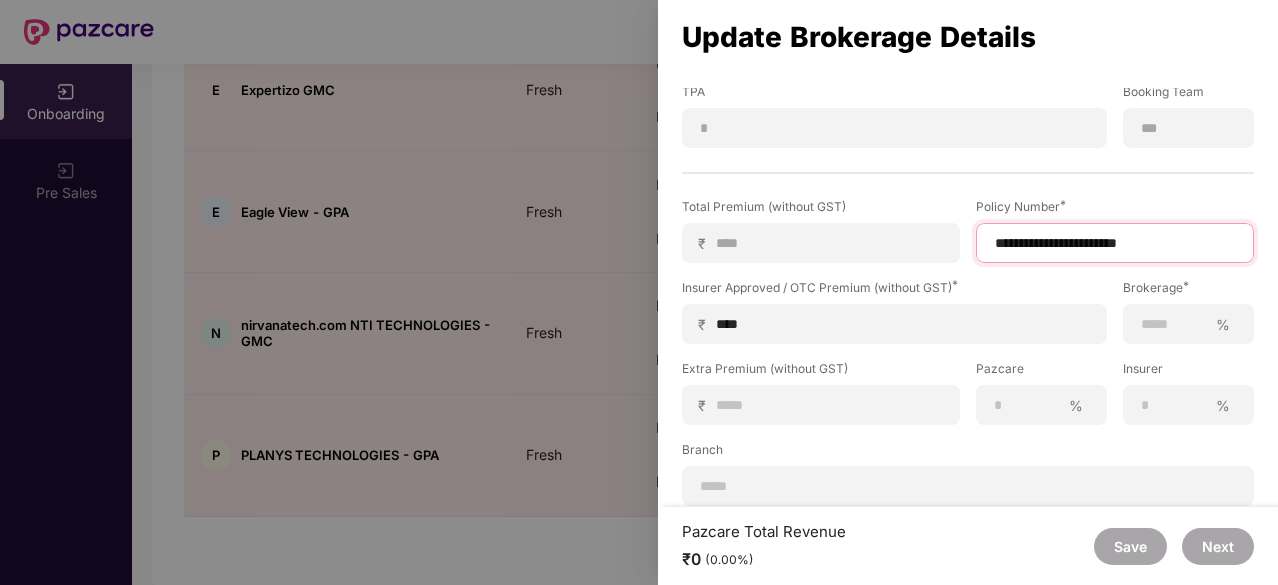 scroll, scrollTop: 384, scrollLeft: 0, axis: vertical 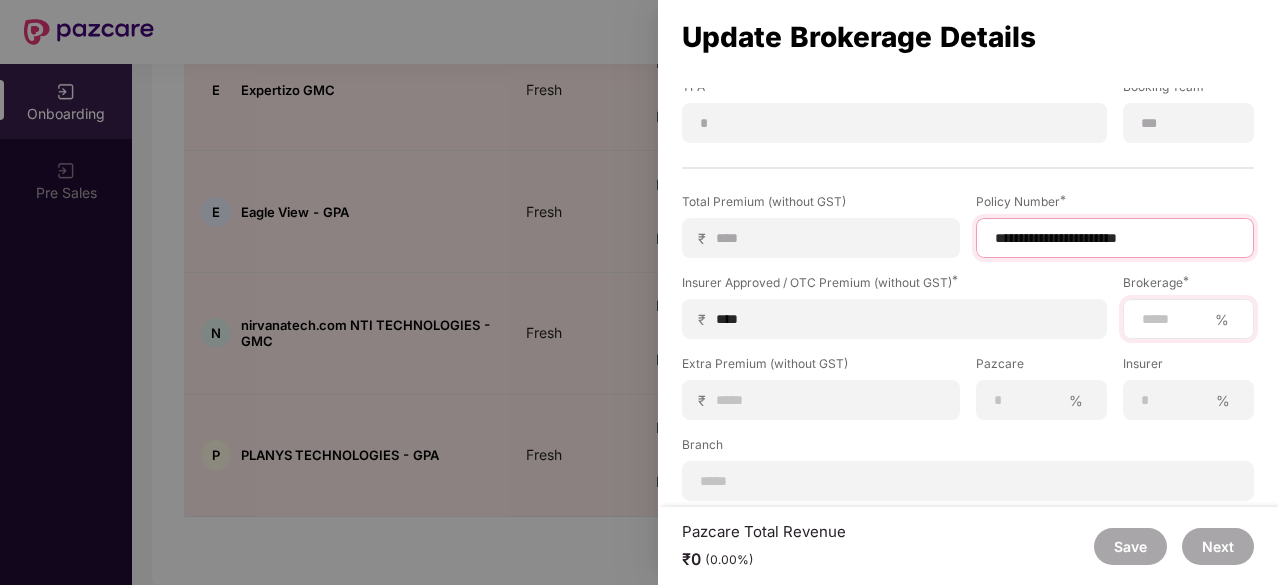 type on "**********" 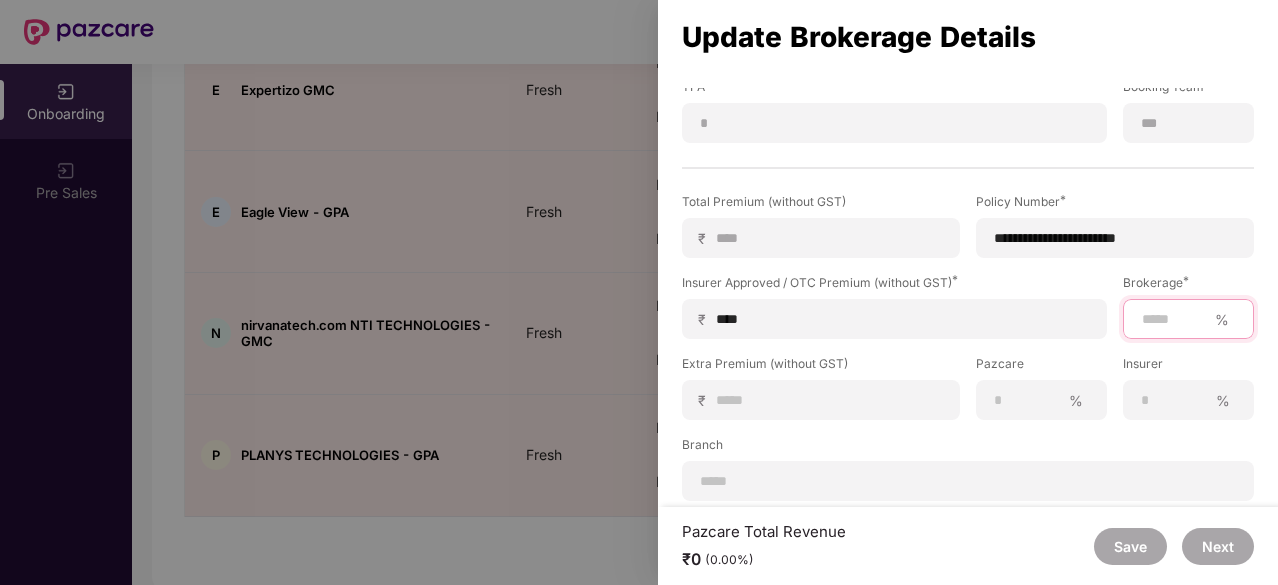 click at bounding box center [1173, 319] 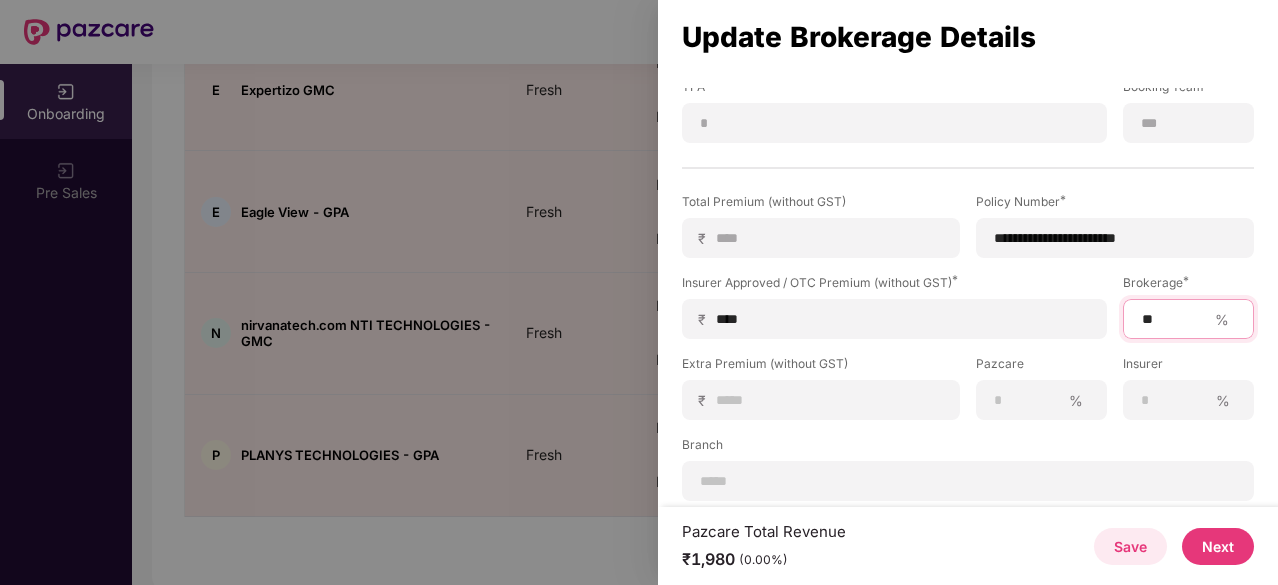 scroll, scrollTop: 394, scrollLeft: 0, axis: vertical 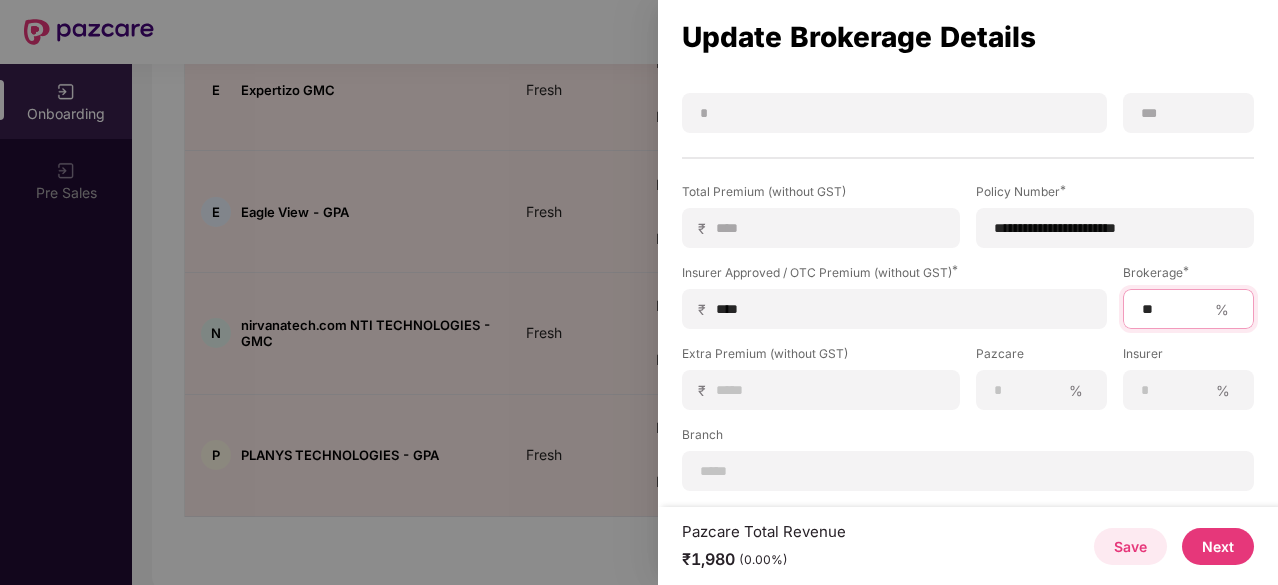 type on "**" 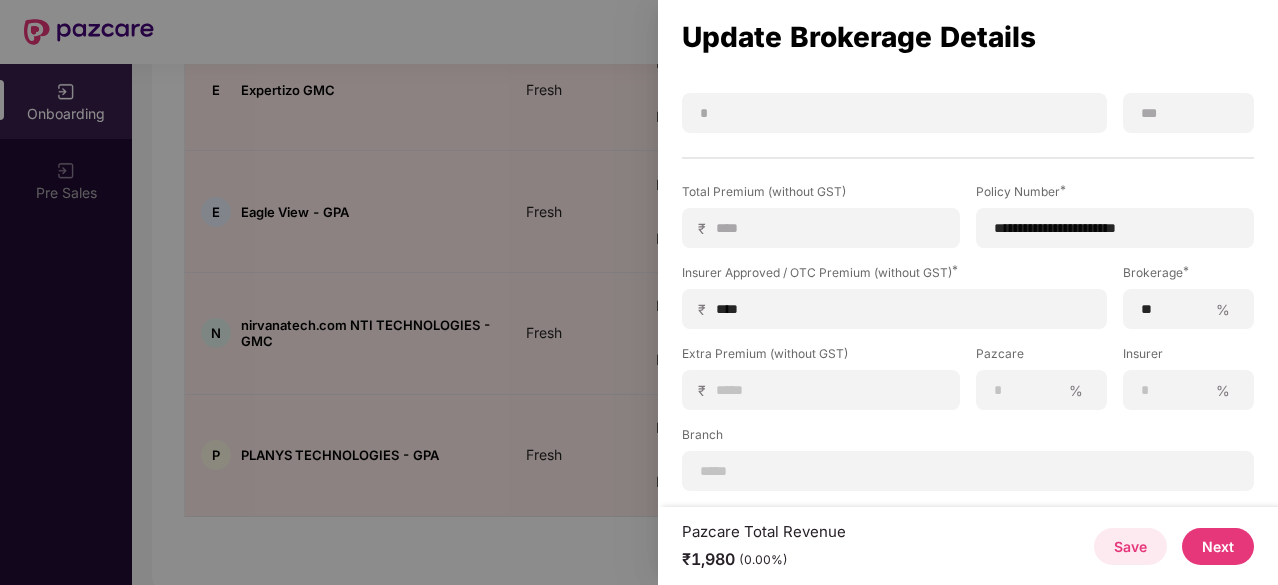 click on "Next" at bounding box center [1218, 546] 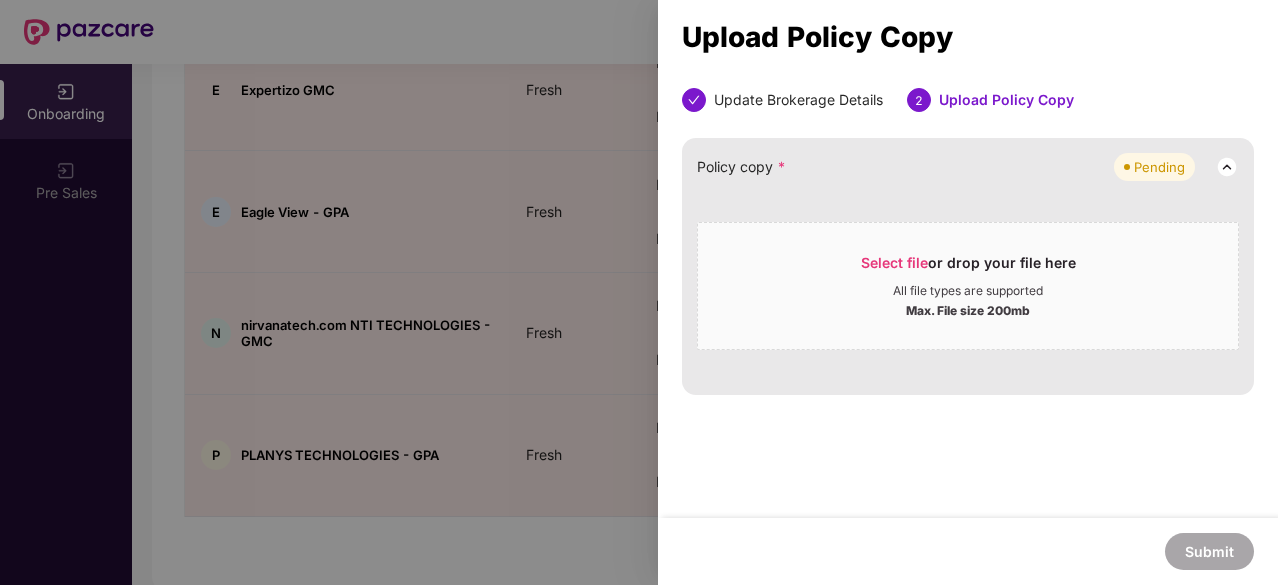 scroll, scrollTop: 0, scrollLeft: 0, axis: both 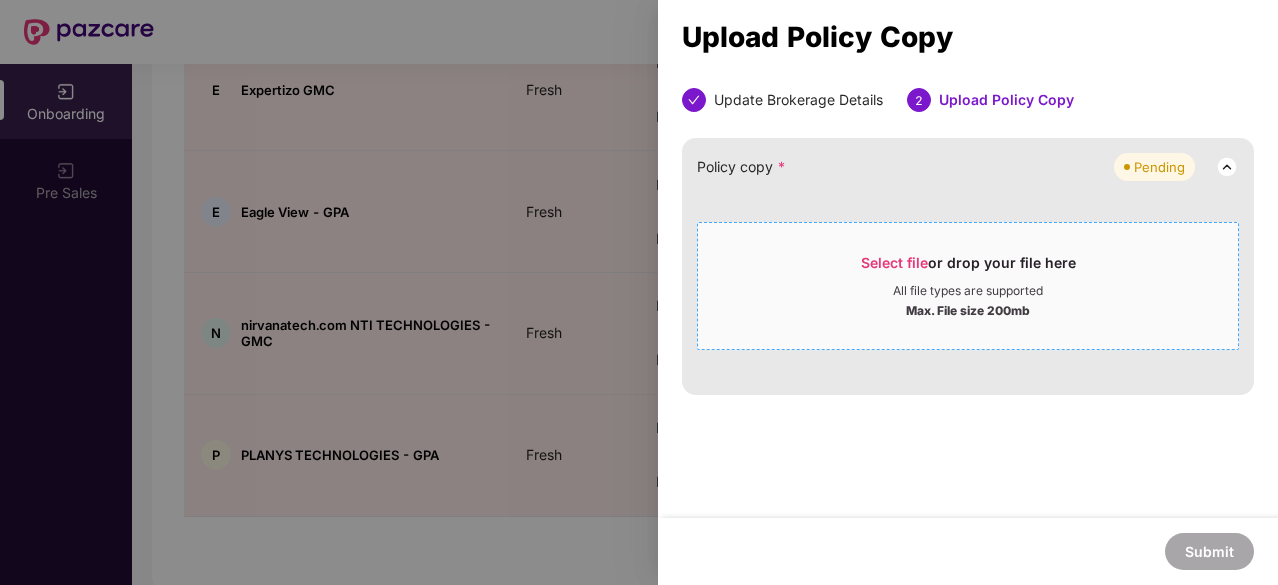 click on "Select file" at bounding box center [894, 262] 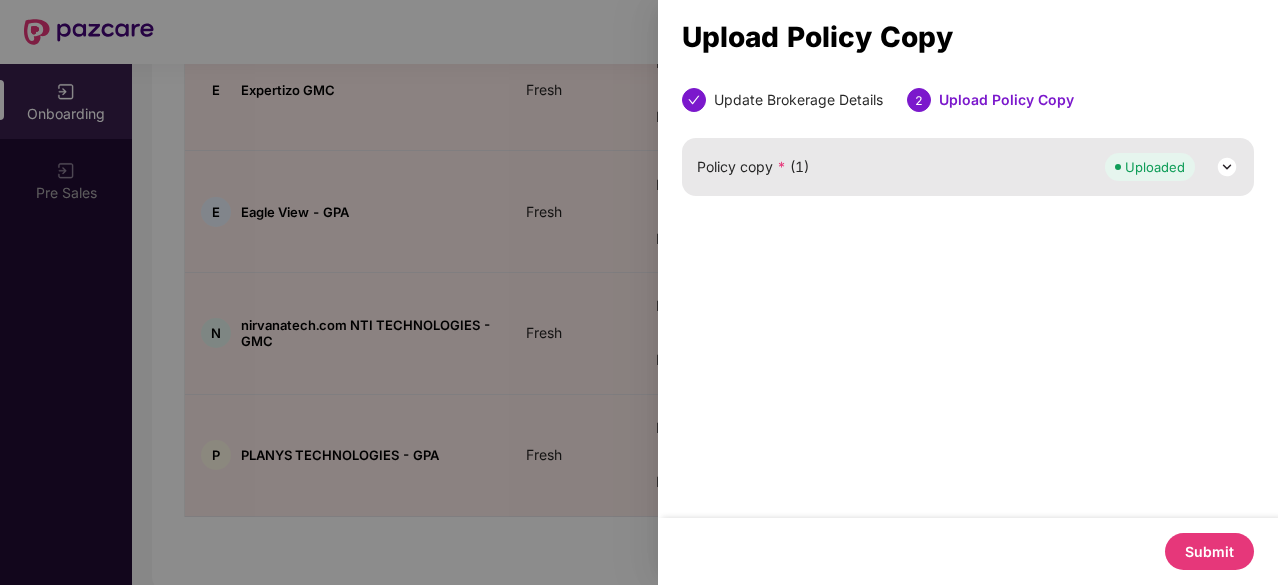 click on "Submit" at bounding box center (1209, 551) 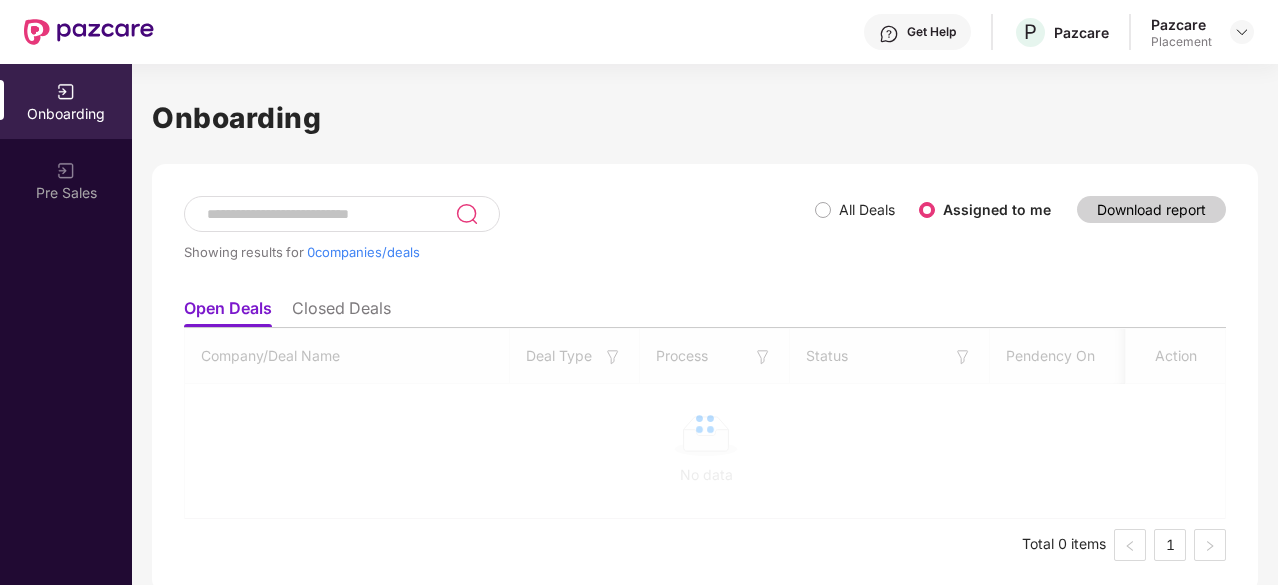 scroll, scrollTop: 0, scrollLeft: 0, axis: both 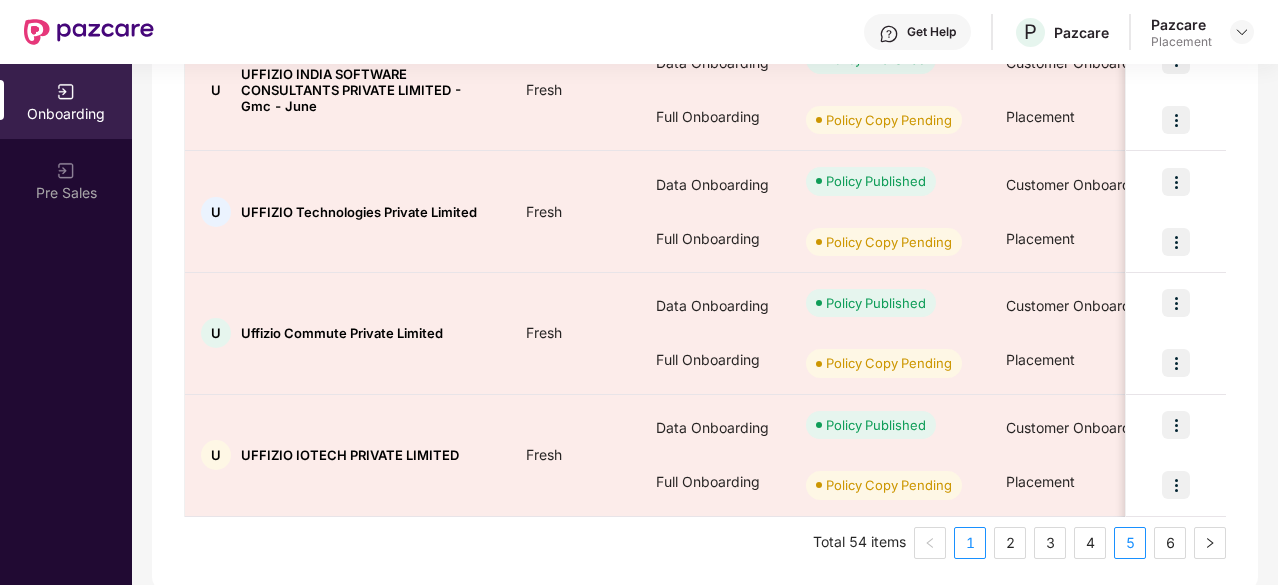 click on "5" at bounding box center (1130, 543) 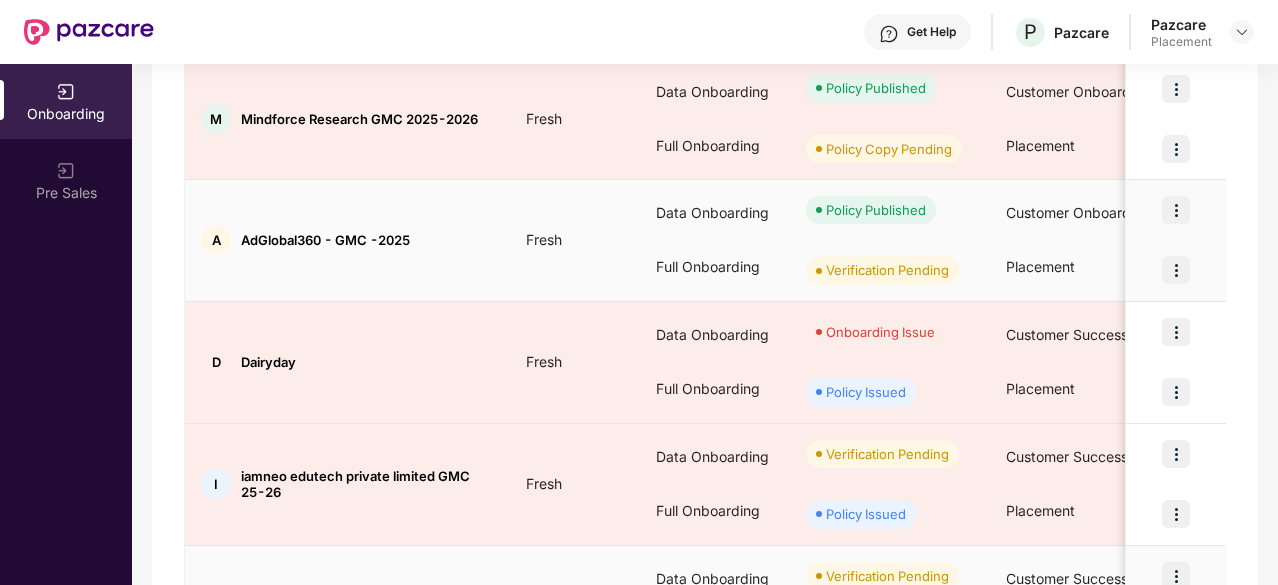 scroll, scrollTop: 316, scrollLeft: 0, axis: vertical 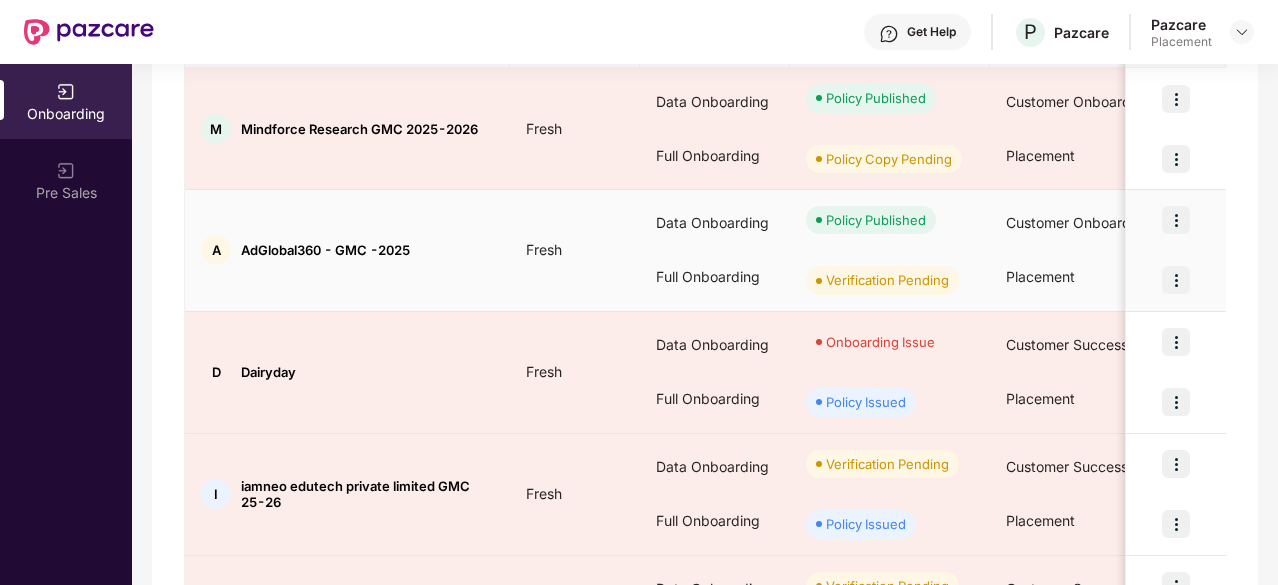 click at bounding box center [1176, 280] 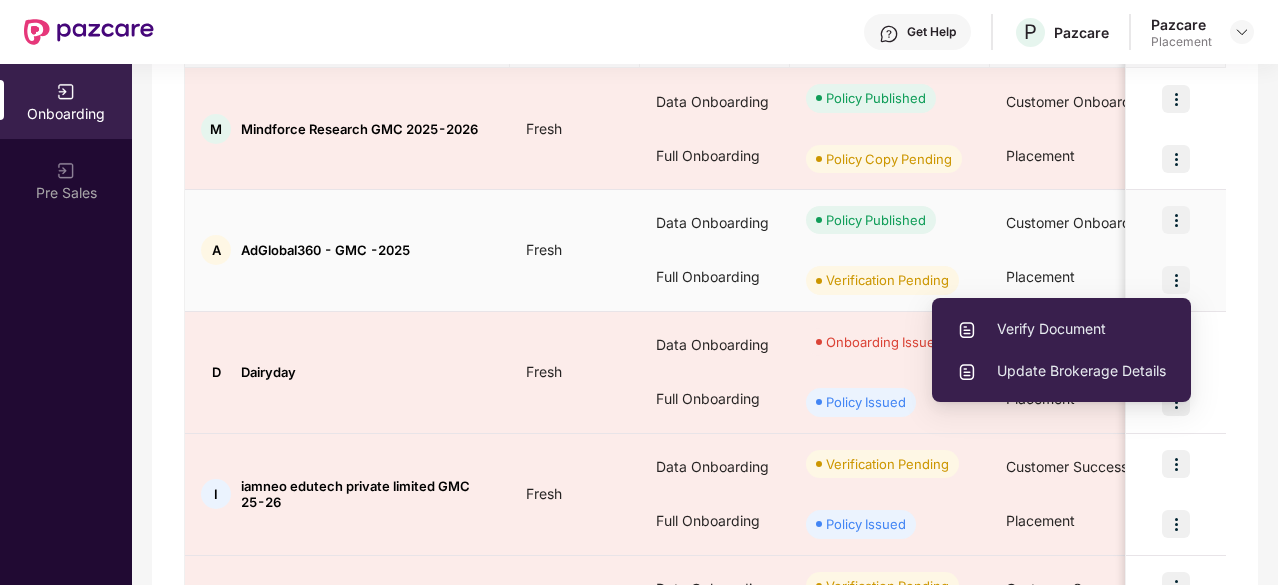 click on "Verify Document" at bounding box center [1061, 329] 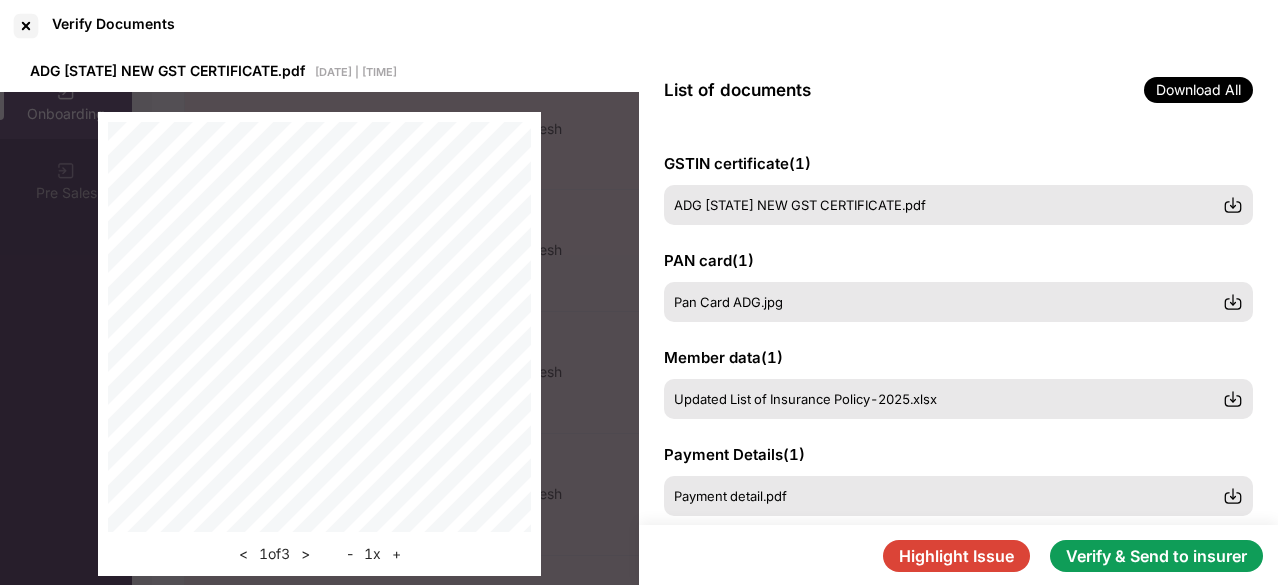 click on "Verify & Send to insurer" at bounding box center [1156, 556] 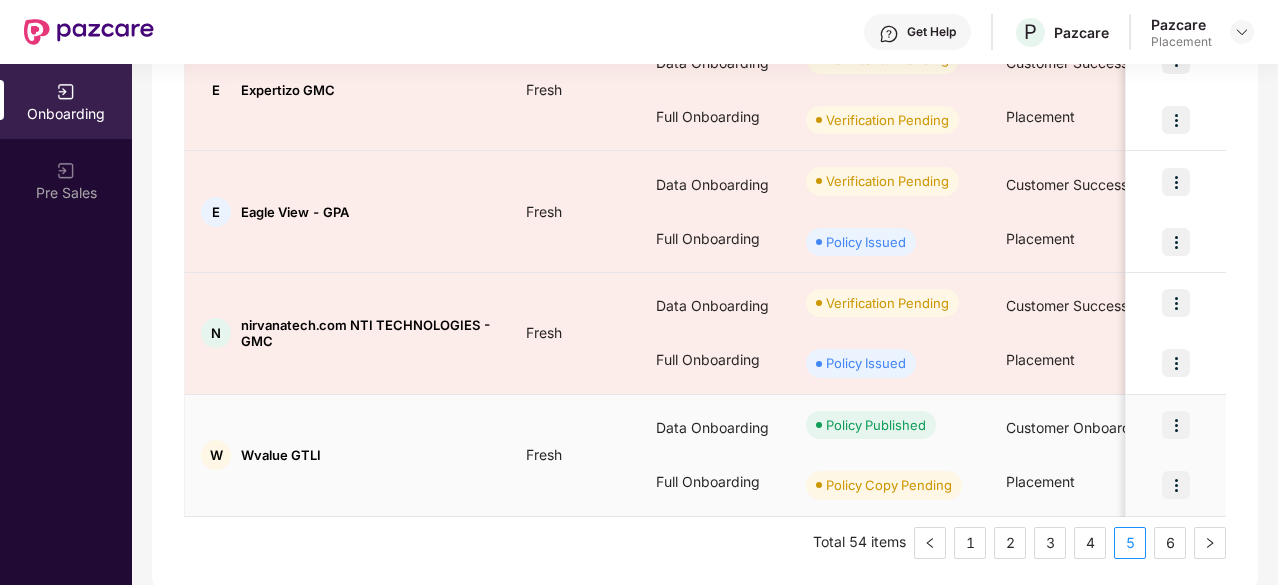 scroll, scrollTop: 1086, scrollLeft: 0, axis: vertical 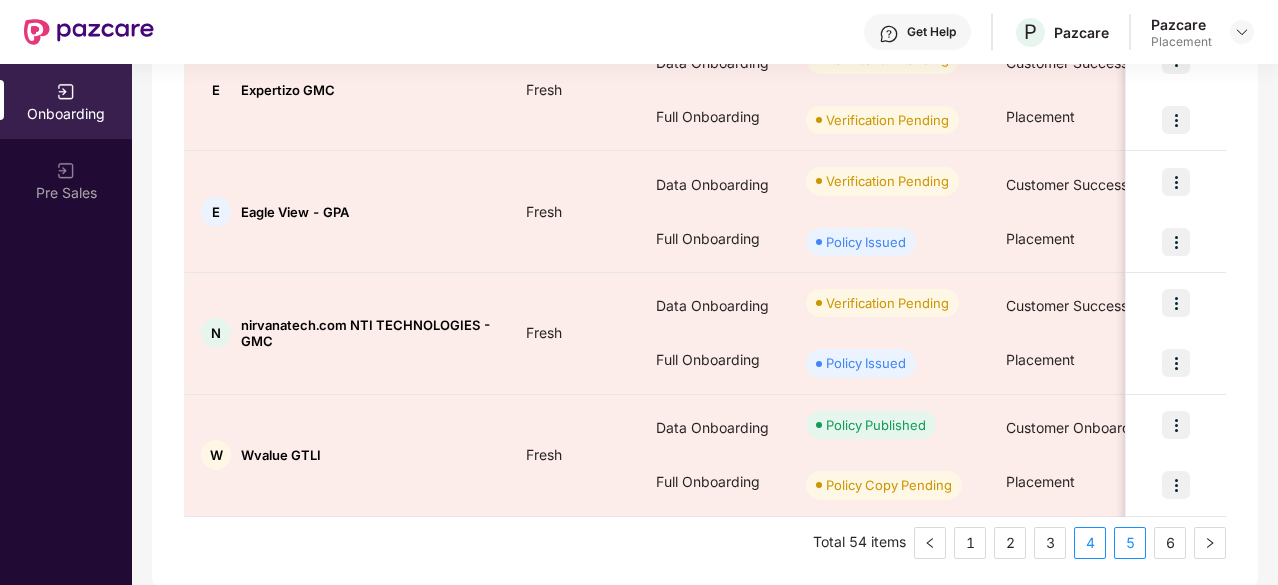 click on "4" at bounding box center (1090, 543) 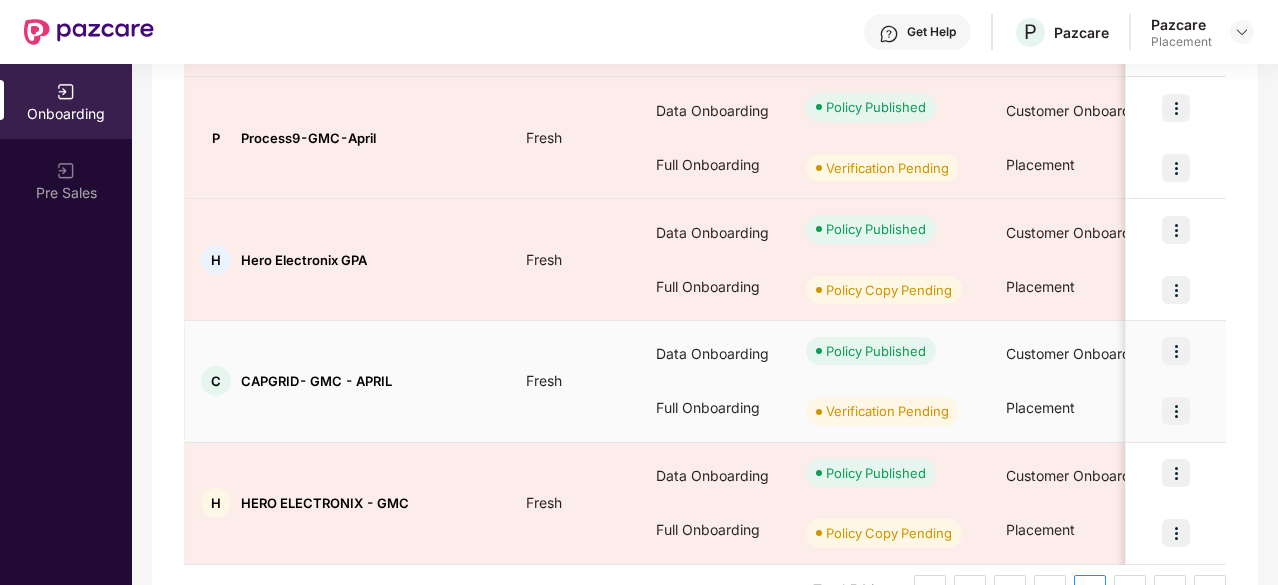 scroll, scrollTop: 1086, scrollLeft: 0, axis: vertical 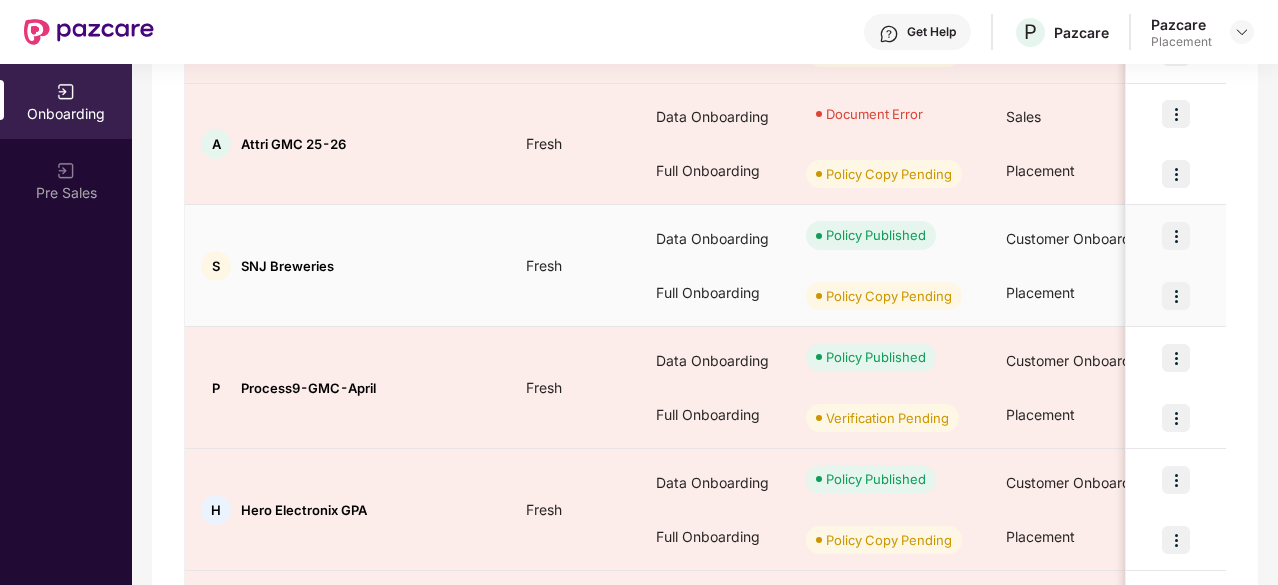 click at bounding box center [1176, 296] 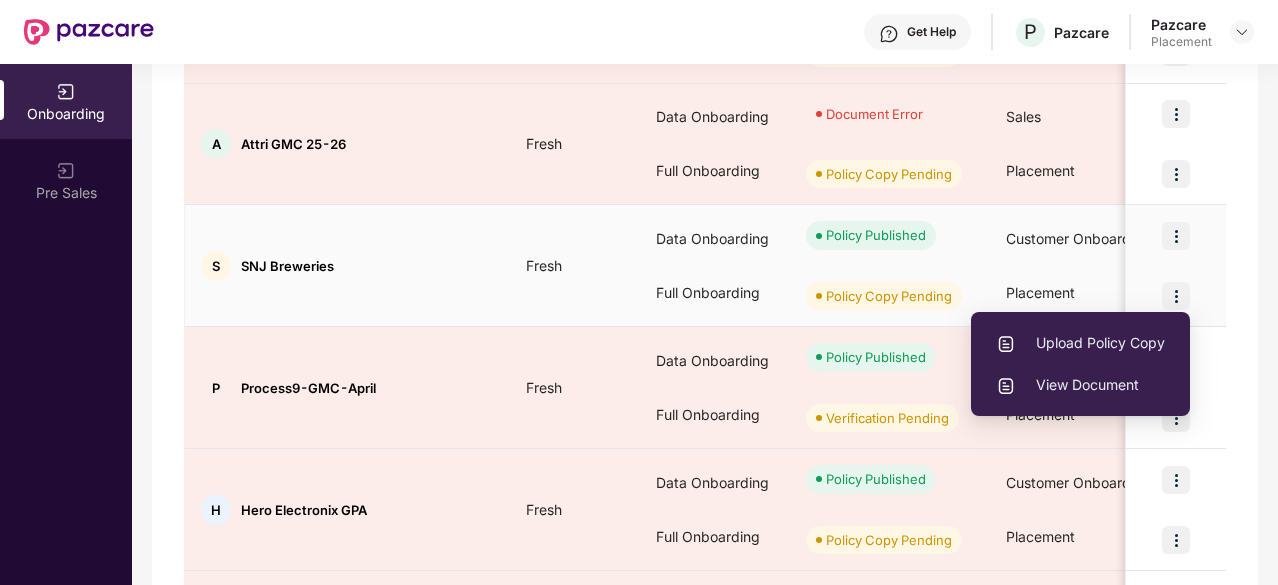 click on "Upload Policy Copy" at bounding box center [1080, 343] 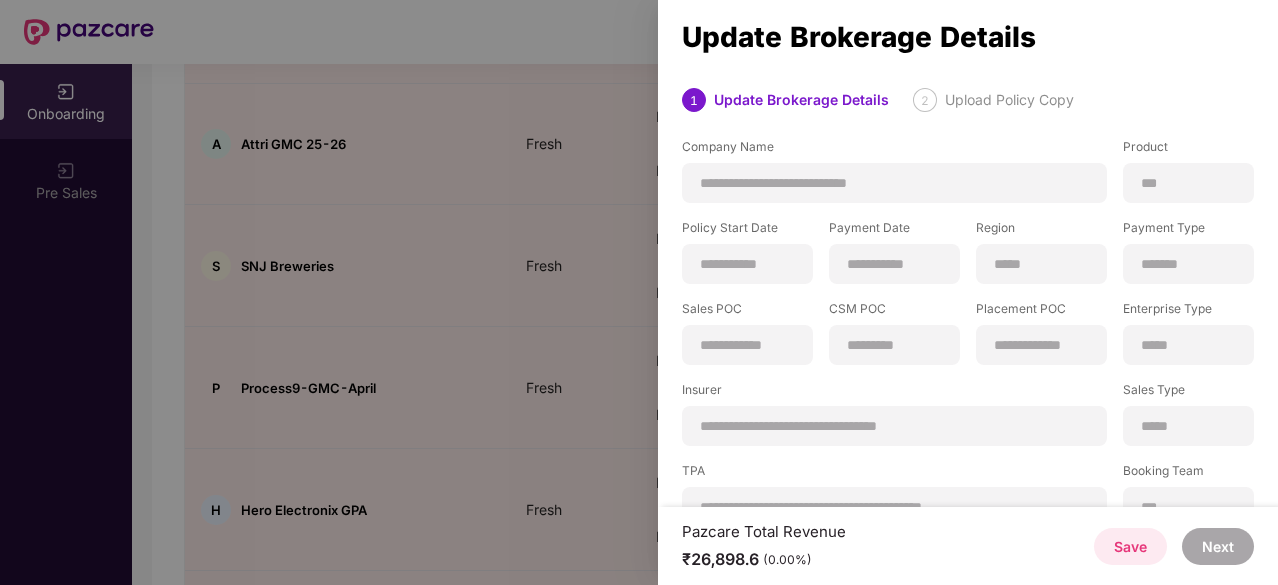 scroll, scrollTop: 0, scrollLeft: 2, axis: horizontal 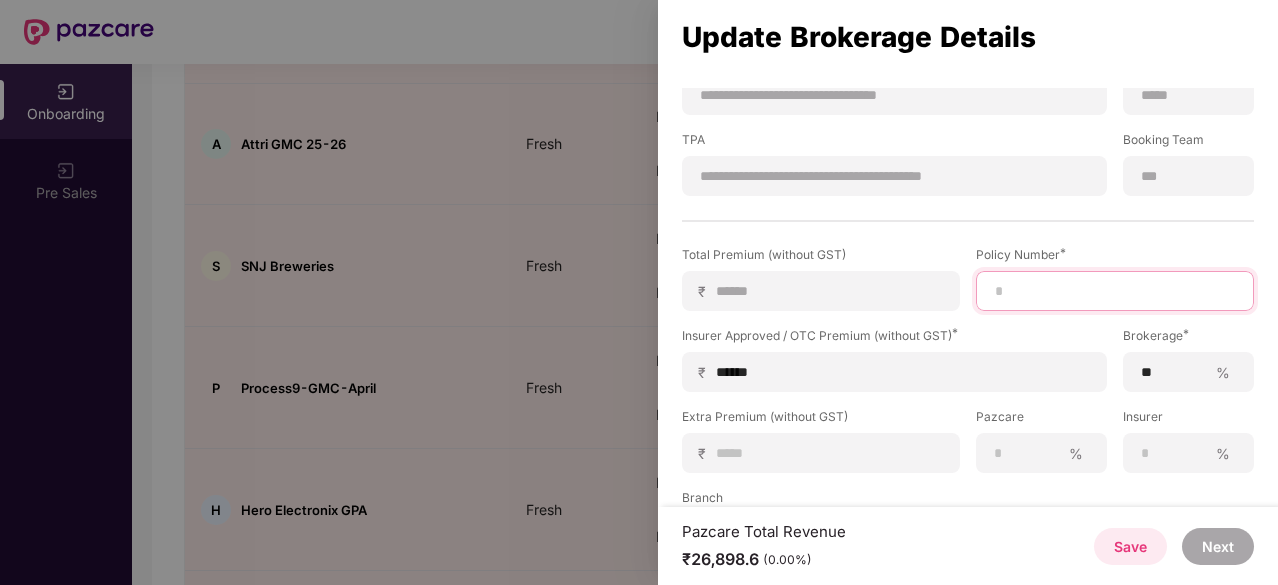 click at bounding box center [1115, 291] 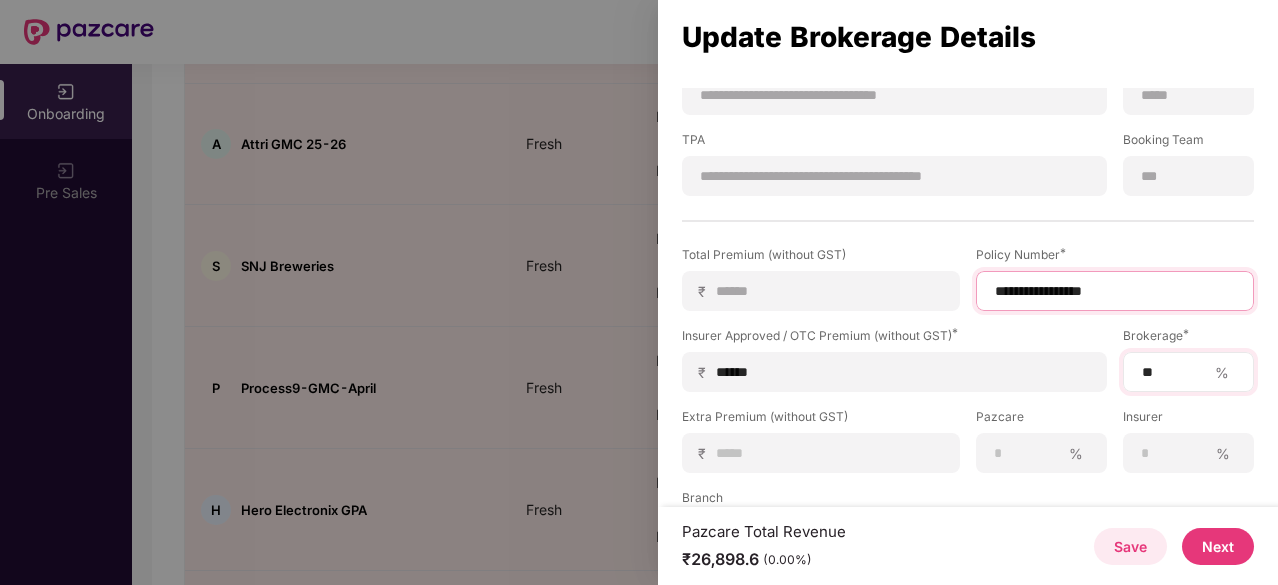 type on "**********" 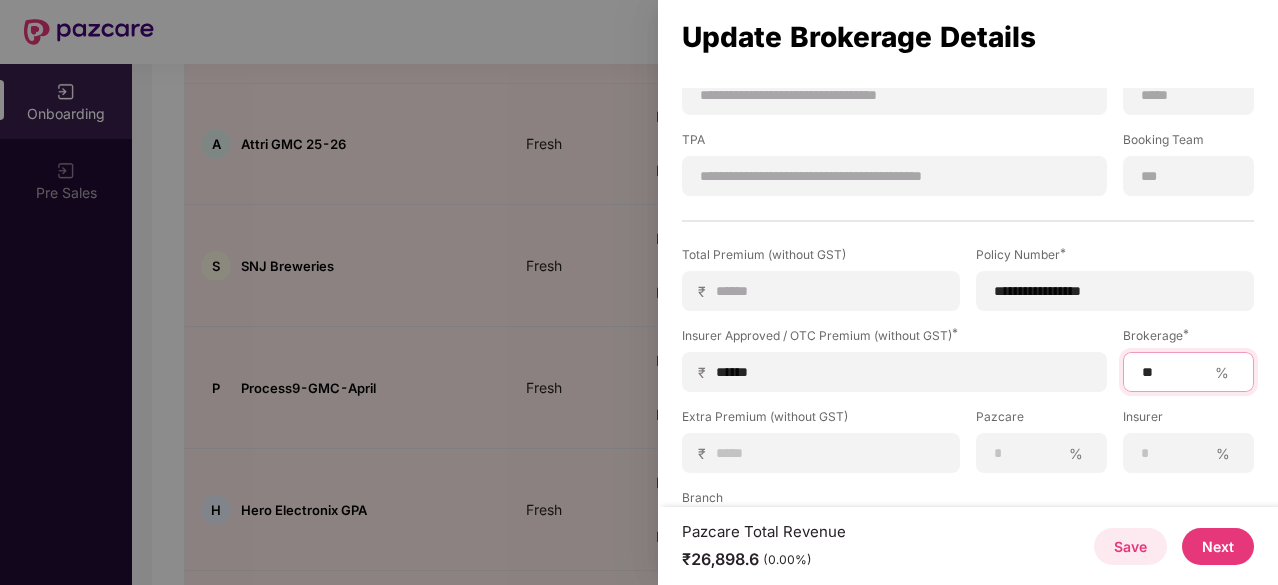 click on "**" at bounding box center [1173, 372] 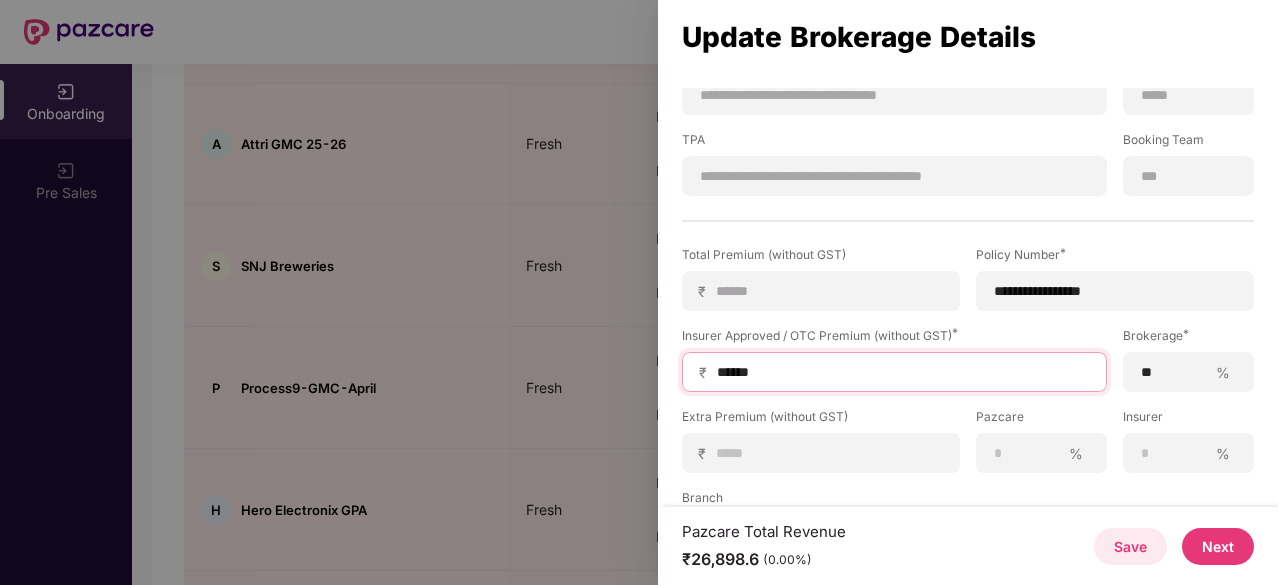 click on "******" at bounding box center [902, 372] 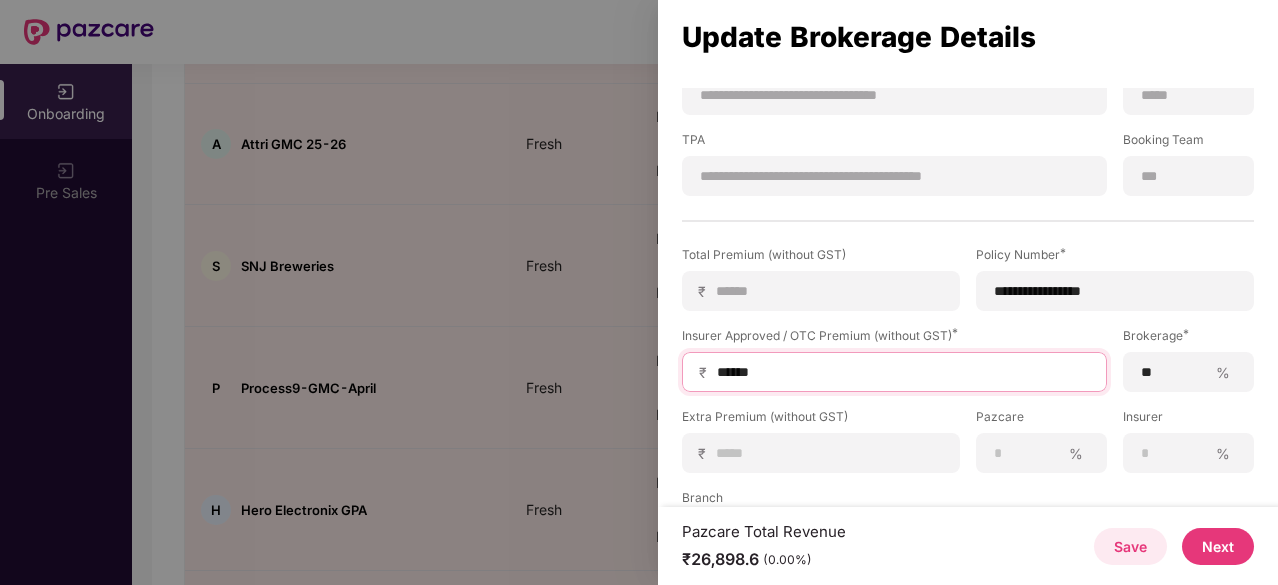 type on "*****" 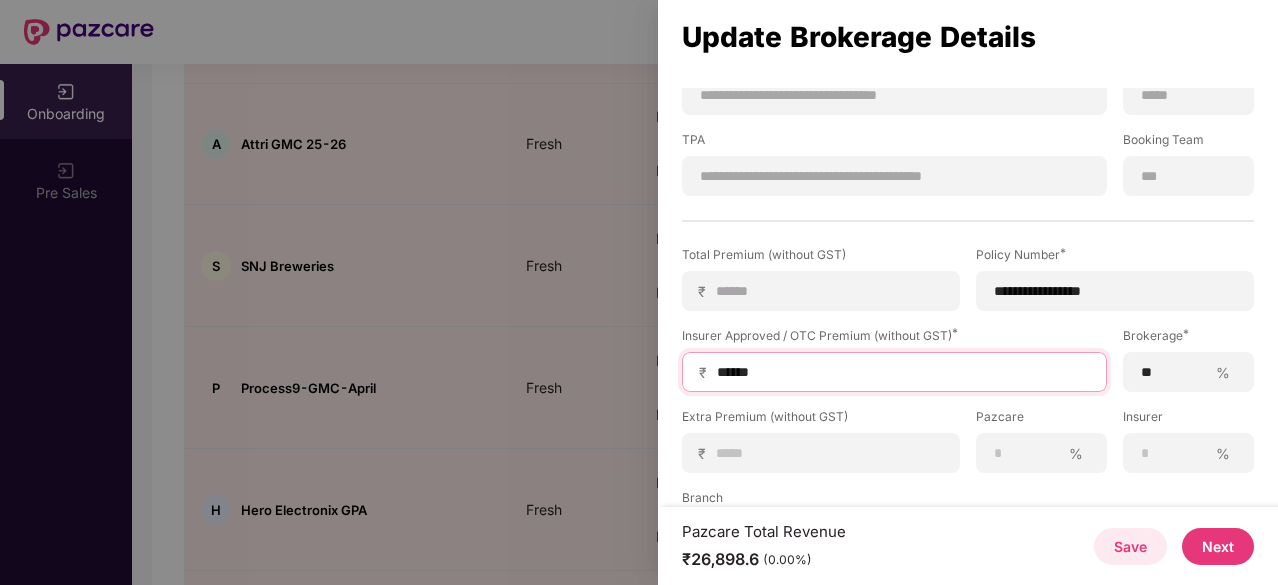 type on "*****" 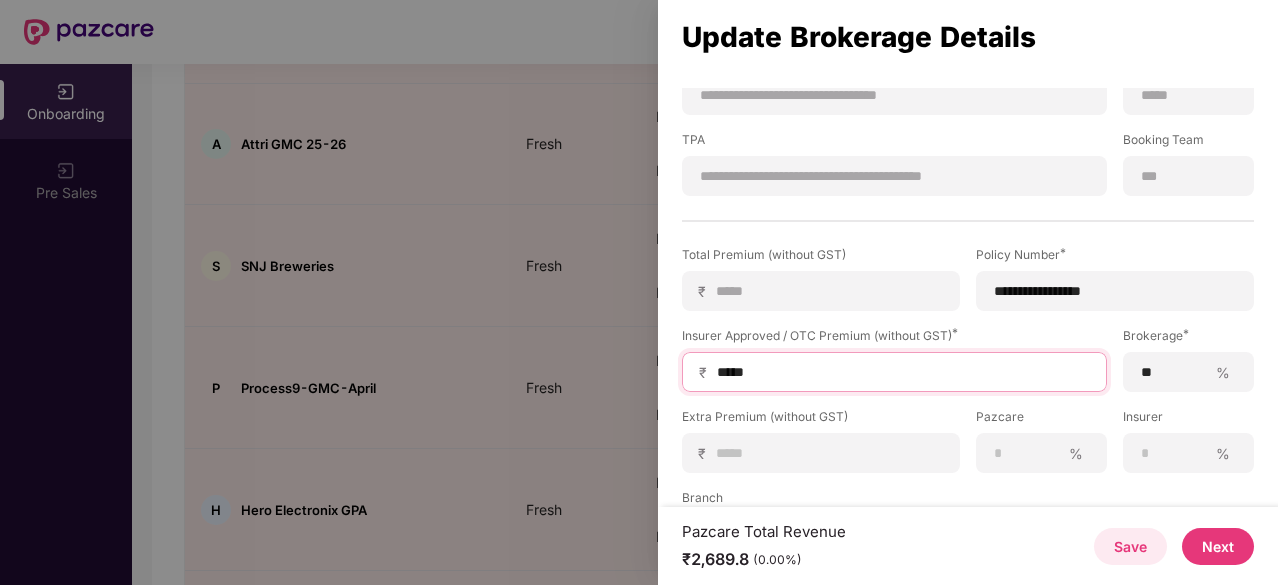 type on "****" 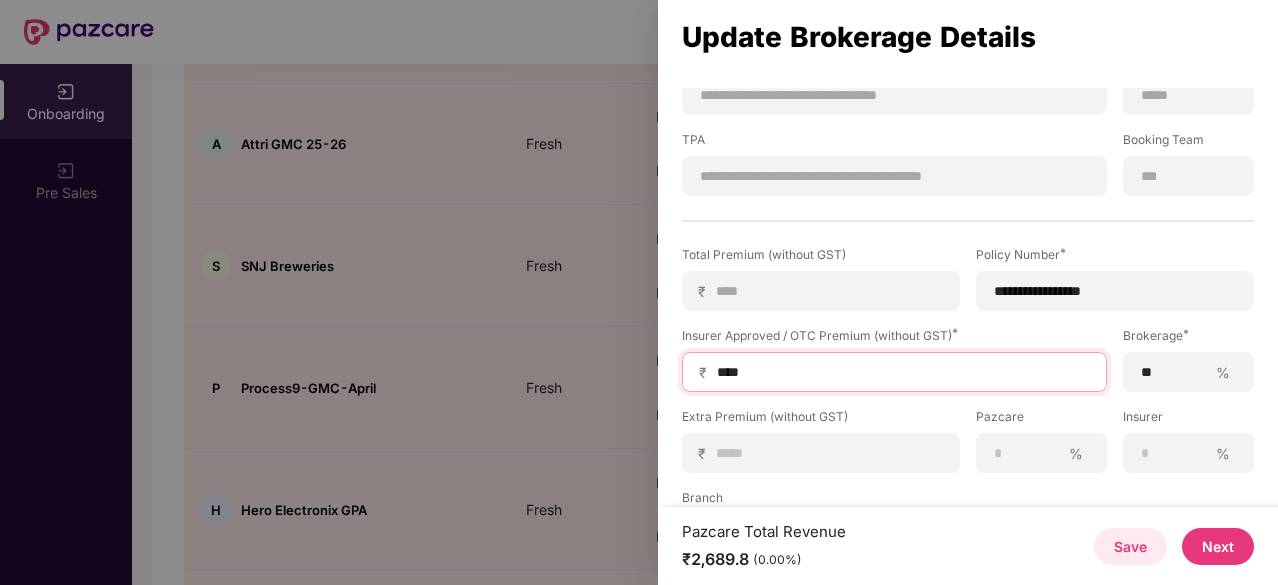 type on "***" 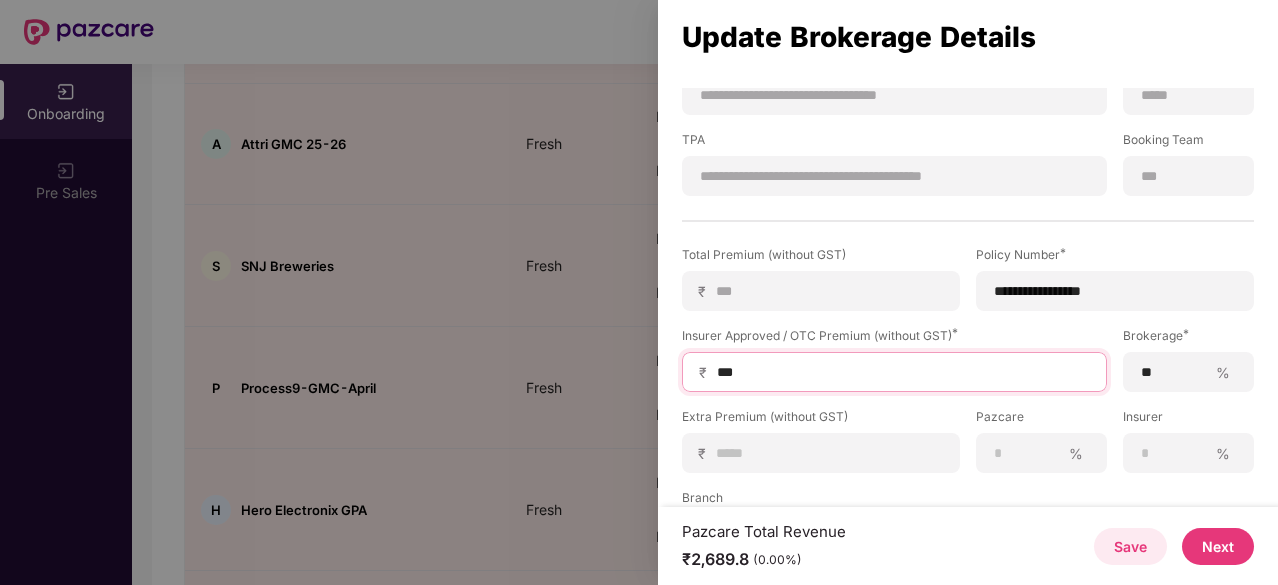 type on "**" 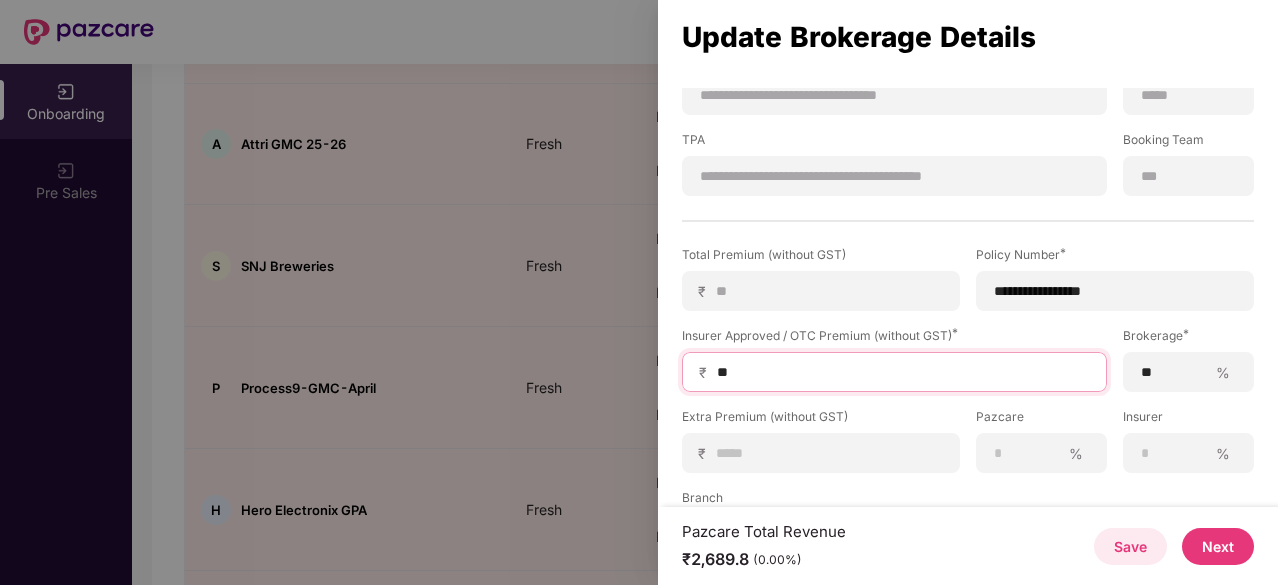 type on "*" 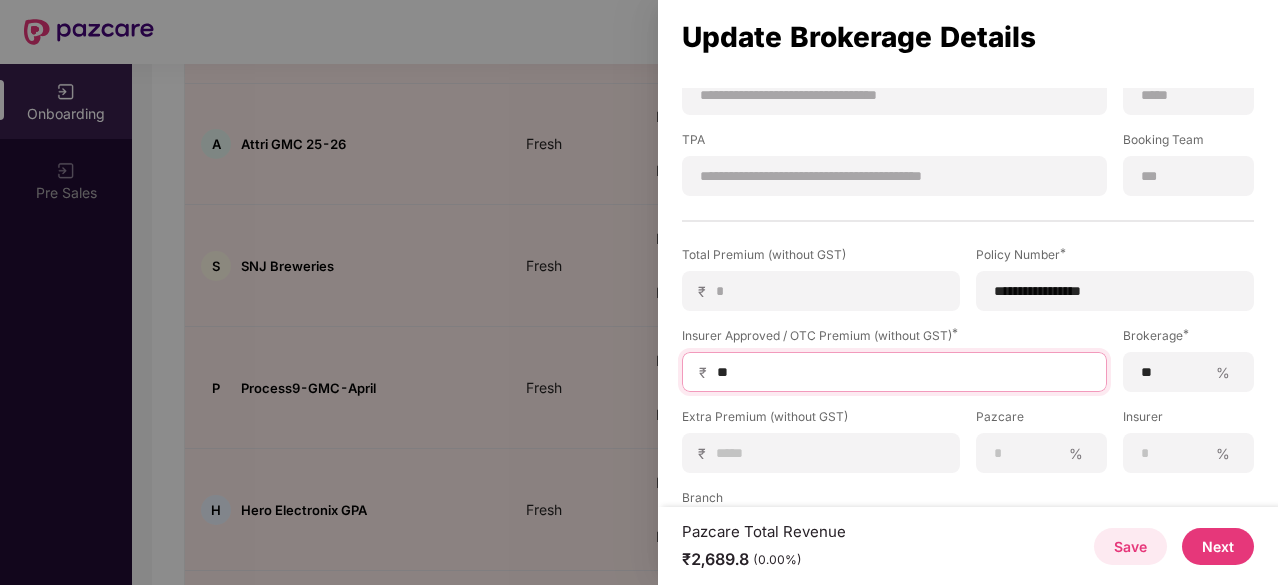 type on "*" 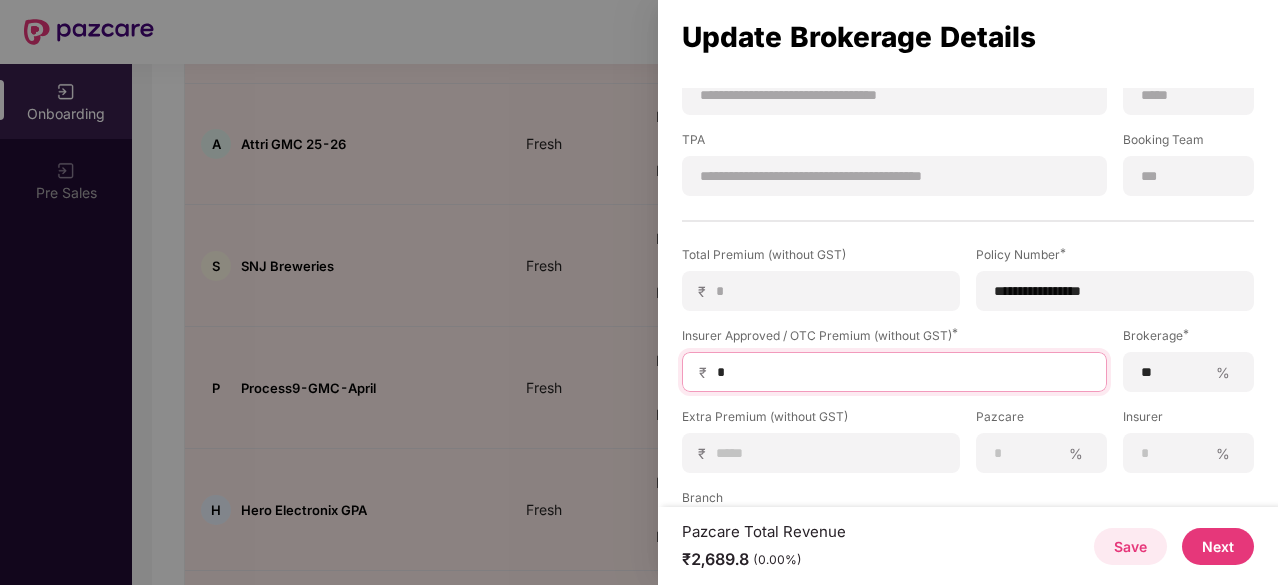 type on "*" 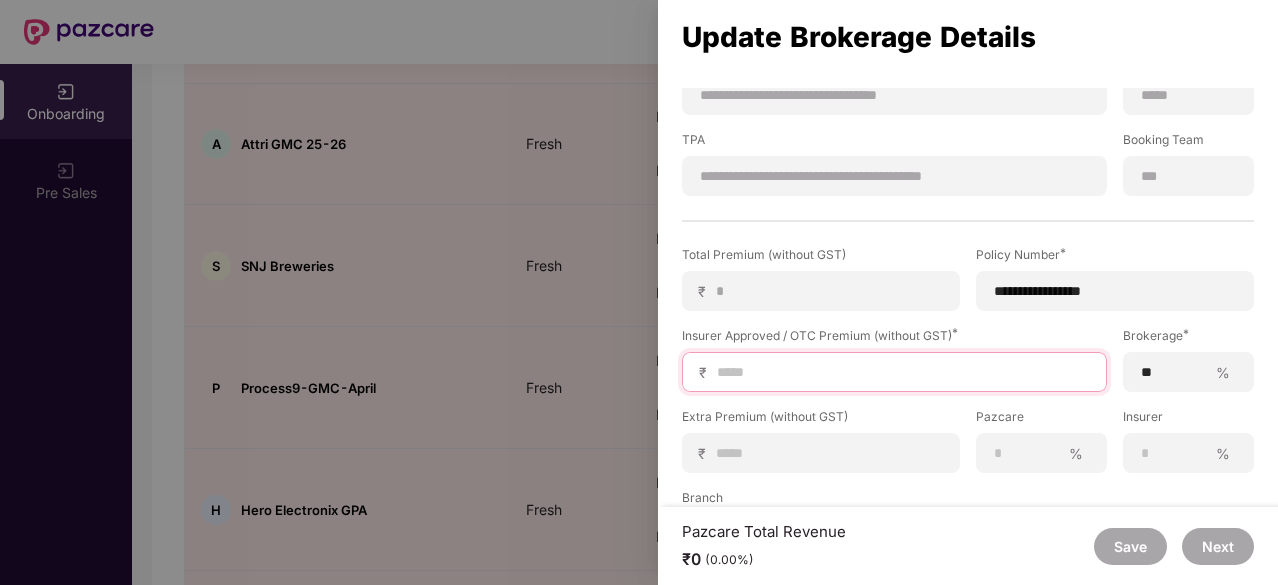 type 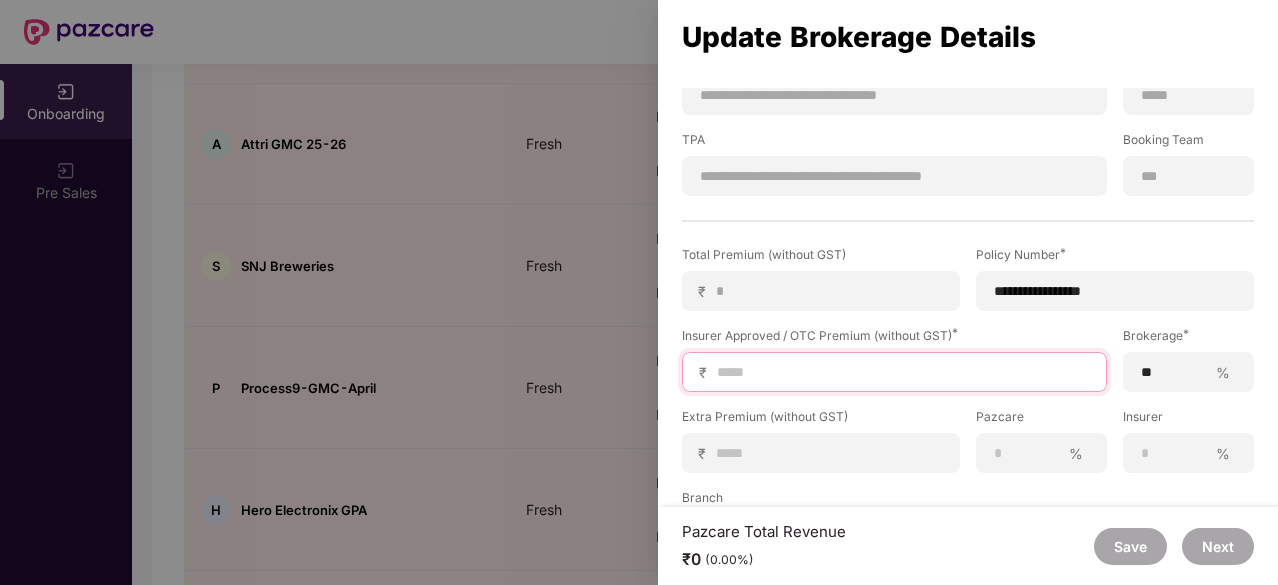 type on "*" 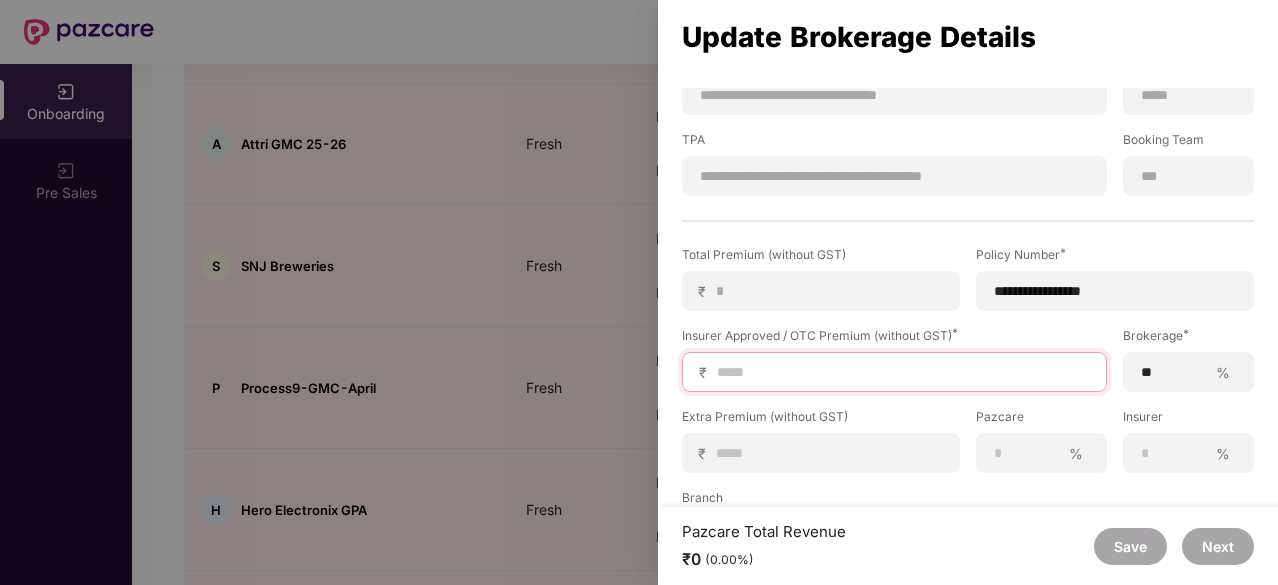 type on "*" 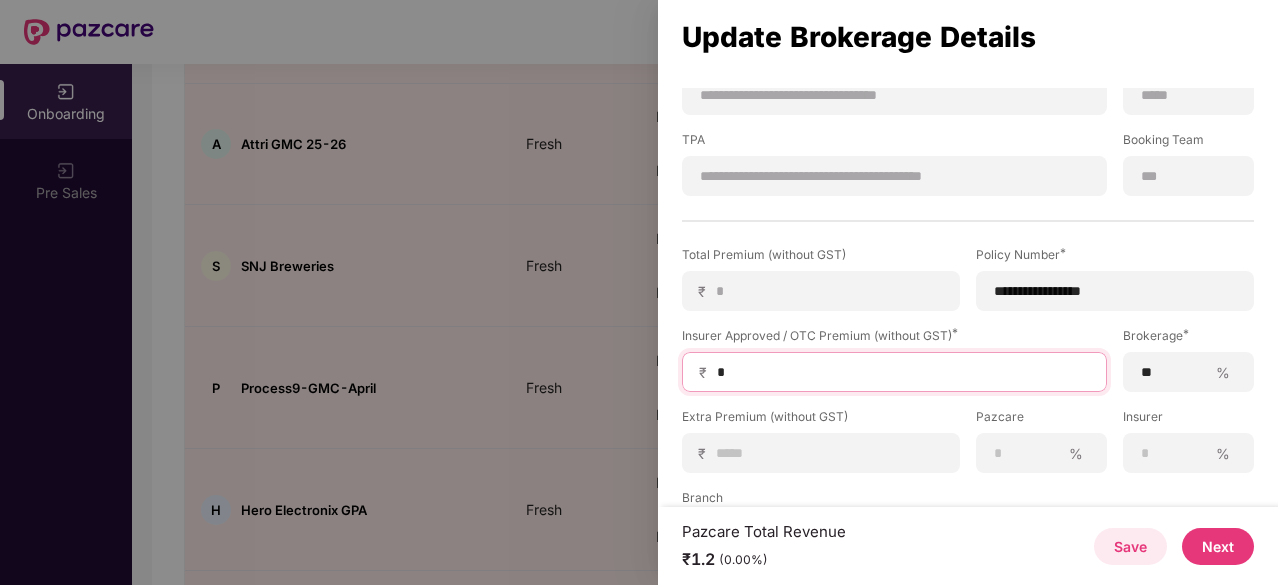 type on "**" 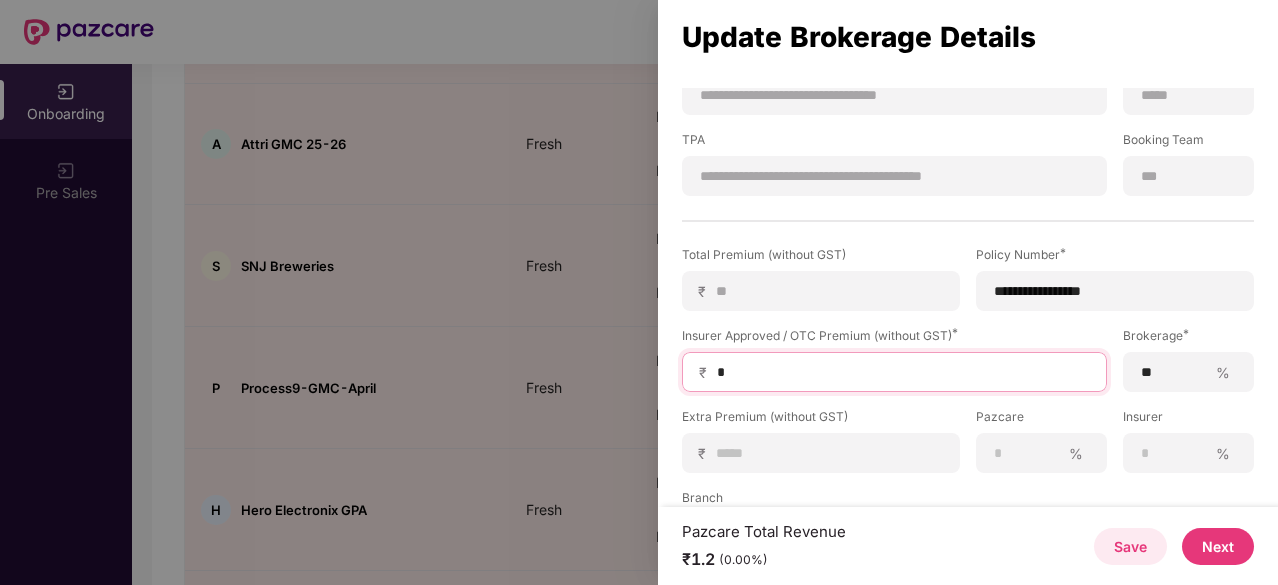type on "**" 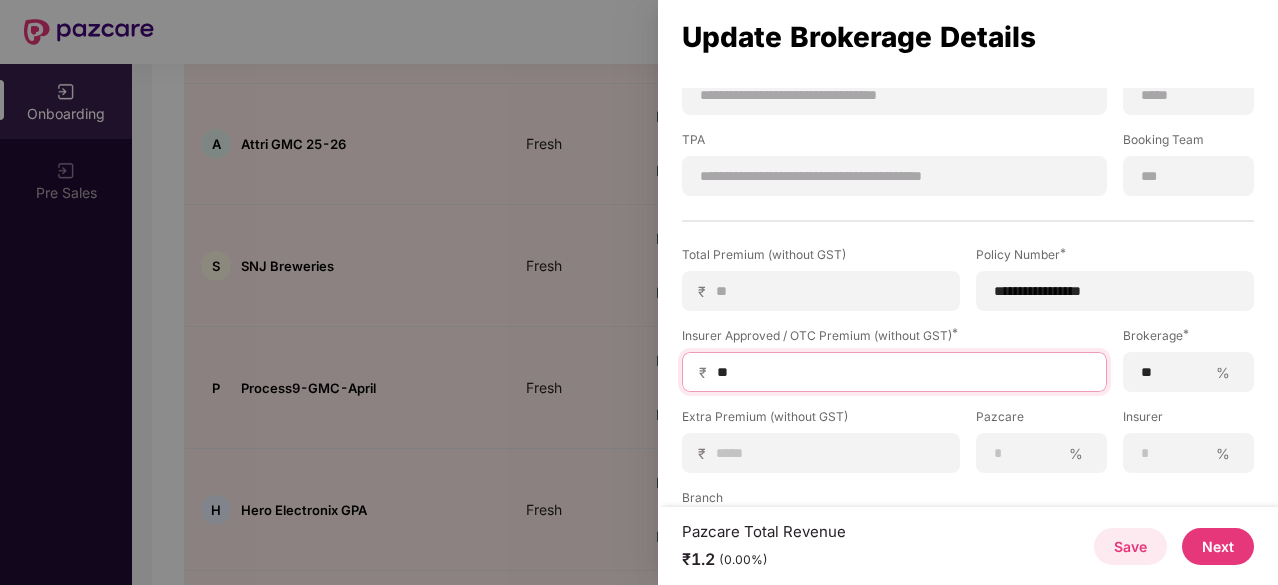 type on "***" 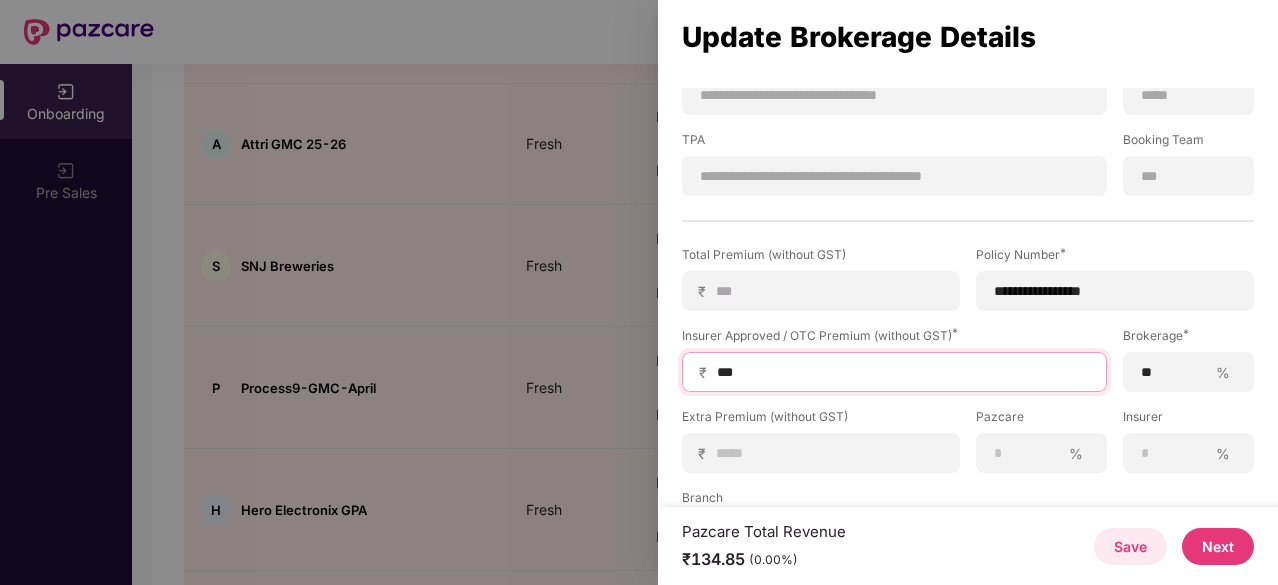type on "****" 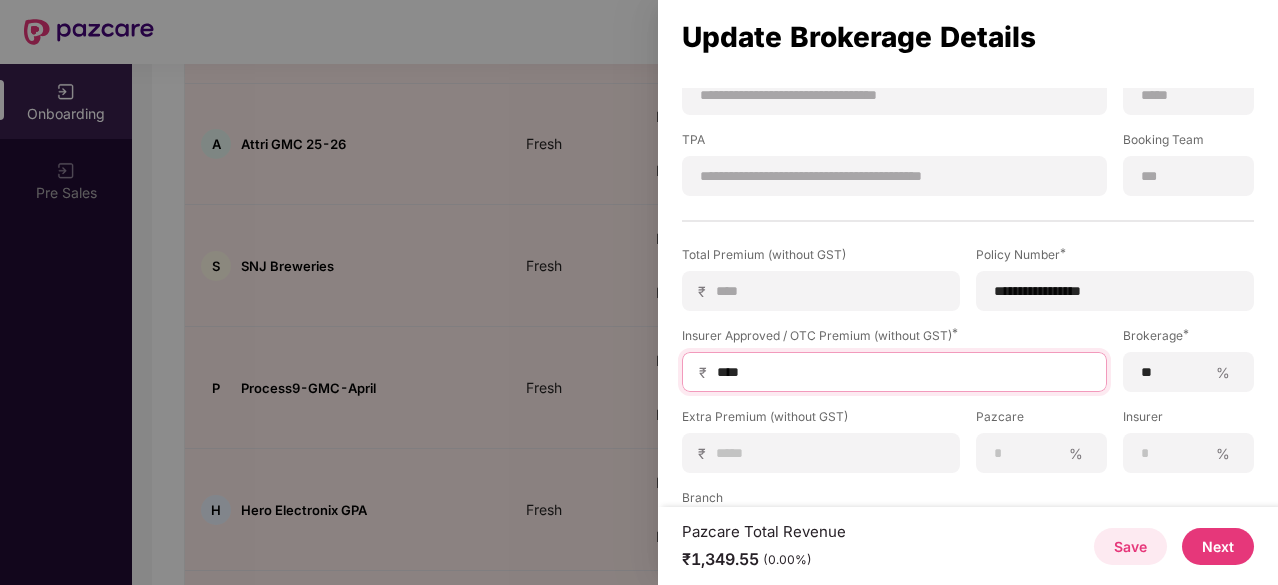 type on "*****" 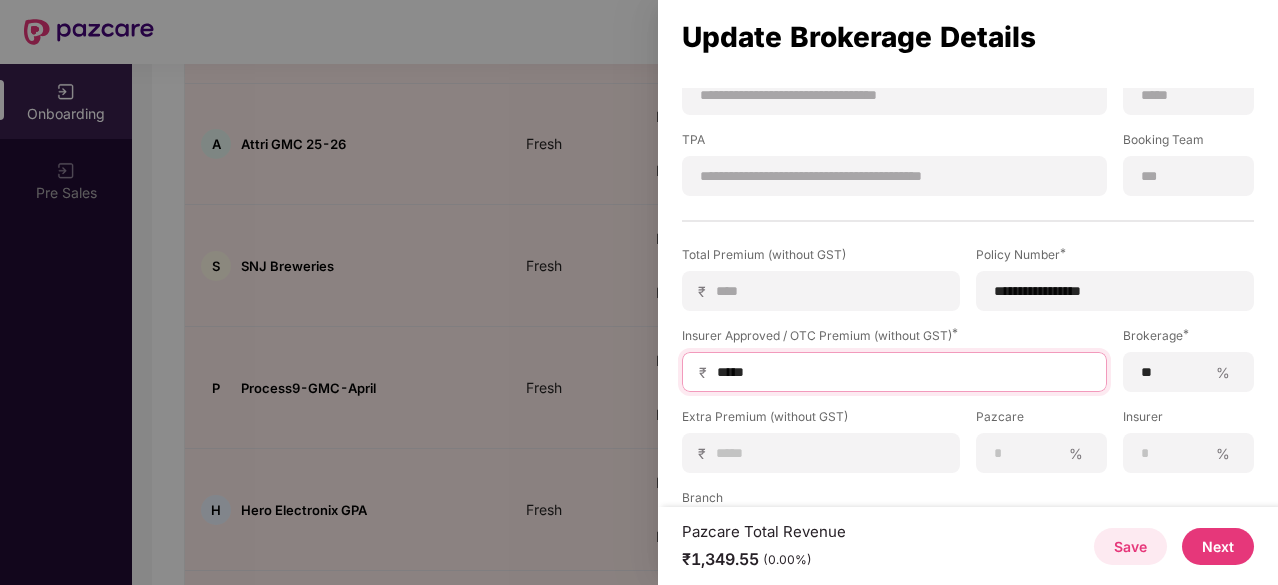 type on "******" 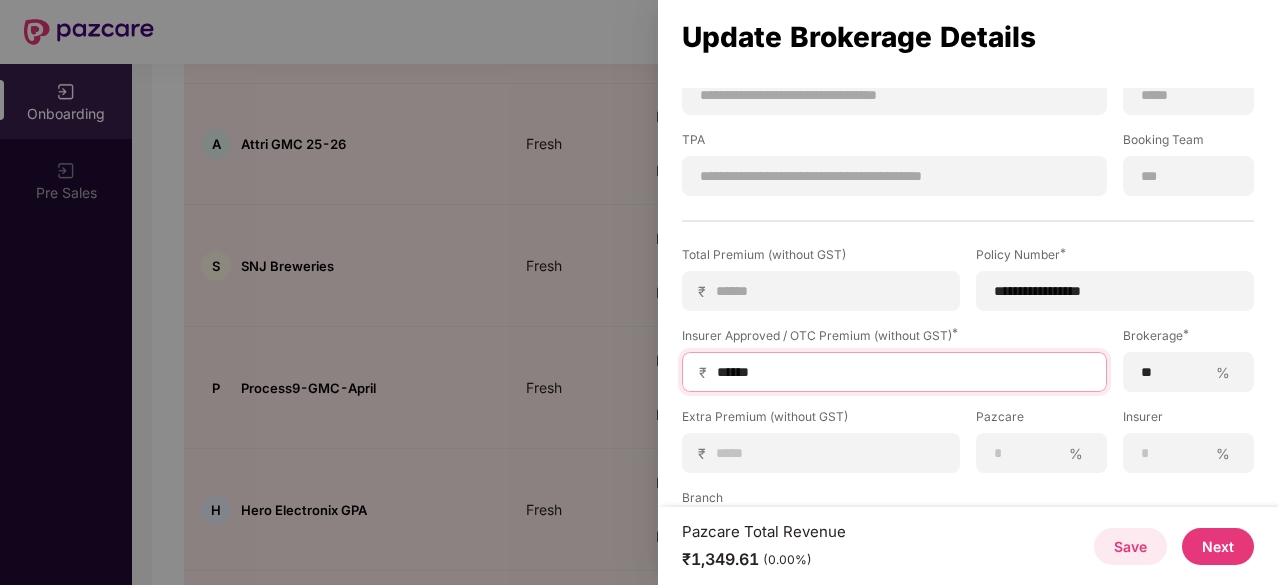 type on "*******" 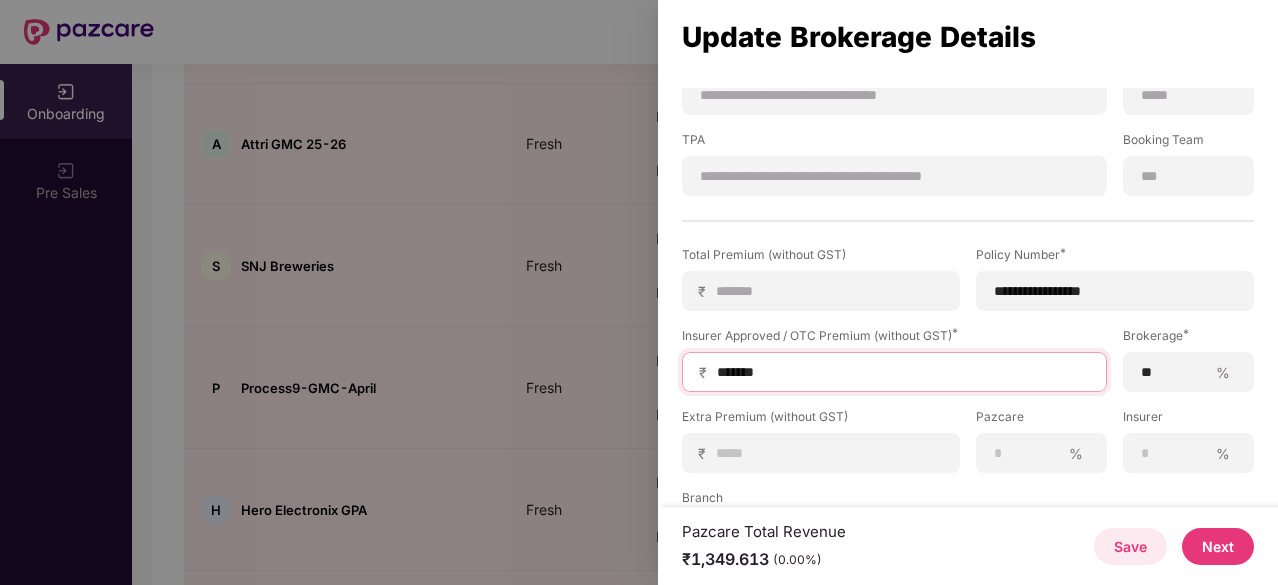 type on "*******" 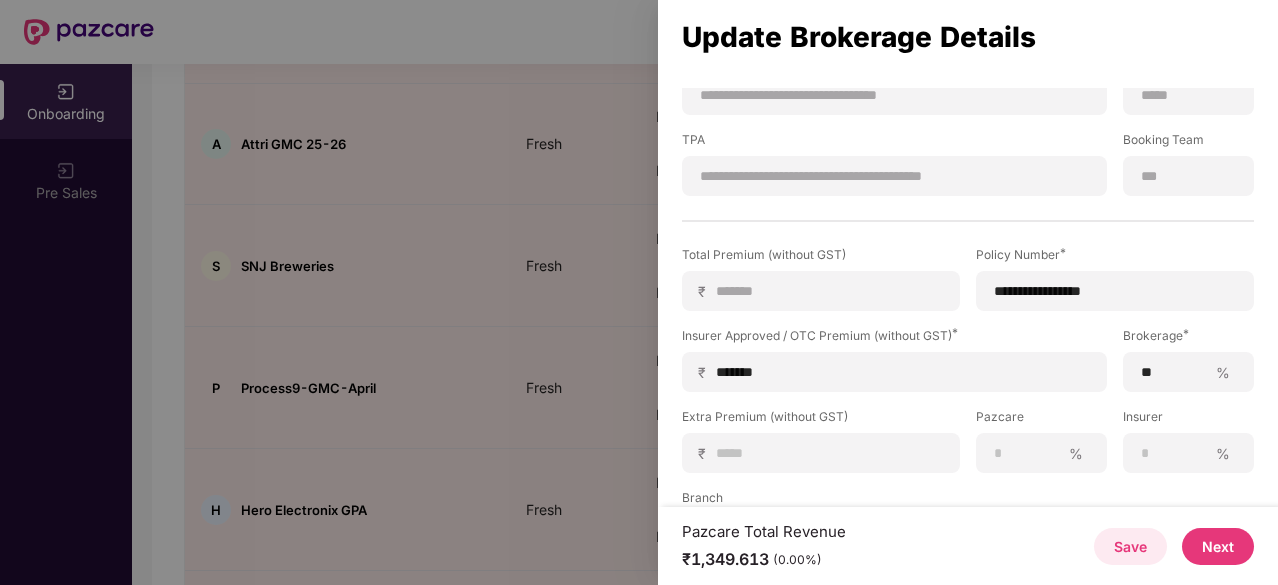 click on "Next" at bounding box center [1218, 546] 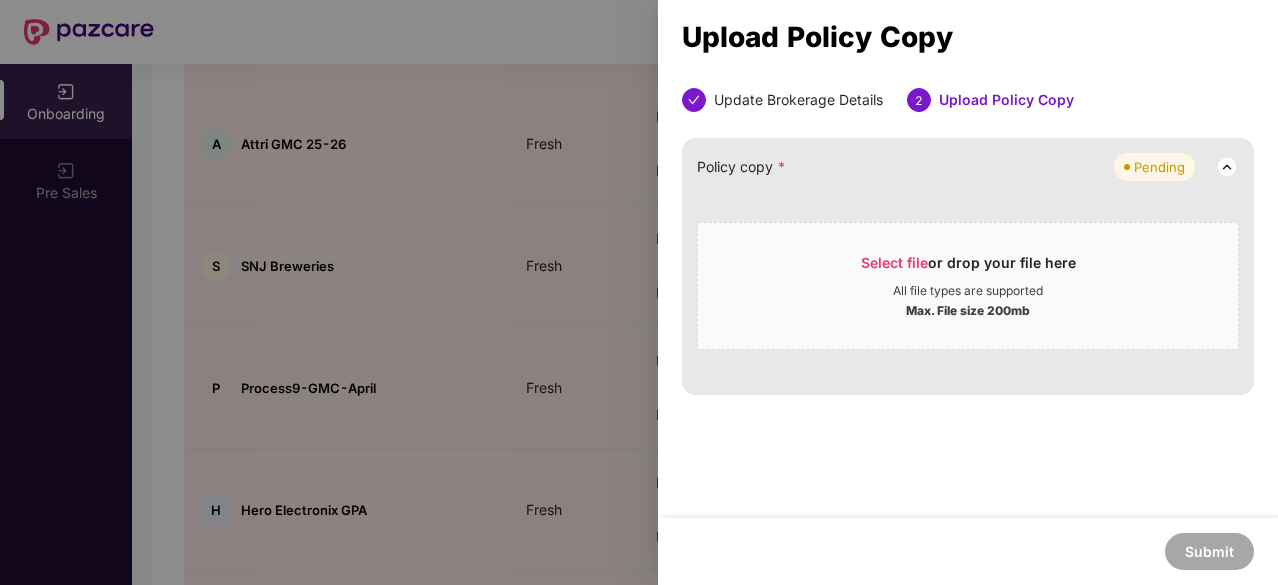 scroll, scrollTop: 0, scrollLeft: 0, axis: both 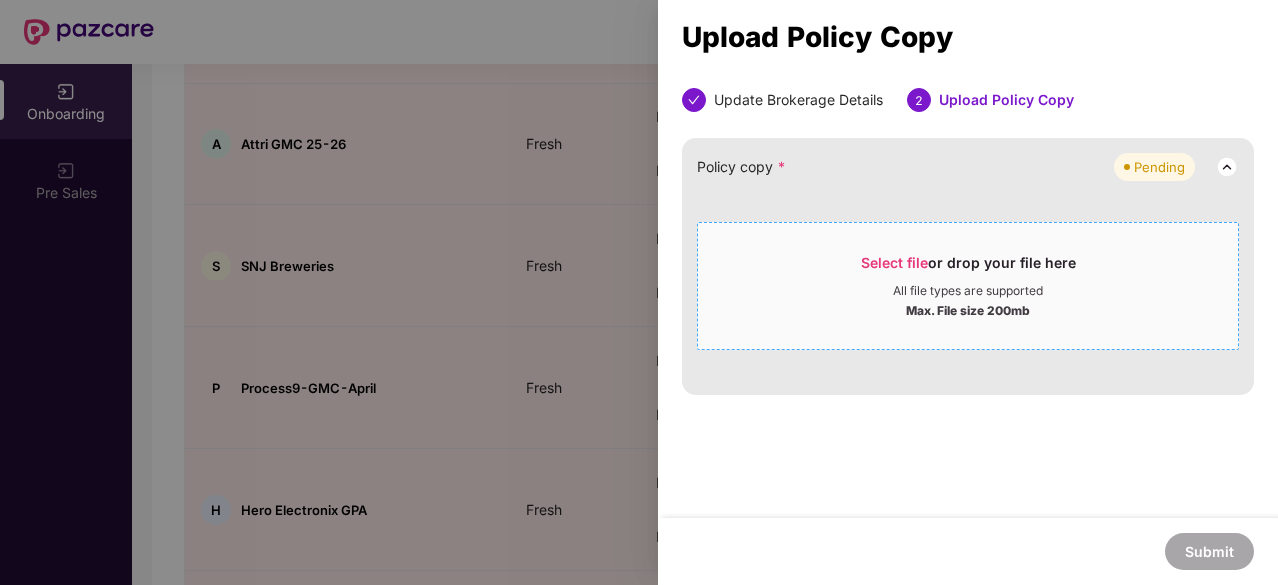 click on "Select file" at bounding box center (894, 262) 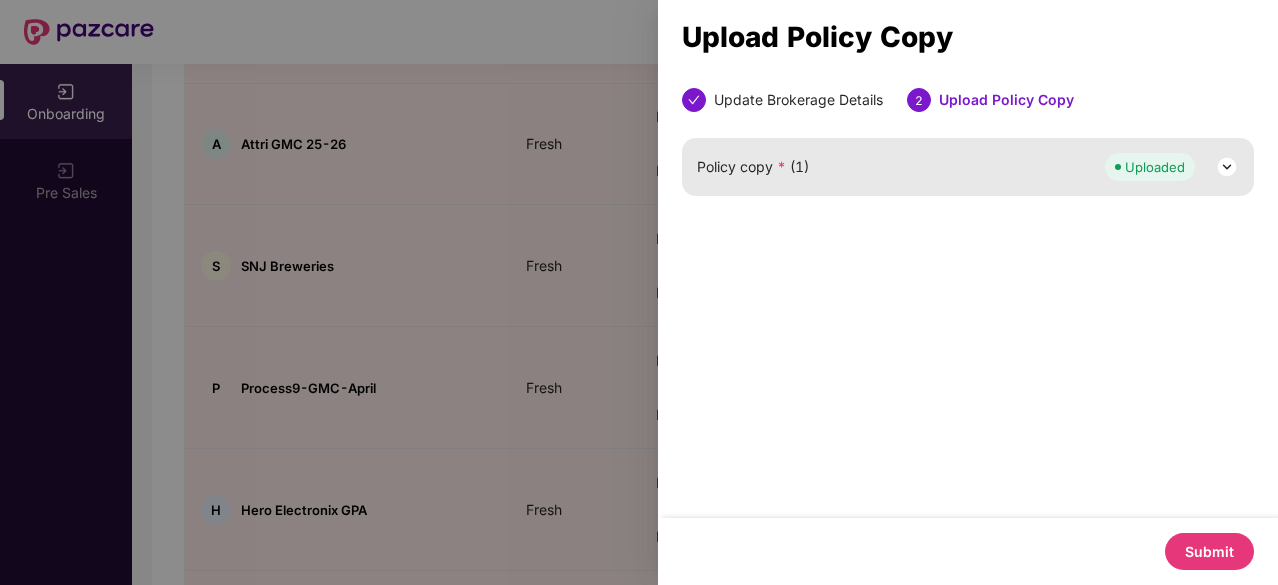click on "Submit" at bounding box center (1209, 551) 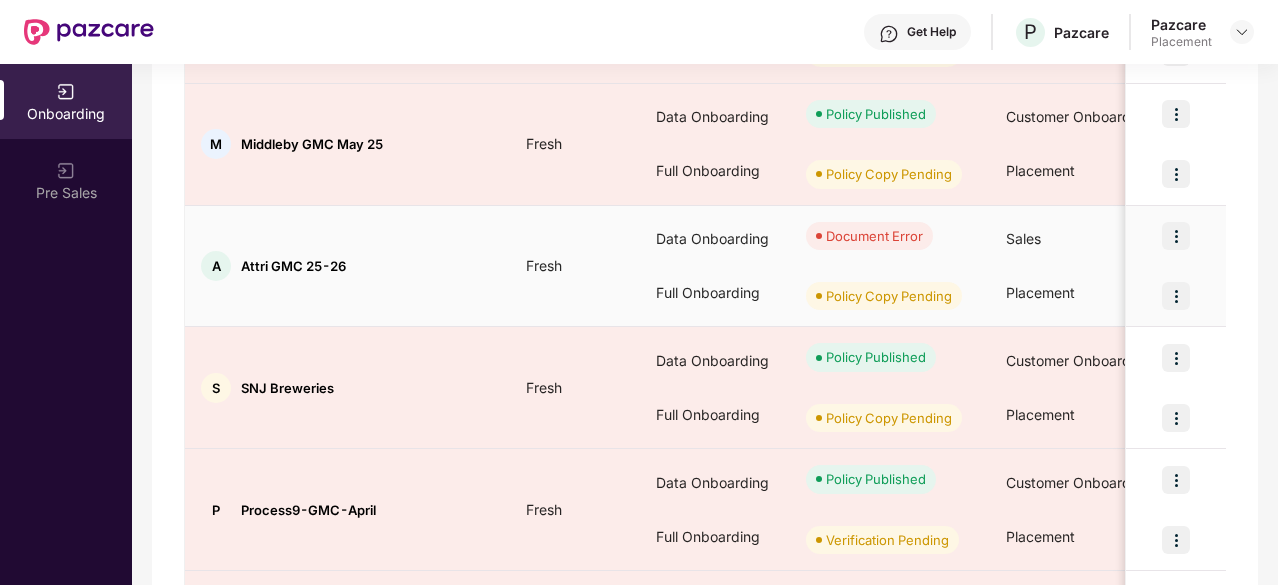 scroll, scrollTop: 676, scrollLeft: 0, axis: vertical 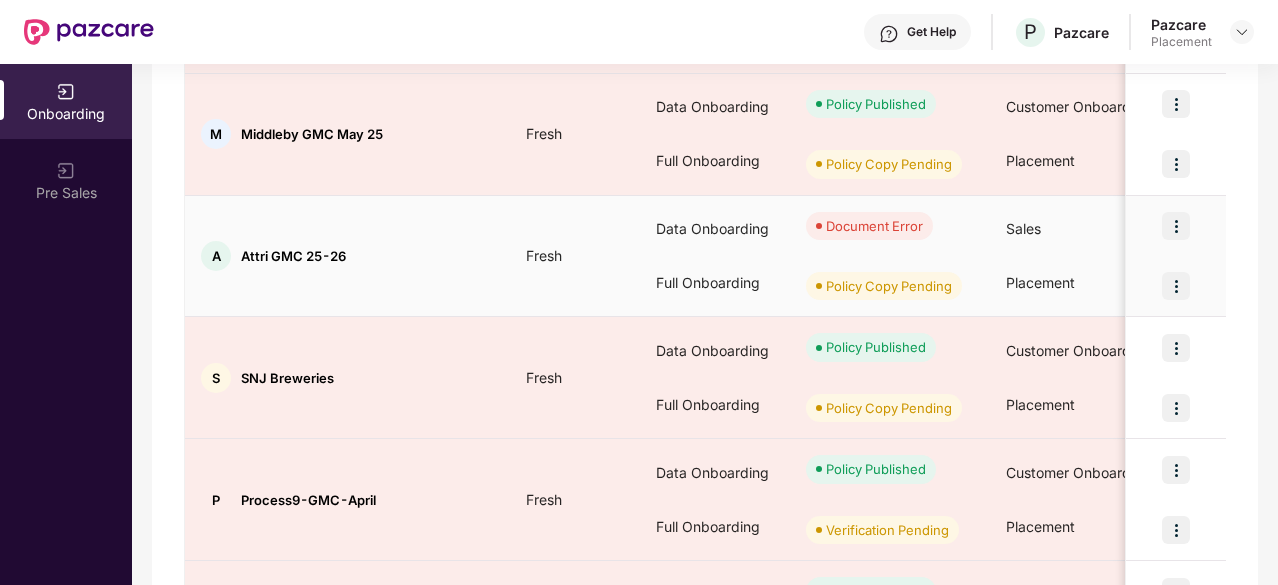 click at bounding box center [1176, 286] 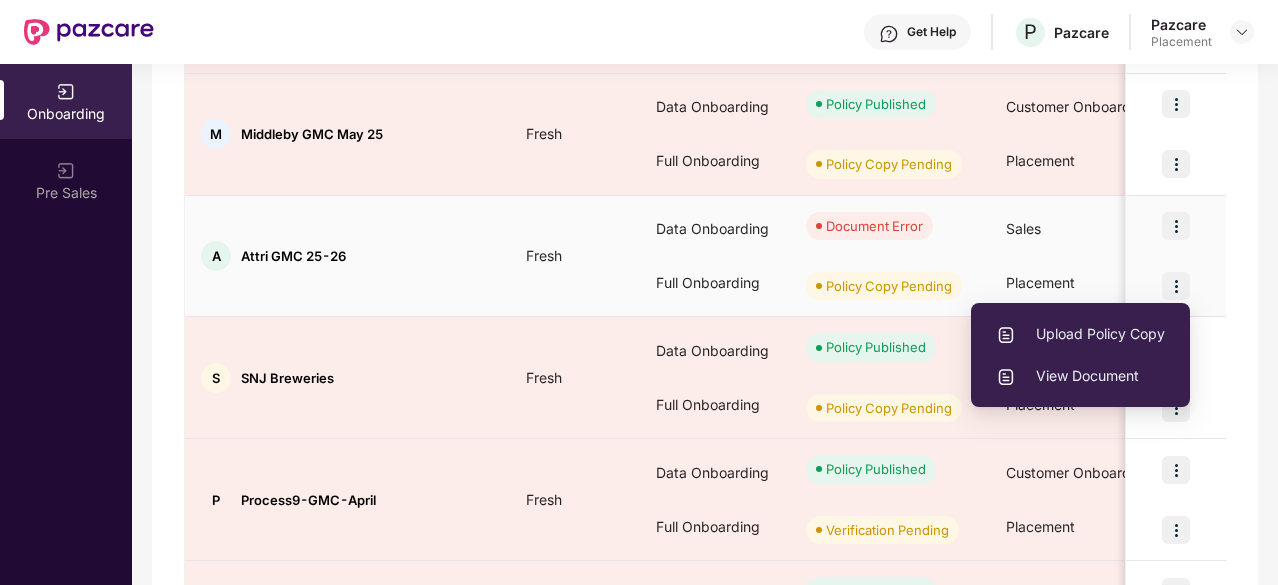 click on "Upload Policy Copy" at bounding box center (1080, 334) 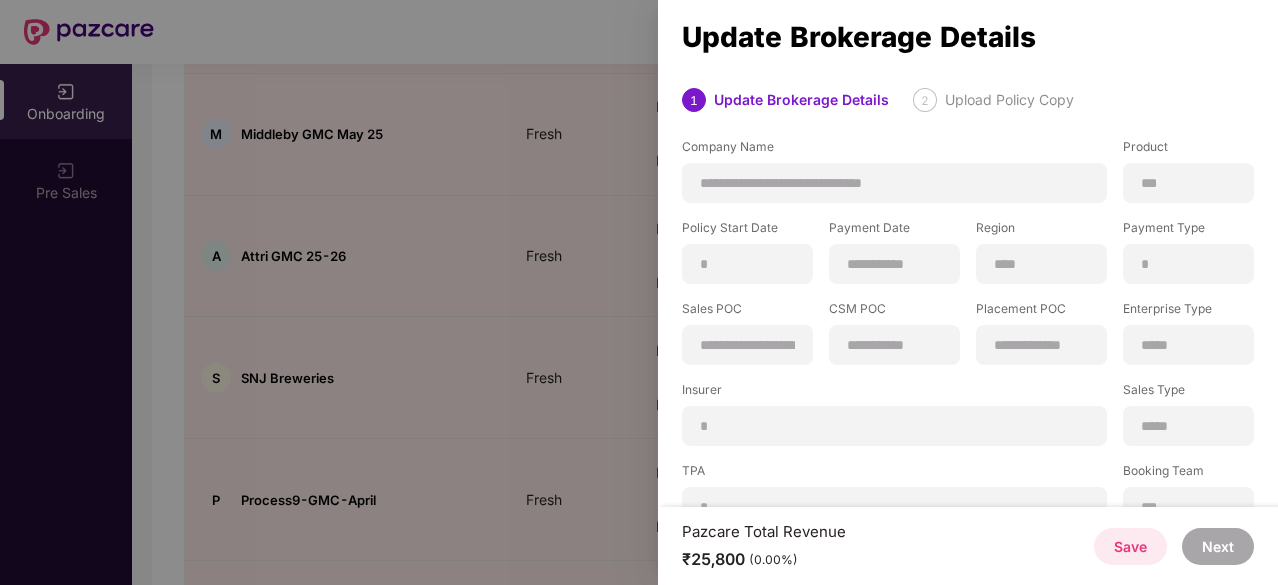click on "Sales Type" at bounding box center (1188, 393) 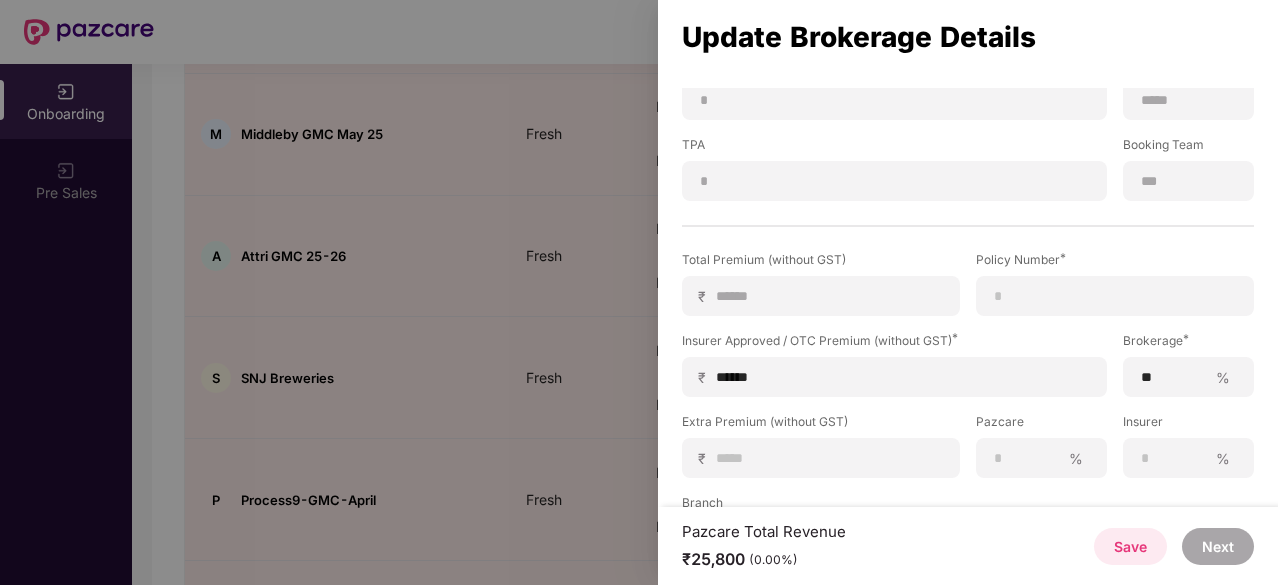 scroll, scrollTop: 338, scrollLeft: 0, axis: vertical 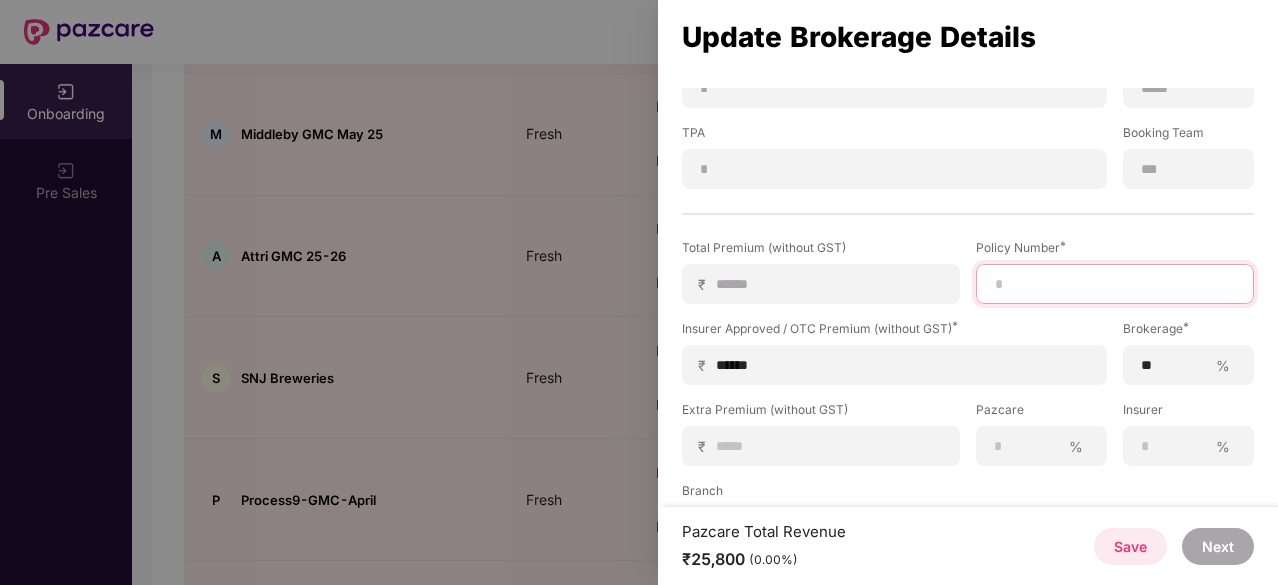 click at bounding box center (1115, 284) 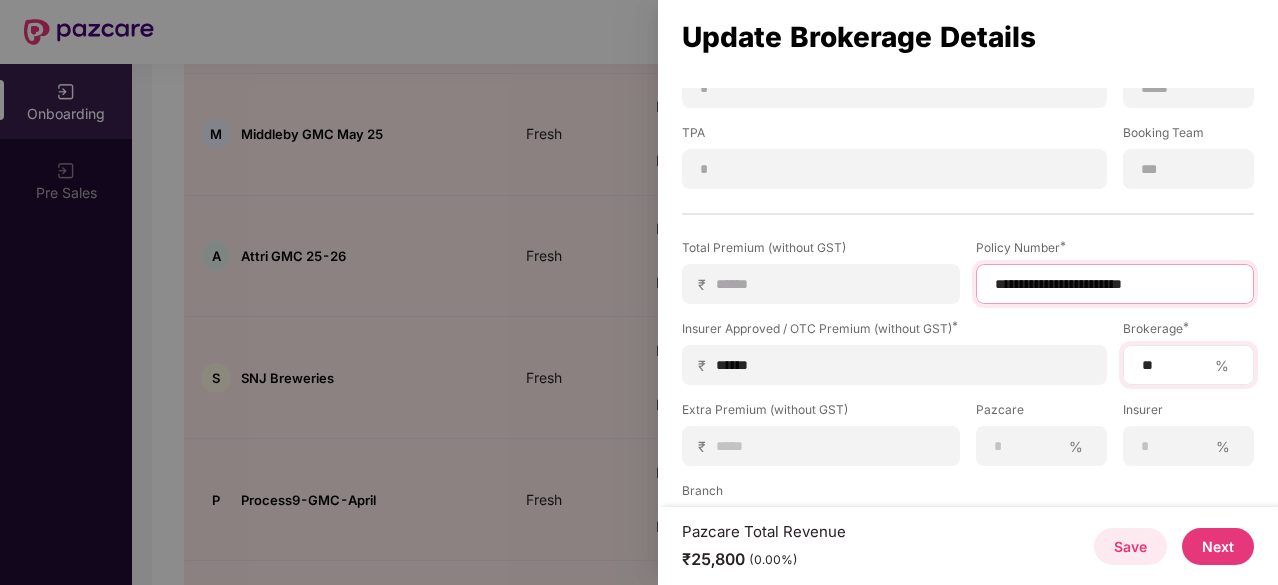 type on "**********" 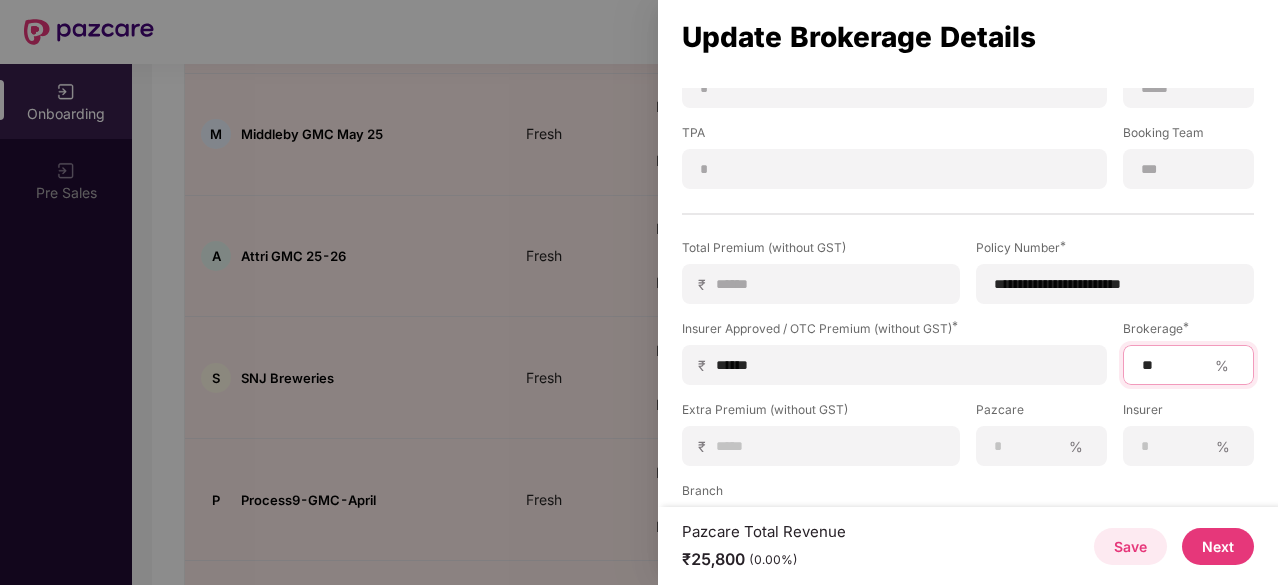 click on "**" at bounding box center (1173, 365) 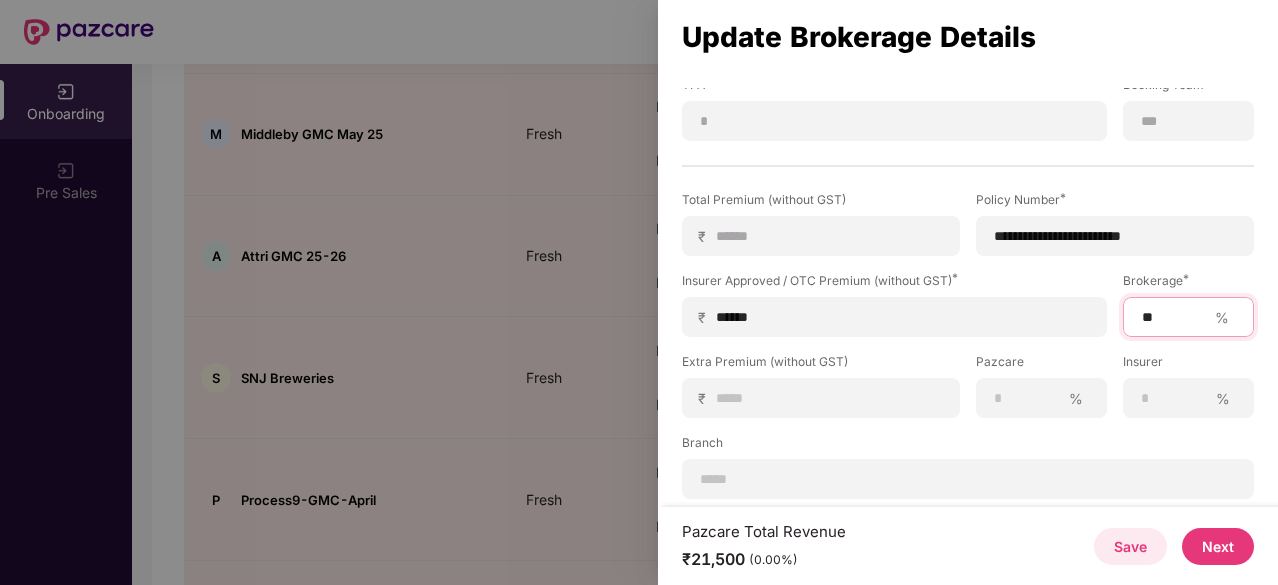 scroll, scrollTop: 394, scrollLeft: 0, axis: vertical 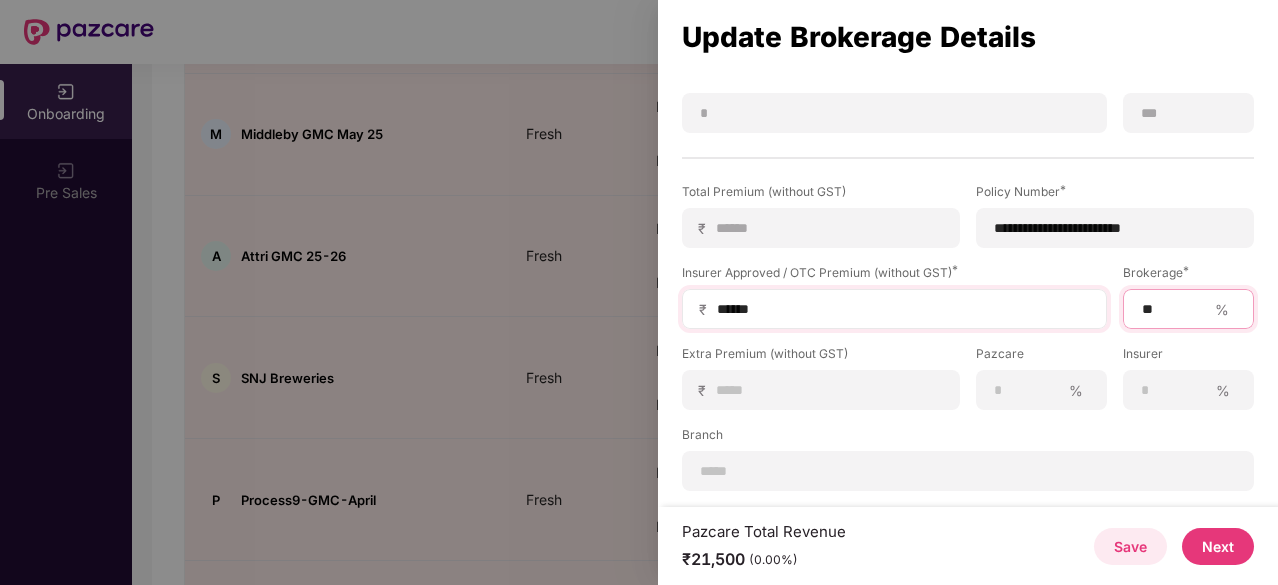 type on "**" 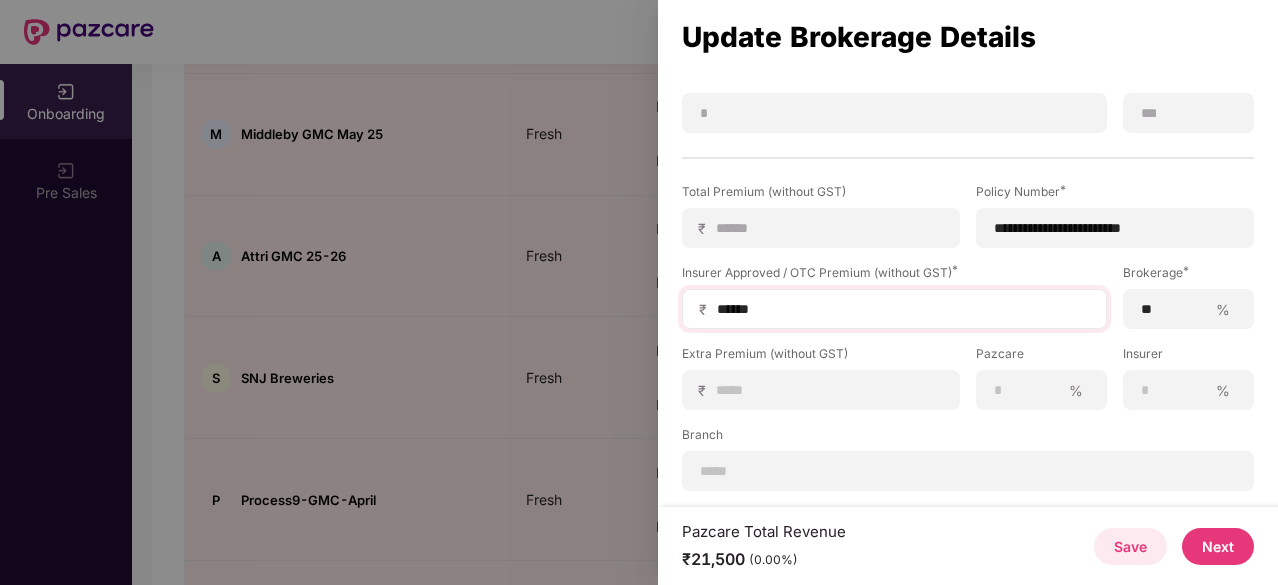 click on "₹ ******" at bounding box center (894, 309) 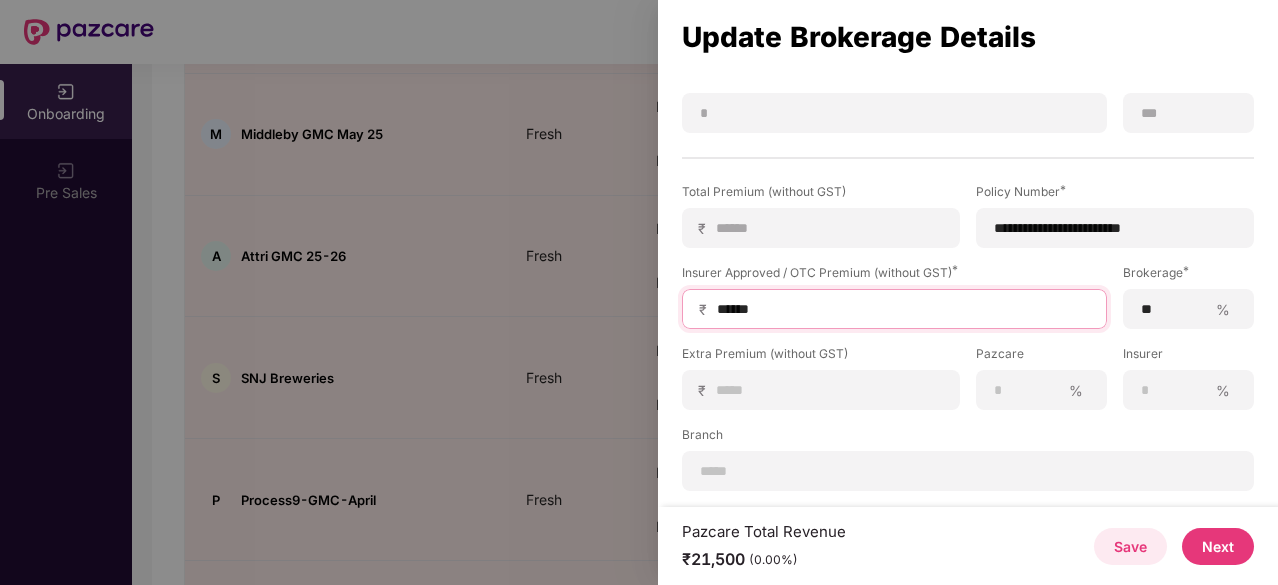 click on "******" at bounding box center (902, 309) 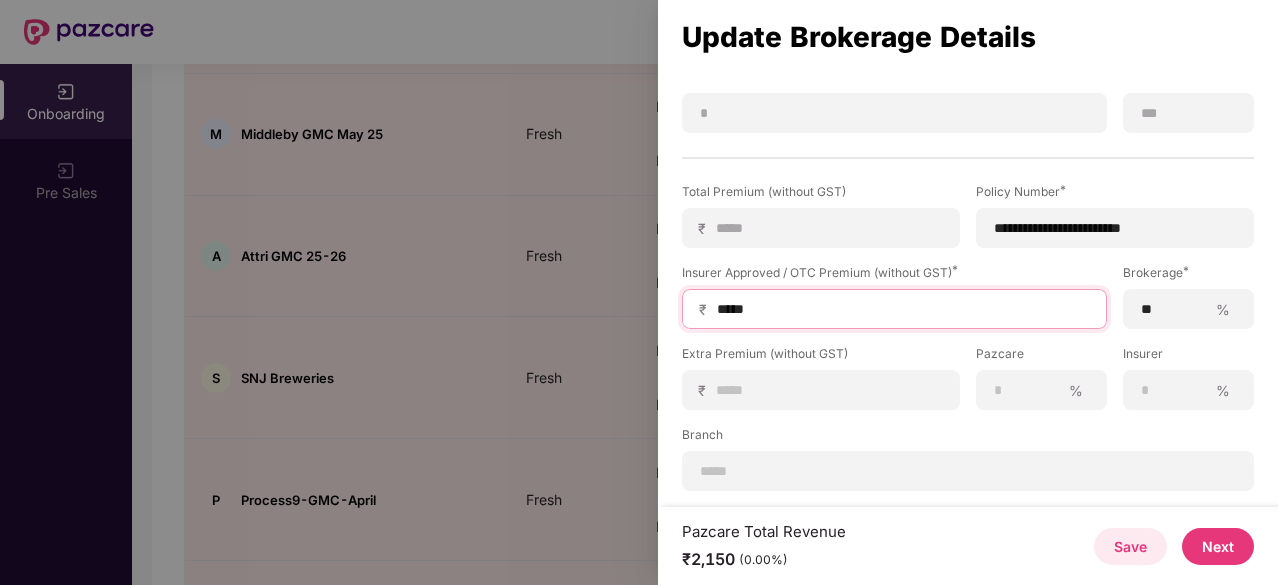 type on "****" 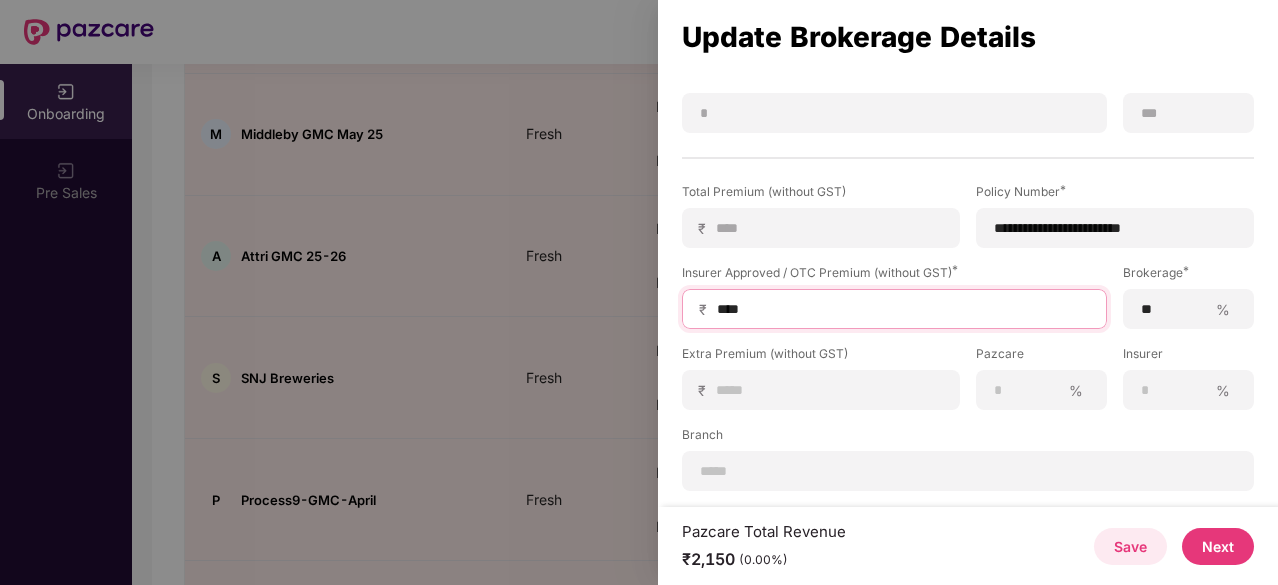 type on "***" 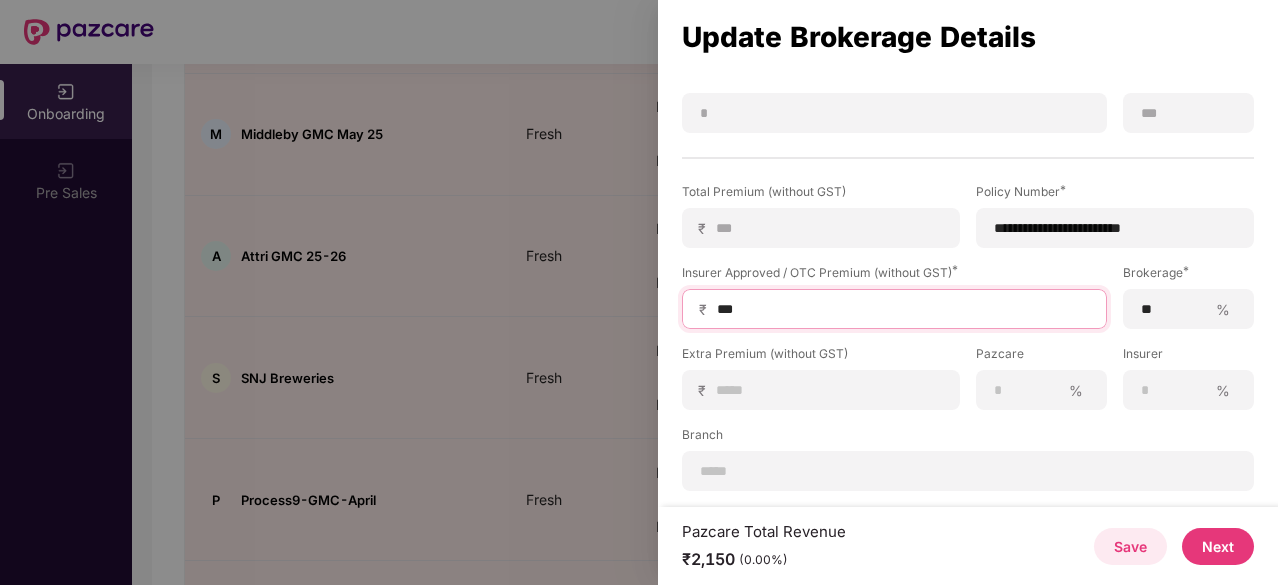type on "**" 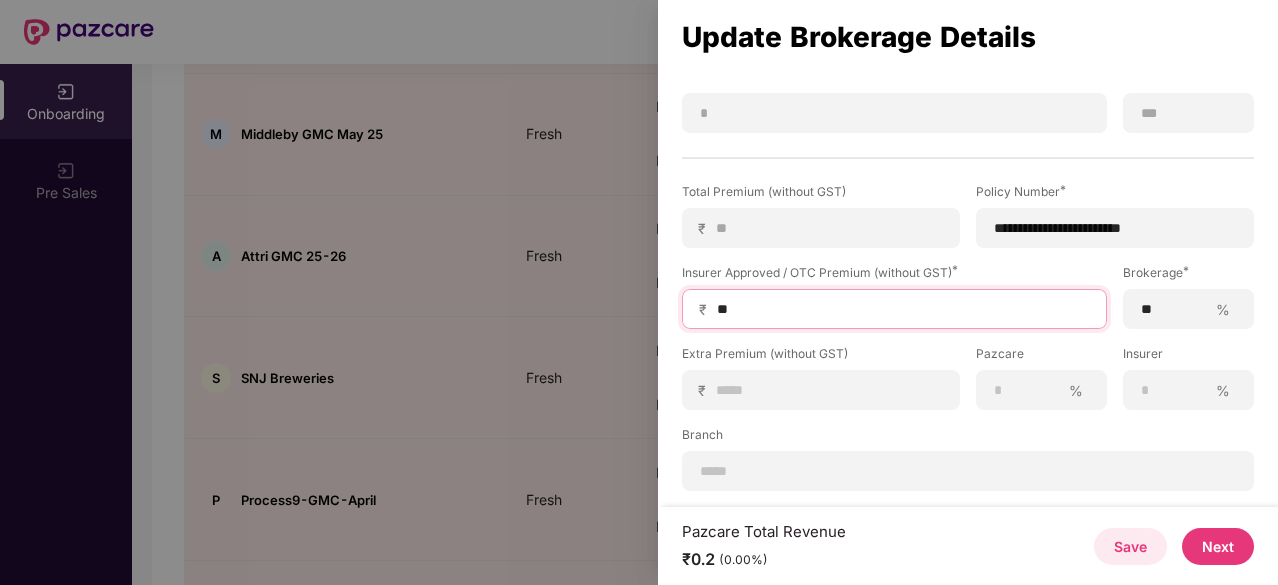 type on "*" 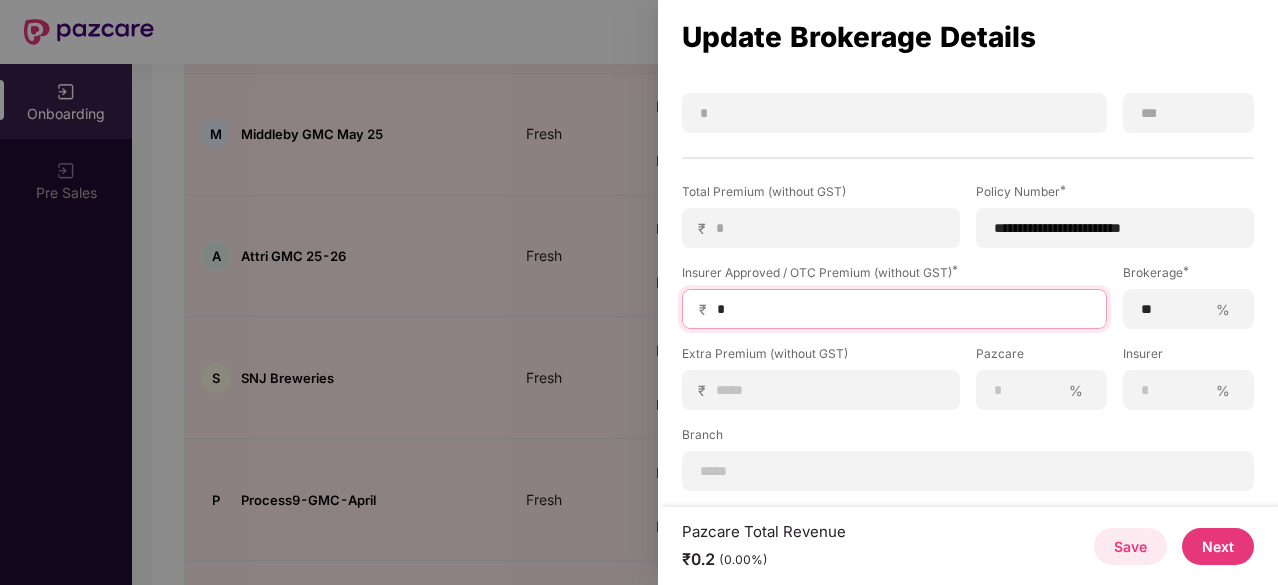 type on "*" 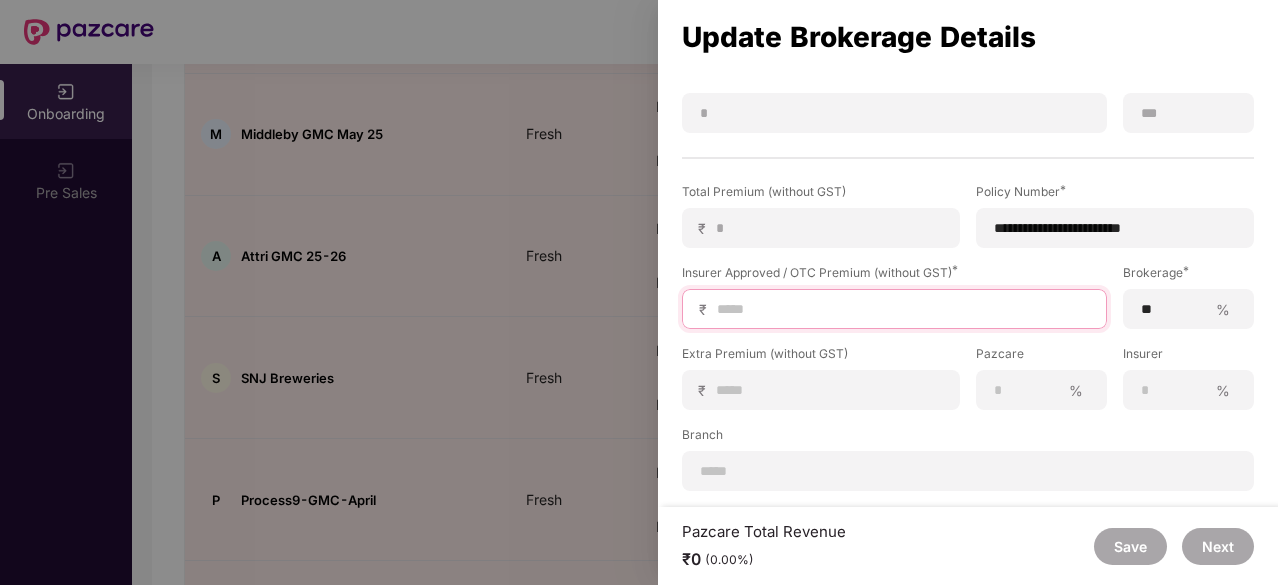 type 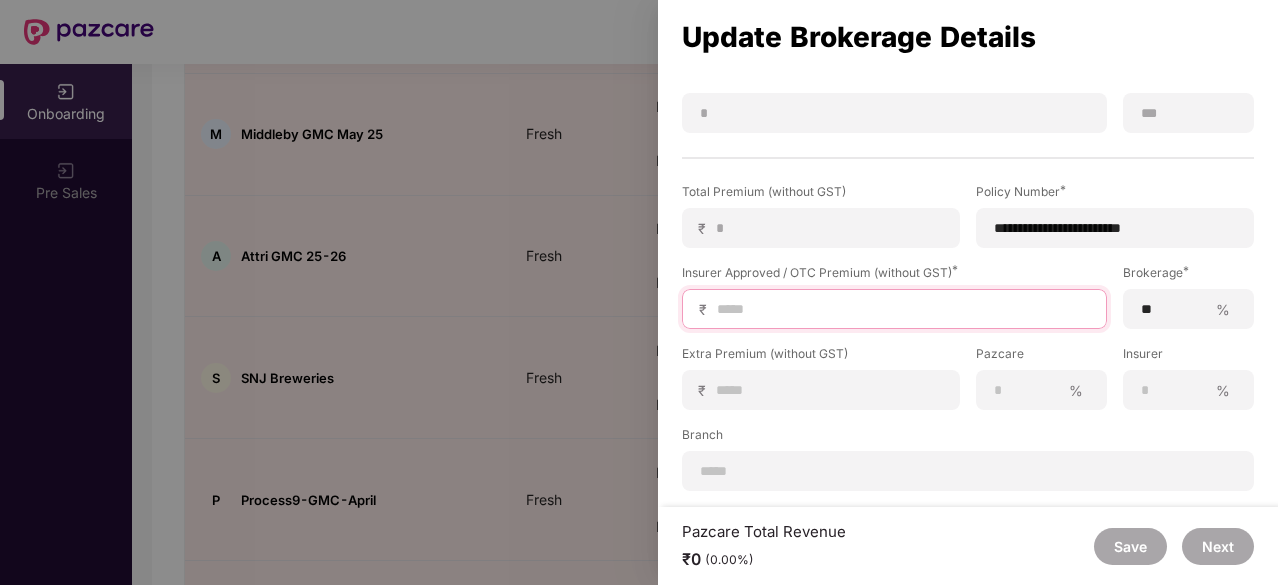 type on "*" 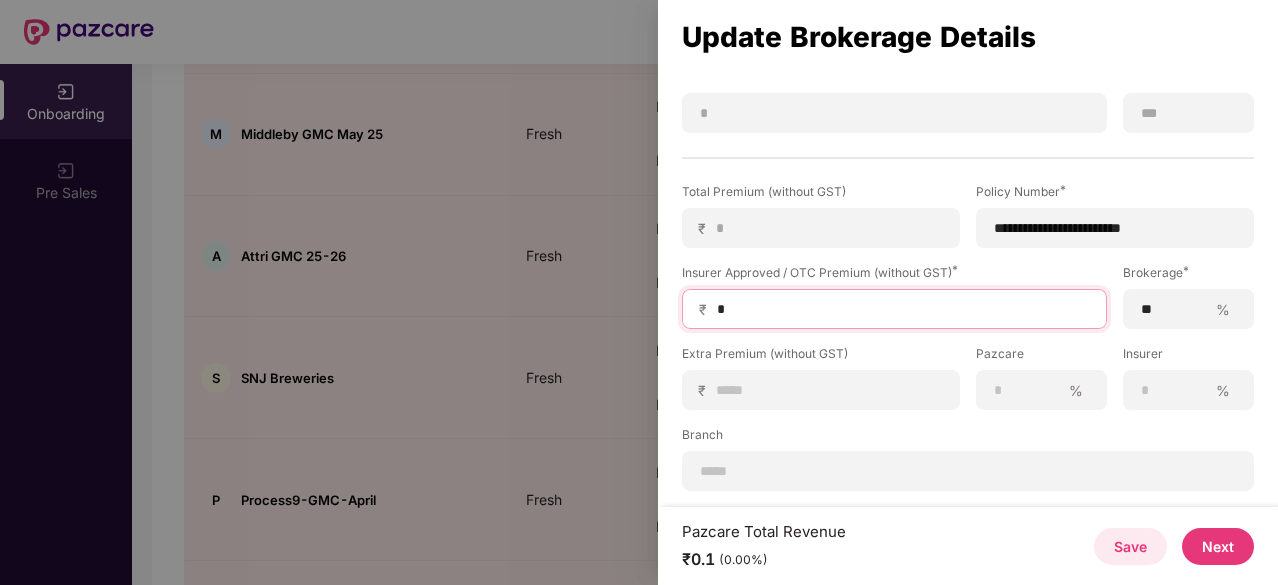type on "**" 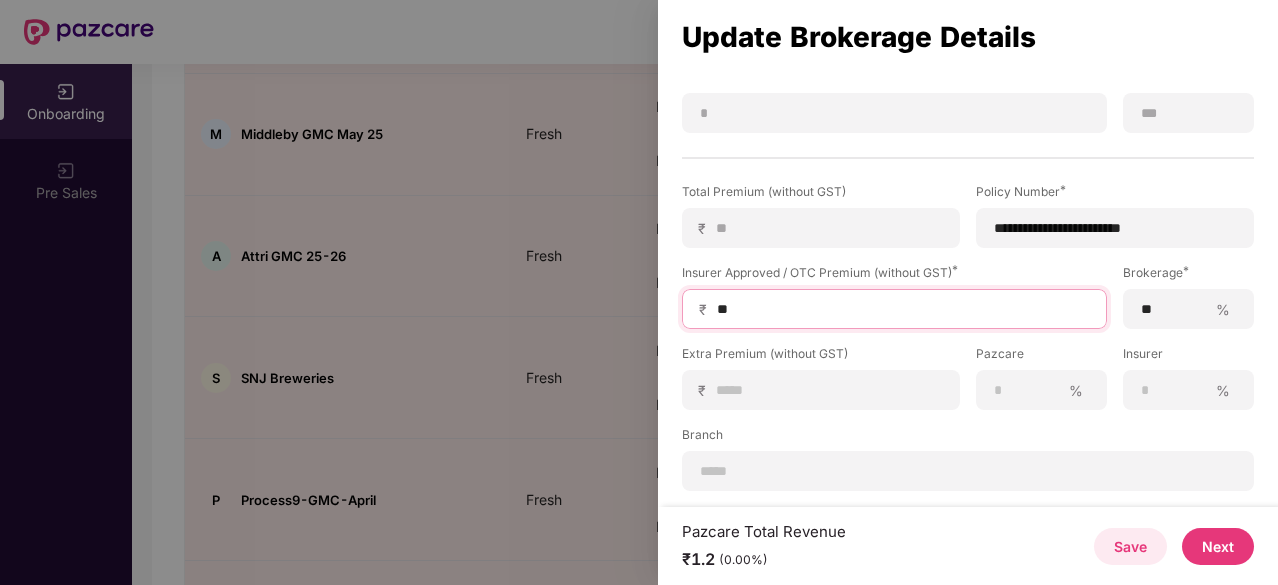 type on "***" 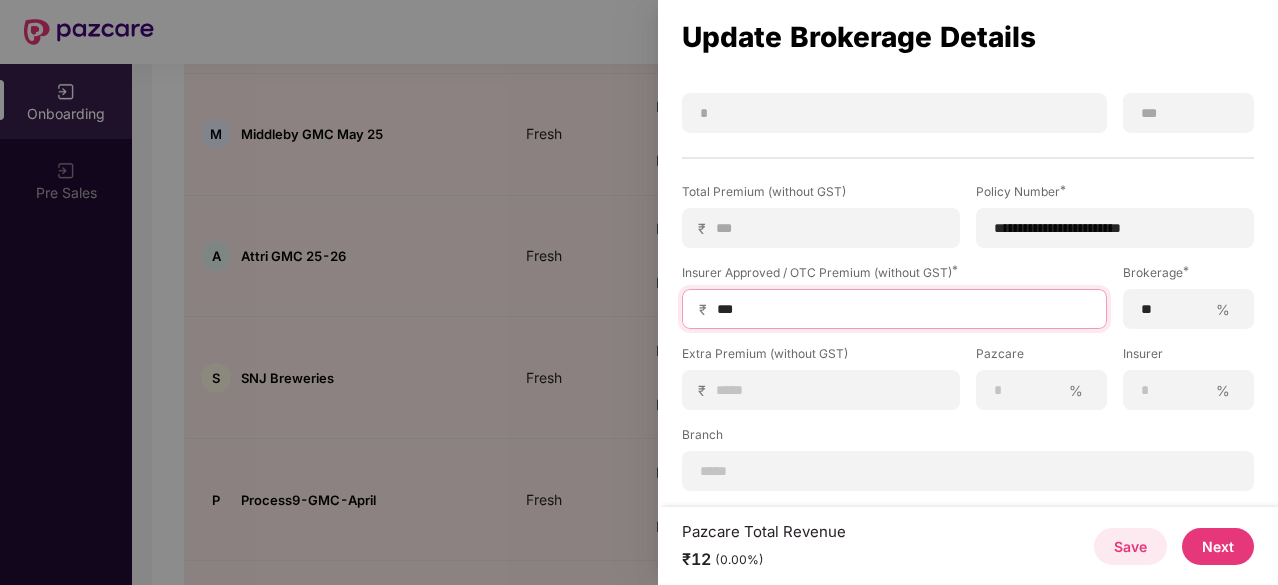 type on "***" 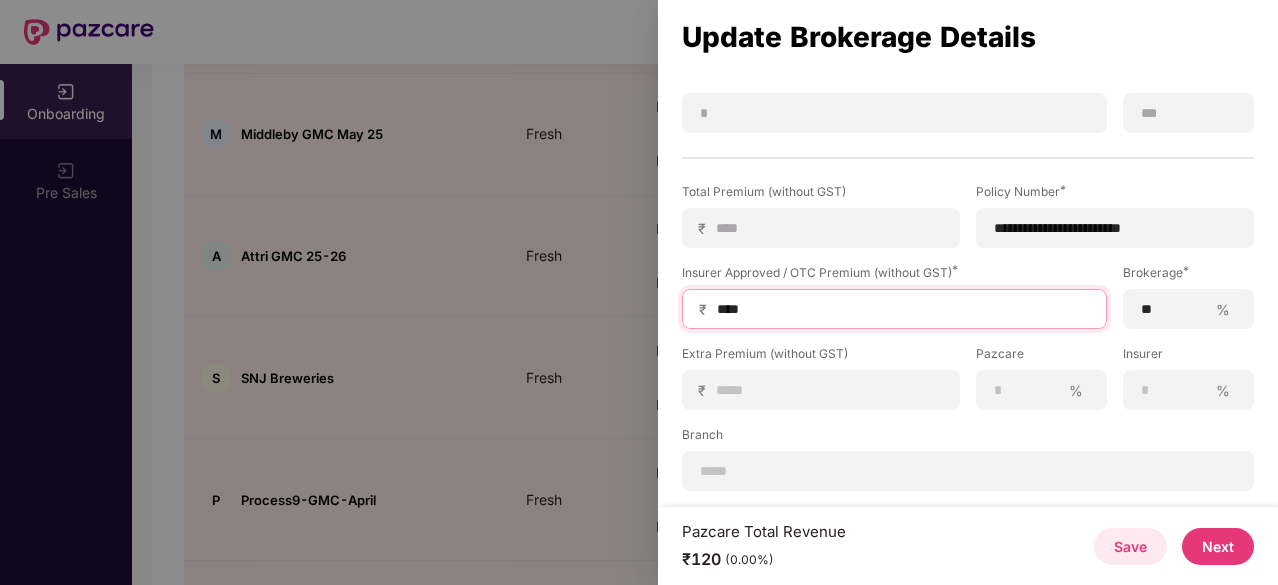 type on "*****" 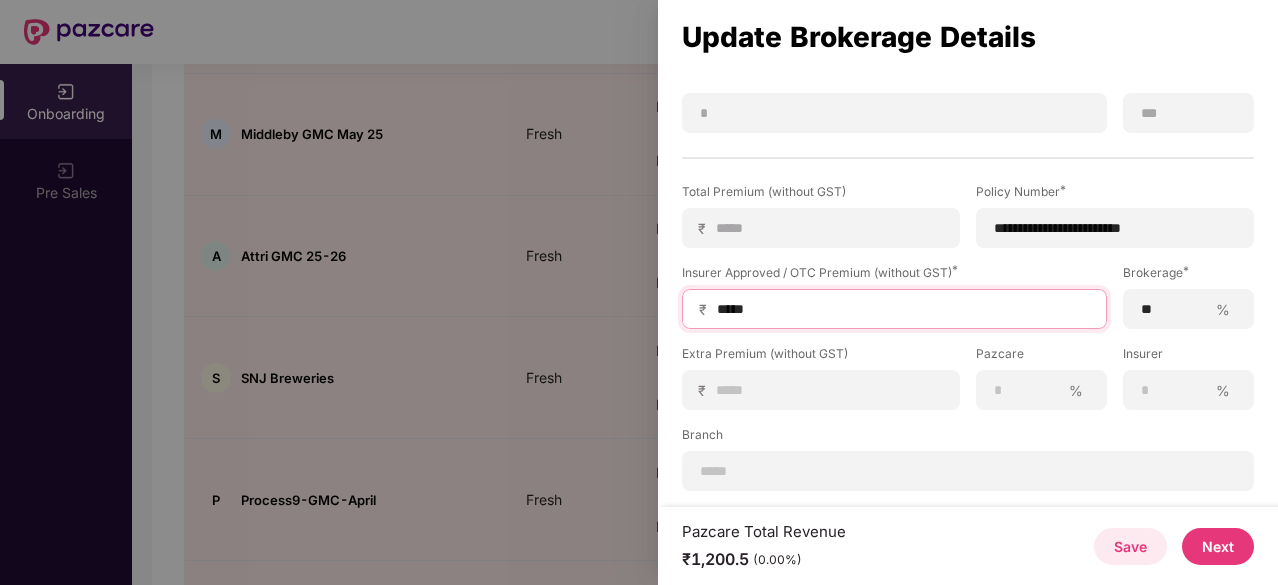 type on "******" 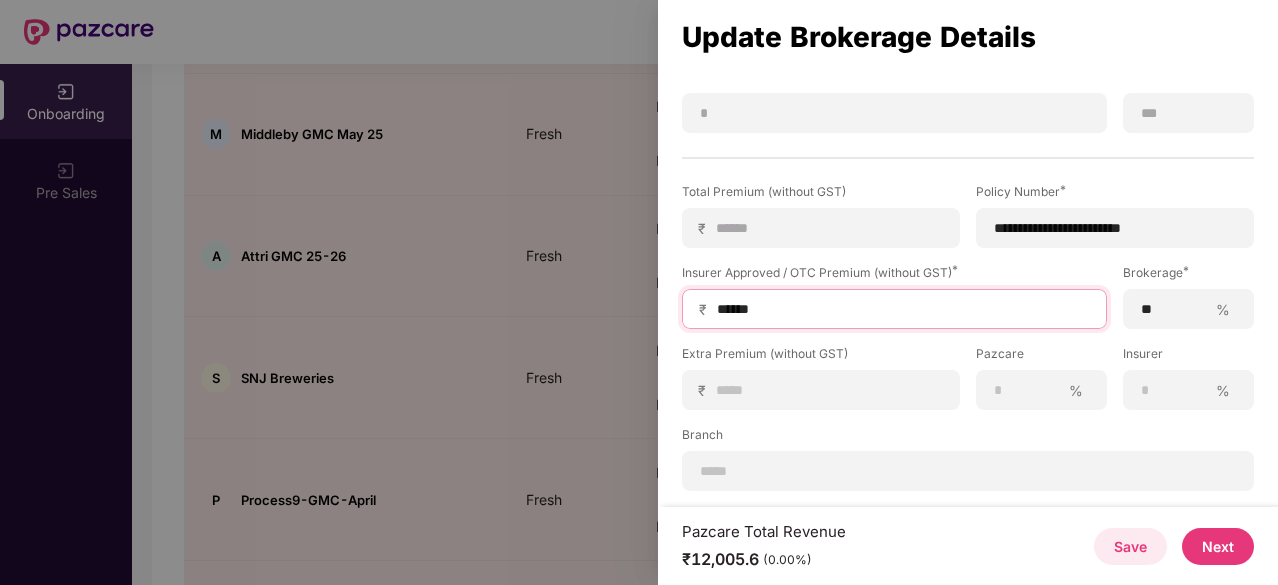 type on "******" 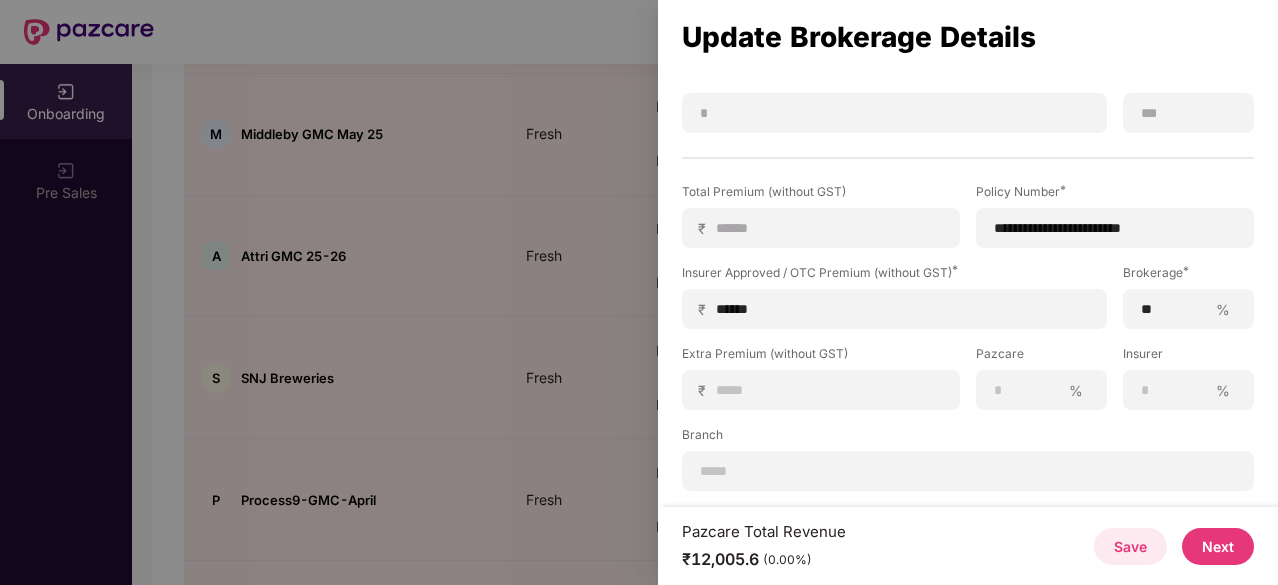click on "Next" at bounding box center [1218, 546] 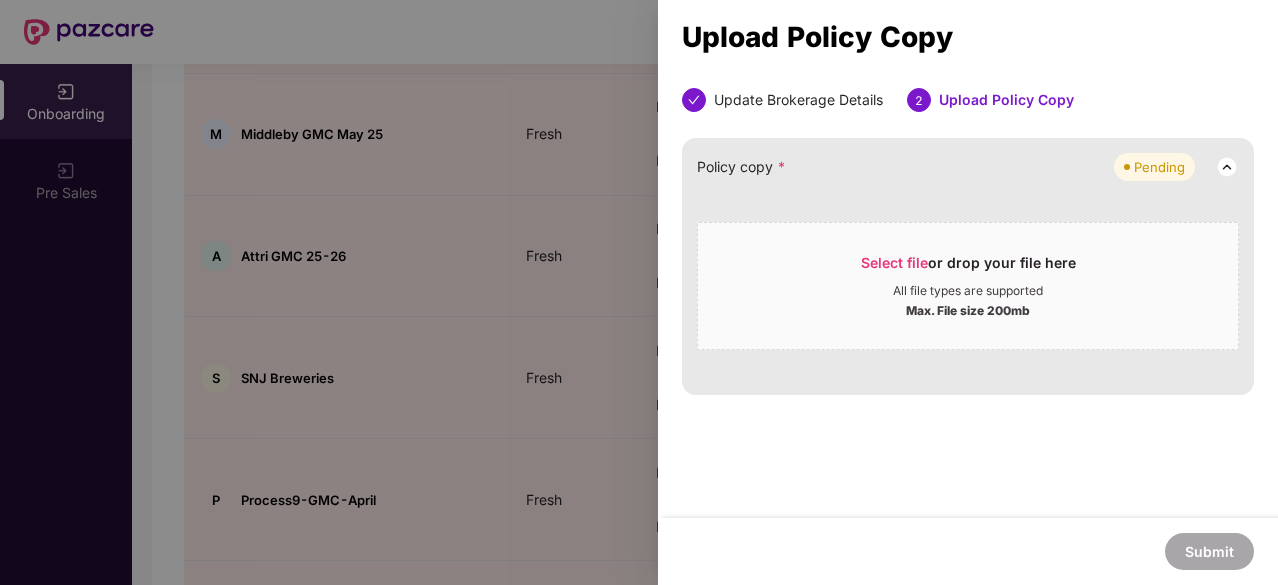 scroll, scrollTop: 0, scrollLeft: 0, axis: both 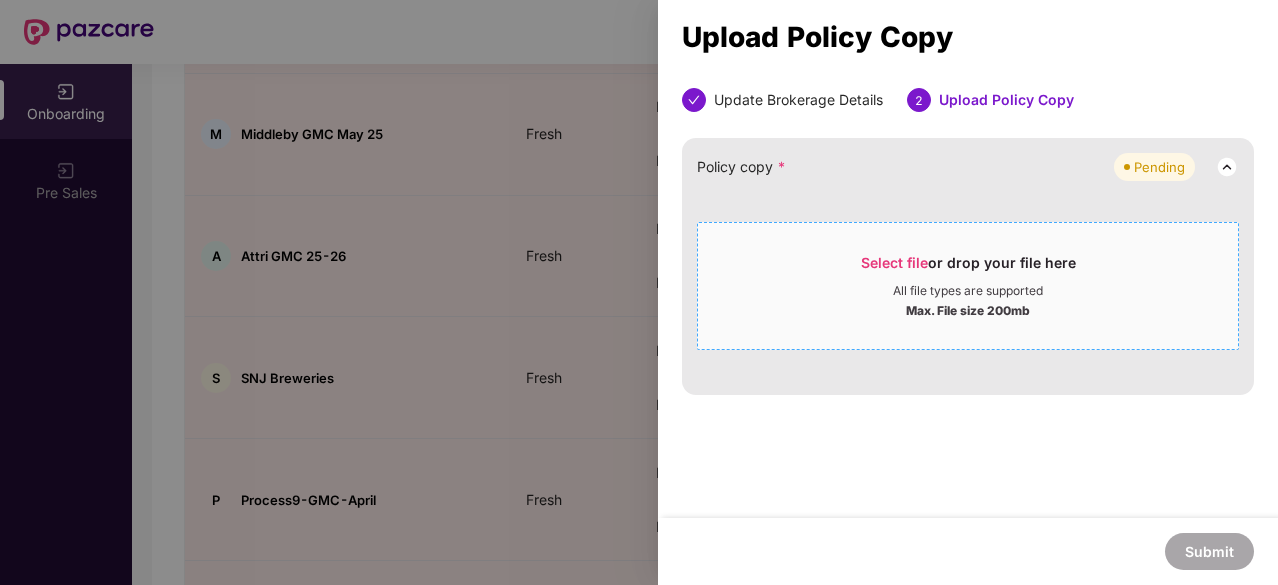 click on "Select file" at bounding box center [894, 262] 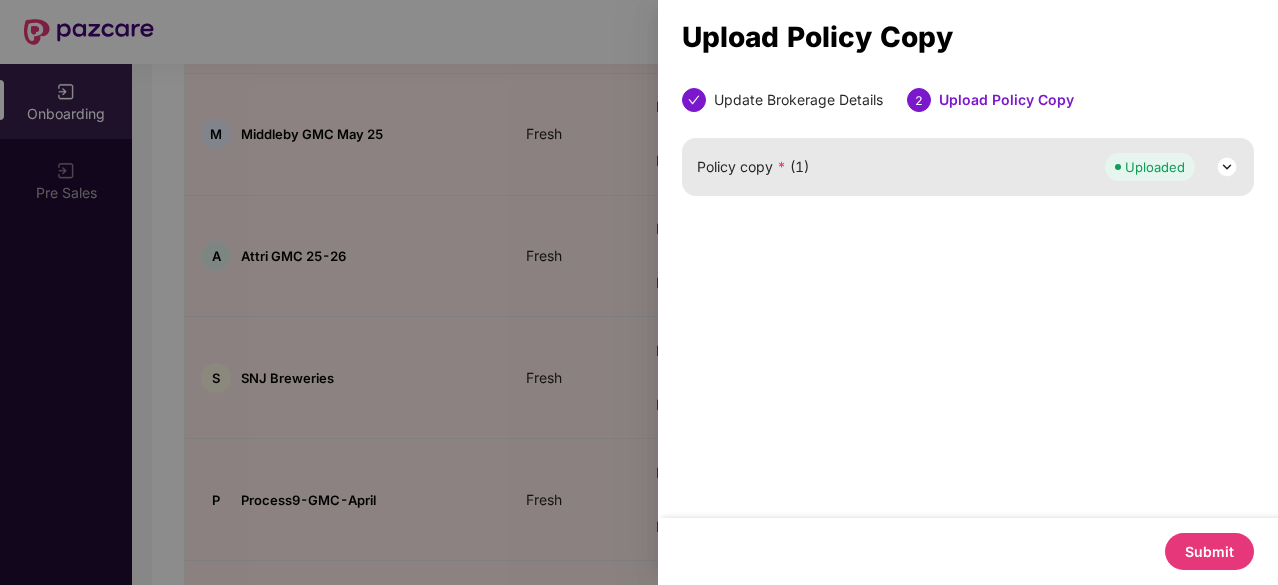click on "Submit" at bounding box center (1209, 551) 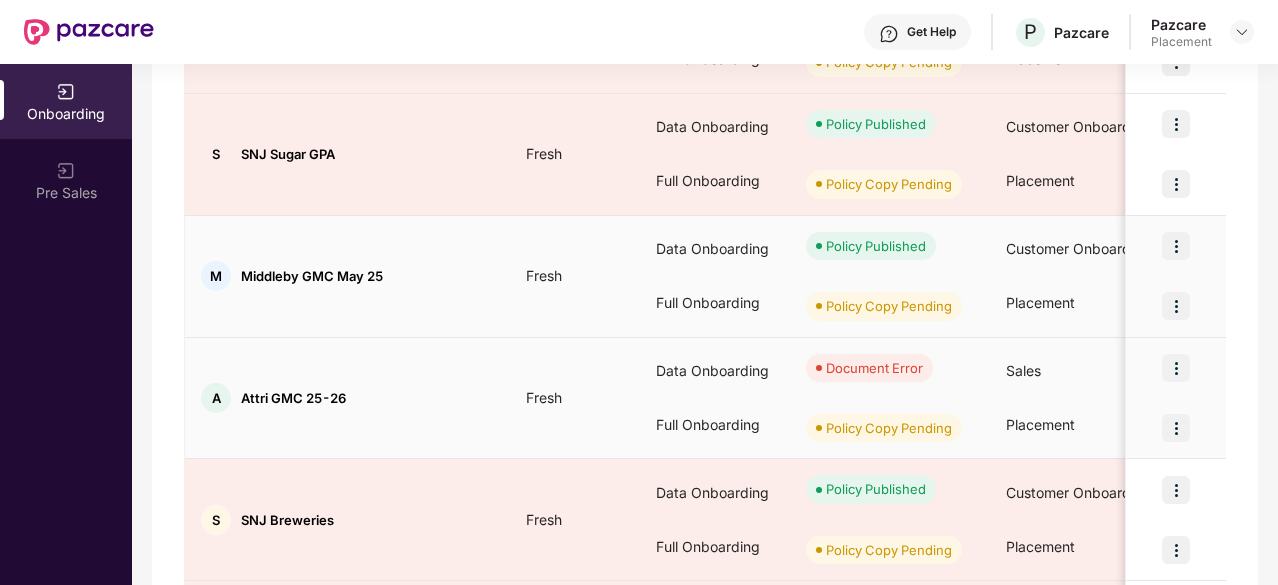 scroll, scrollTop: 534, scrollLeft: 0, axis: vertical 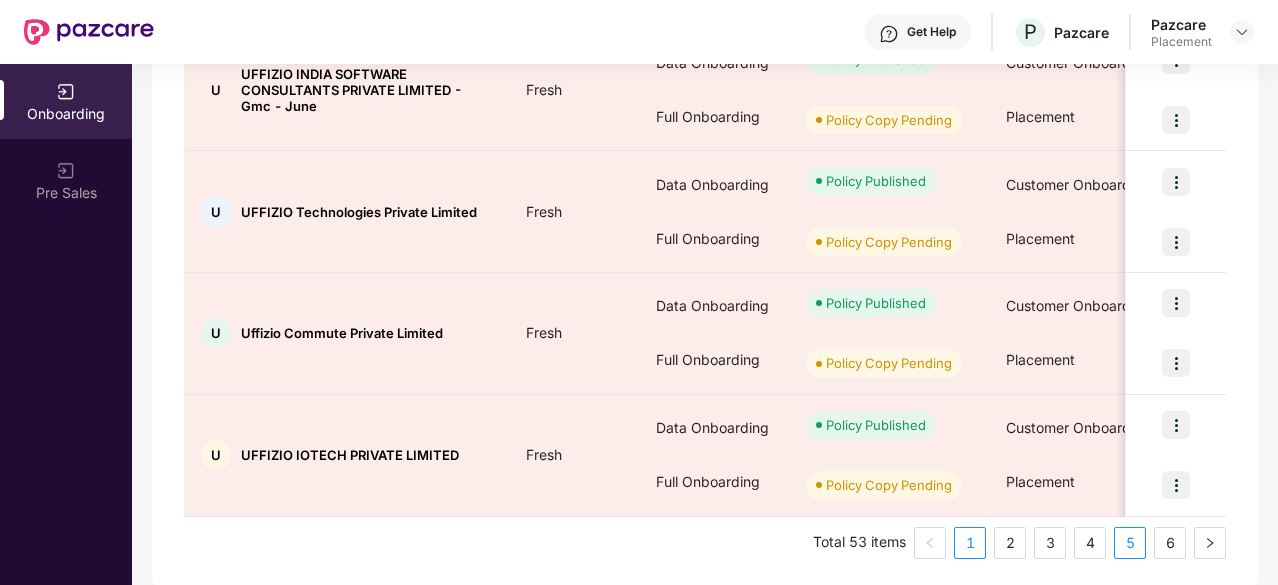 click on "5" at bounding box center [1130, 543] 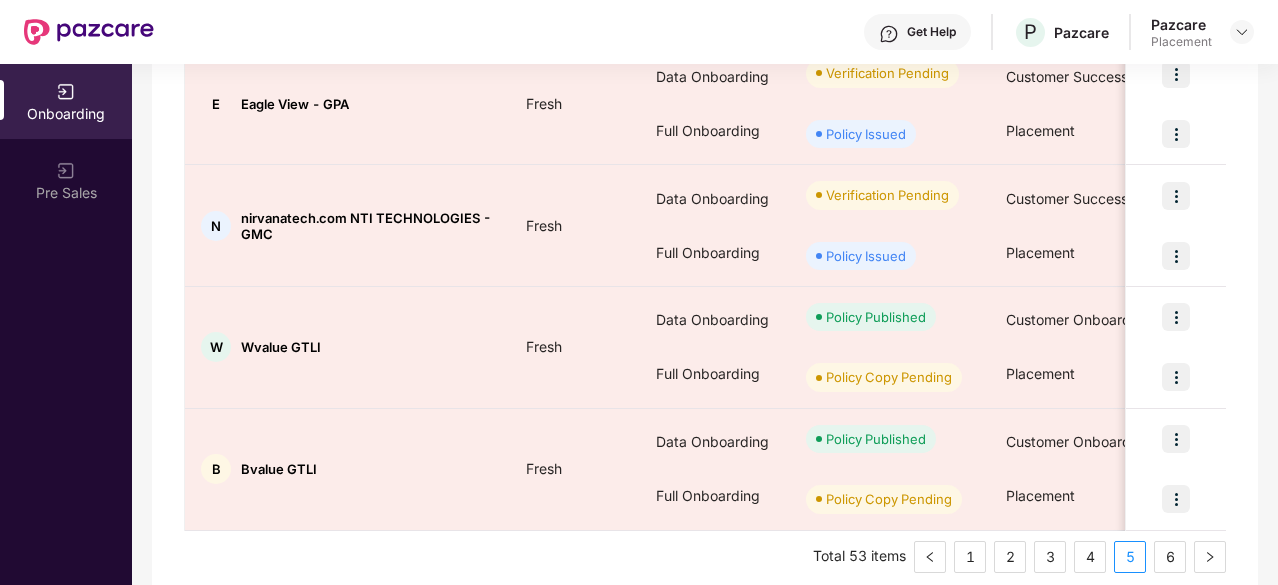 scroll, scrollTop: 1086, scrollLeft: 0, axis: vertical 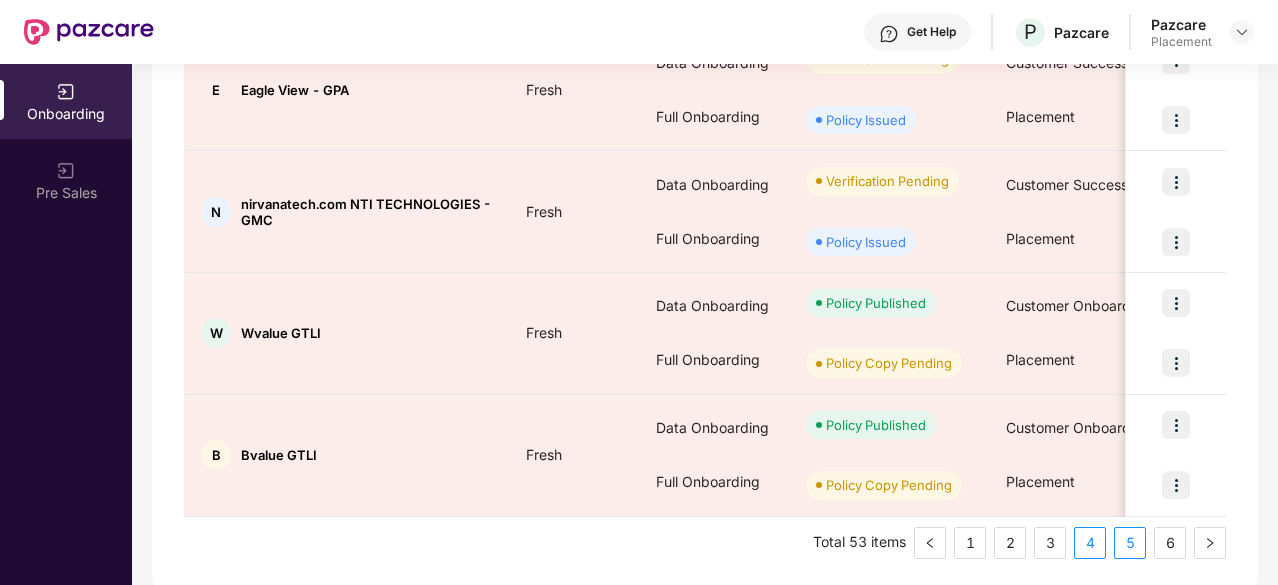 click on "4" at bounding box center [1090, 543] 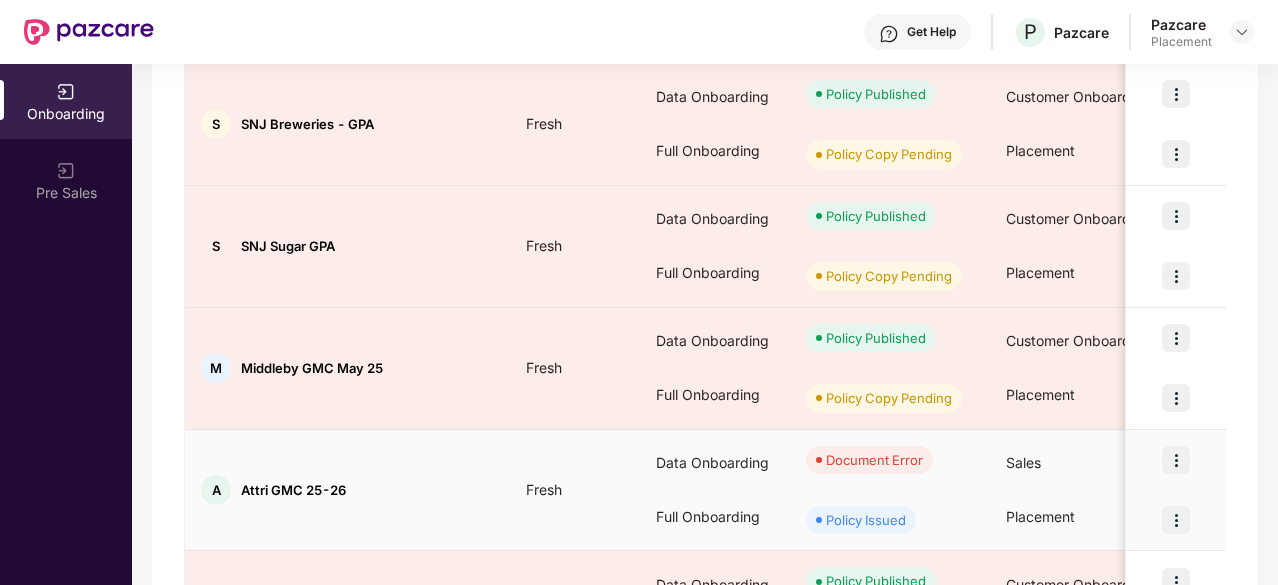 scroll, scrollTop: 438, scrollLeft: 0, axis: vertical 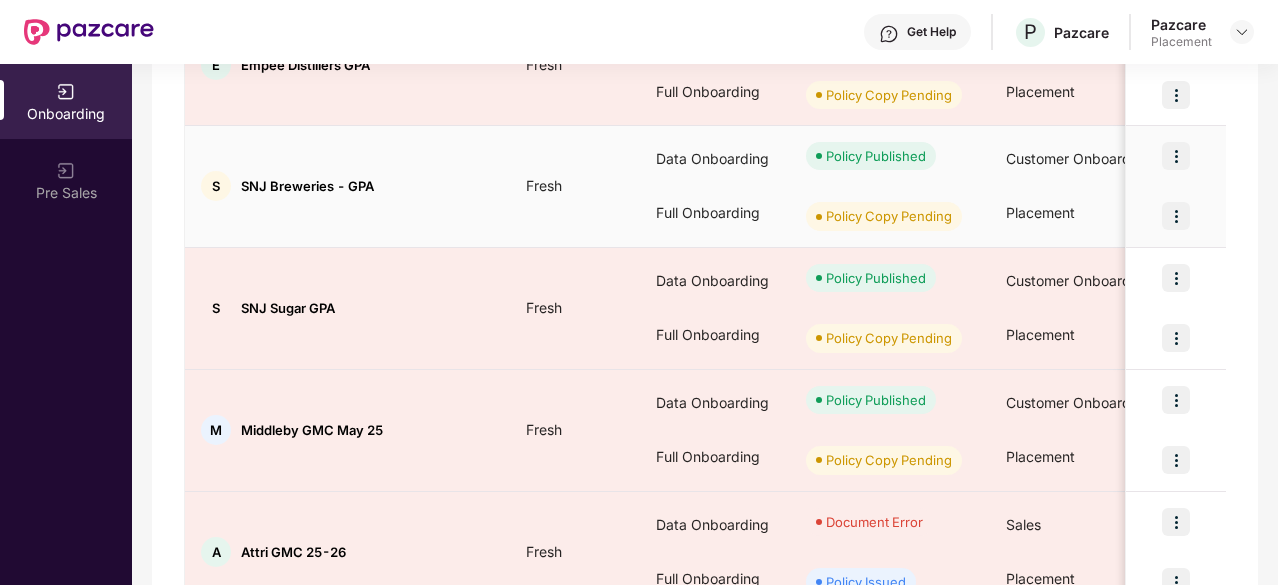 click at bounding box center (1176, 216) 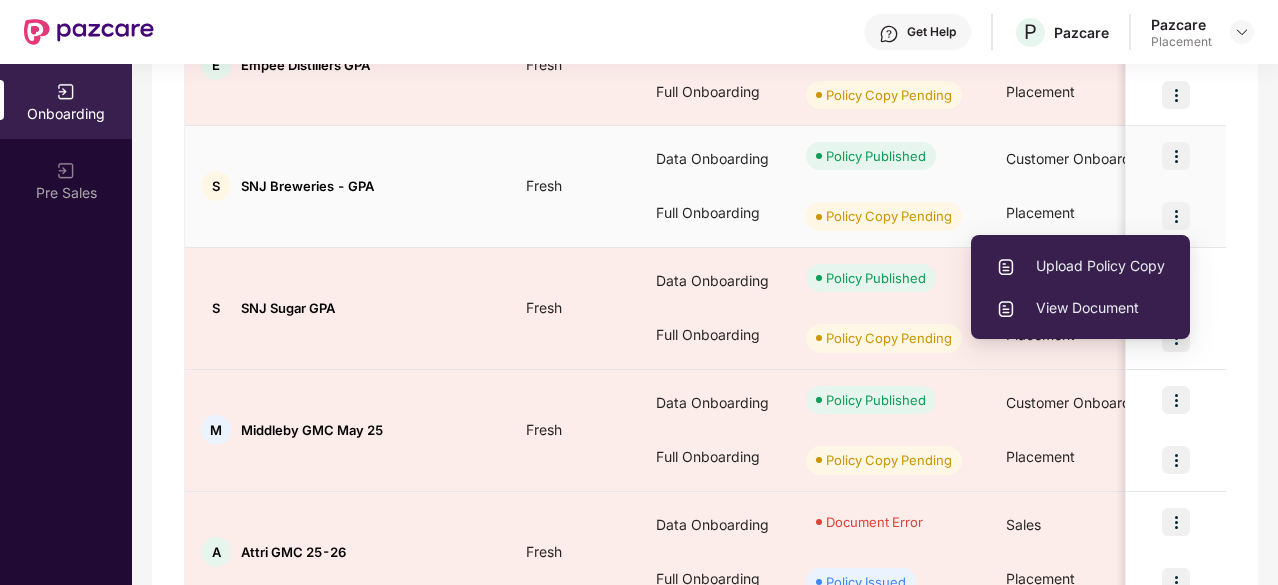 click on "Upload Policy Copy" at bounding box center [1080, 266] 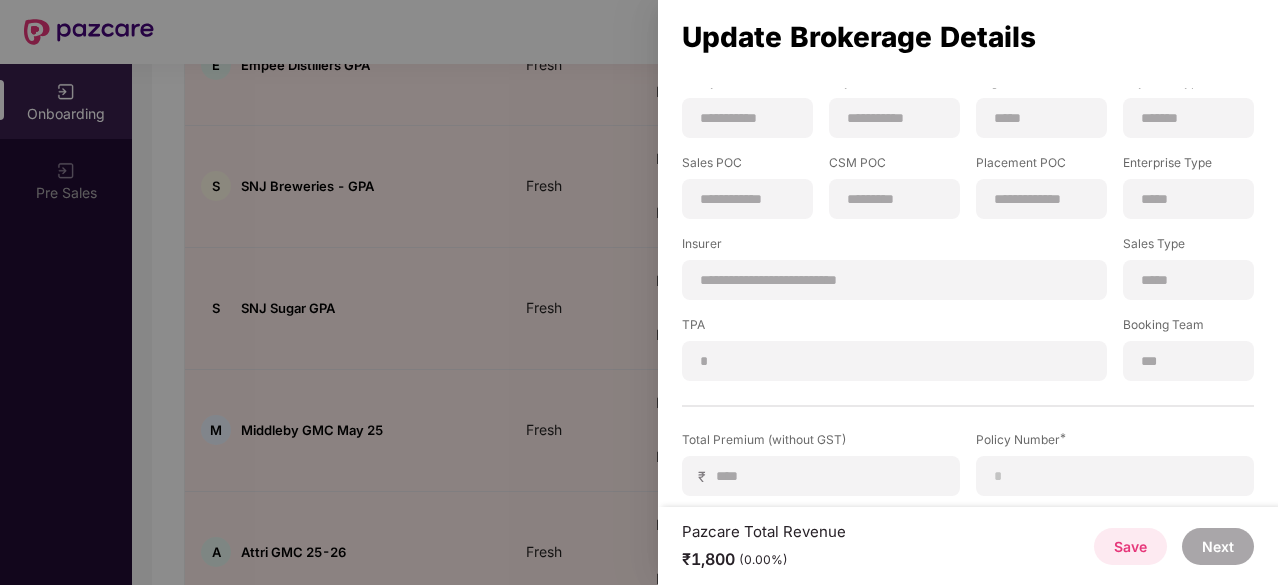 scroll, scrollTop: 374, scrollLeft: 0, axis: vertical 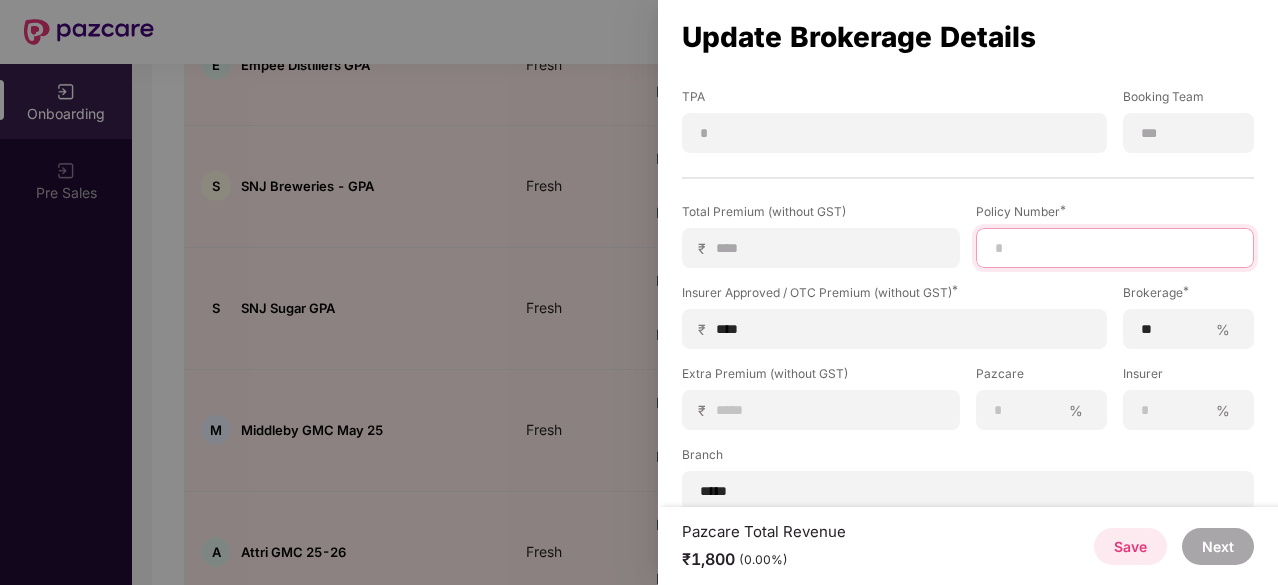 click at bounding box center (1115, 248) 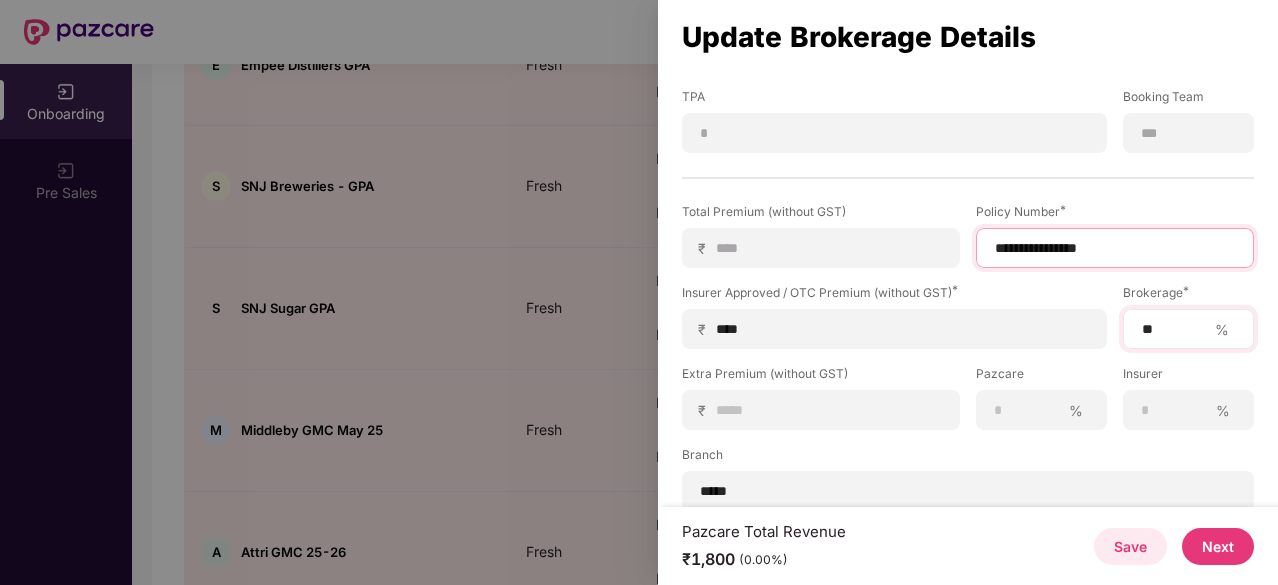 type on "**********" 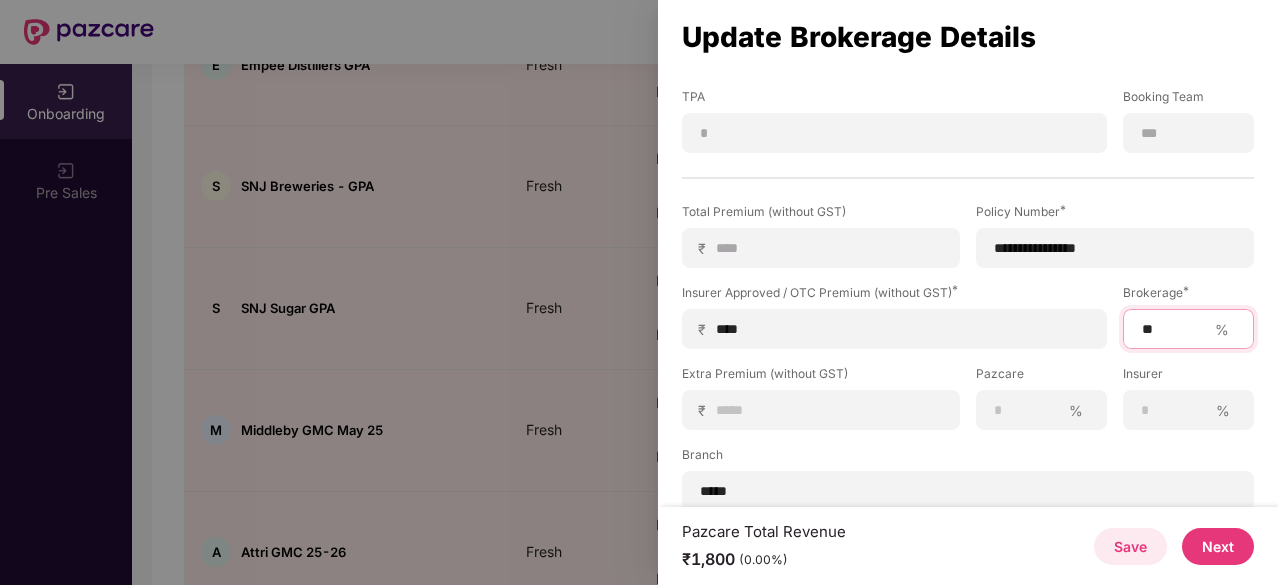 click on "**" at bounding box center [1173, 329] 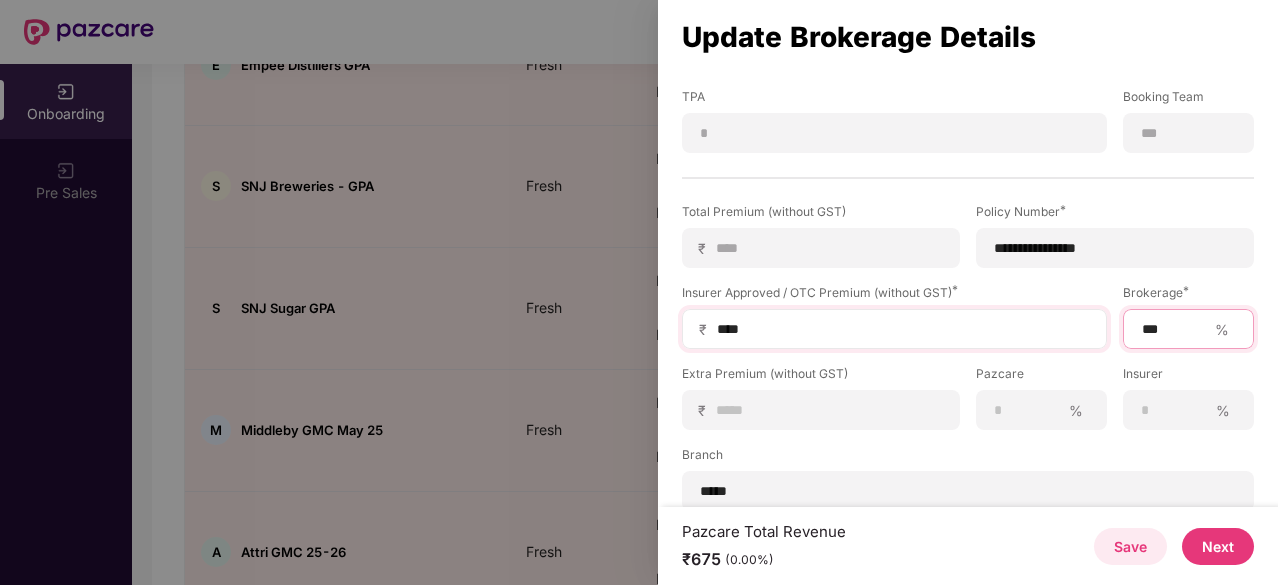 type on "***" 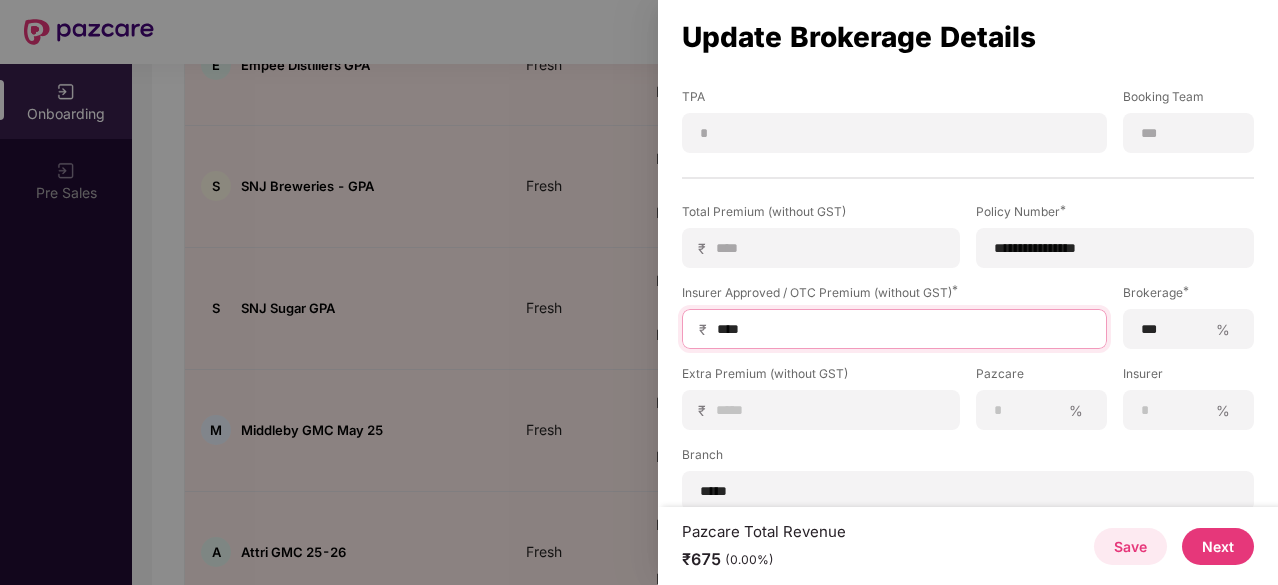 click on "****" at bounding box center (902, 329) 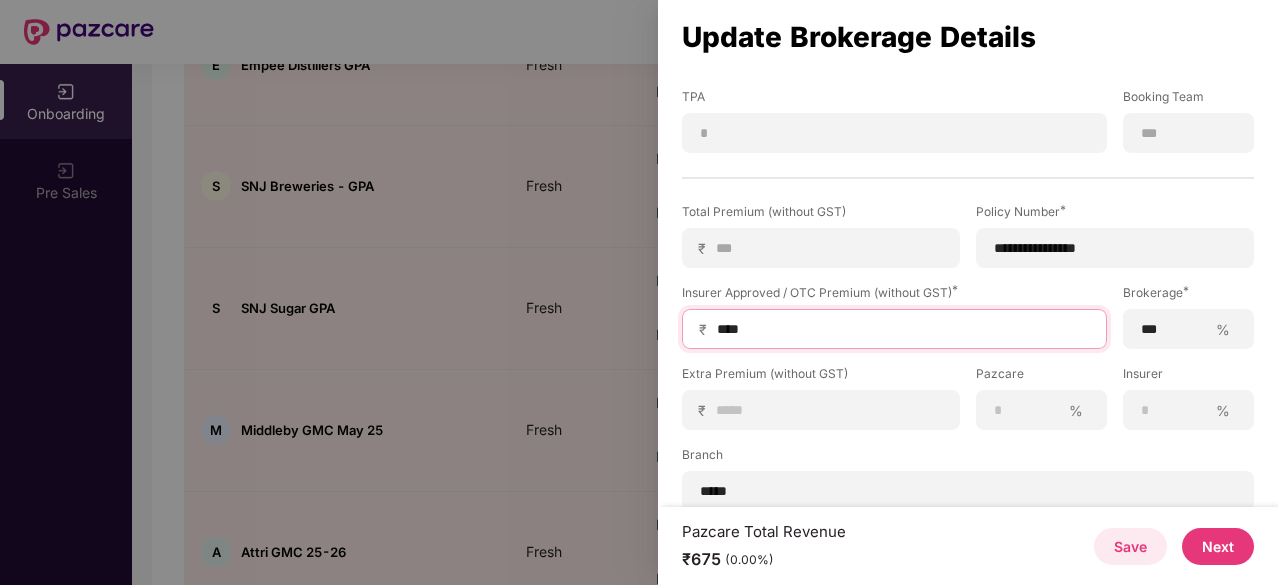 type on "***" 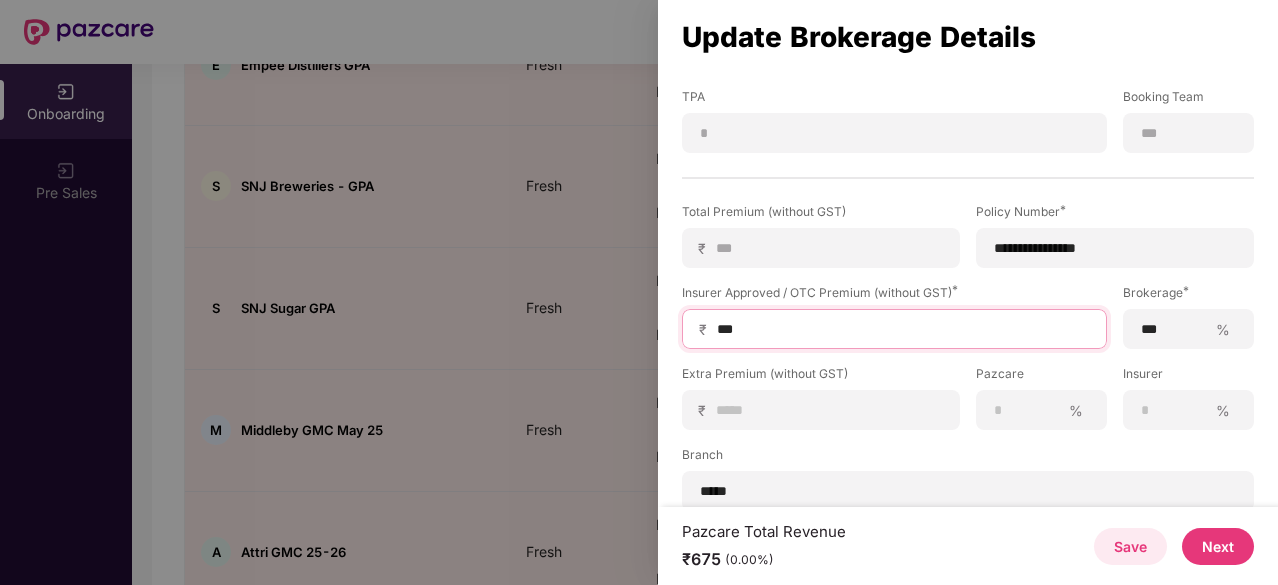 type on "**" 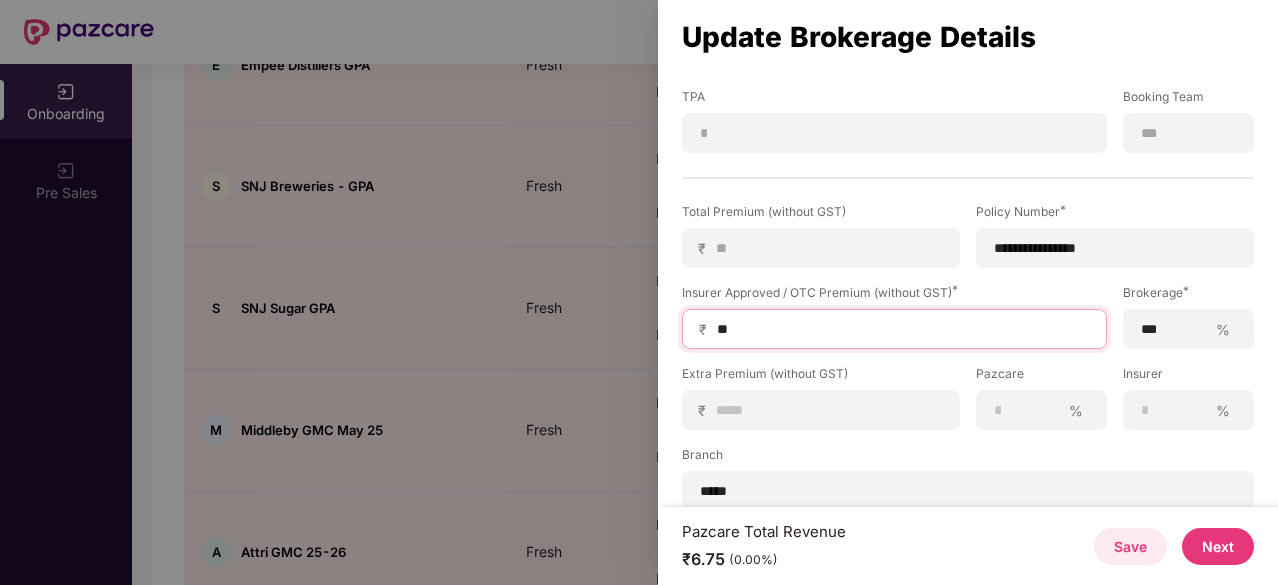 type on "*" 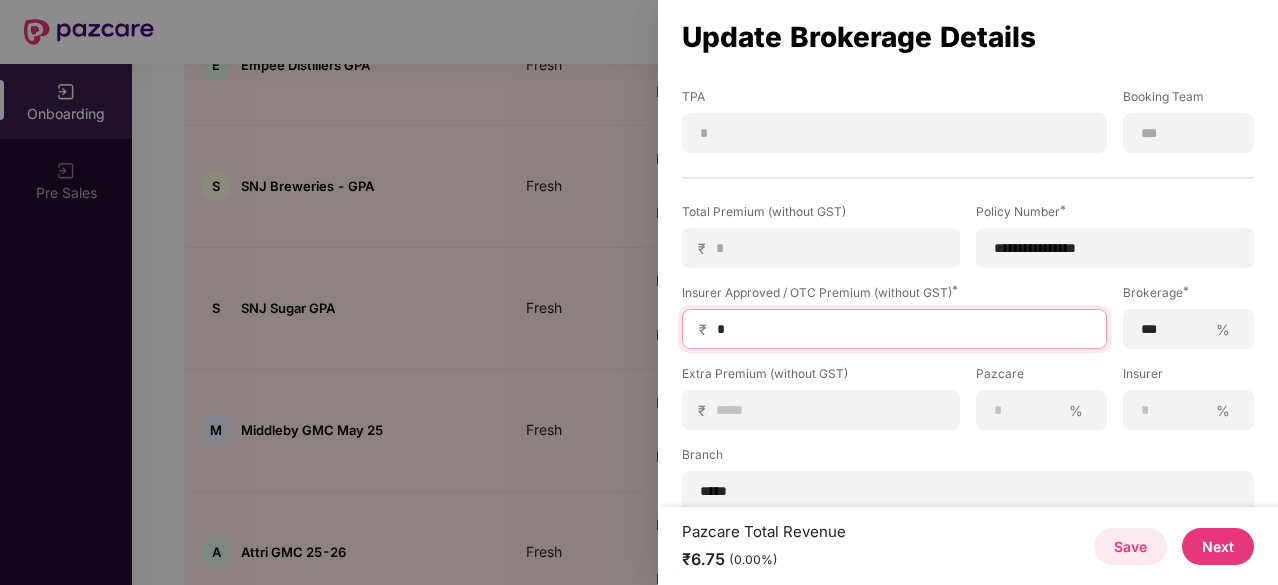 type on "*" 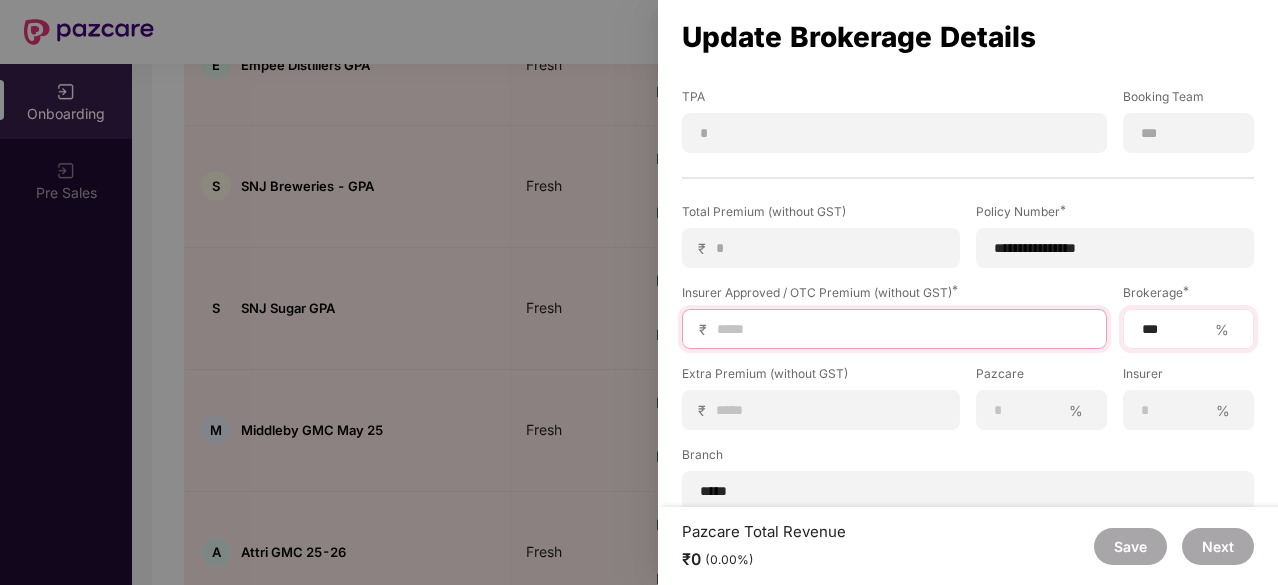 type 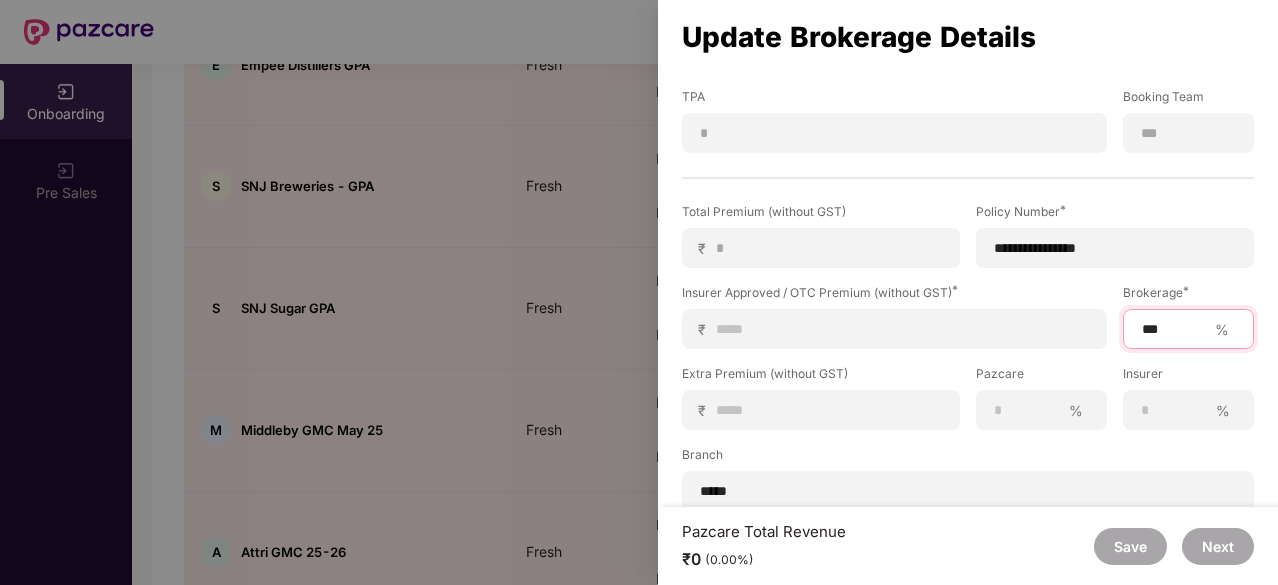 click on "***" at bounding box center [1173, 329] 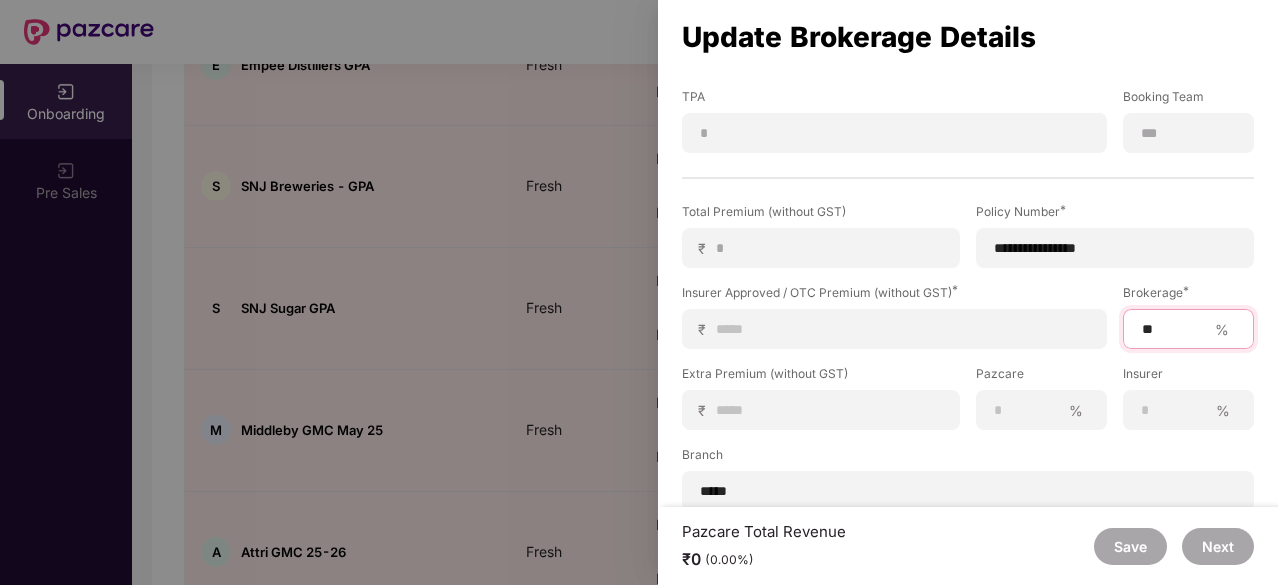 type on "*" 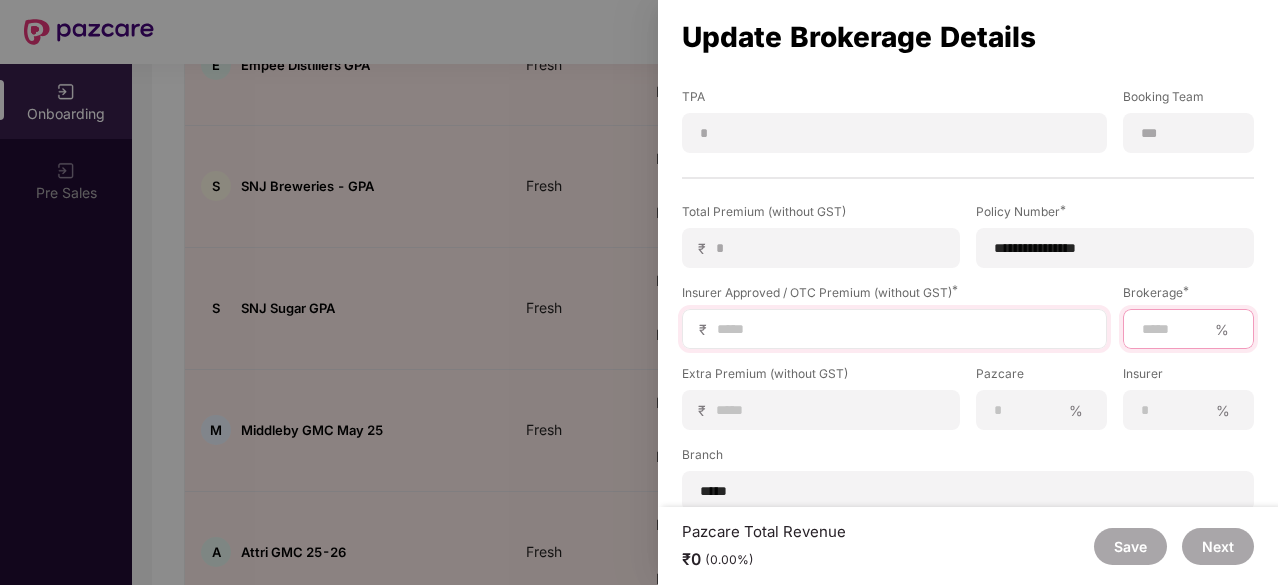 type 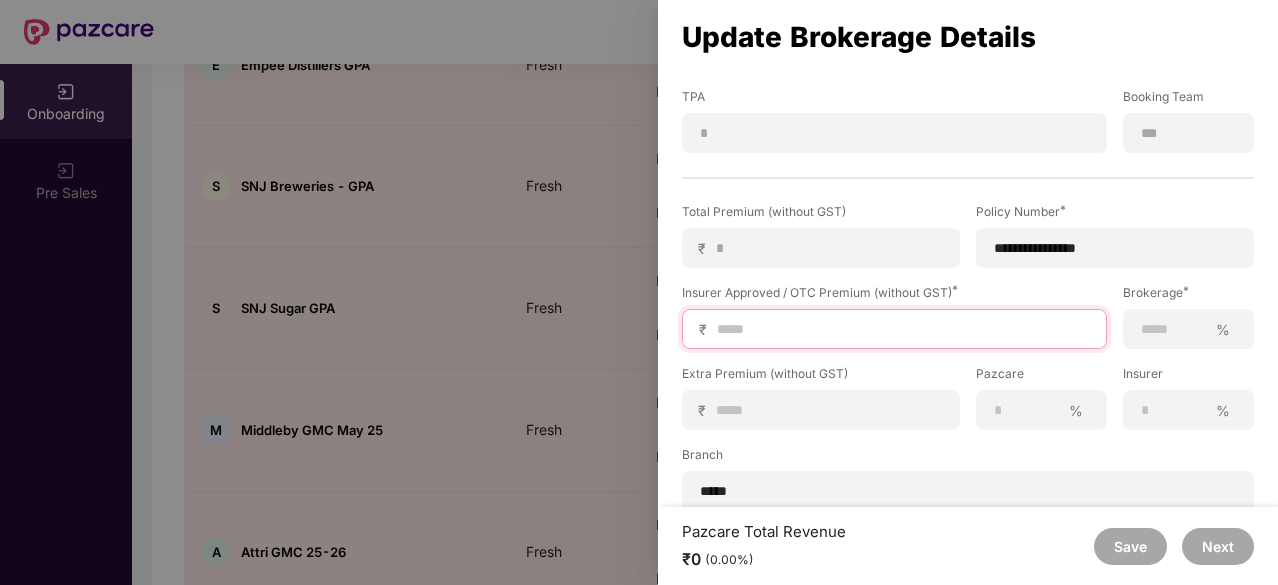 click at bounding box center (902, 329) 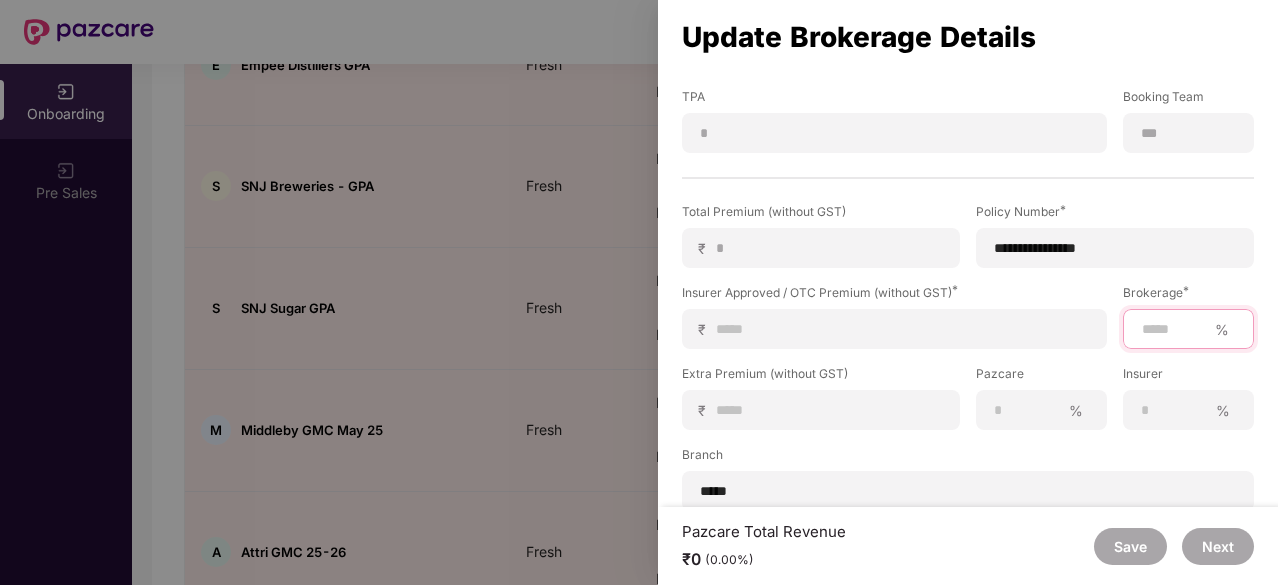 click at bounding box center (1173, 329) 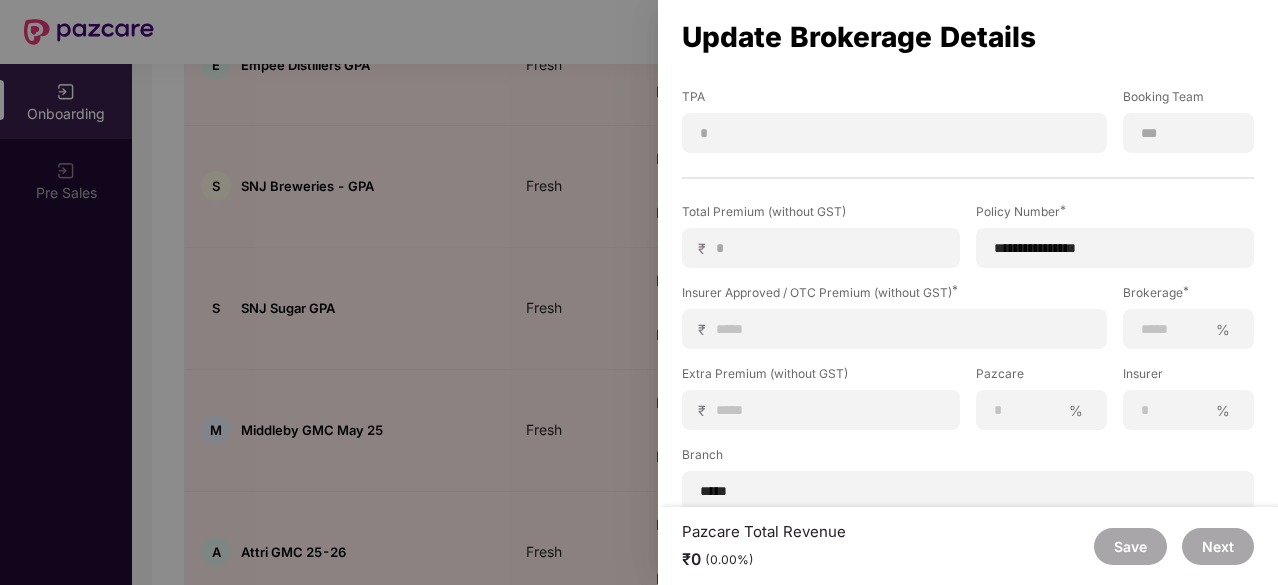 click at bounding box center [639, 292] 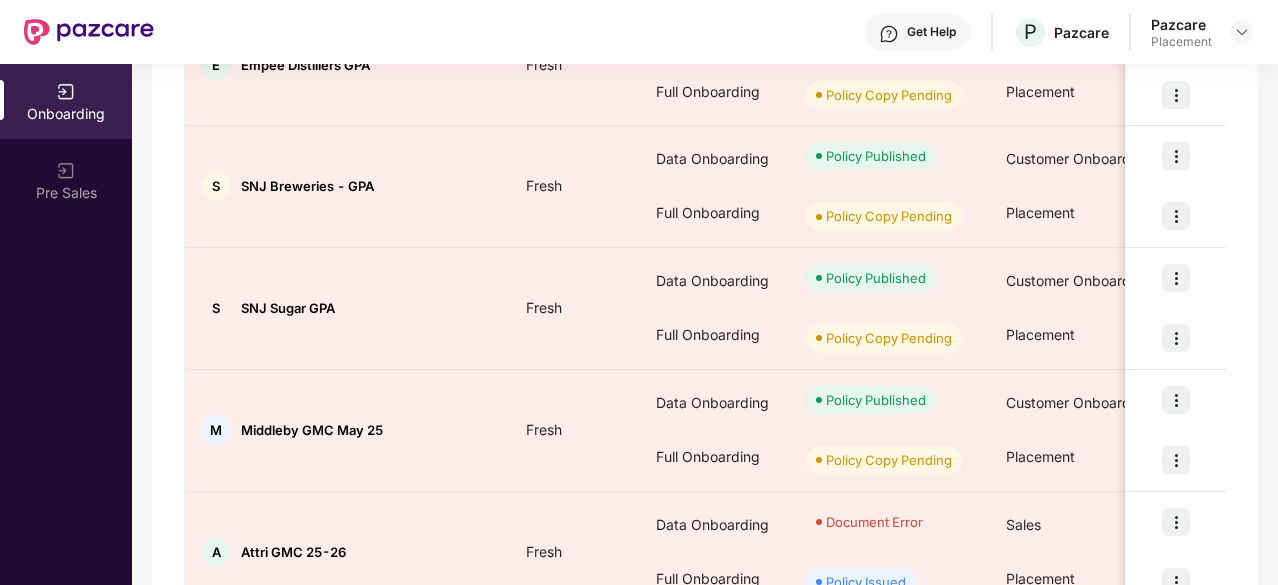 click on "S SNJ Breweries - GPA" at bounding box center (347, 186) 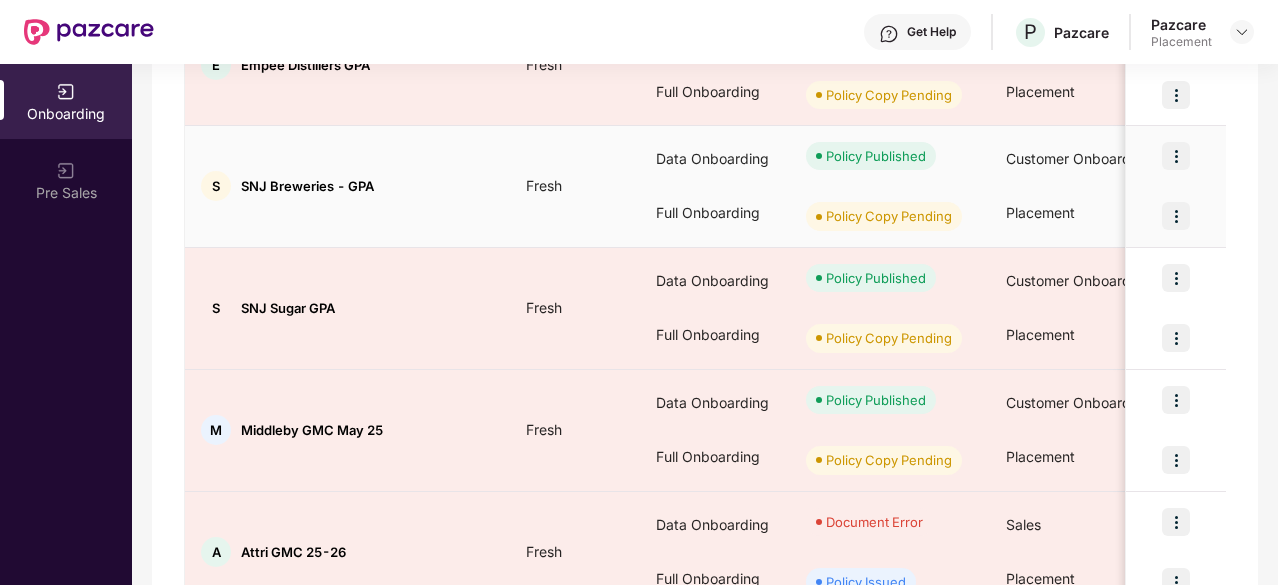 click at bounding box center (1176, 216) 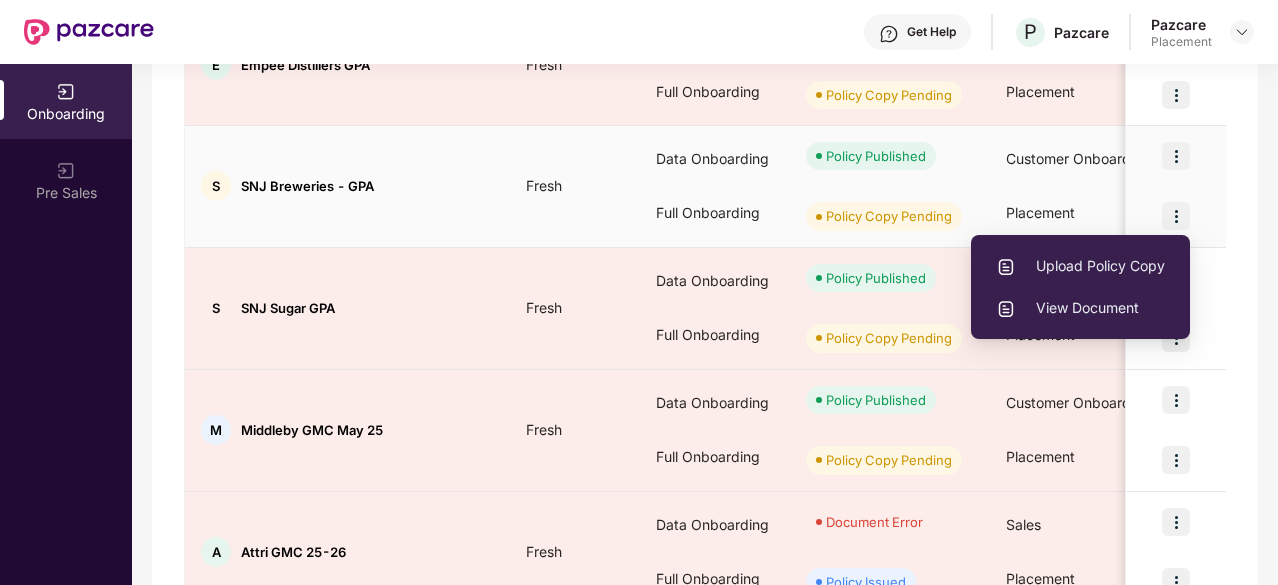 click on "Upload Policy Copy" at bounding box center [1080, 266] 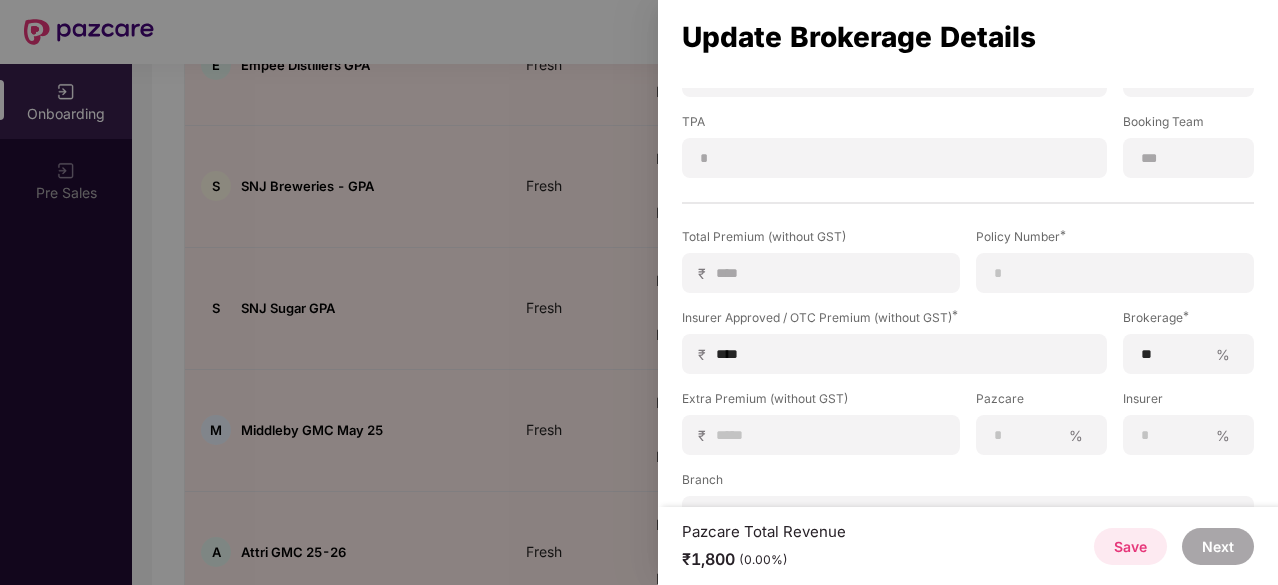 scroll, scrollTop: 394, scrollLeft: 0, axis: vertical 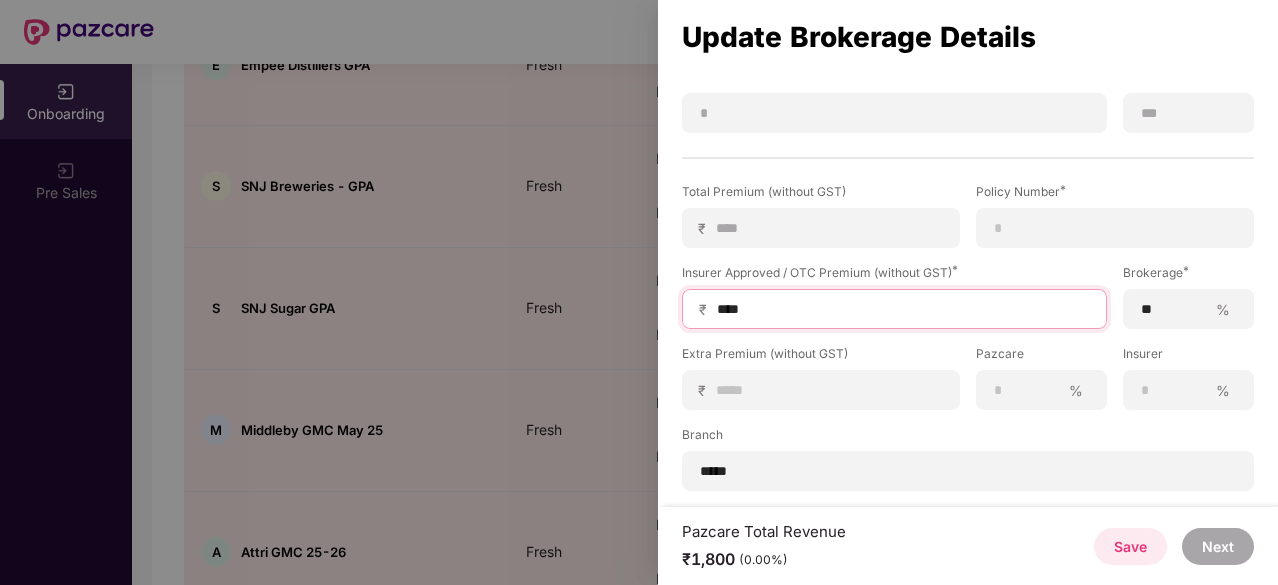 click on "****" at bounding box center (902, 309) 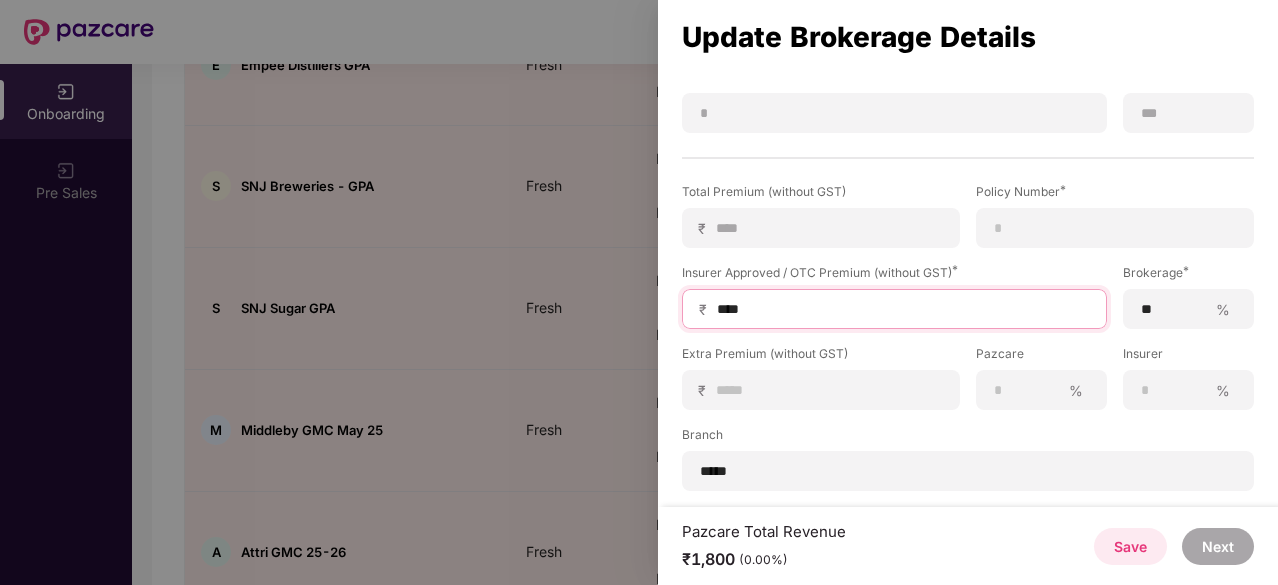 type on "***" 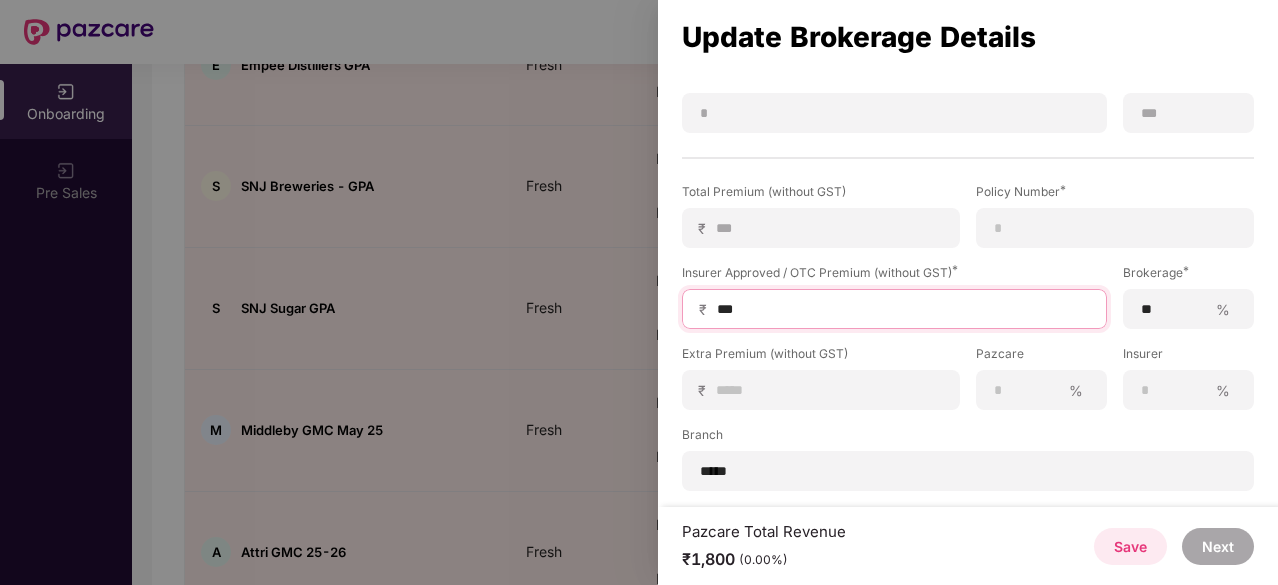 type on "**" 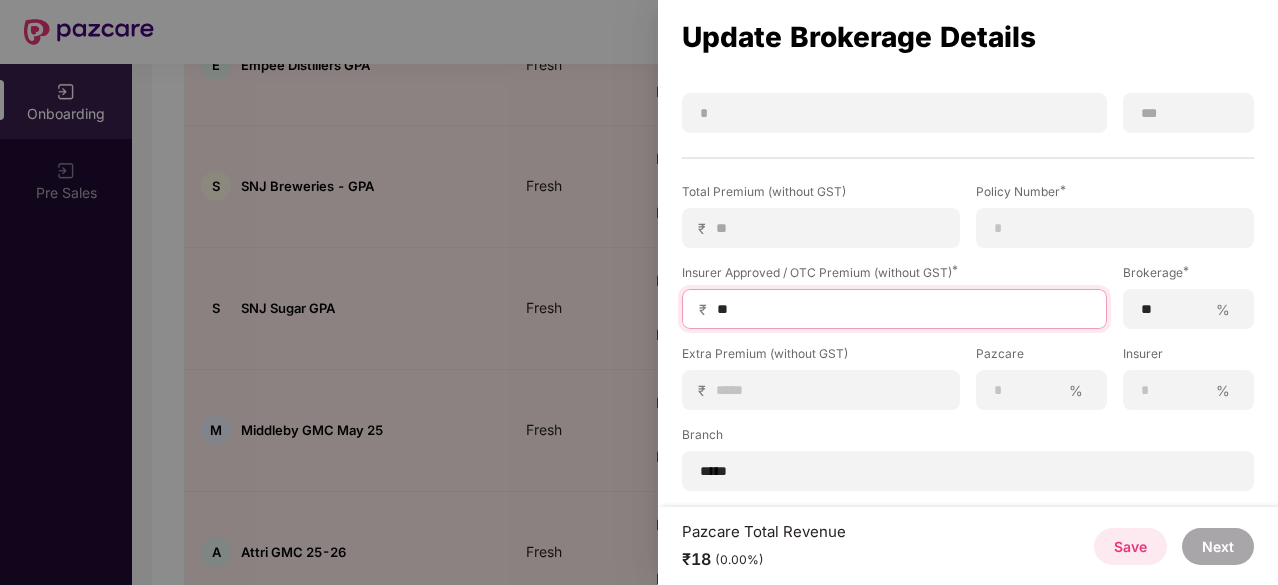 type on "*" 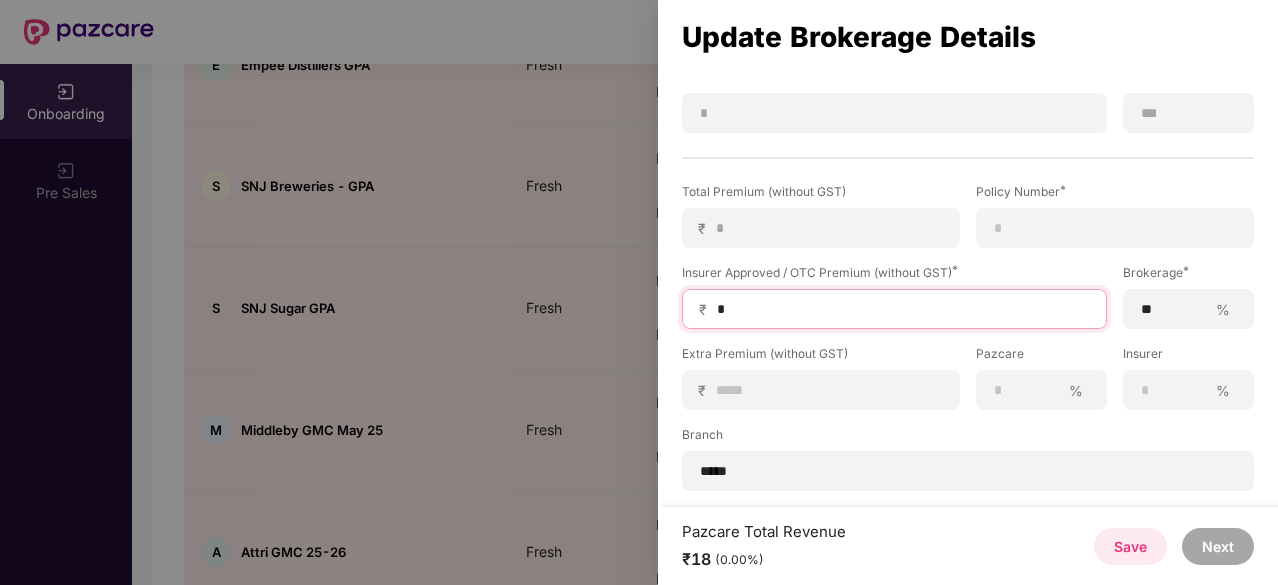type on "*" 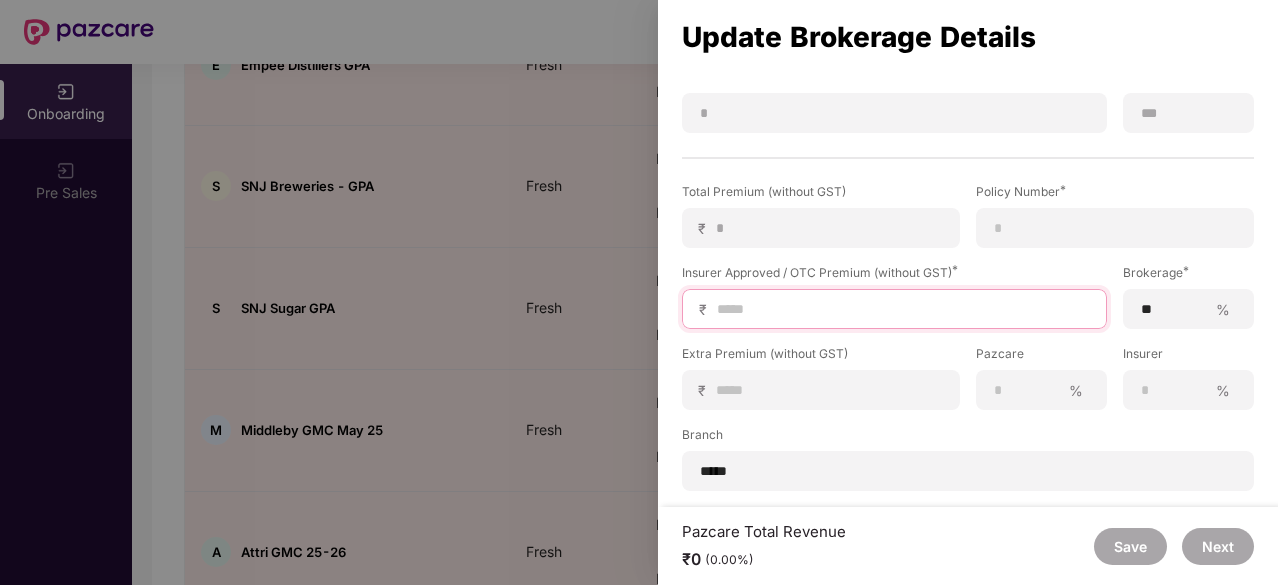 type on "*" 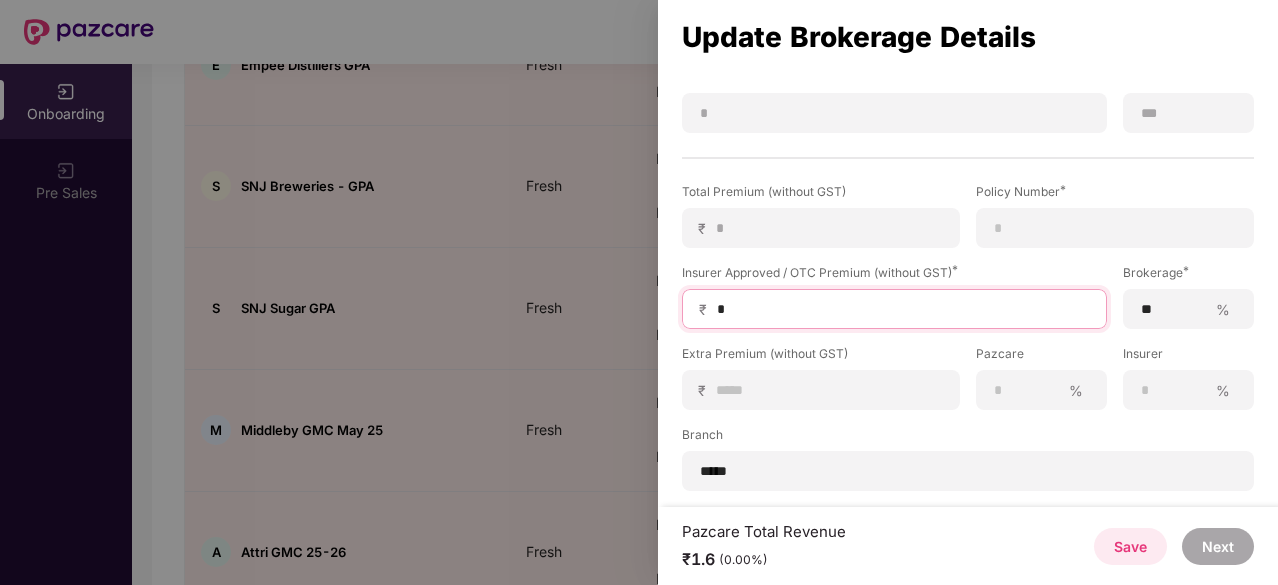 type on "**" 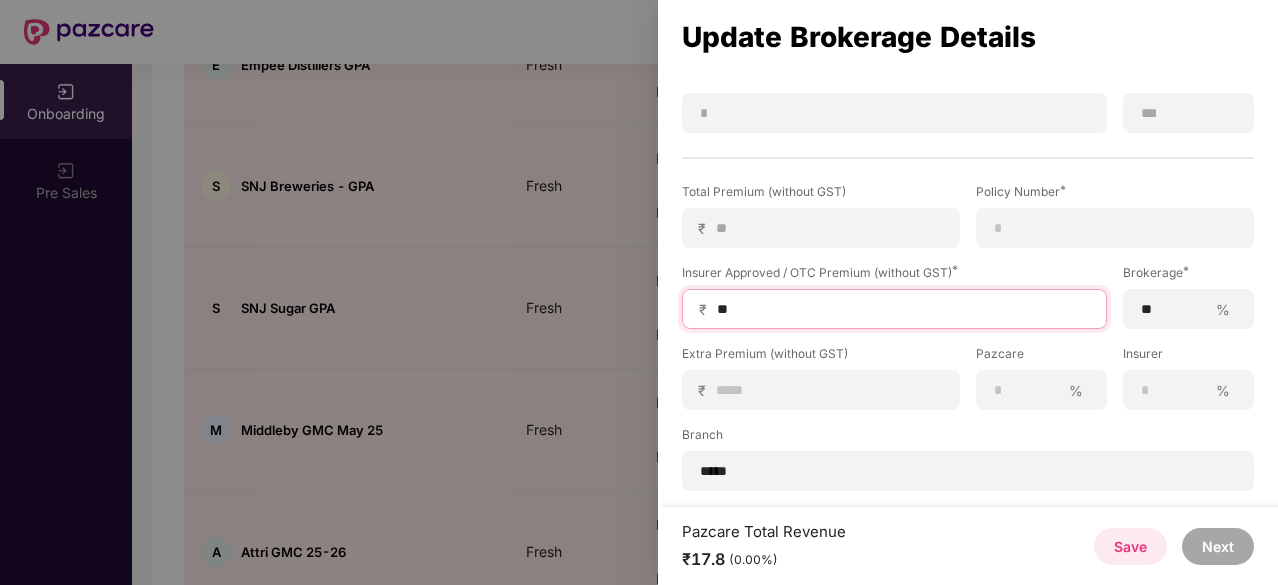 type on "***" 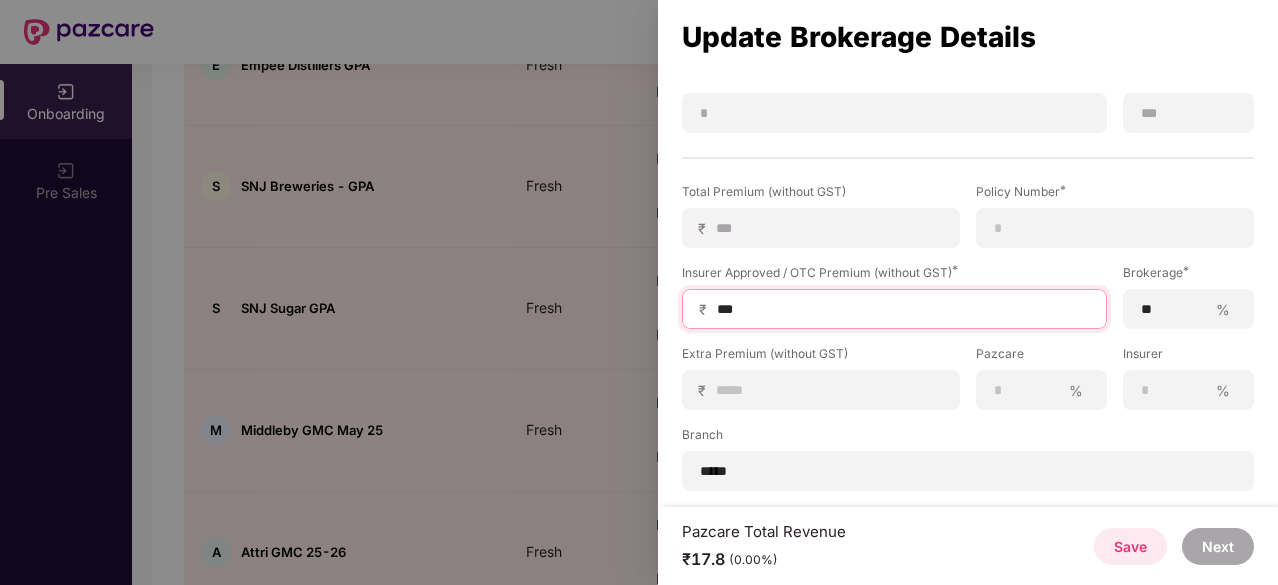 type on "****" 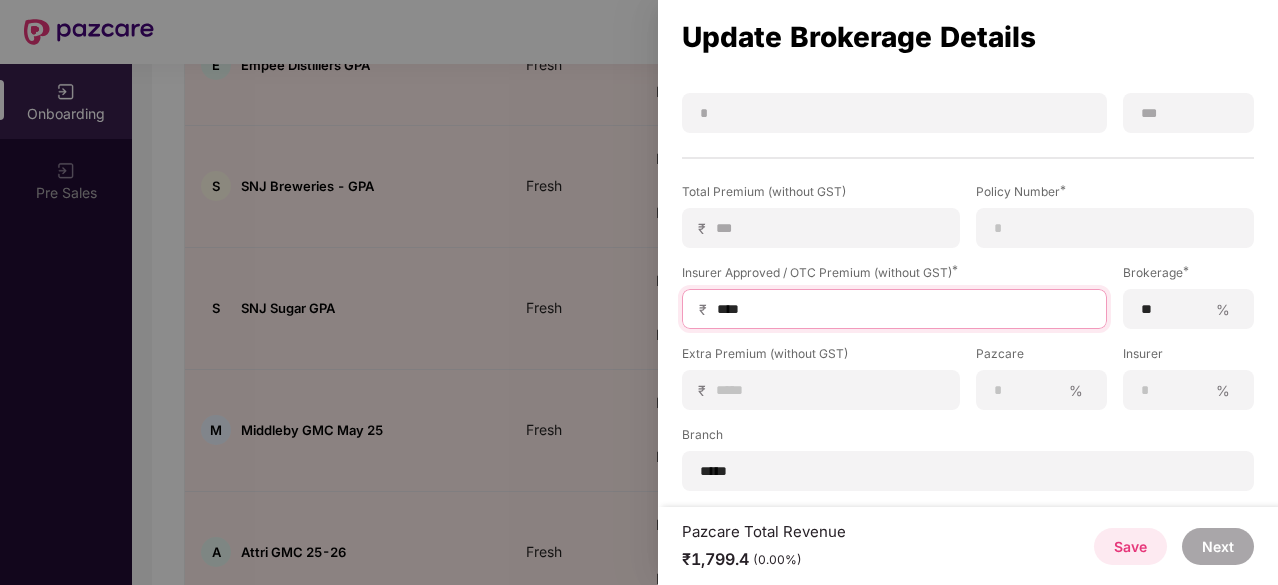 type on "****" 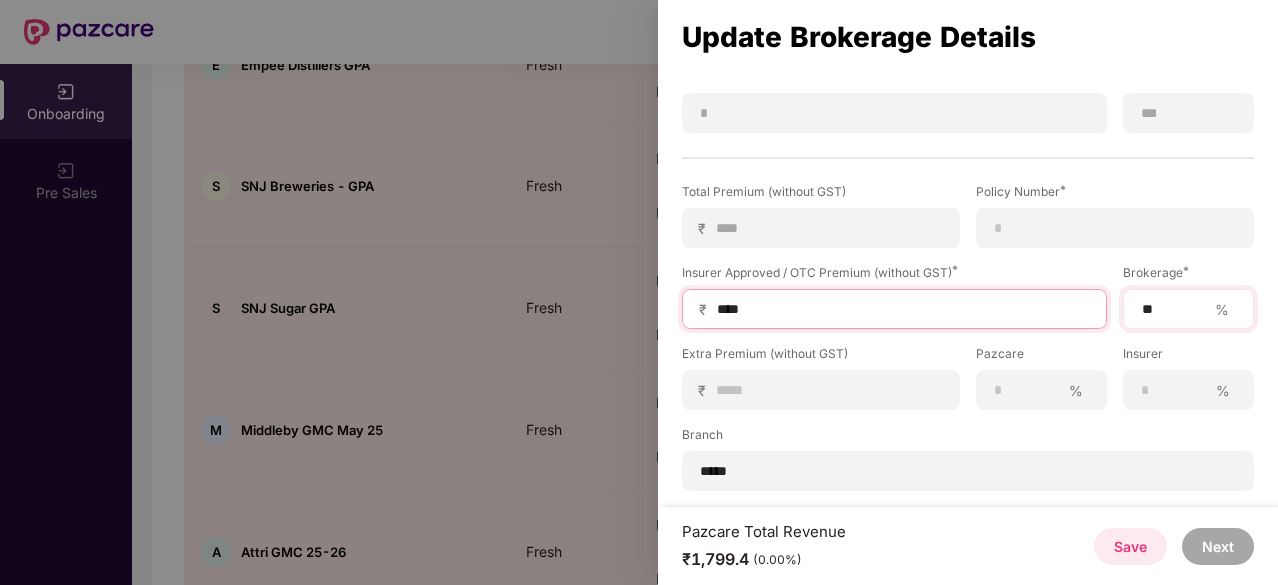 type on "****" 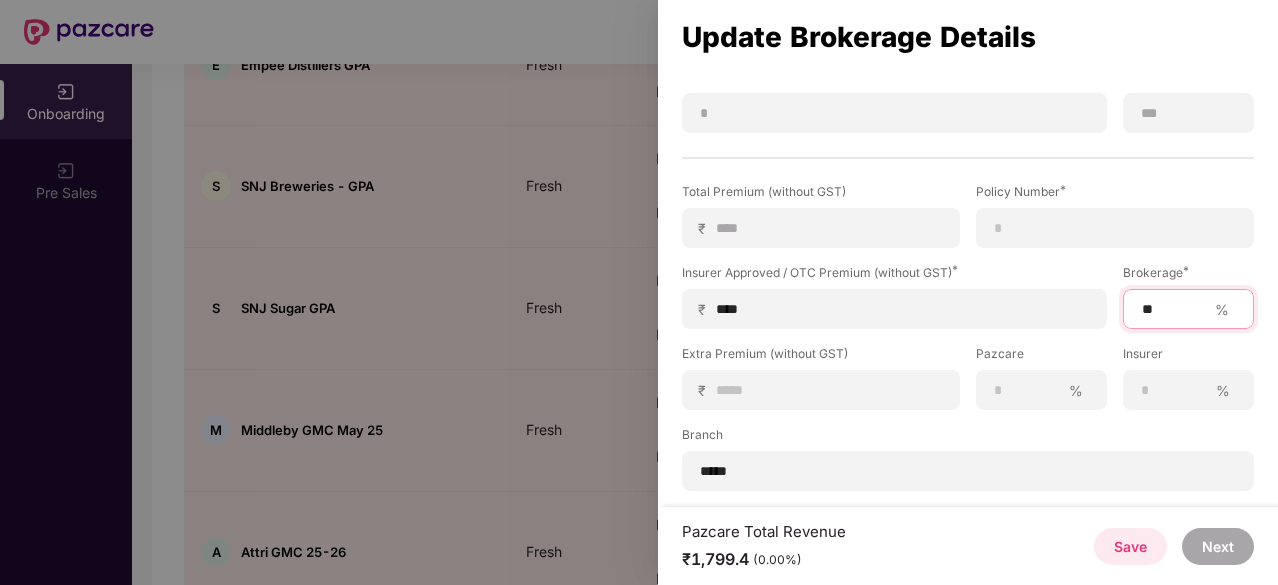 click on "**" at bounding box center (1173, 309) 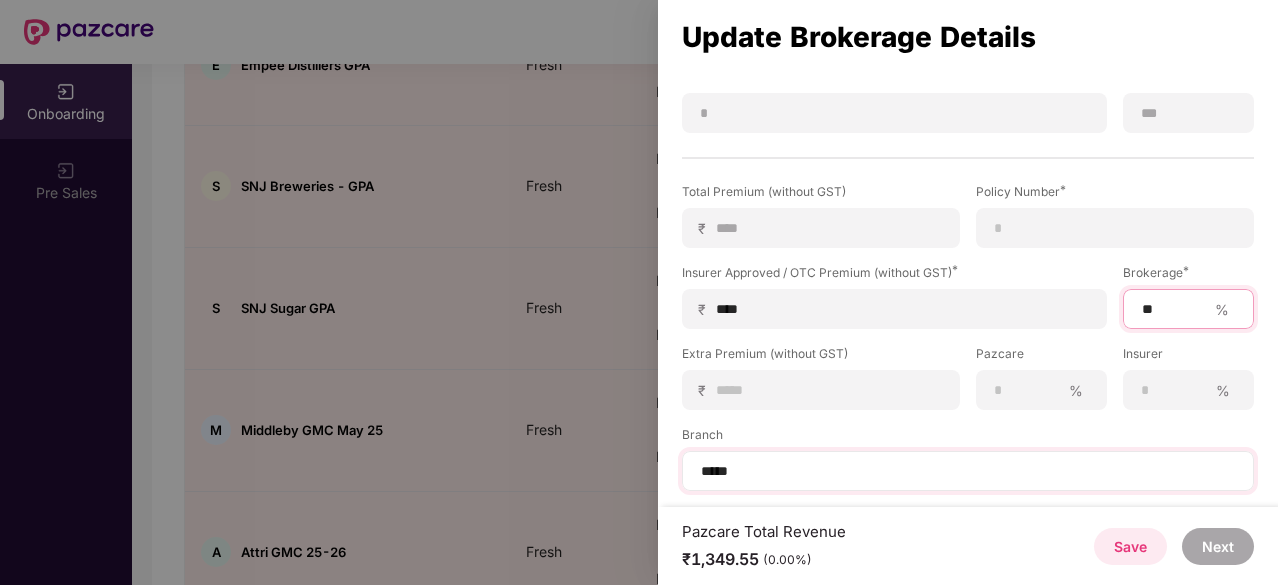 type on "**" 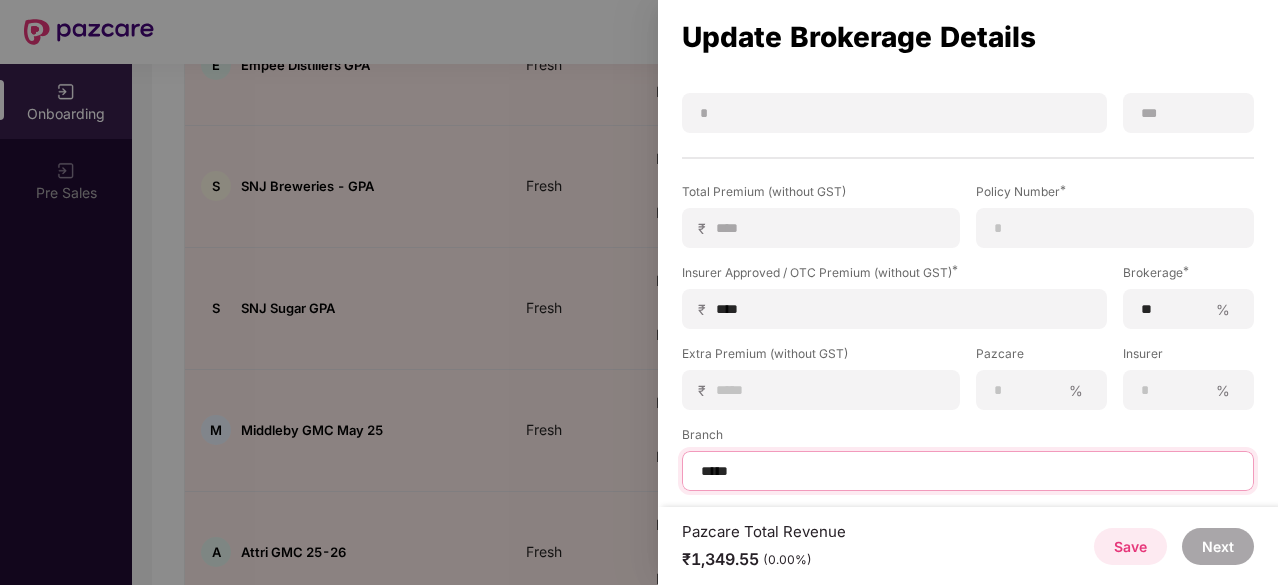 click on "*****" at bounding box center (968, 471) 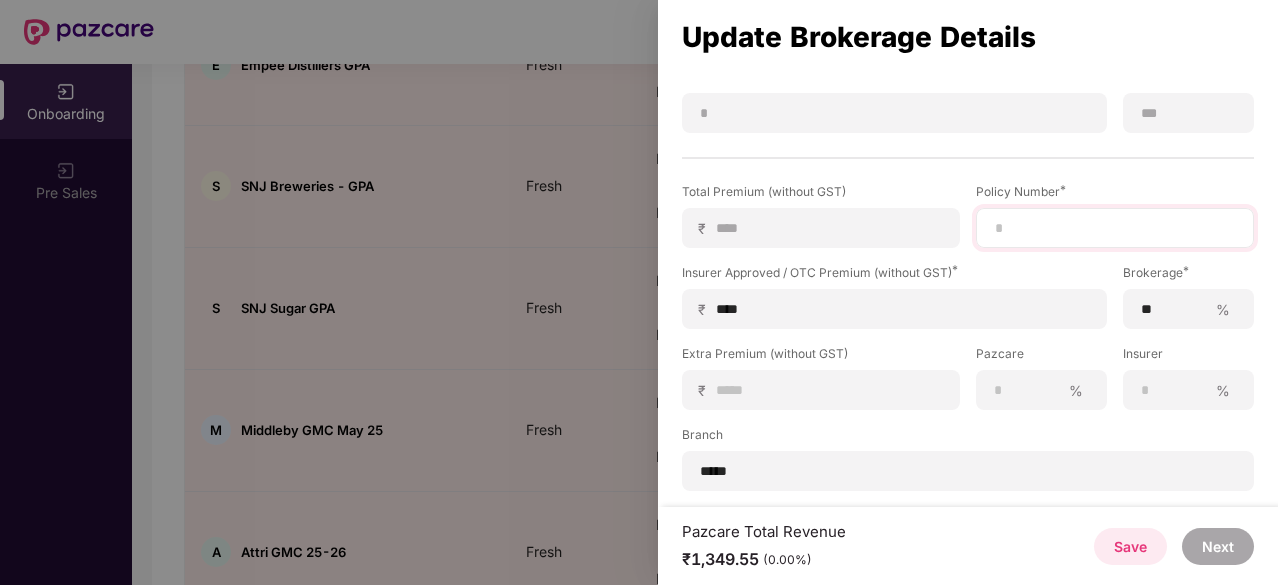 click at bounding box center (1115, 228) 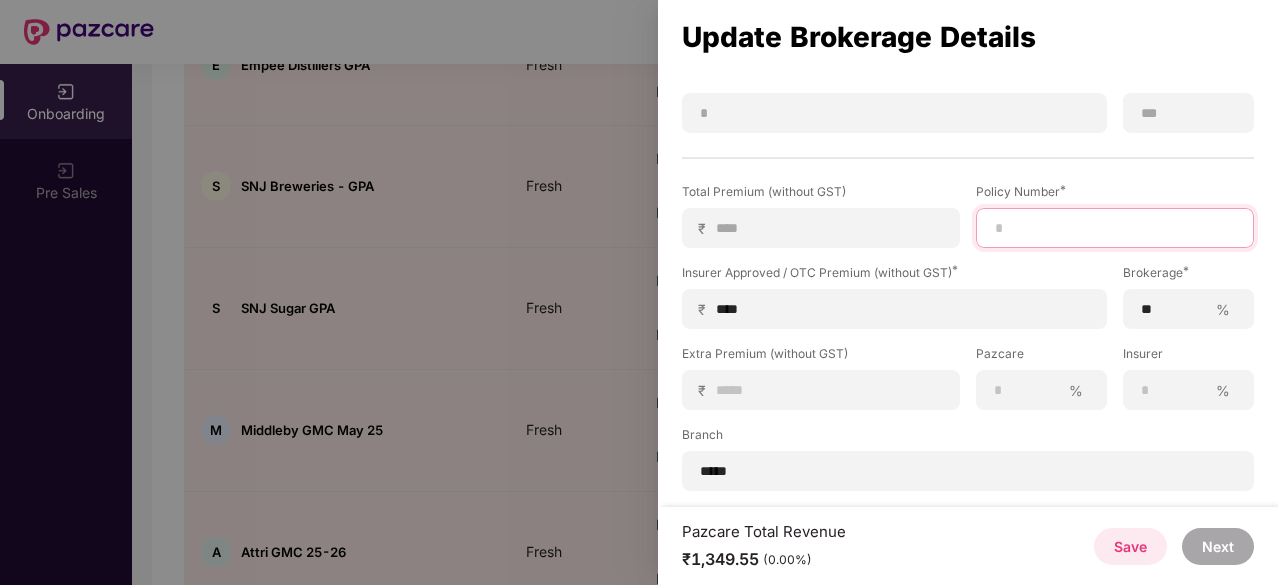 paste on "**********" 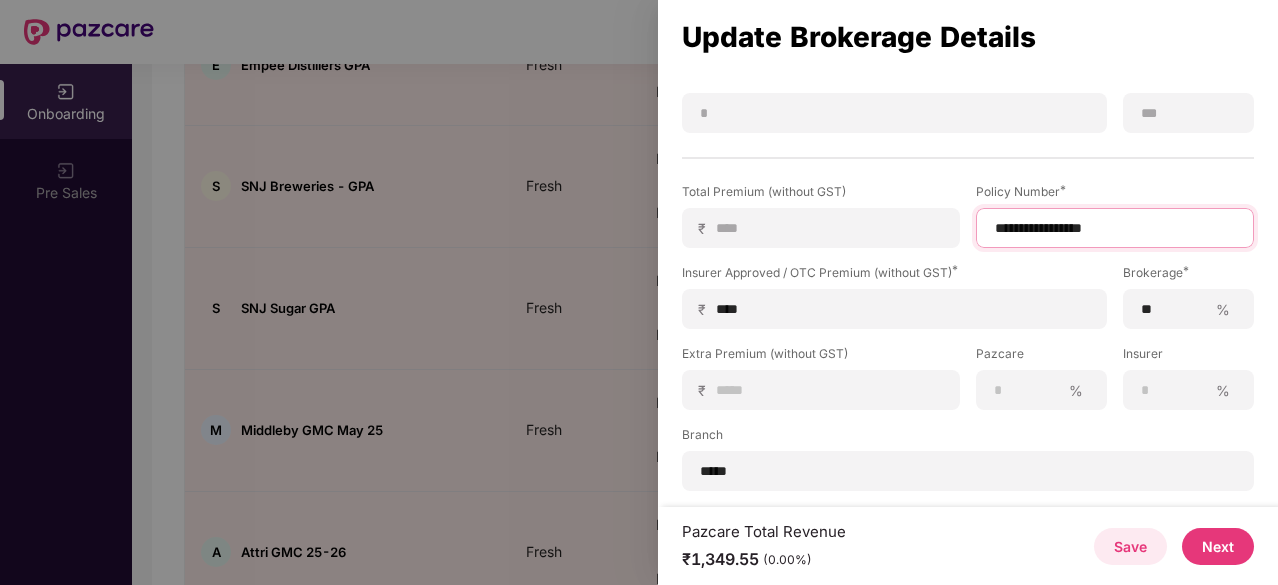 type on "**********" 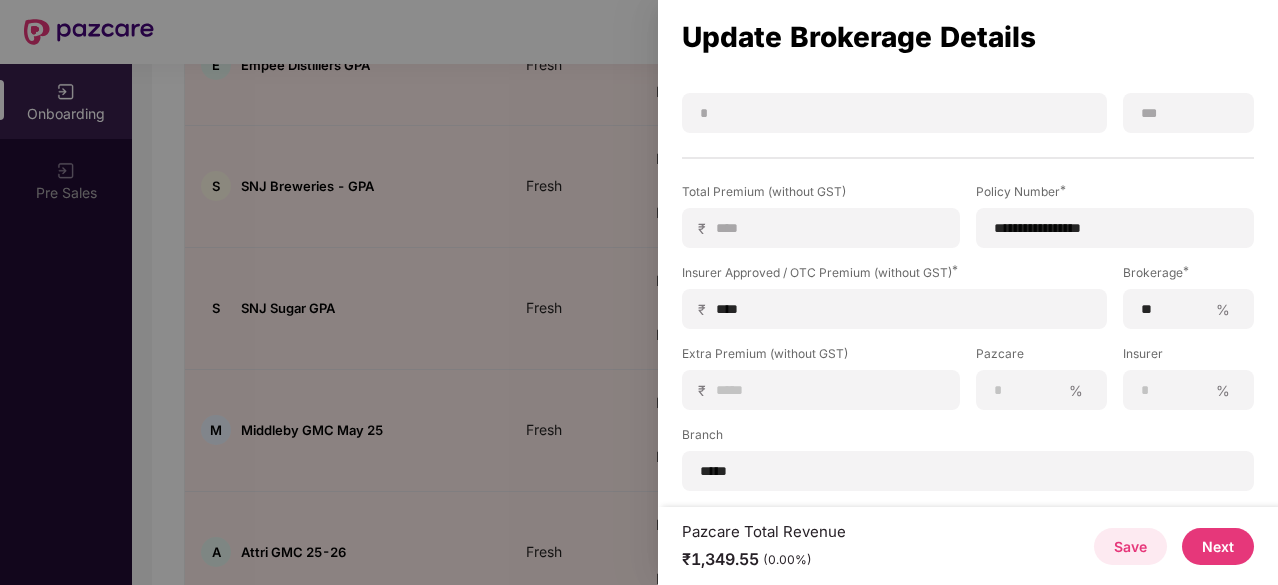 click on "Next" at bounding box center [1218, 546] 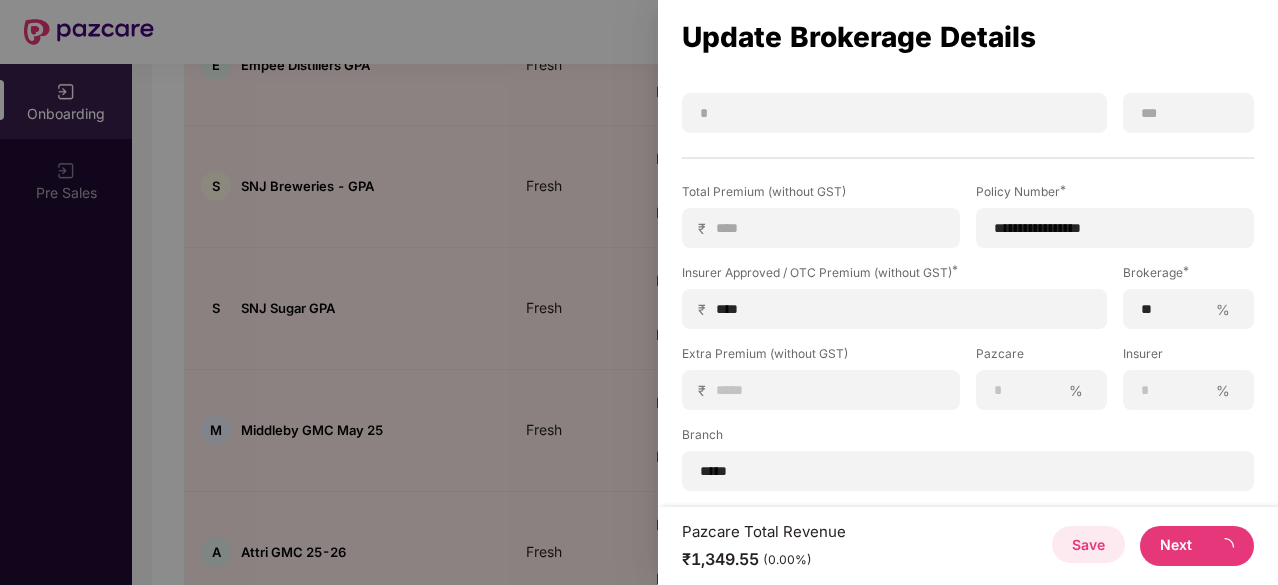 scroll, scrollTop: 0, scrollLeft: 0, axis: both 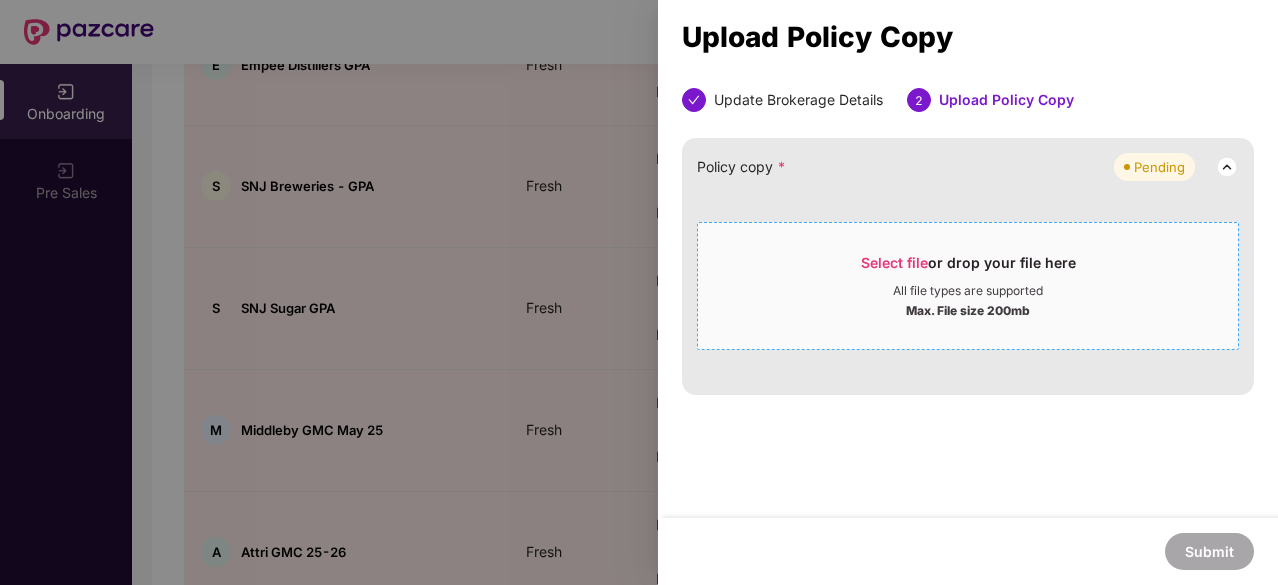 click on "Select file" at bounding box center [894, 262] 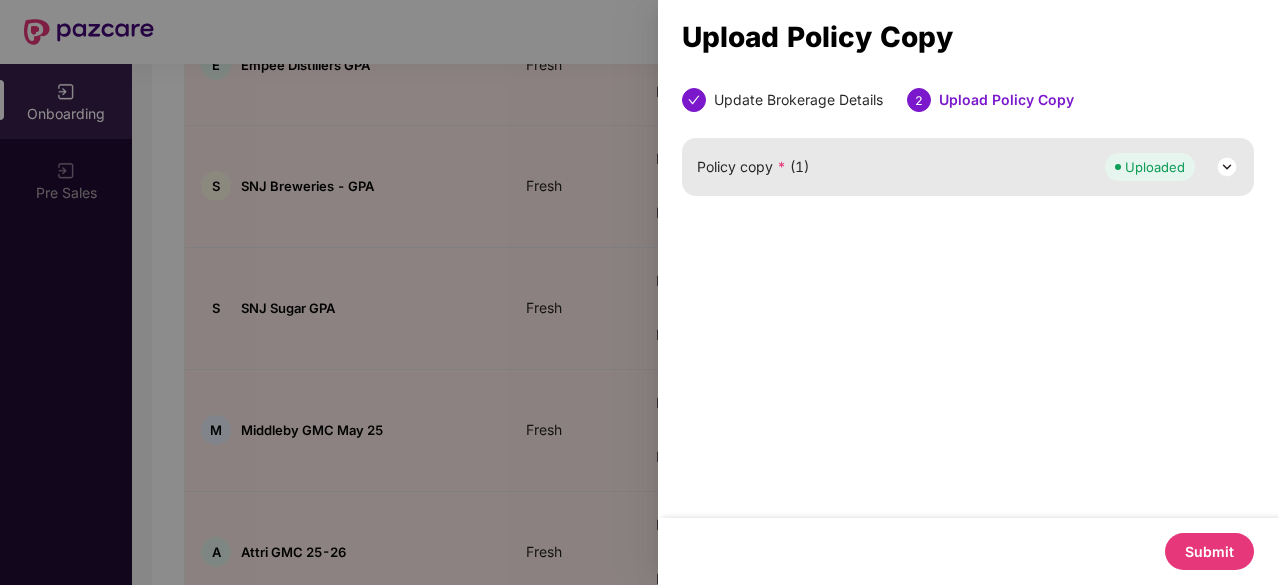 click on "Submit" at bounding box center [1209, 551] 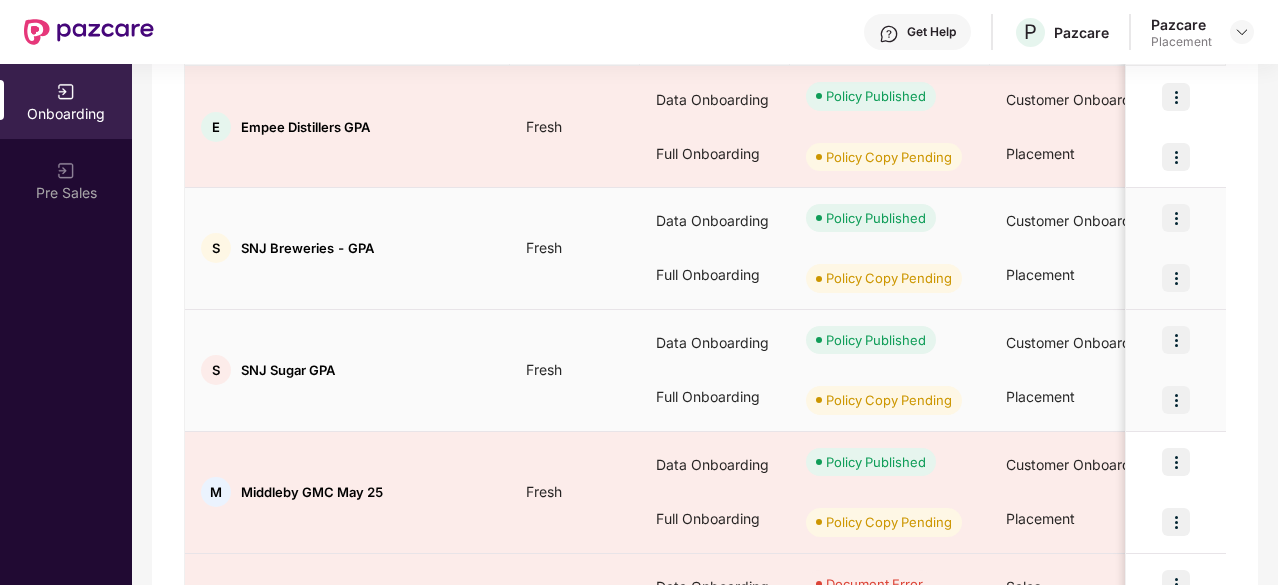 scroll, scrollTop: 322, scrollLeft: 0, axis: vertical 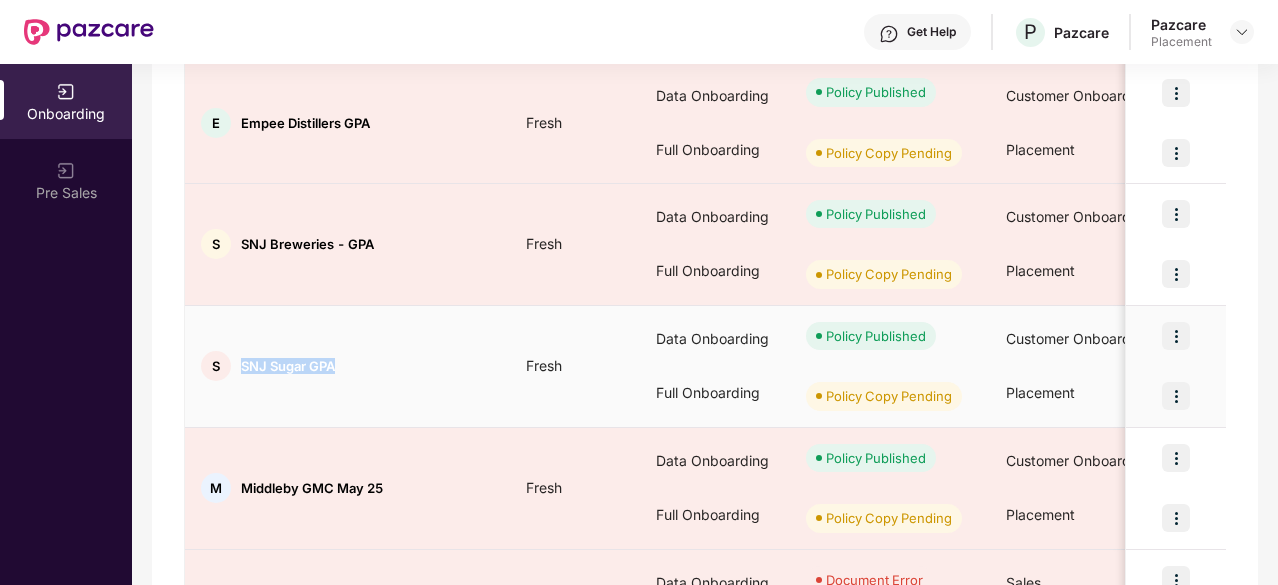 drag, startPoint x: 240, startPoint y: 357, endPoint x: 340, endPoint y: 360, distance: 100.04499 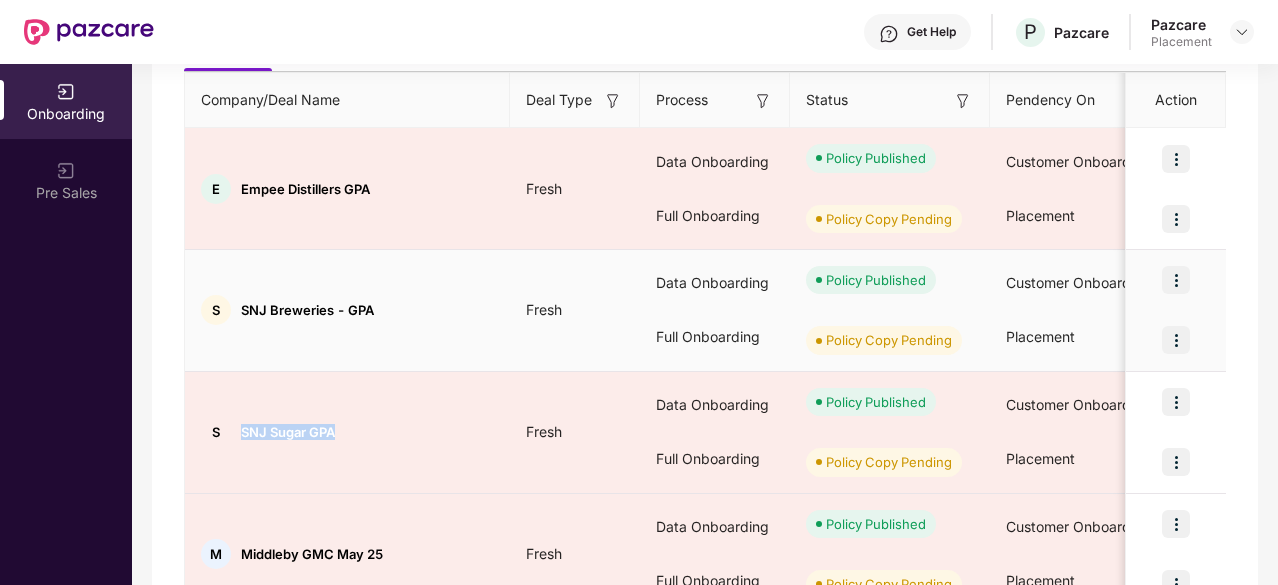 scroll, scrollTop: 256, scrollLeft: 0, axis: vertical 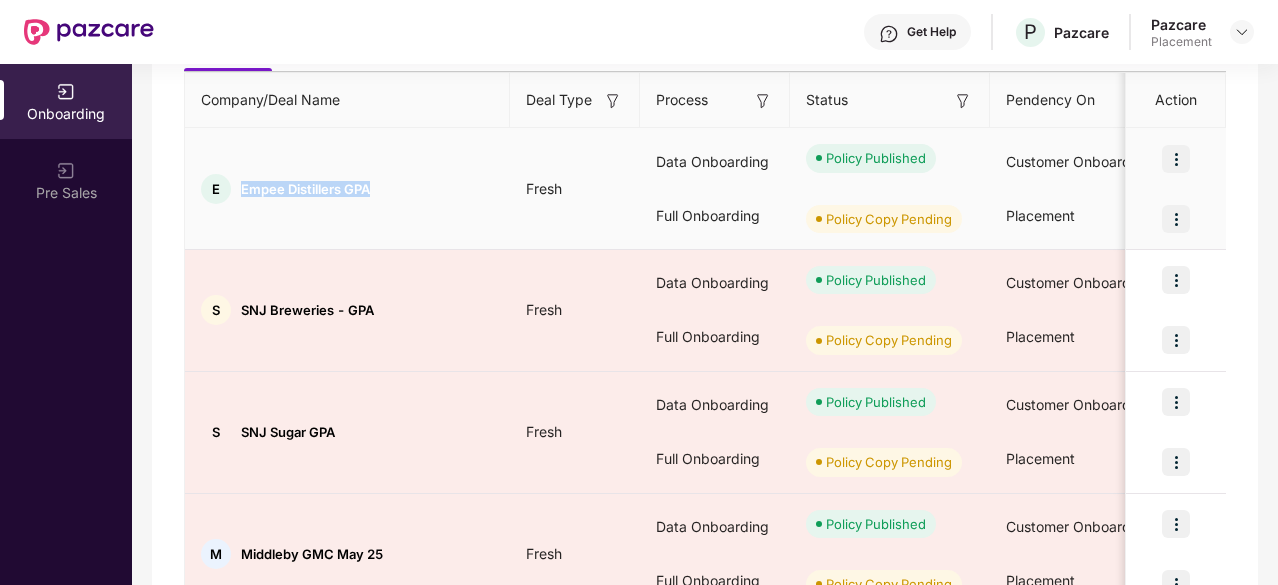 drag, startPoint x: 242, startPoint y: 186, endPoint x: 372, endPoint y: 193, distance: 130.18832 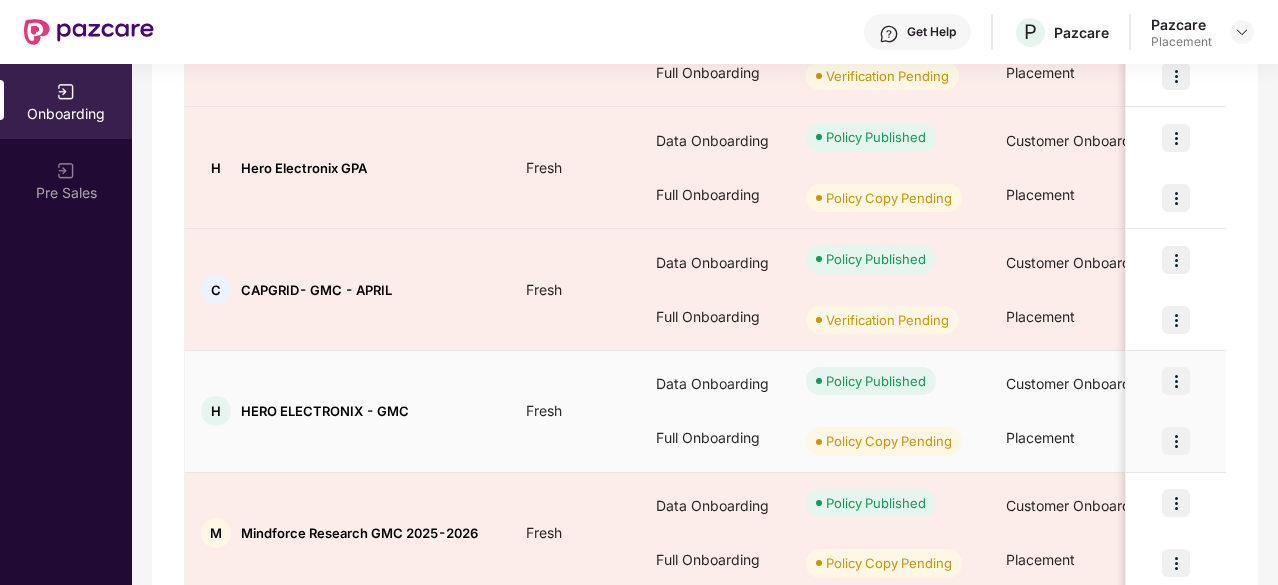 scroll, scrollTop: 1086, scrollLeft: 0, axis: vertical 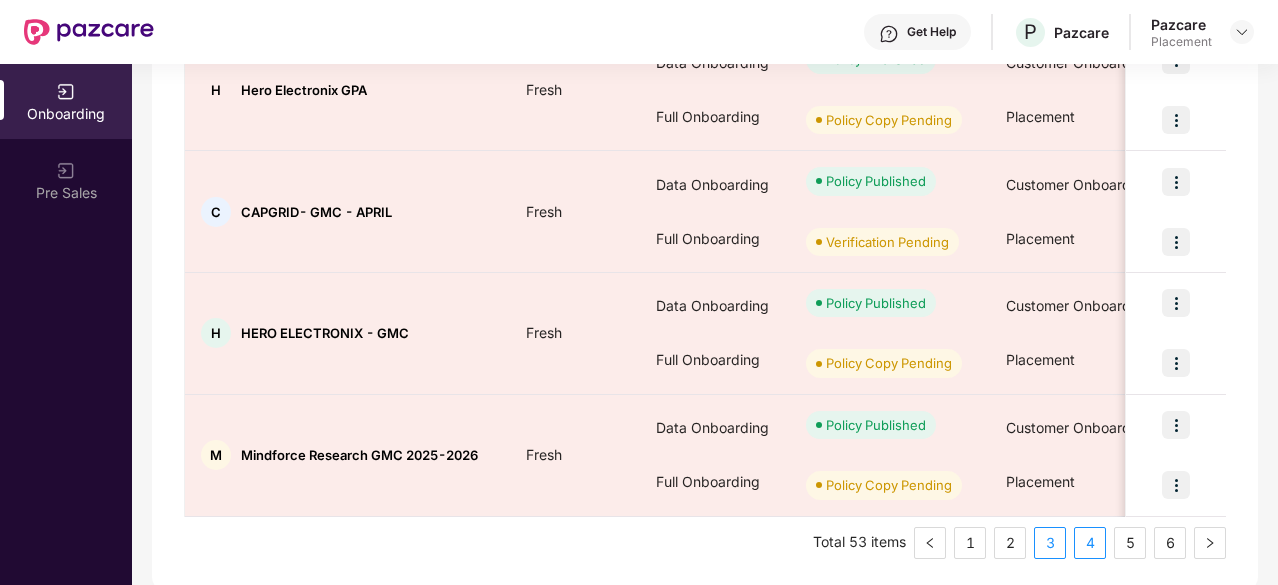 click on "3" at bounding box center [1050, 543] 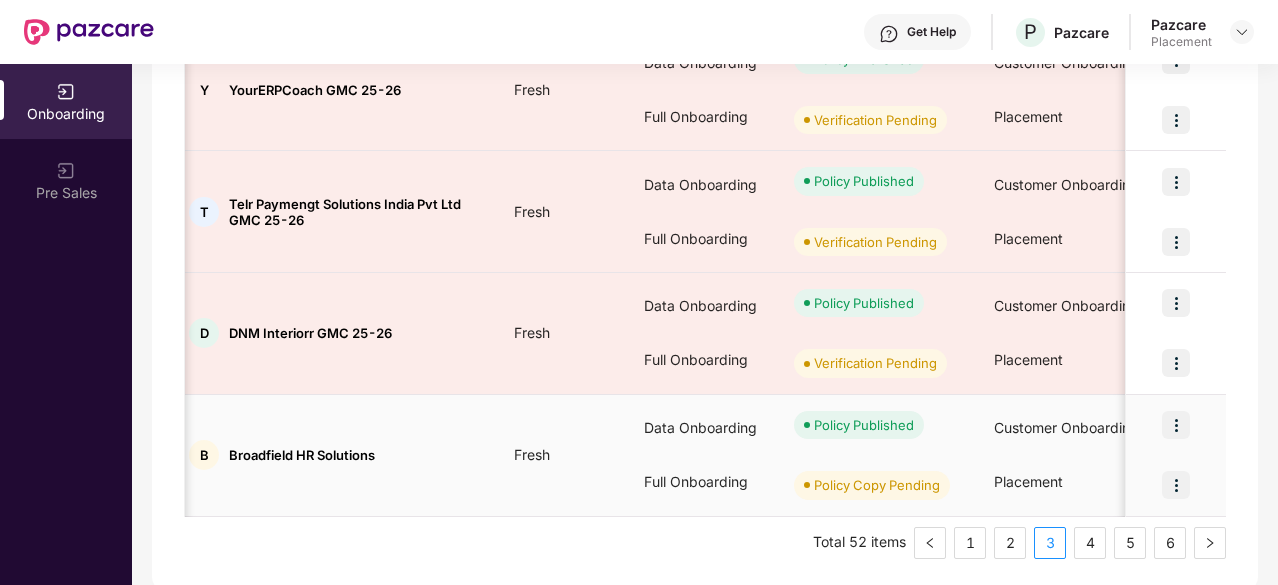 scroll, scrollTop: 0, scrollLeft: 0, axis: both 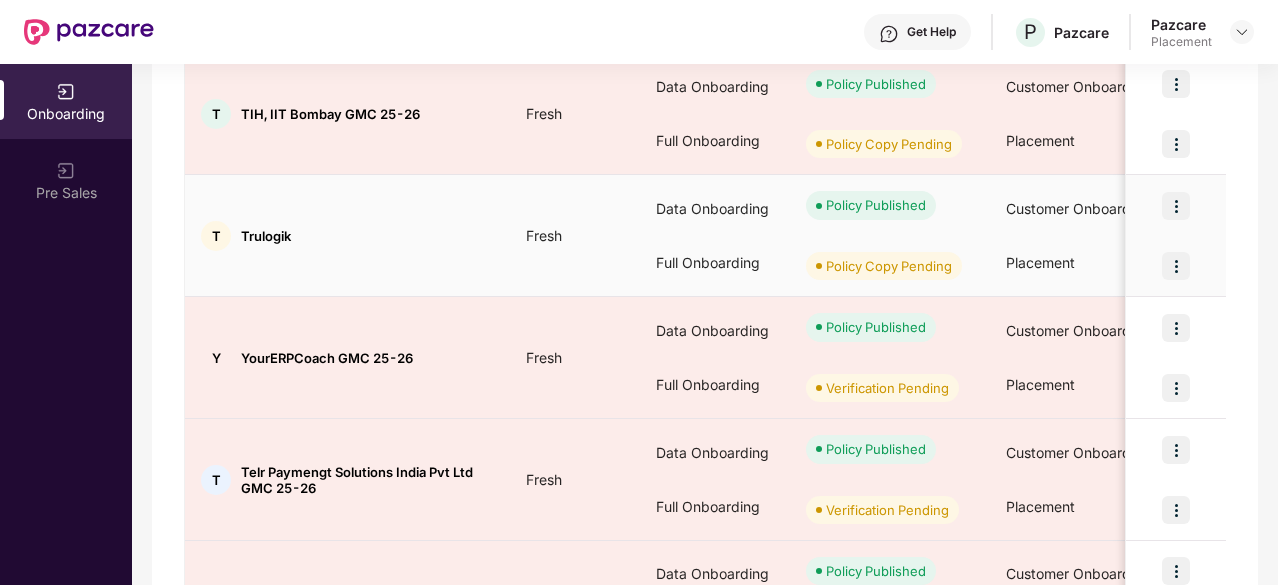 type 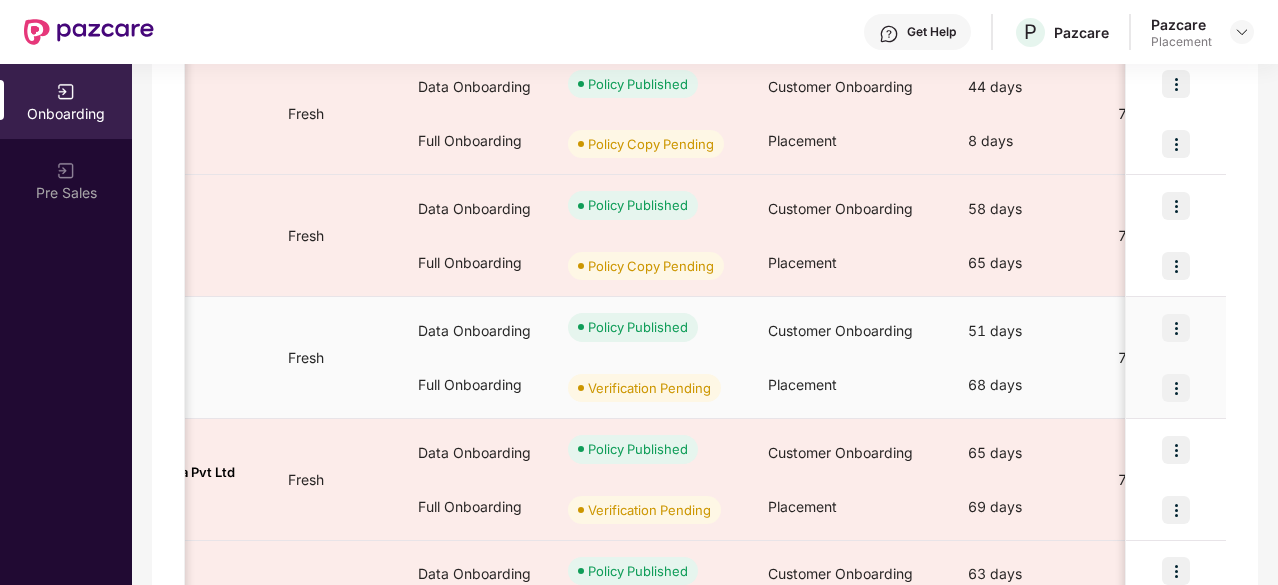 scroll, scrollTop: 0, scrollLeft: 278, axis: horizontal 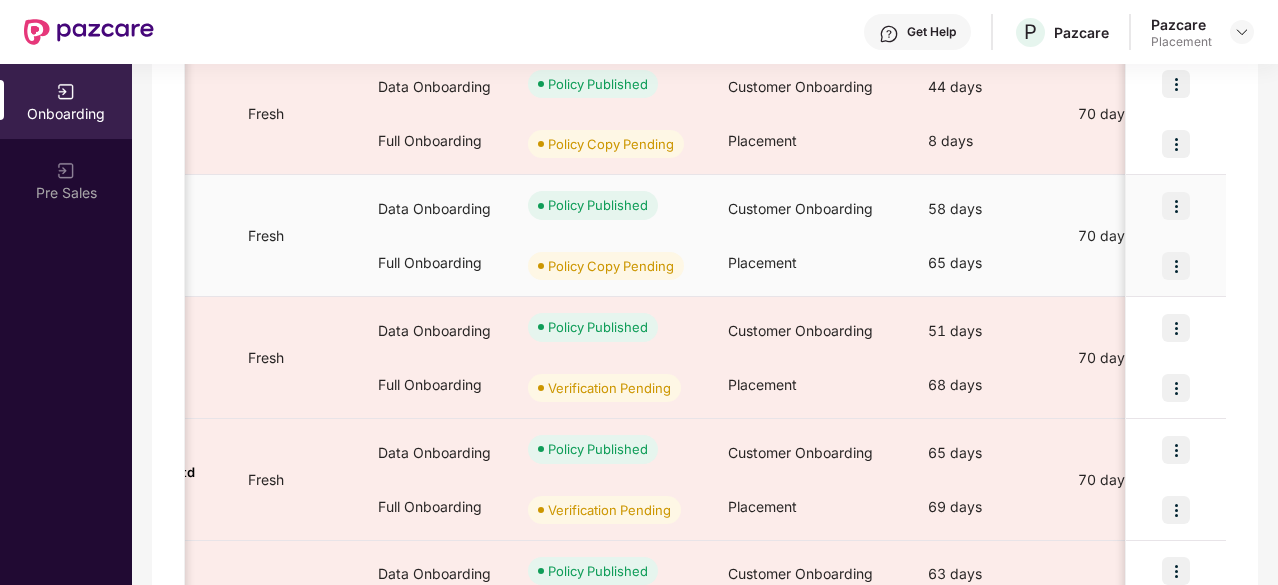 click at bounding box center [1176, 266] 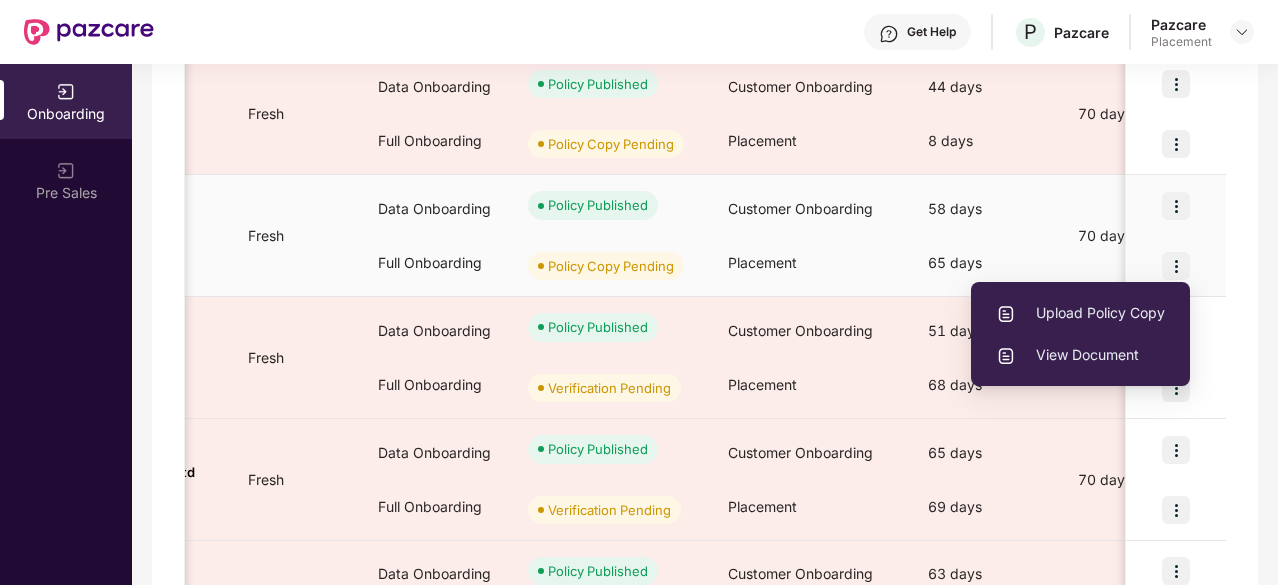 click on "Upload Policy Copy" at bounding box center (1080, 313) 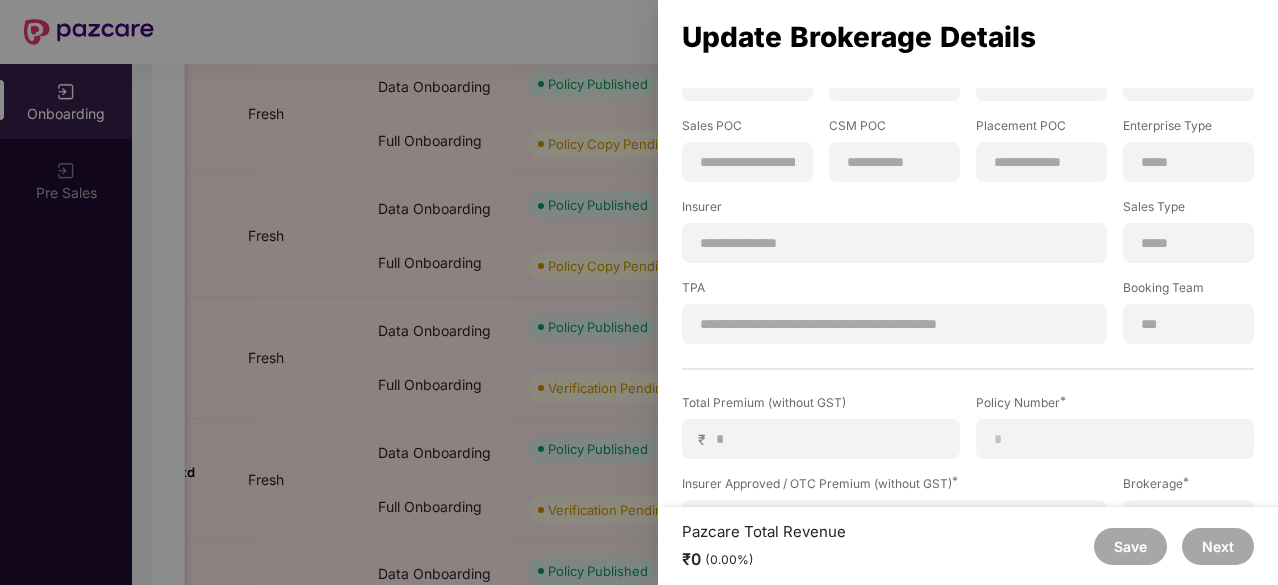 scroll, scrollTop: 266, scrollLeft: 0, axis: vertical 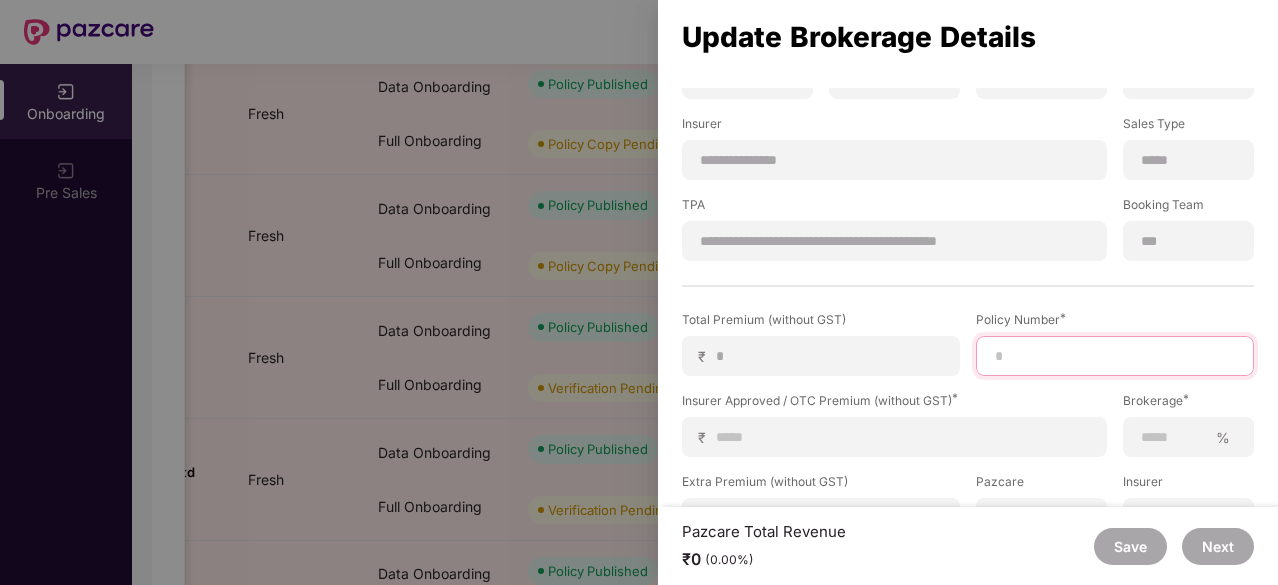 click at bounding box center (1115, 356) 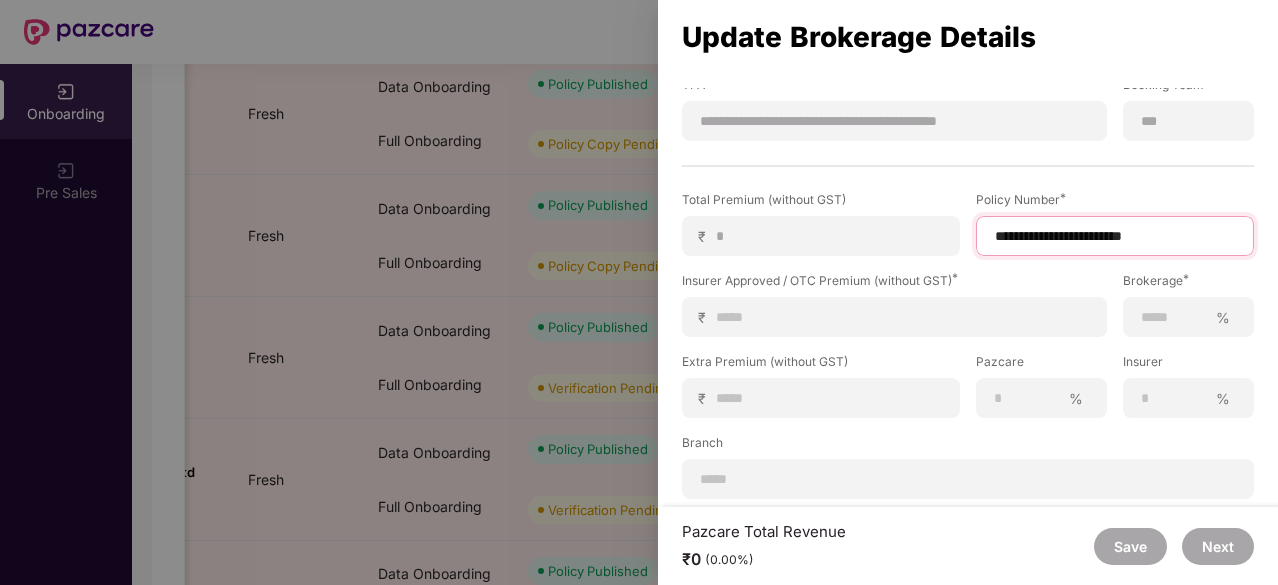 scroll, scrollTop: 392, scrollLeft: 0, axis: vertical 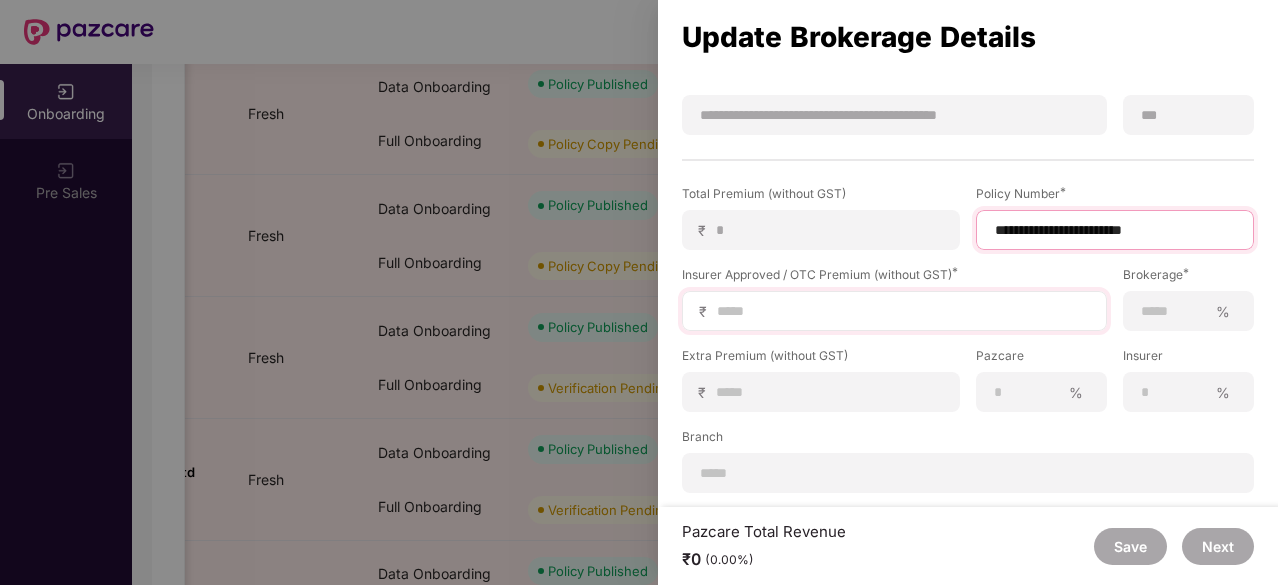 type on "**********" 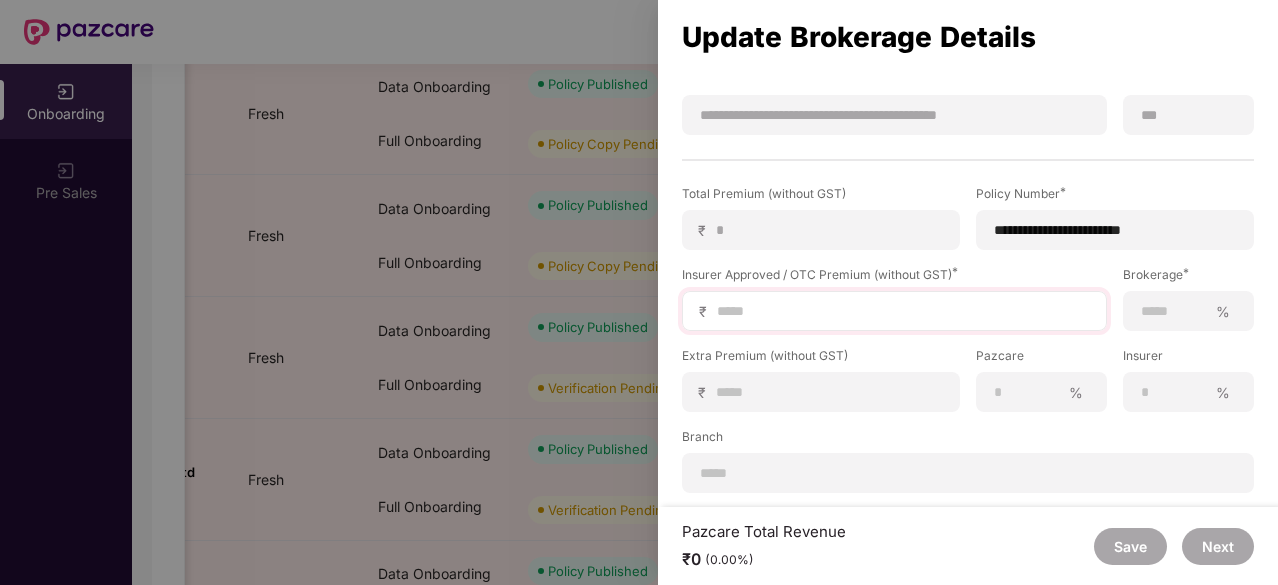 click on "₹" at bounding box center [894, 311] 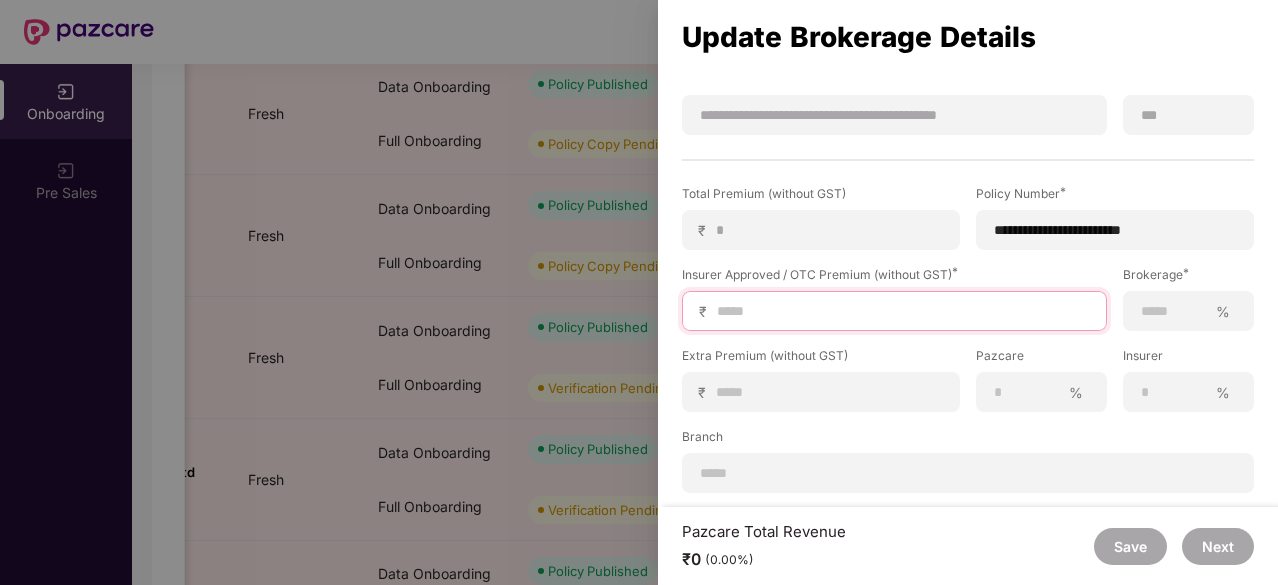 click at bounding box center [902, 311] 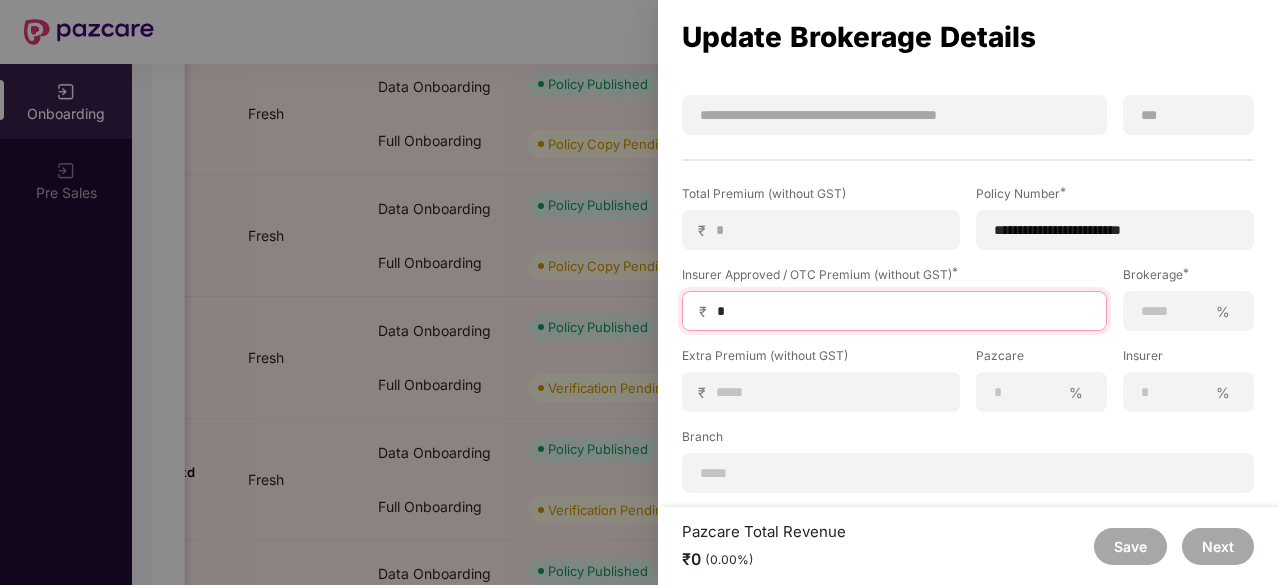 type on "**" 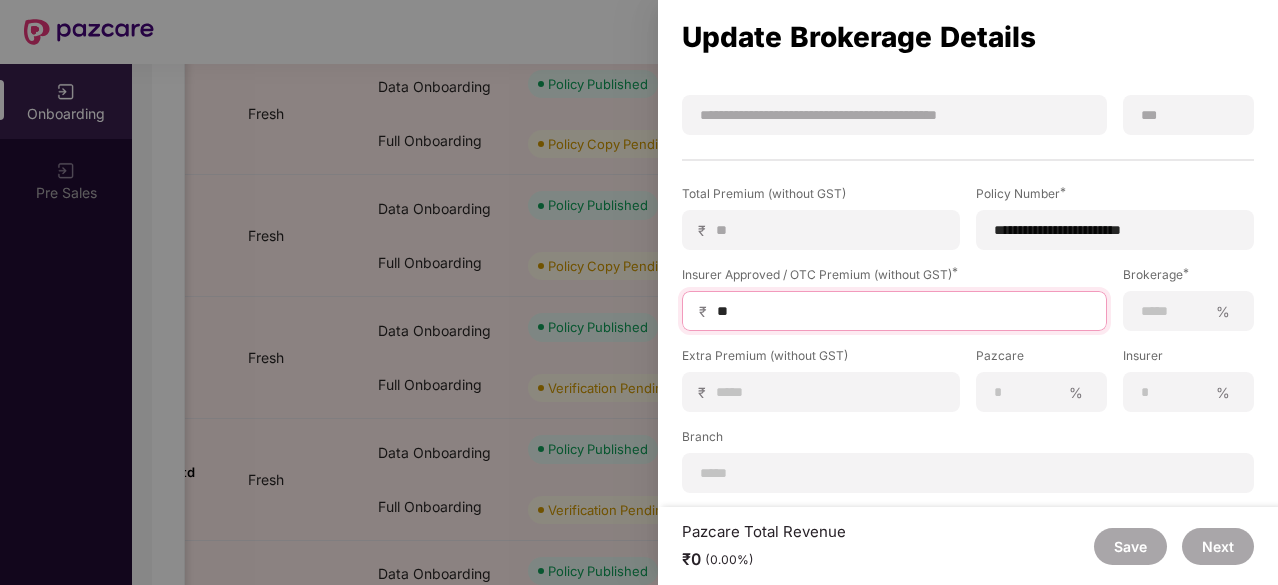 type on "***" 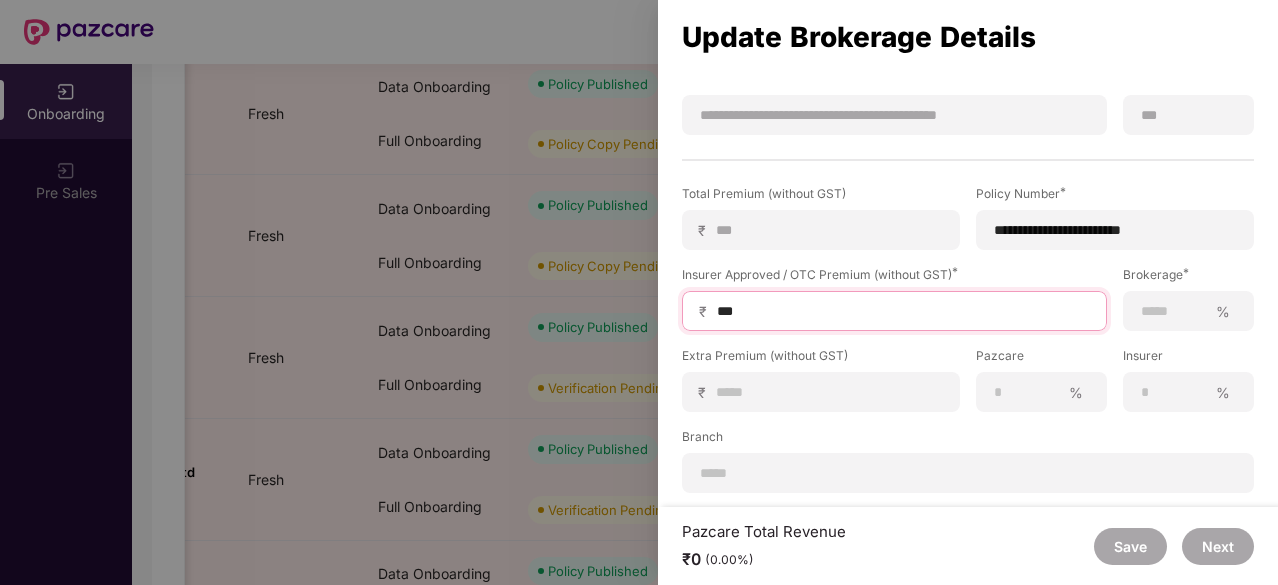 type on "***" 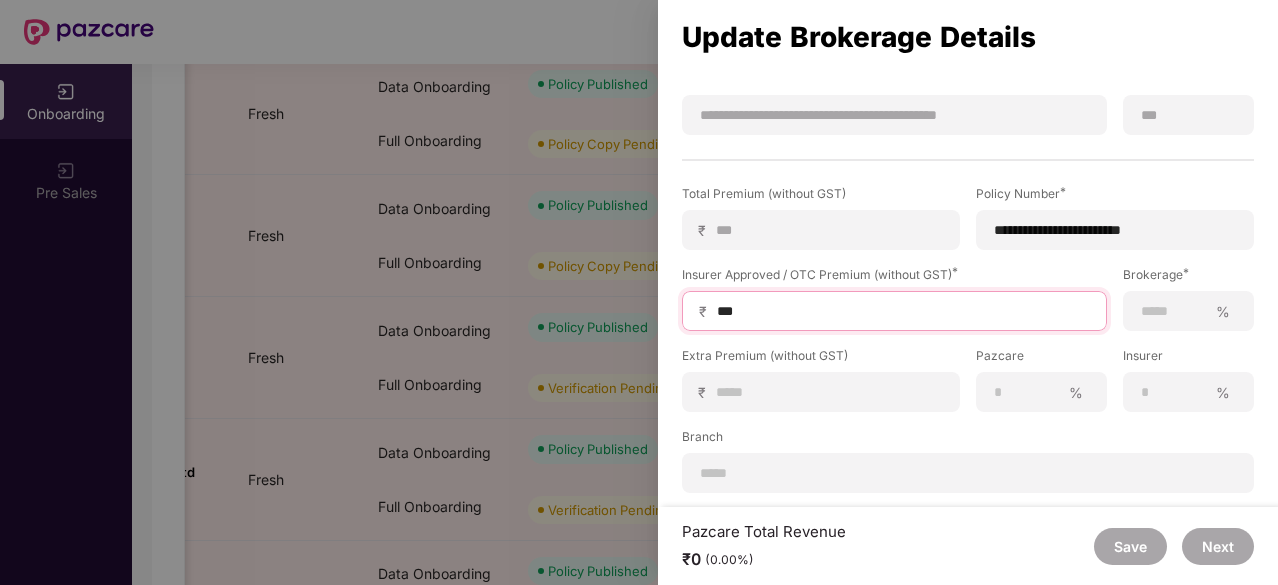 type on "****" 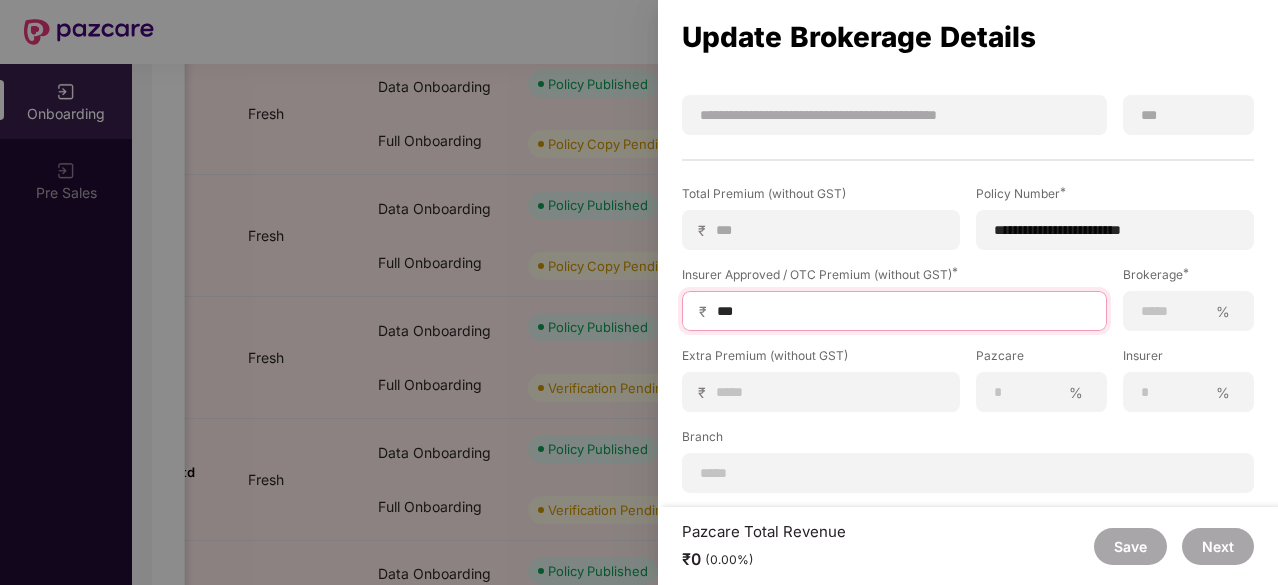 type on "****" 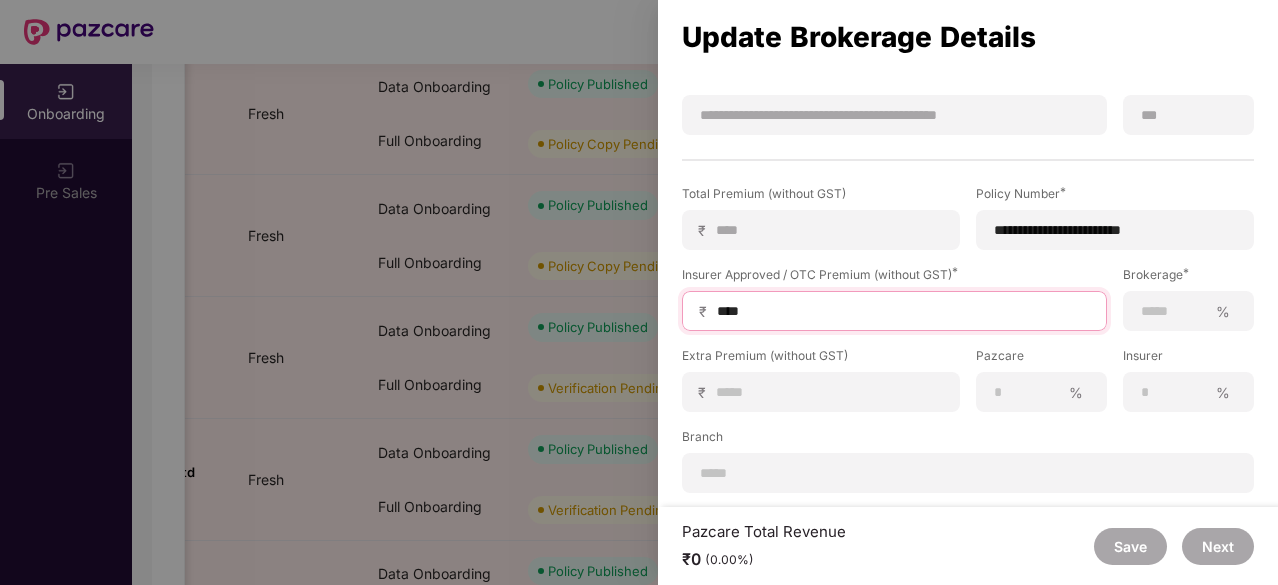 type on "*****" 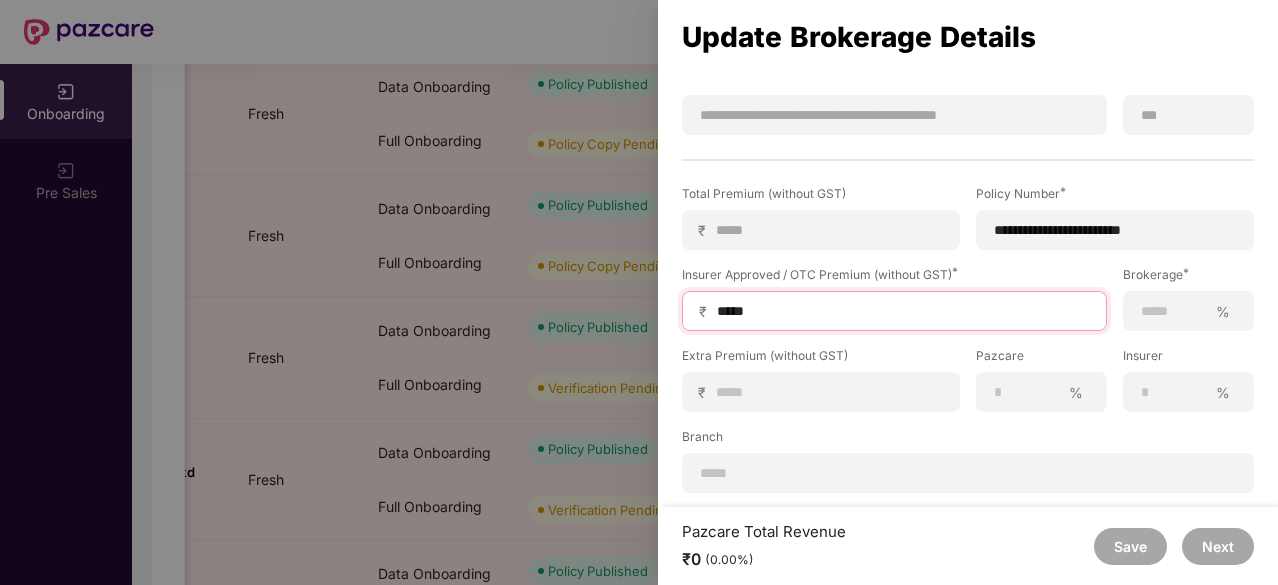 type on "******" 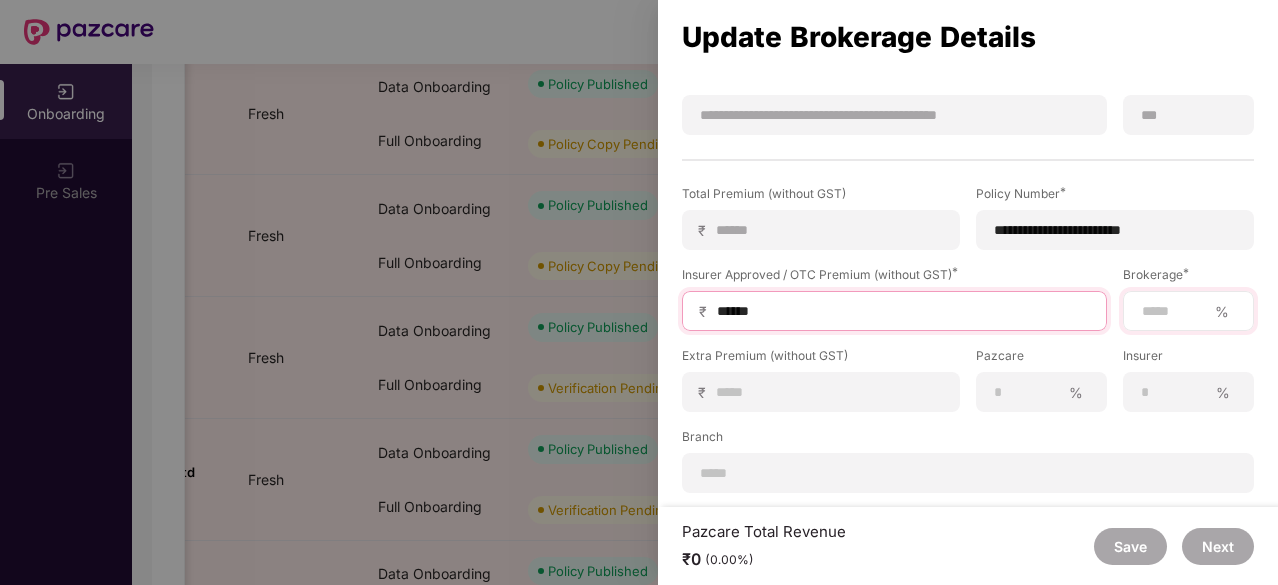 type on "******" 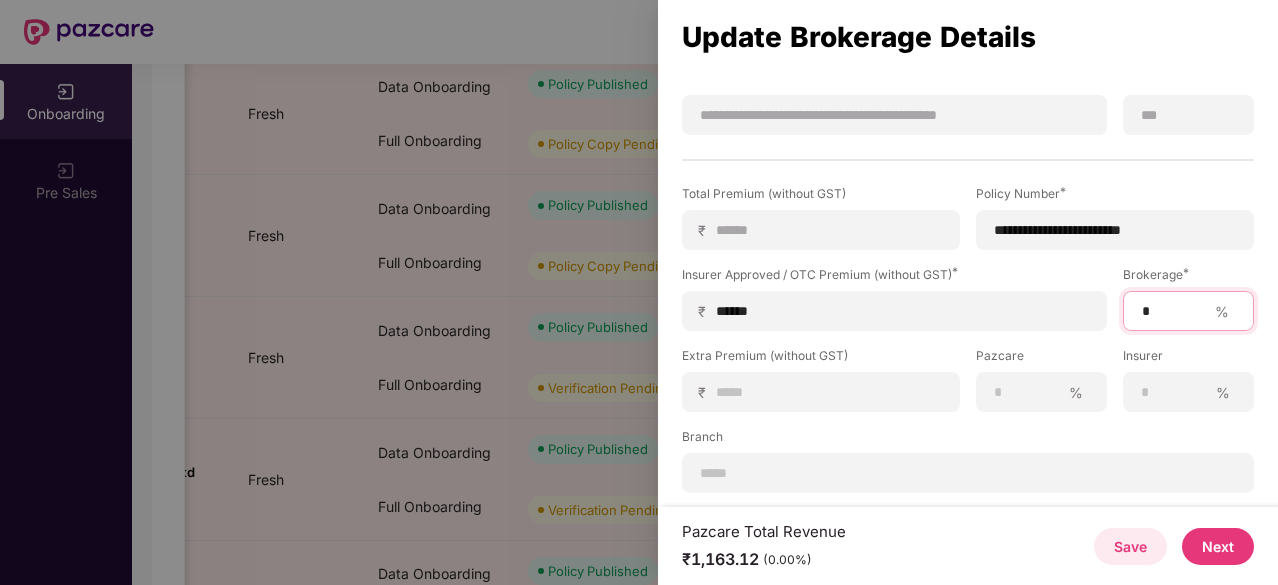 click on "*" at bounding box center (1173, 311) 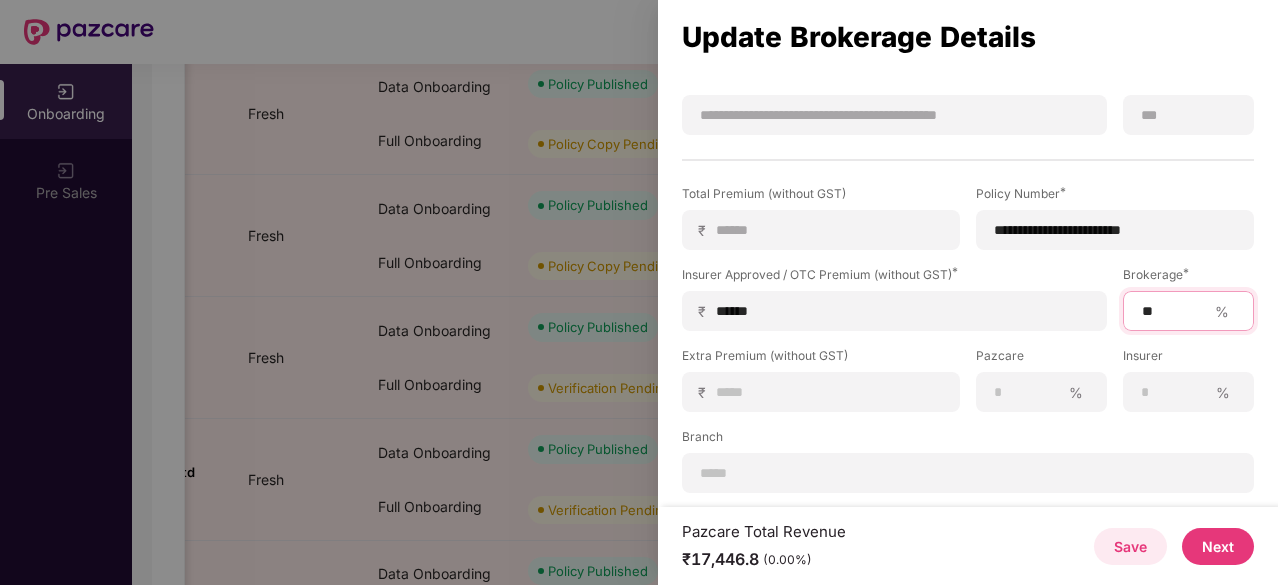 scroll, scrollTop: 394, scrollLeft: 0, axis: vertical 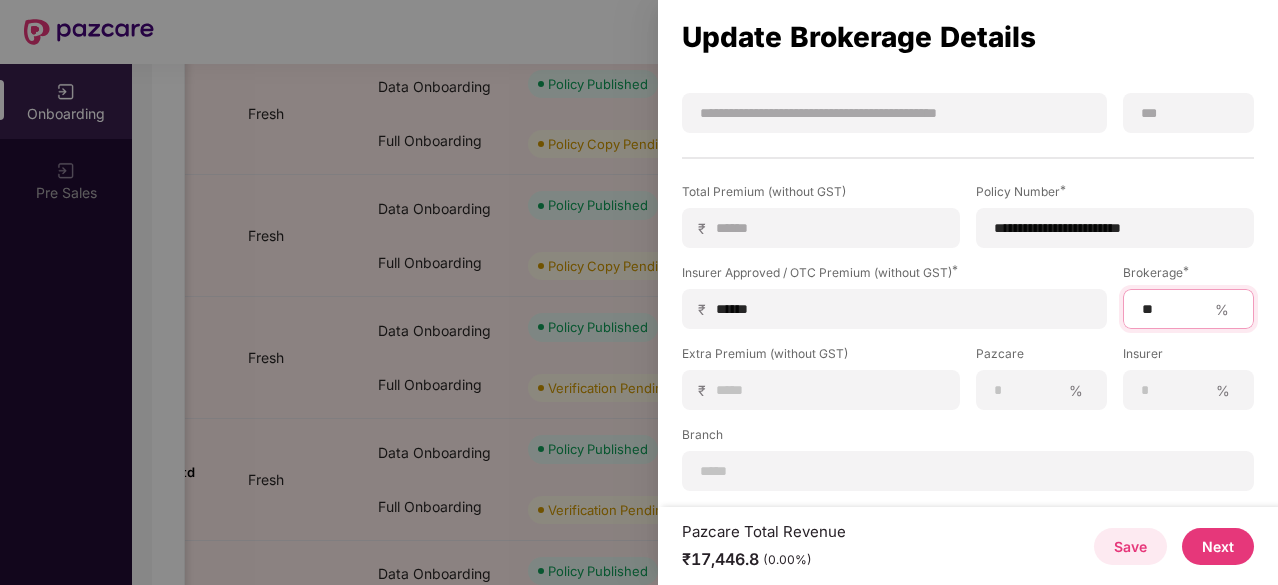 type on "**" 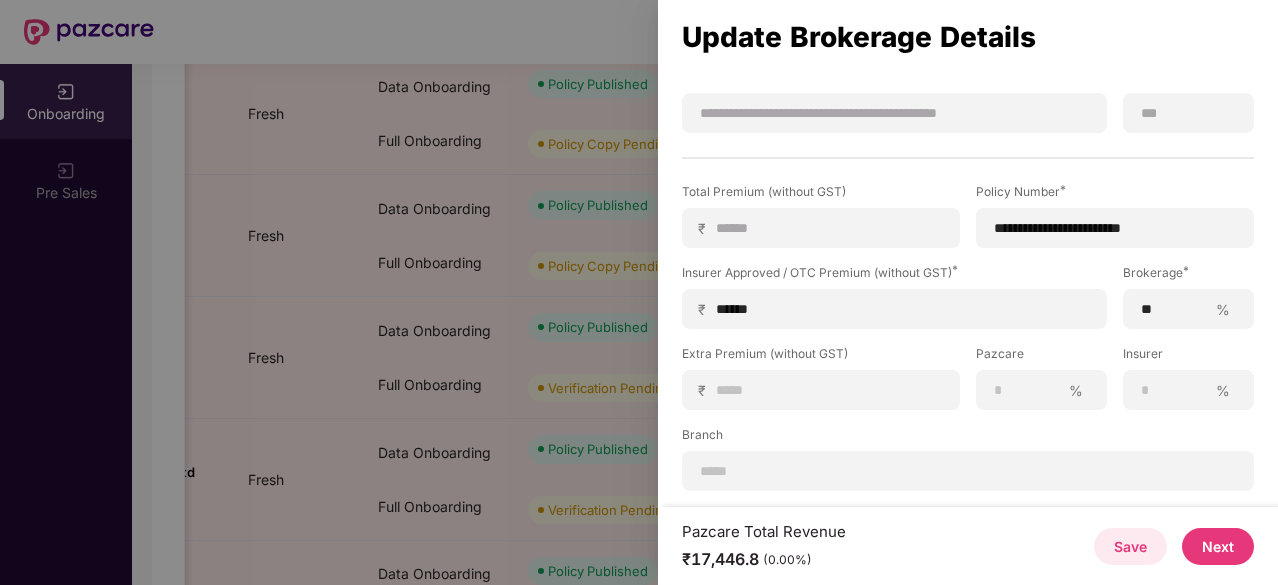 click on "Next" at bounding box center [1218, 546] 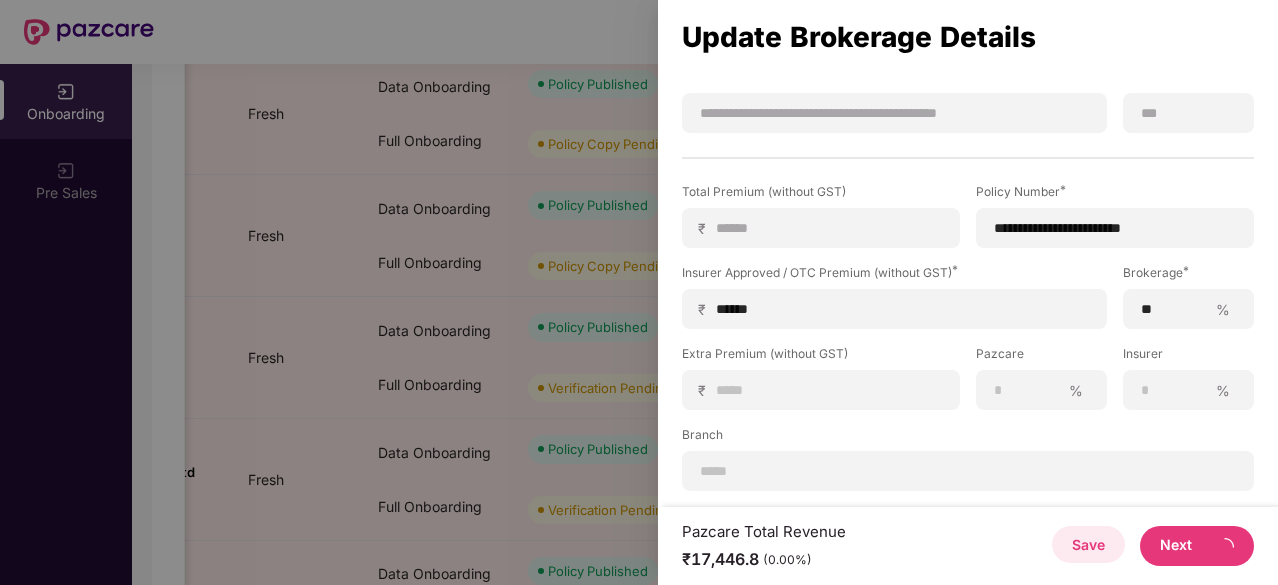 scroll, scrollTop: 0, scrollLeft: 0, axis: both 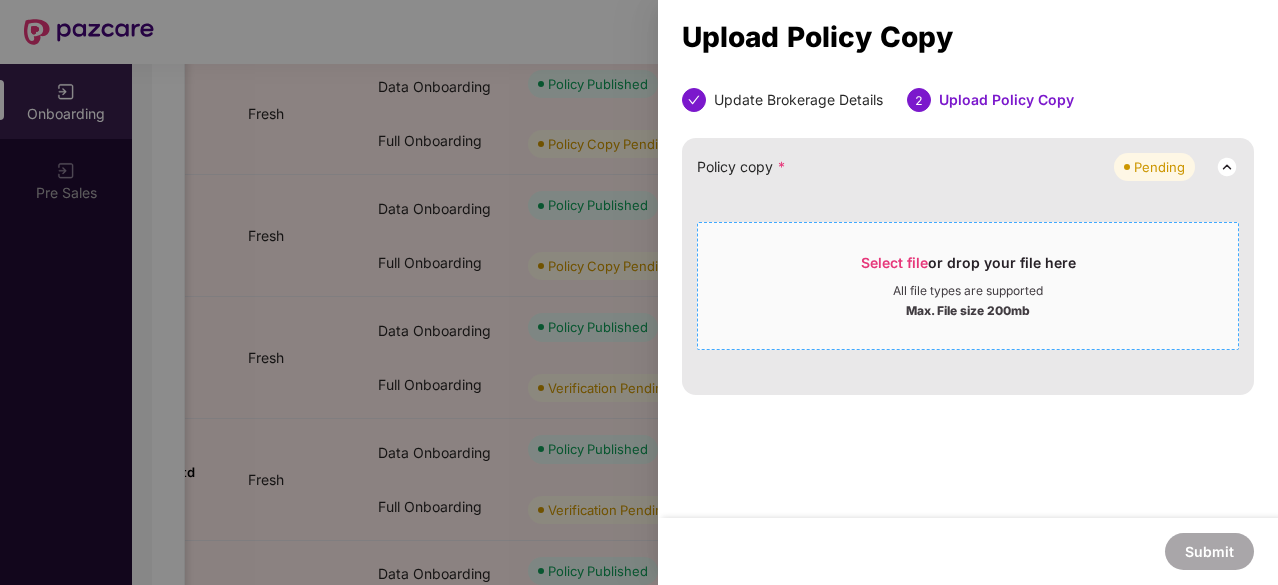 click on "Select file" at bounding box center [894, 262] 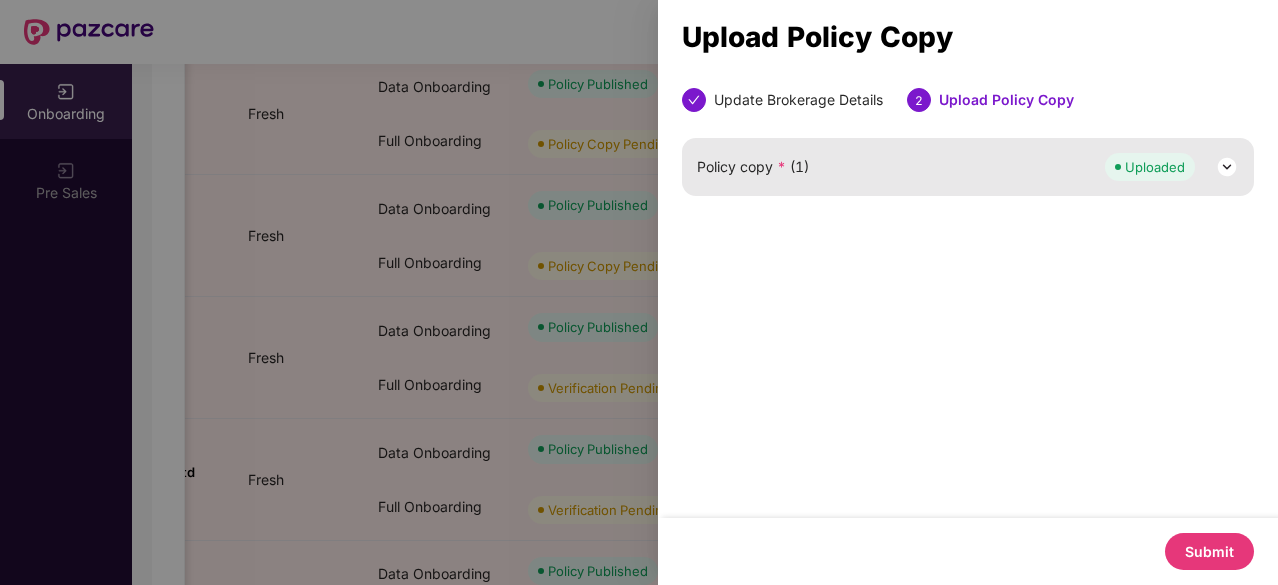 click on "Submit" at bounding box center (1209, 551) 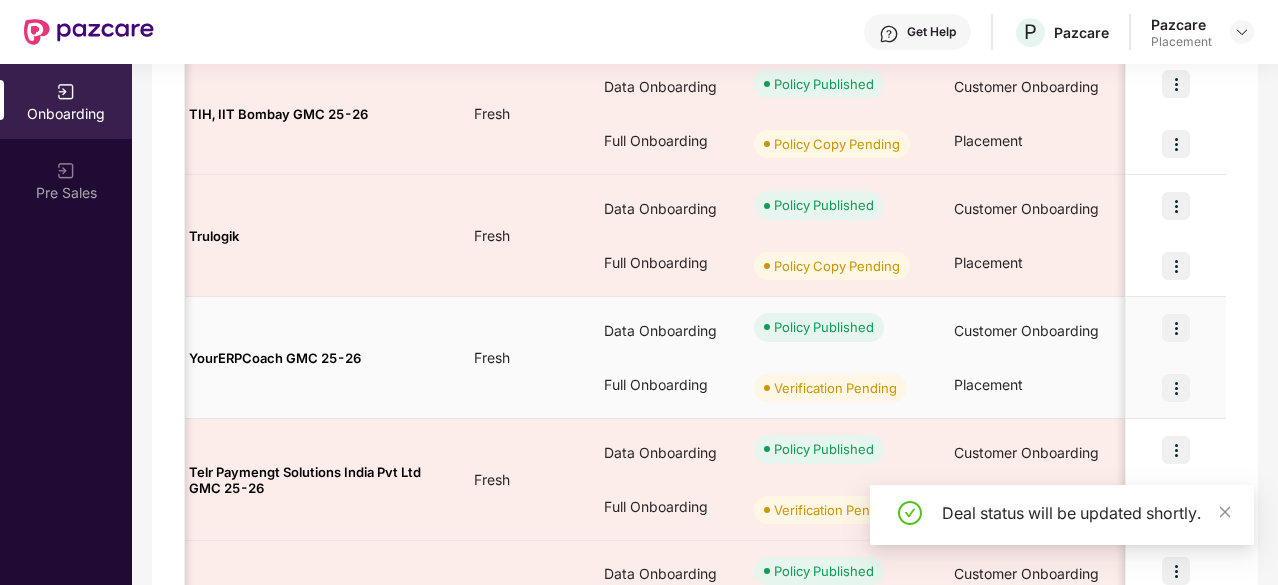 scroll, scrollTop: 0, scrollLeft: 0, axis: both 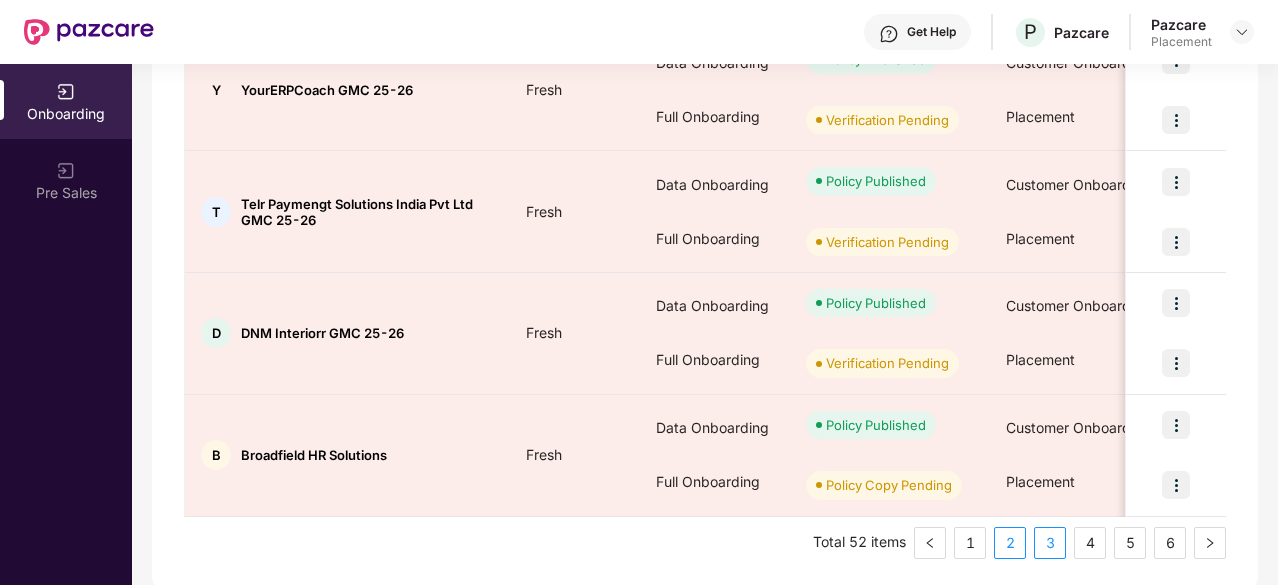 click on "2" at bounding box center (1010, 543) 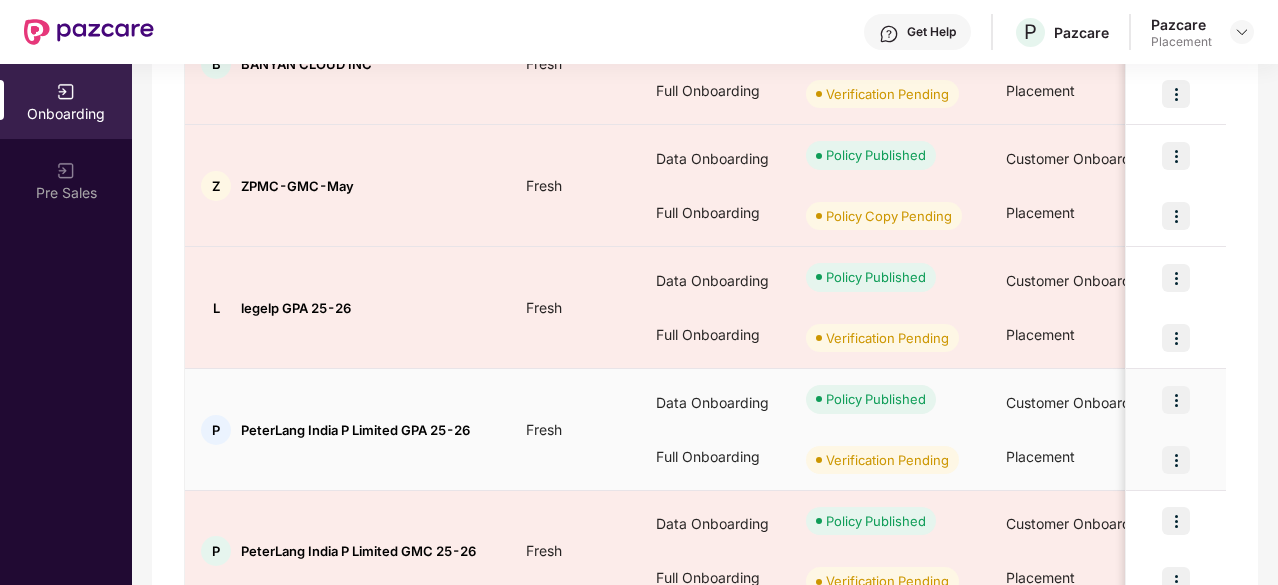 scroll, scrollTop: 1086, scrollLeft: 0, axis: vertical 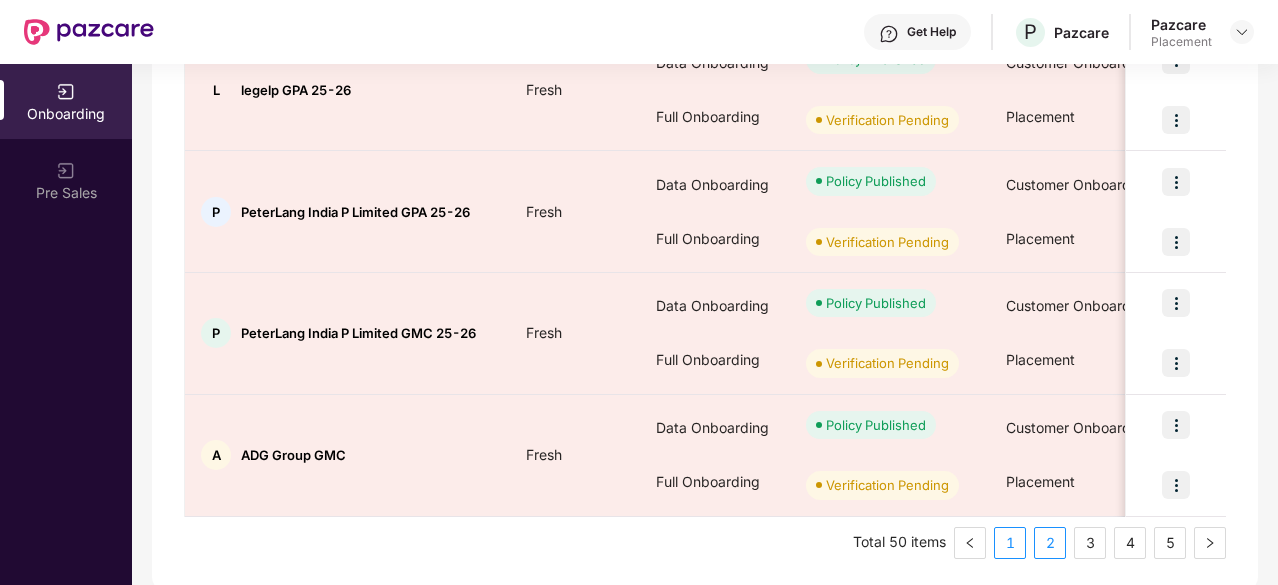 click on "1" at bounding box center (1010, 543) 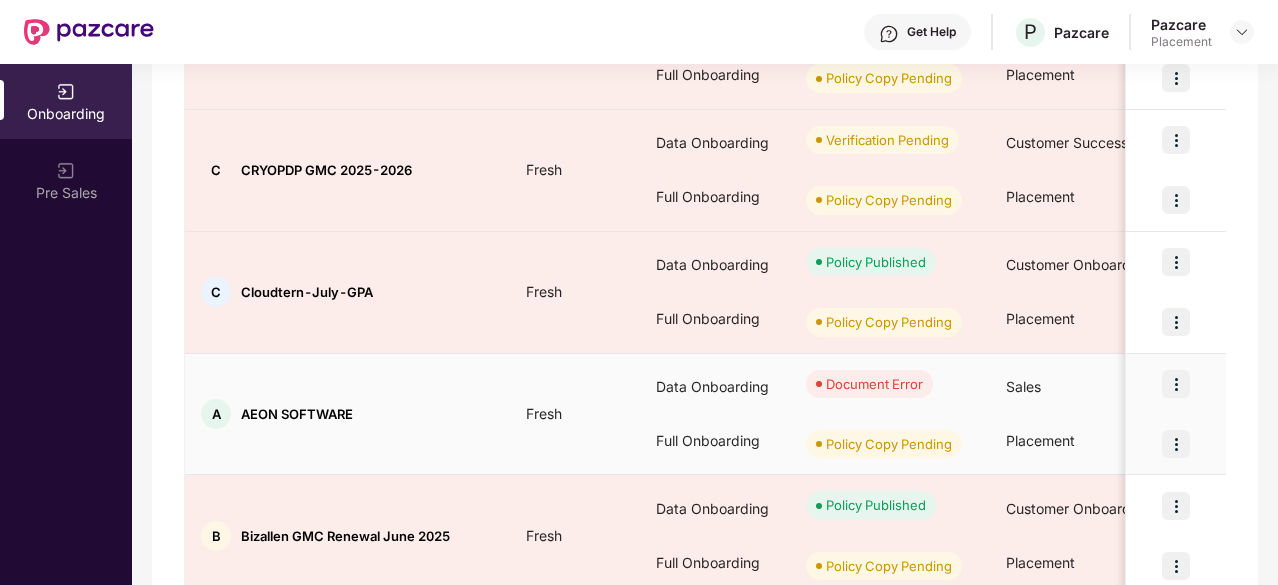 scroll, scrollTop: 518, scrollLeft: 0, axis: vertical 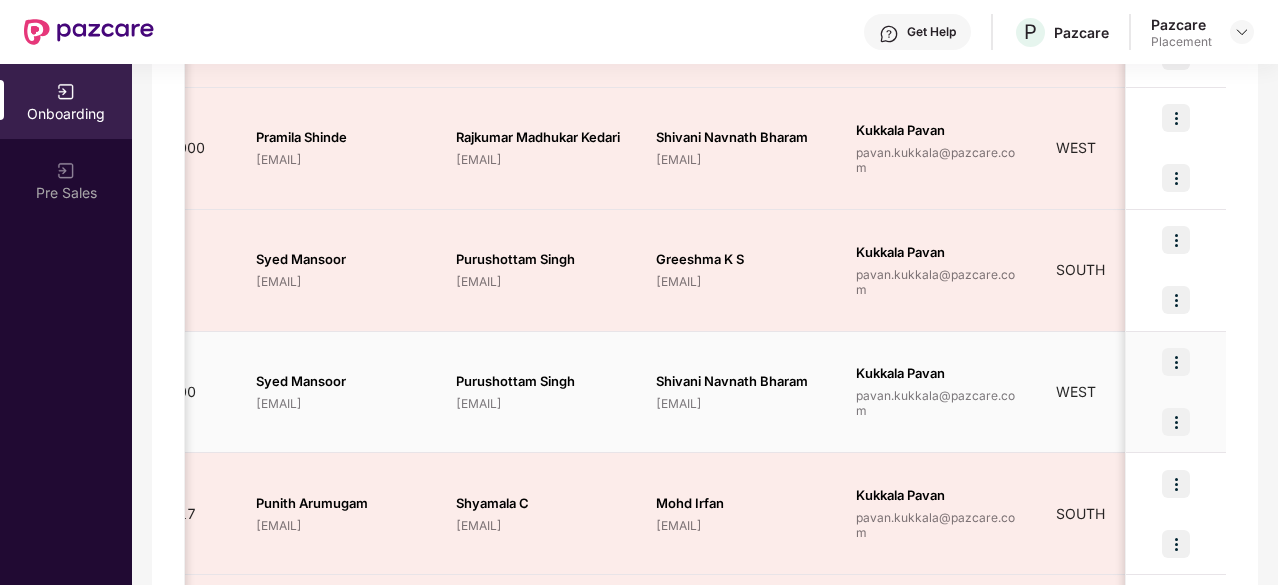 click at bounding box center (1176, 422) 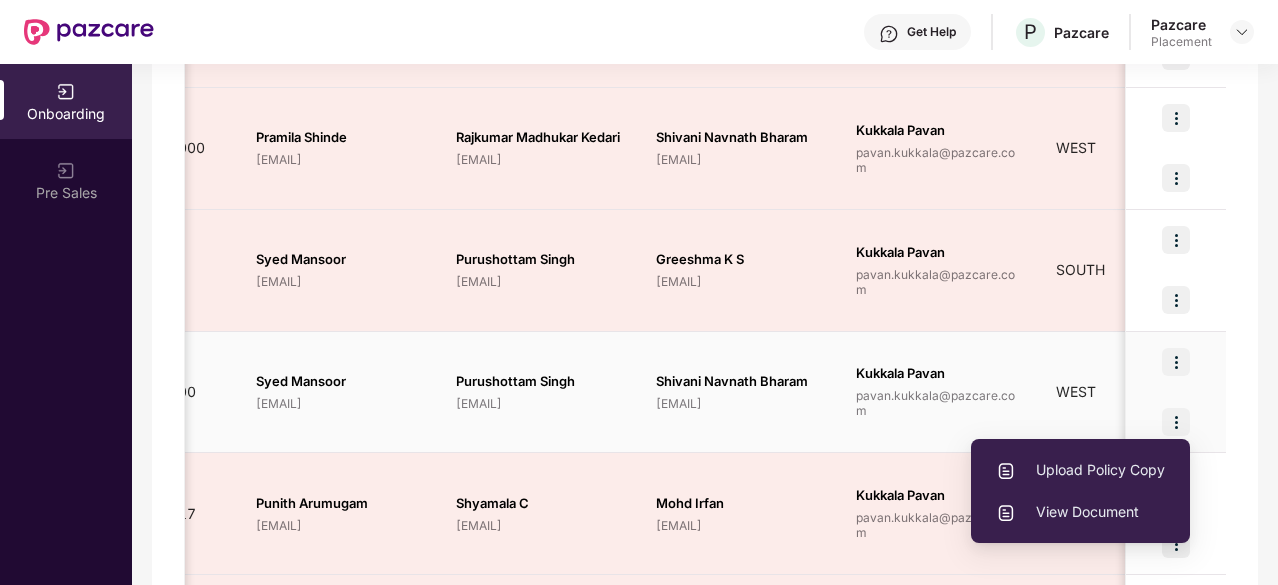 click on "Upload Policy Copy" at bounding box center (1080, 470) 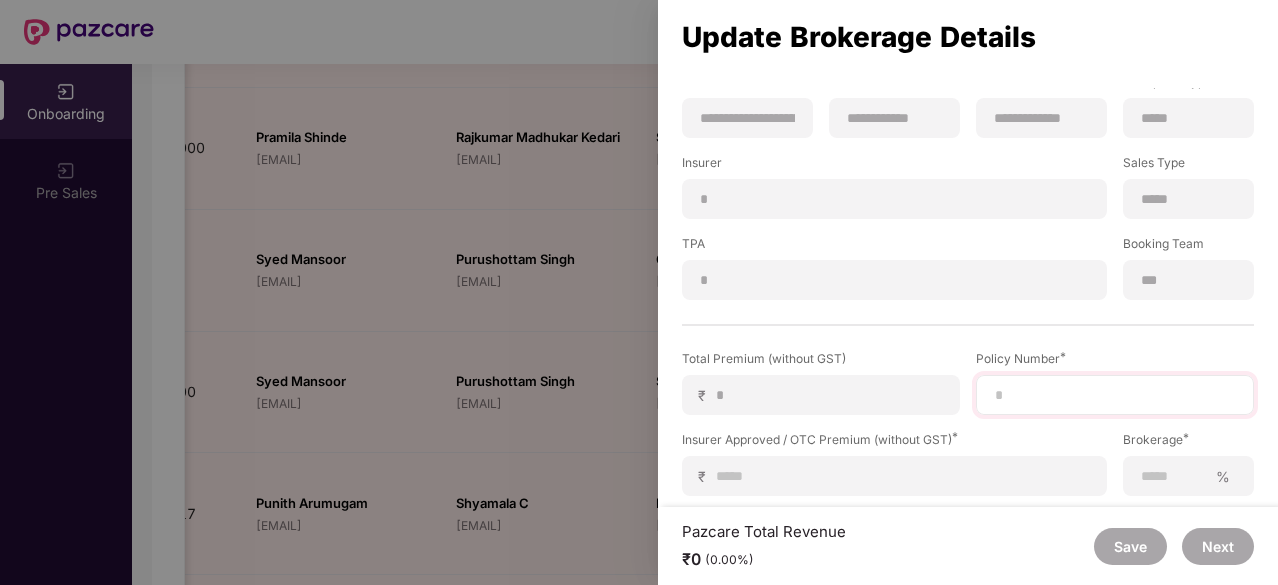 scroll, scrollTop: 228, scrollLeft: 0, axis: vertical 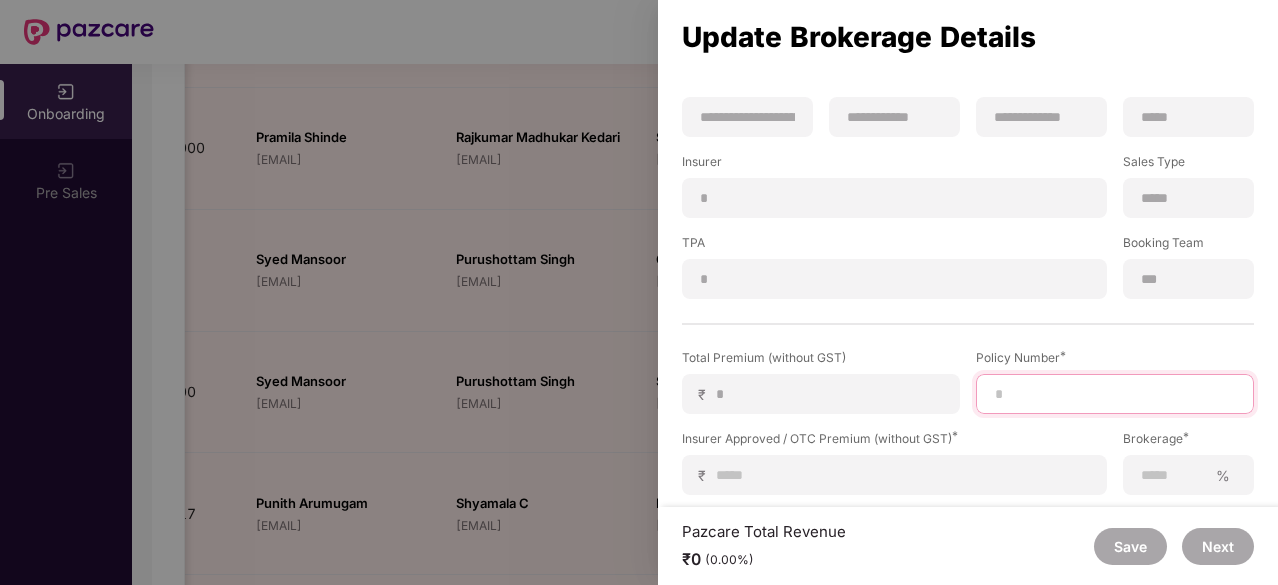 click at bounding box center (1115, 394) 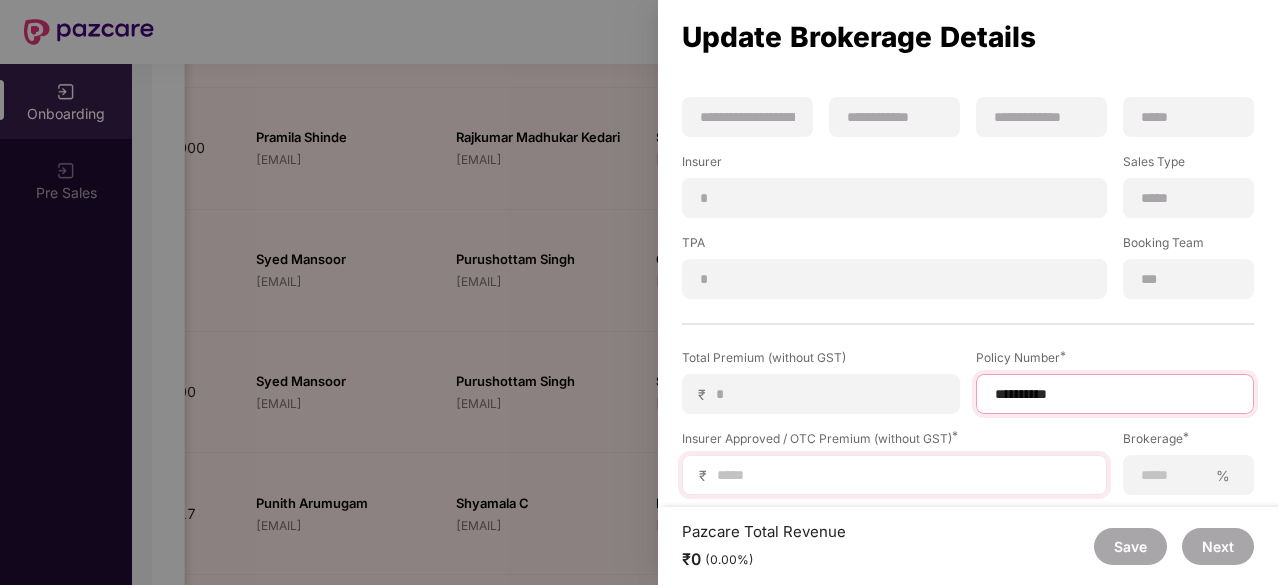 type on "**********" 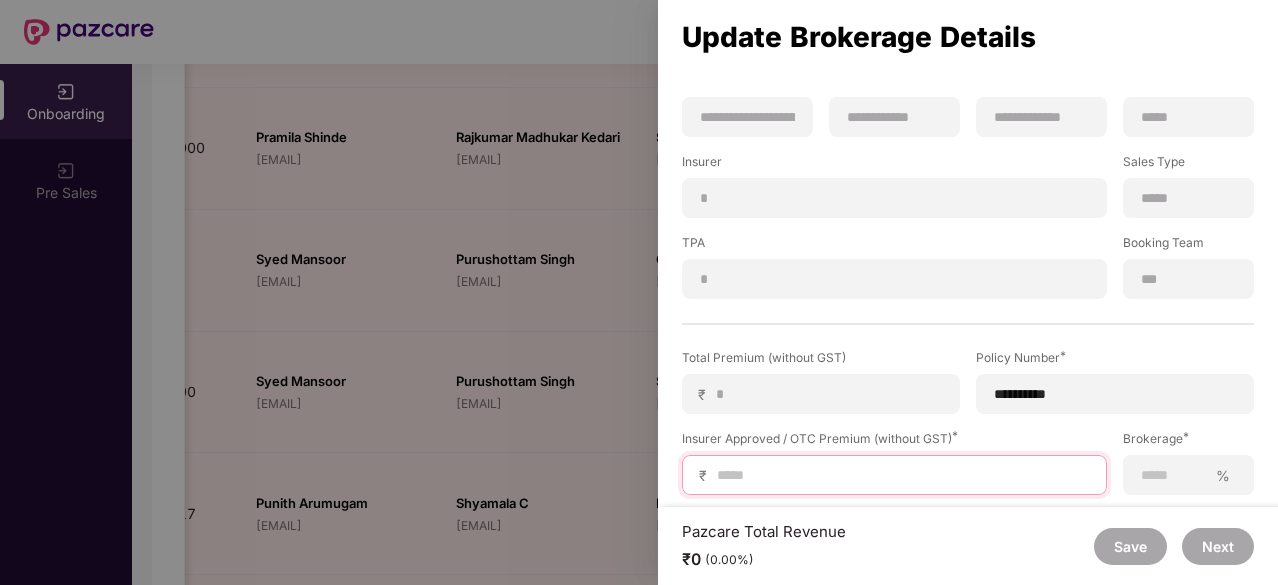 click at bounding box center (902, 475) 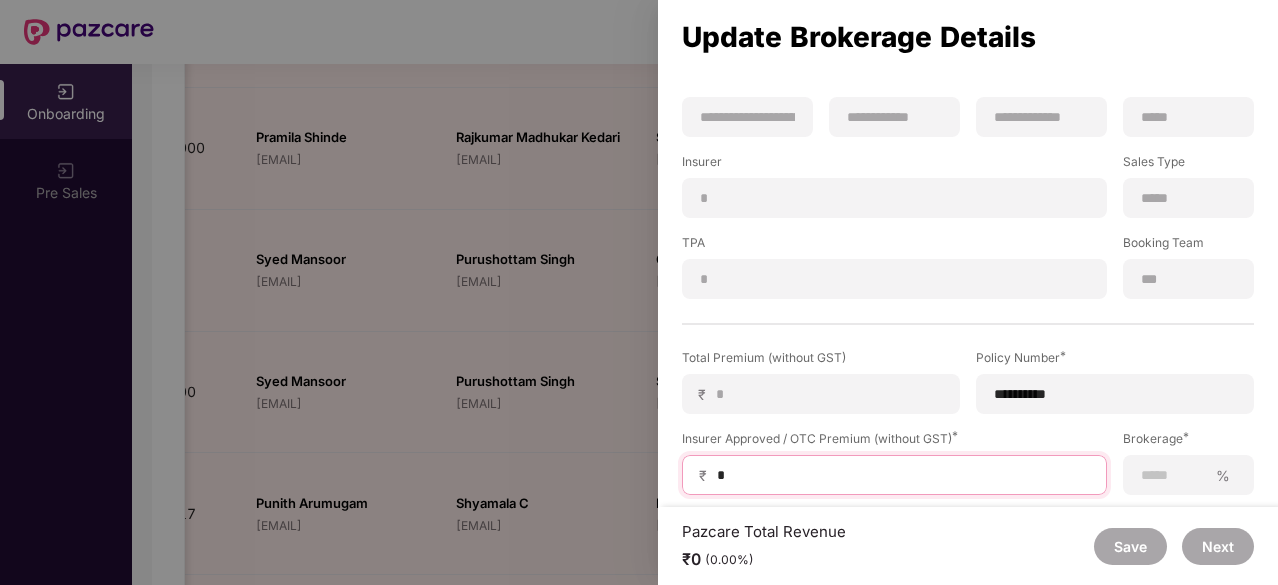 type on "**" 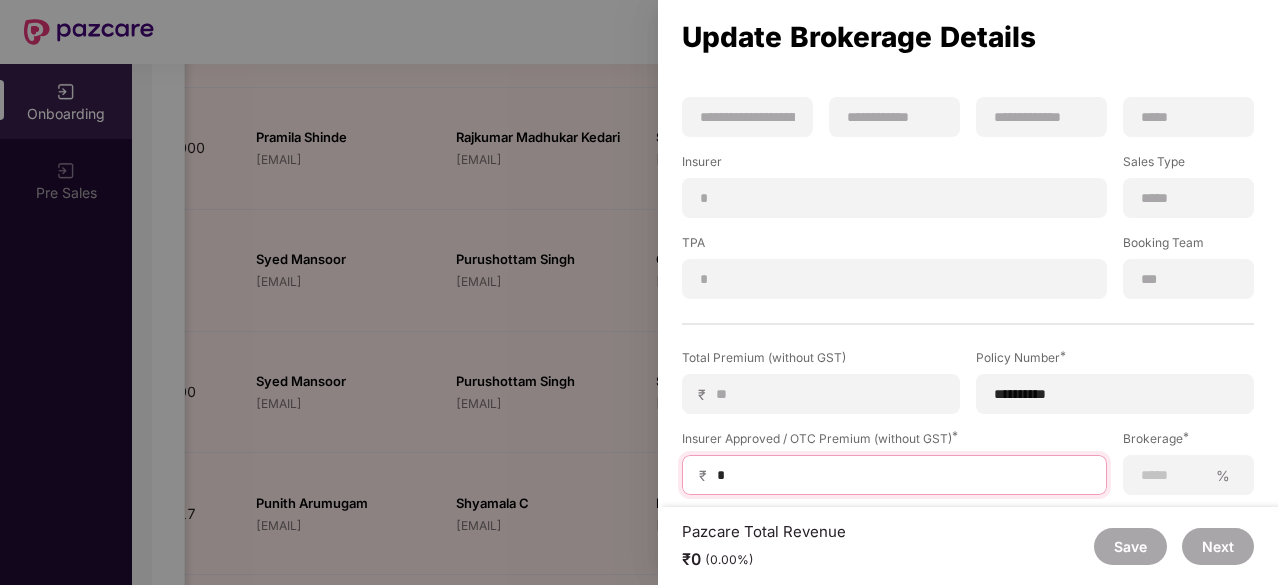 type on "**" 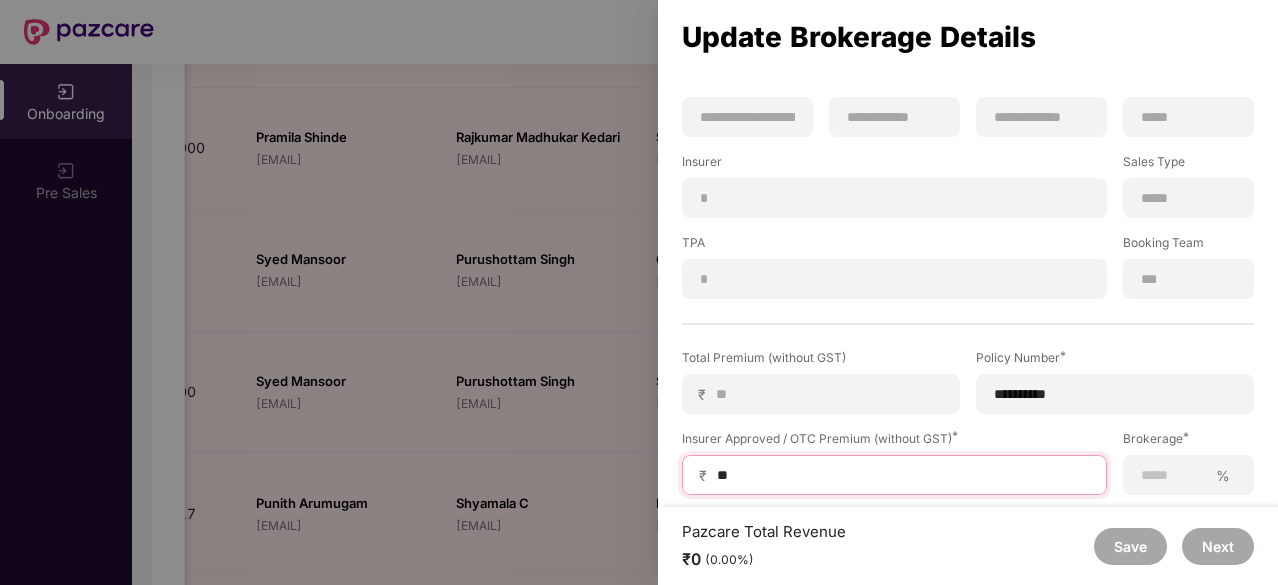 type on "***" 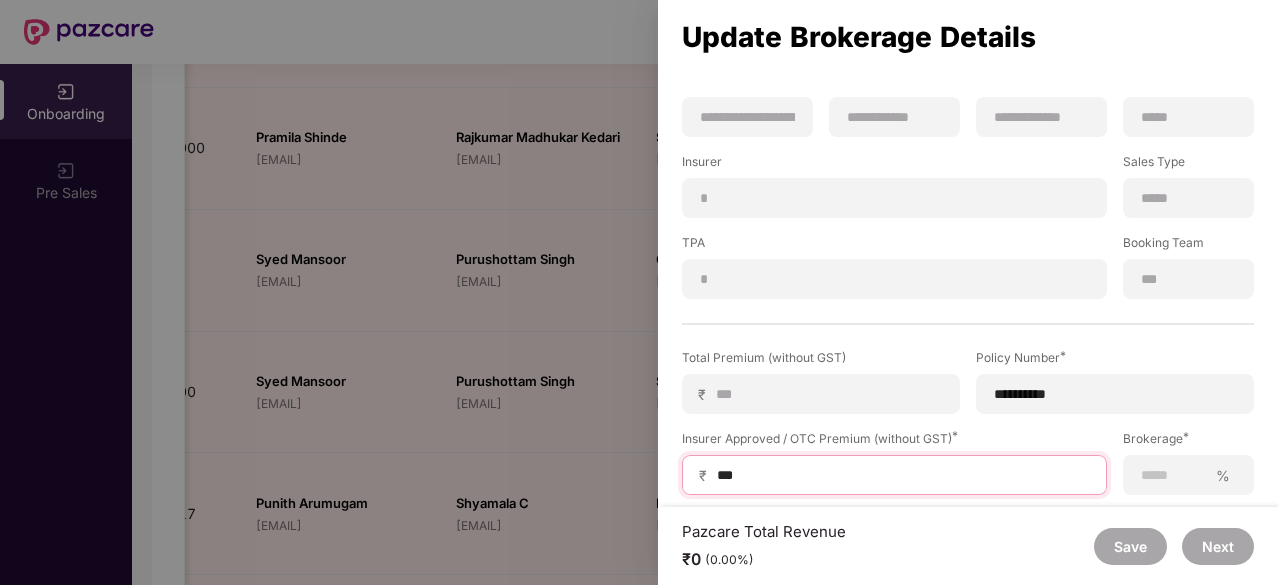 type on "****" 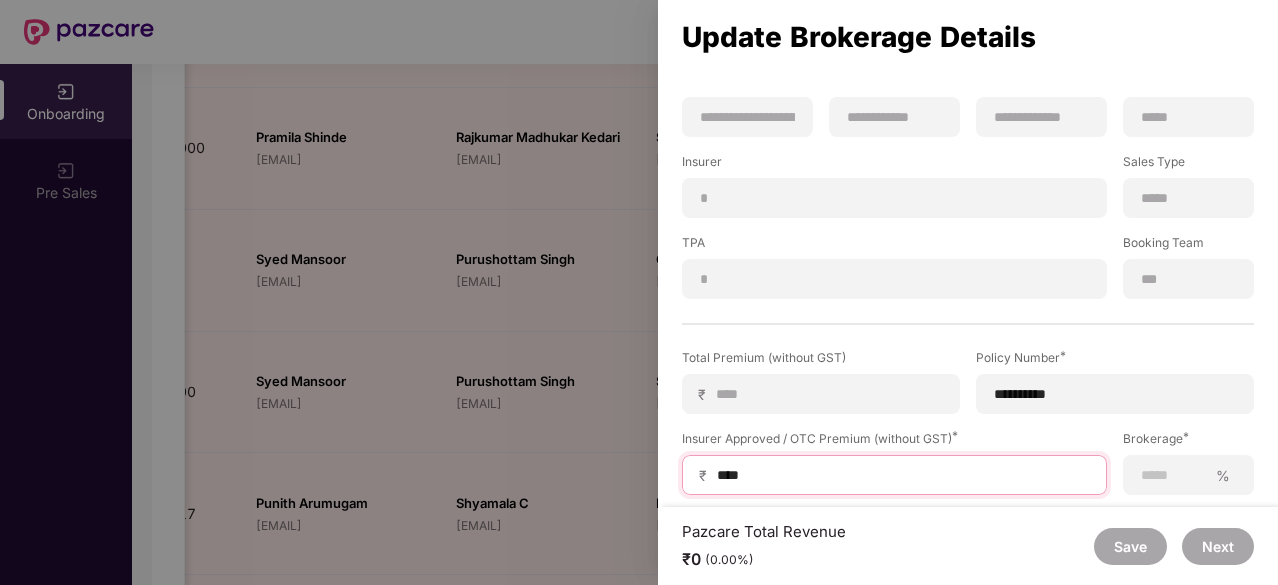 type on "*****" 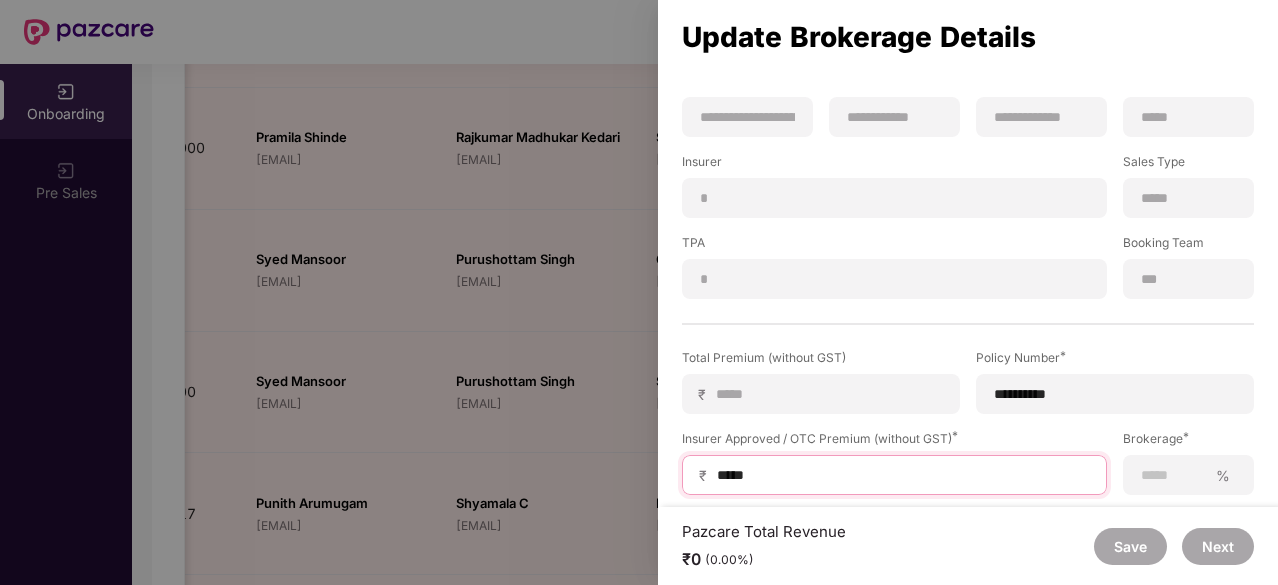 type on "*****" 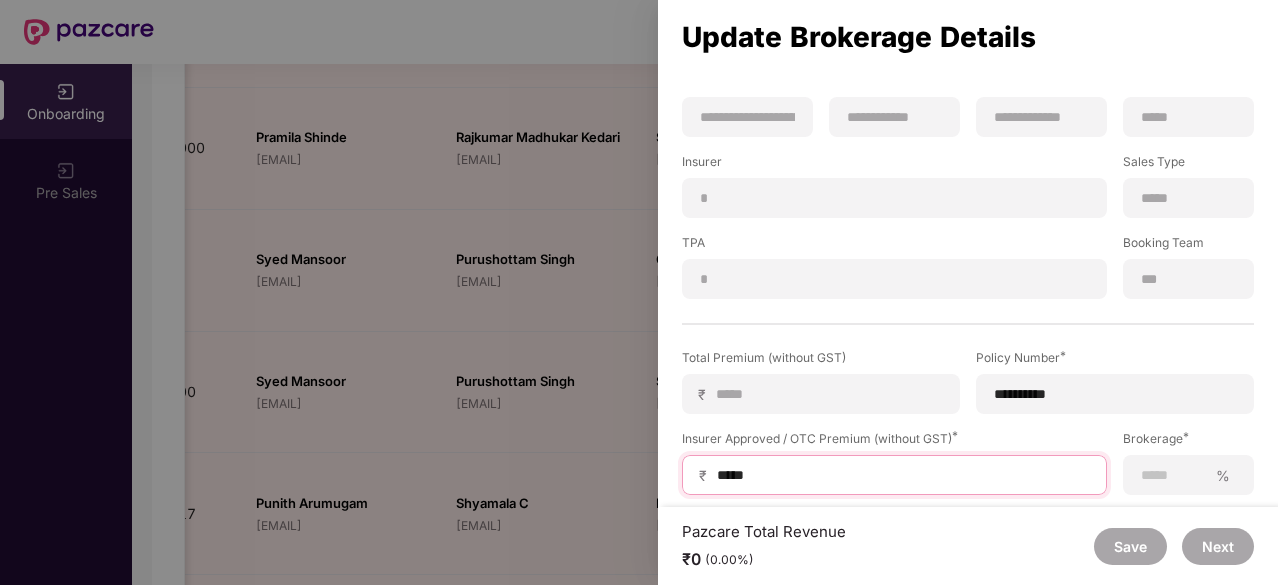 type on "******" 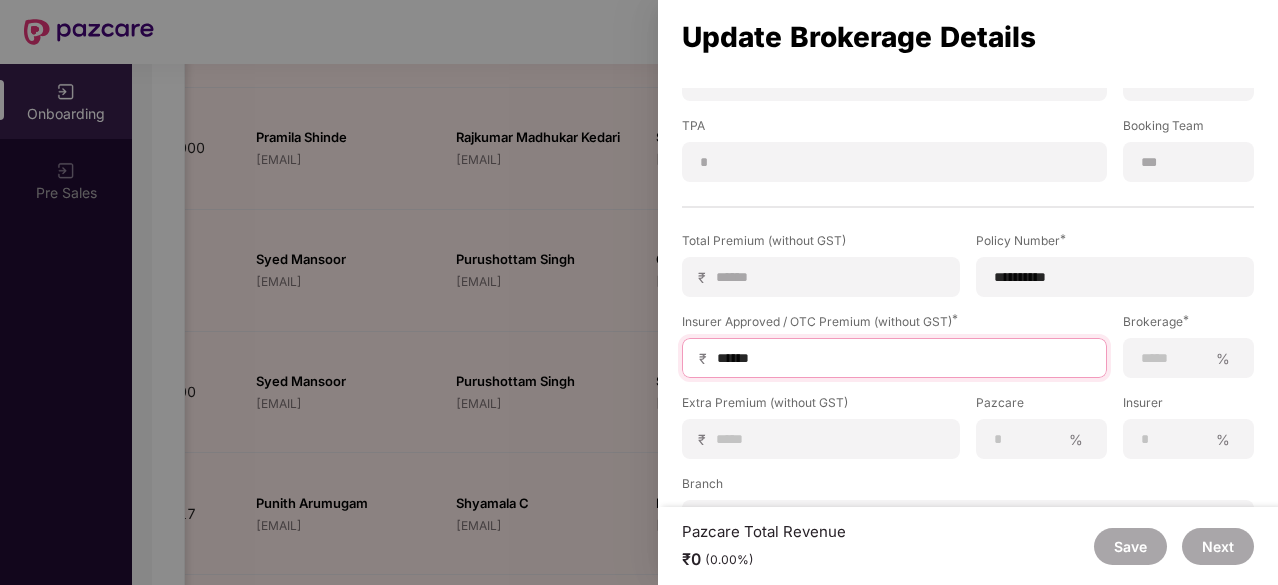scroll, scrollTop: 346, scrollLeft: 0, axis: vertical 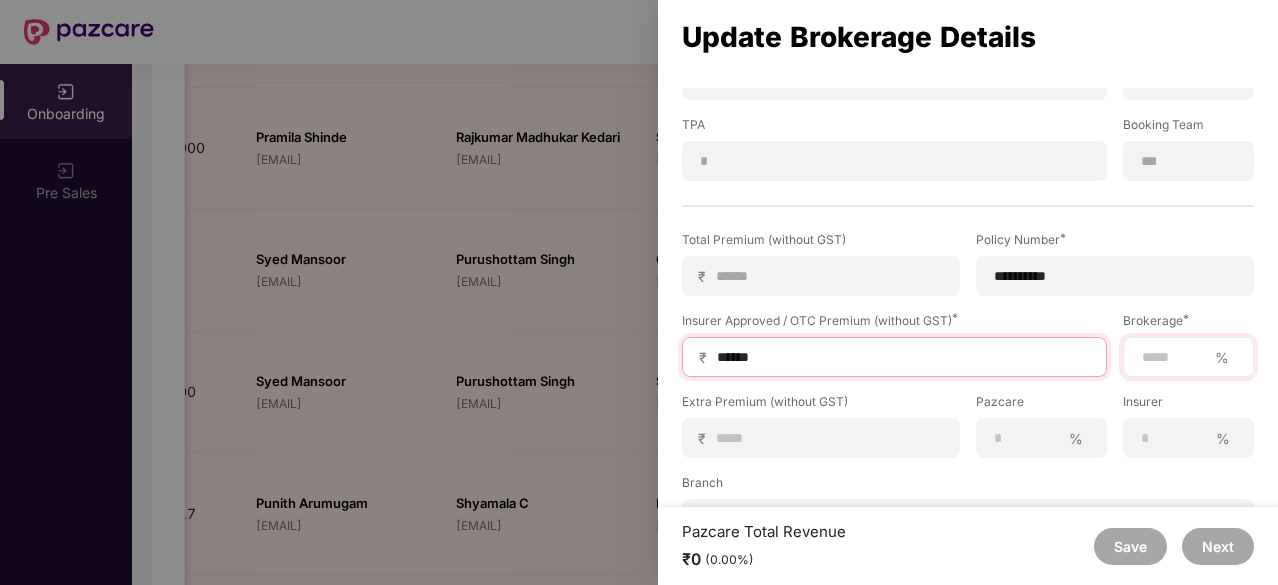 type on "******" 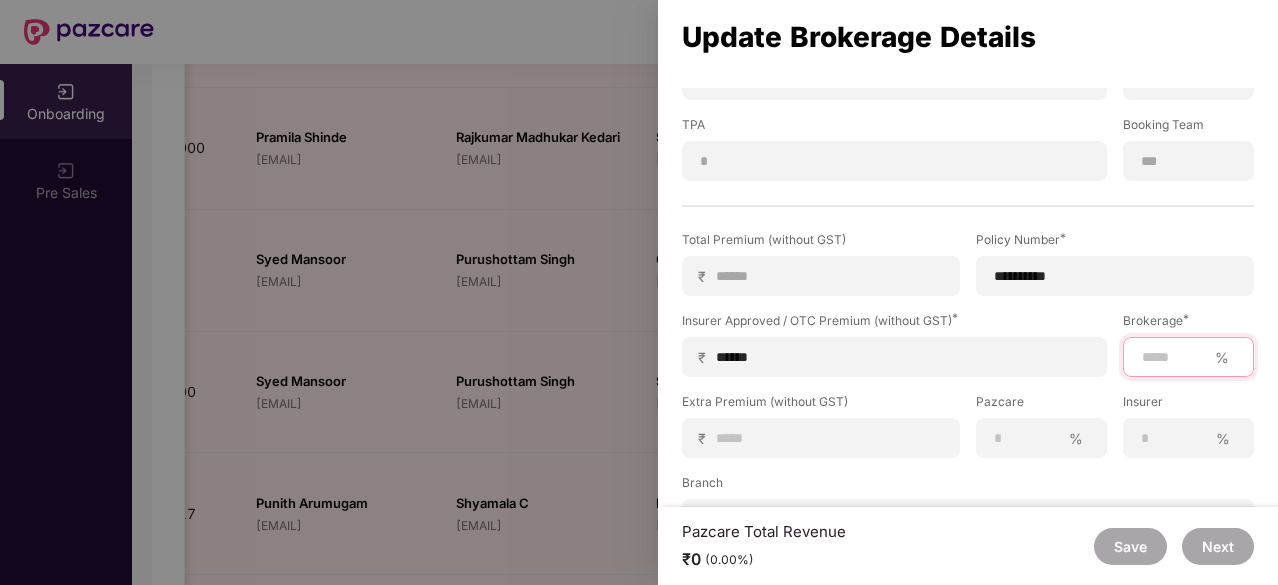 click at bounding box center (1173, 357) 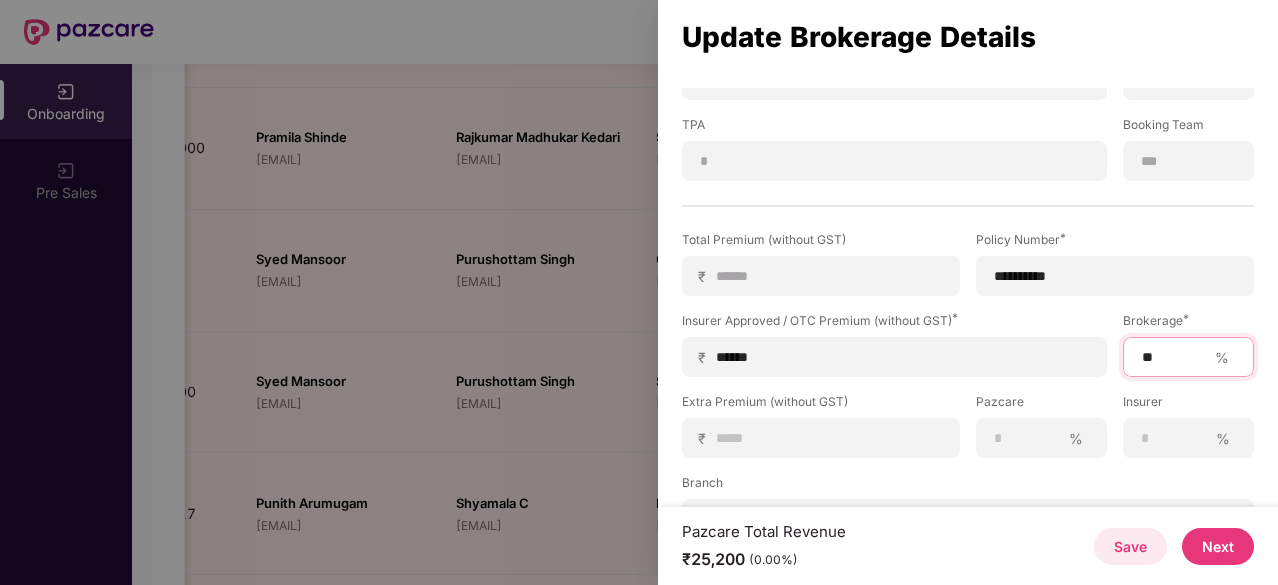 type on "*" 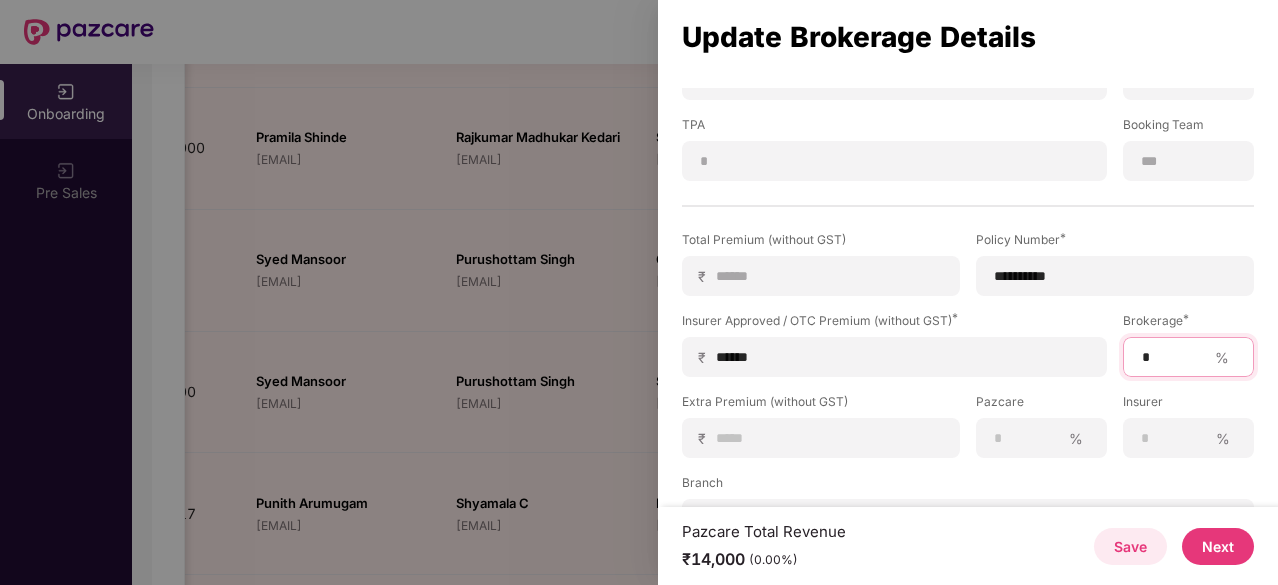 scroll, scrollTop: 394, scrollLeft: 0, axis: vertical 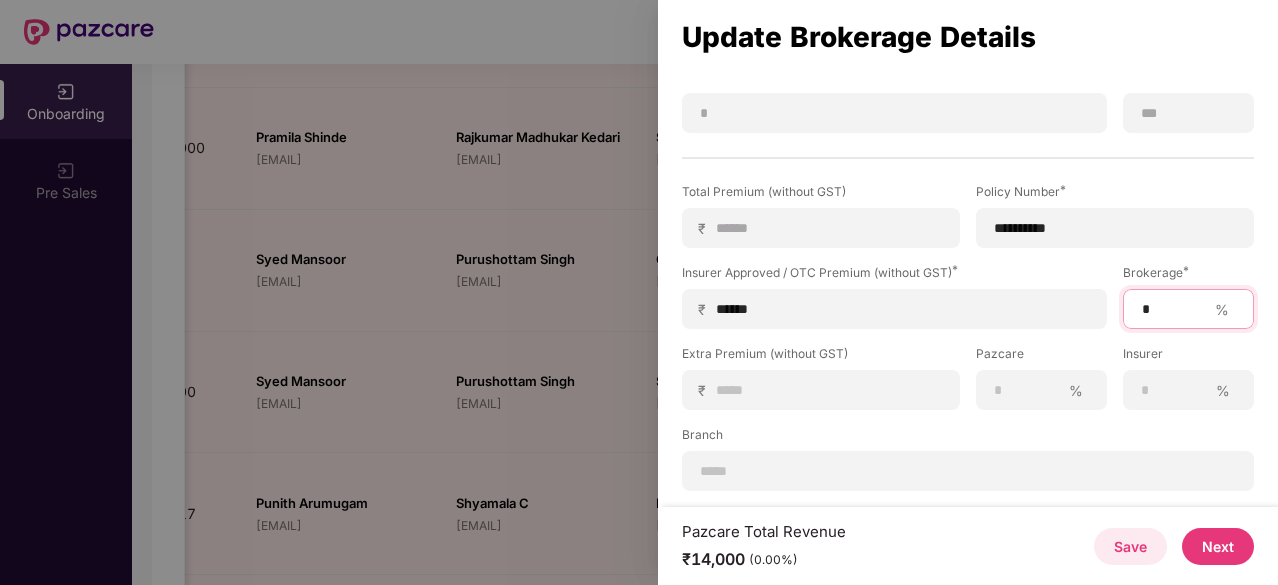 type on "*" 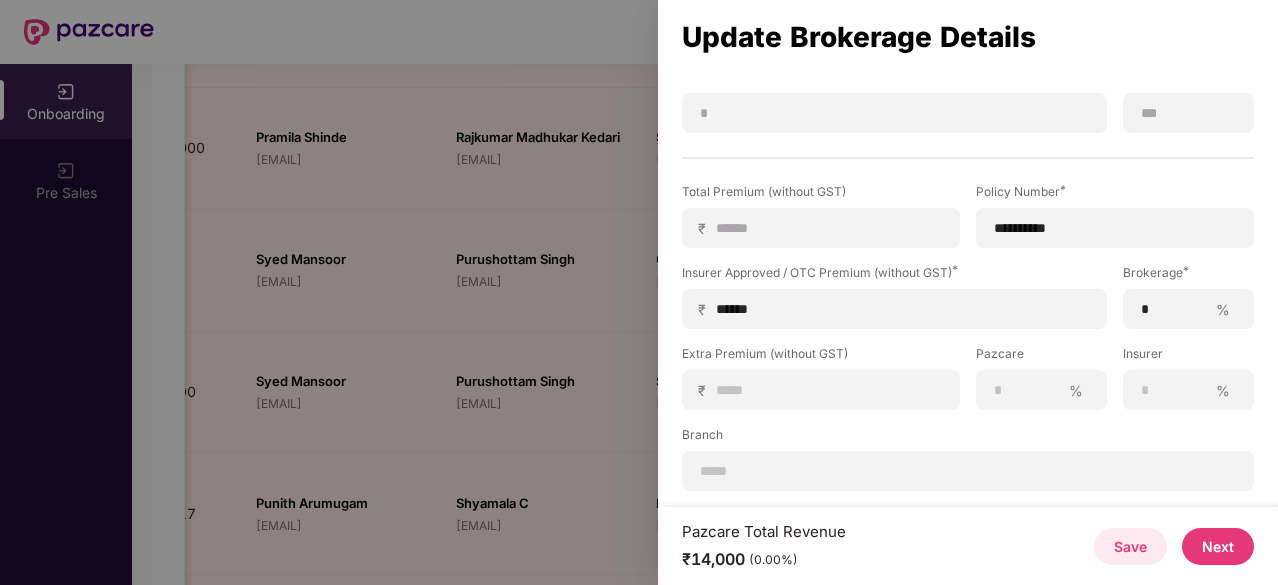 click on "Next" at bounding box center [1218, 546] 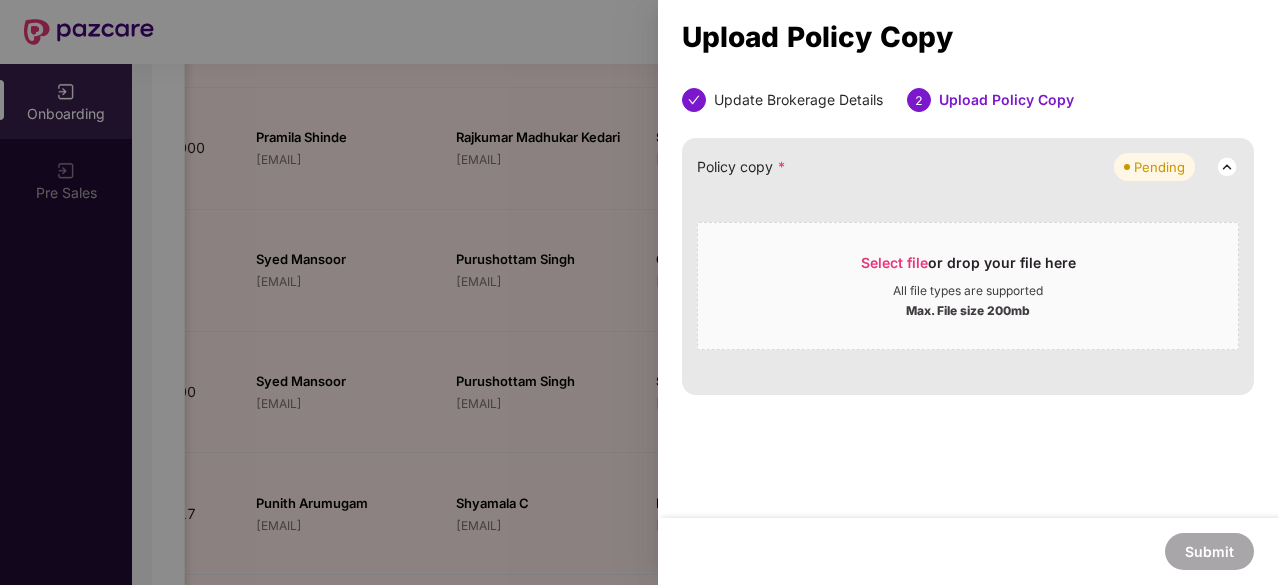 scroll, scrollTop: 0, scrollLeft: 0, axis: both 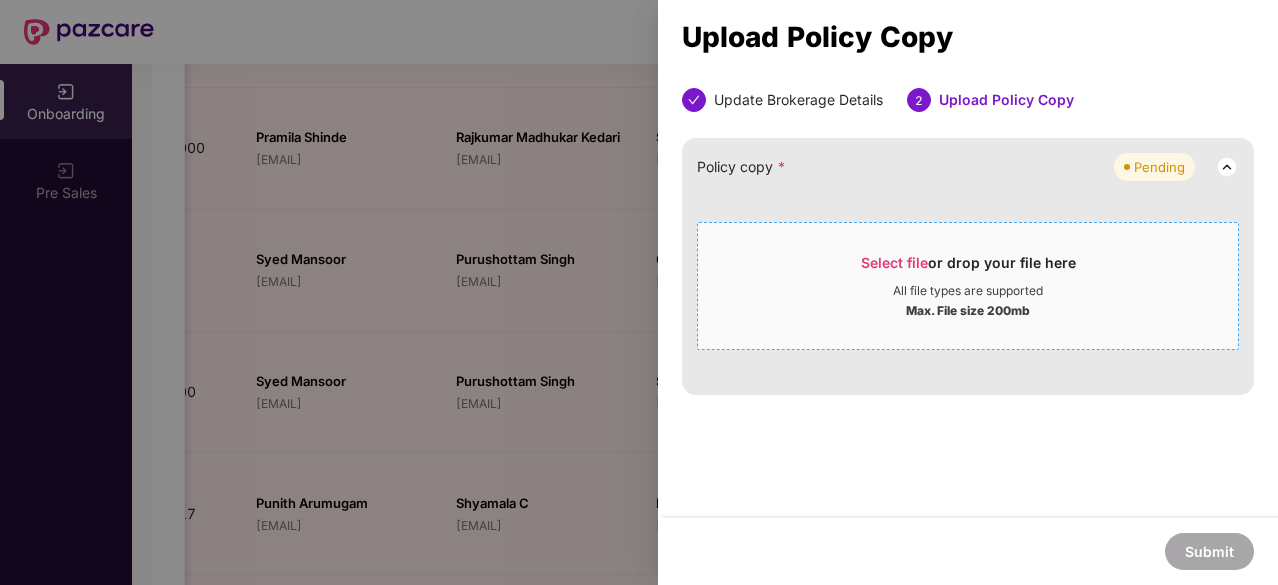 click on "Select file" at bounding box center [894, 262] 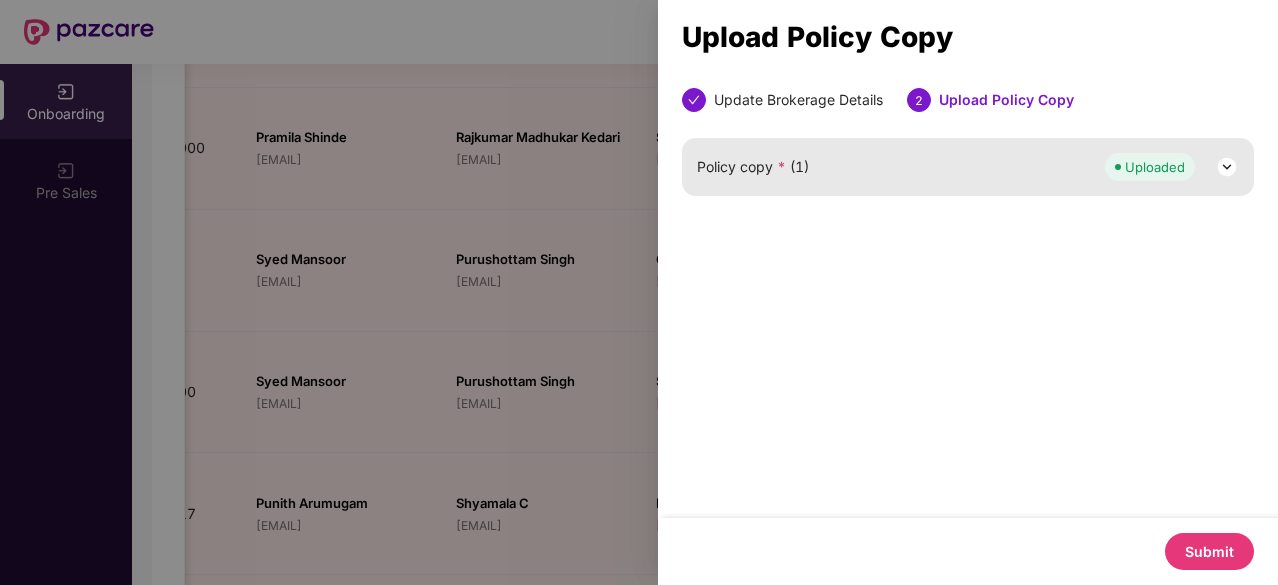 click on "Submit" at bounding box center (1209, 551) 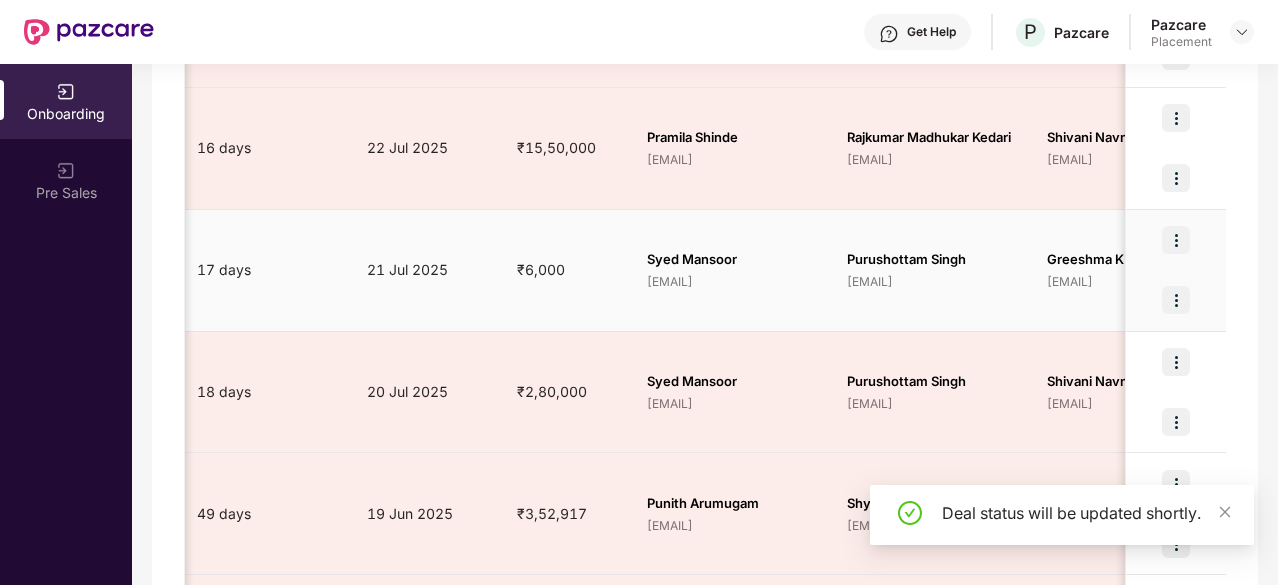 scroll, scrollTop: 0, scrollLeft: 1070, axis: horizontal 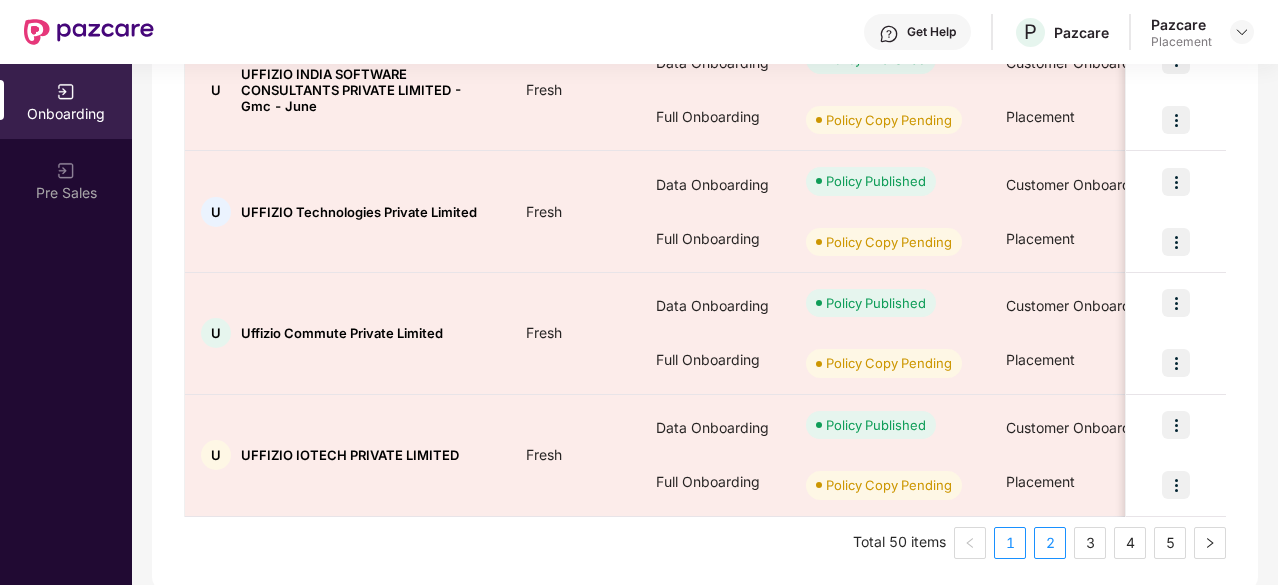 click on "2" at bounding box center [1050, 543] 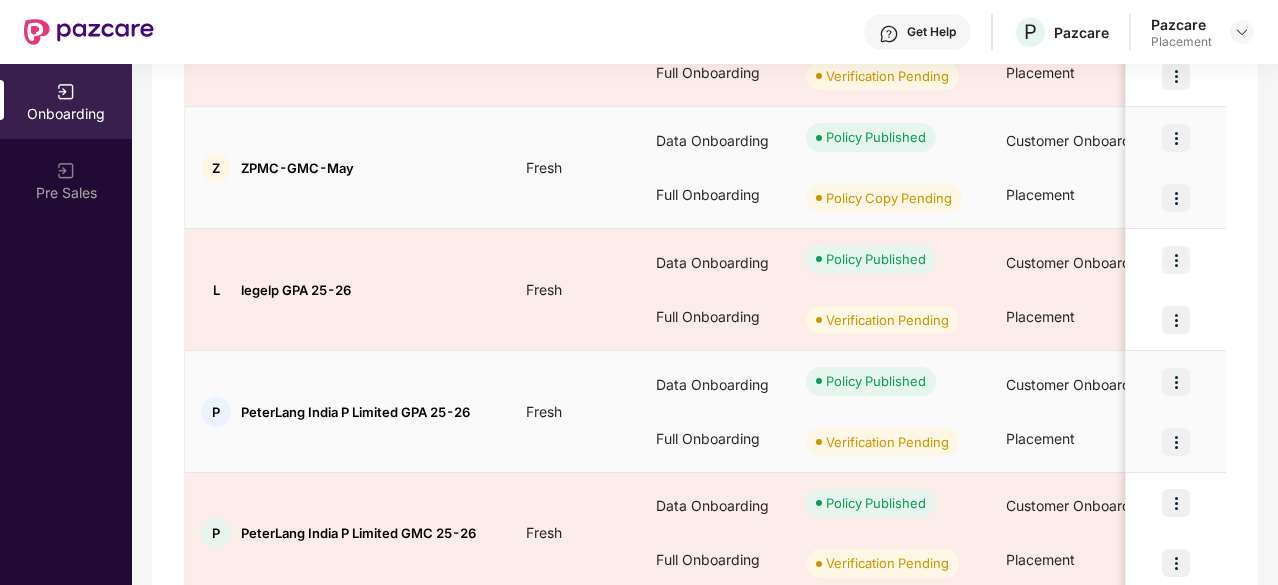 scroll, scrollTop: 1086, scrollLeft: 0, axis: vertical 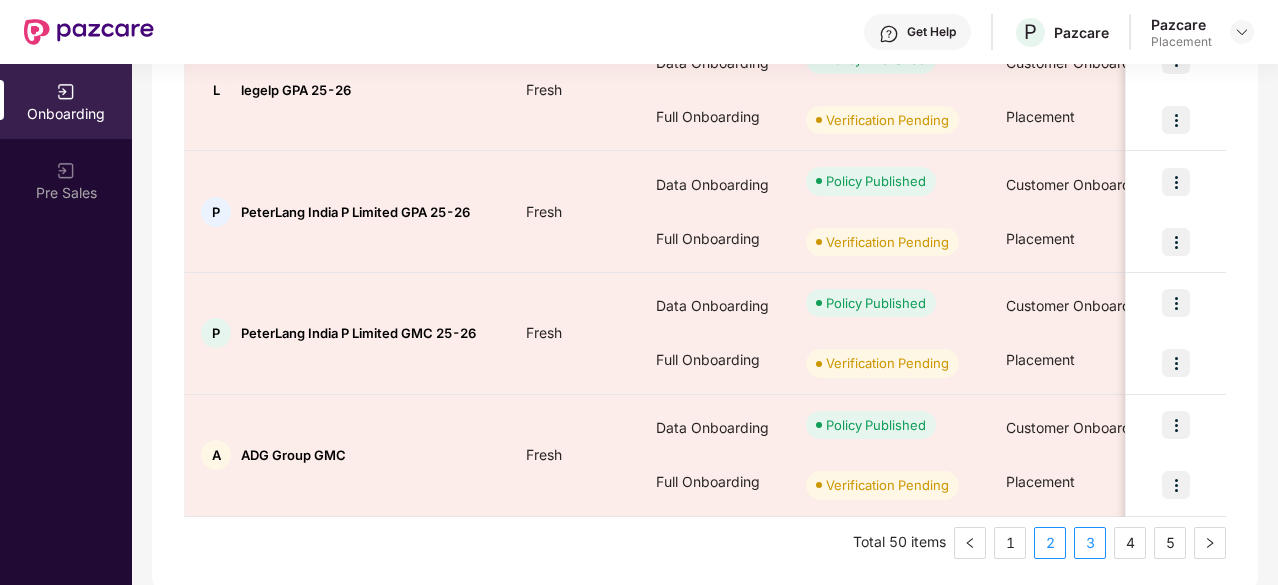 click on "3" at bounding box center (1090, 543) 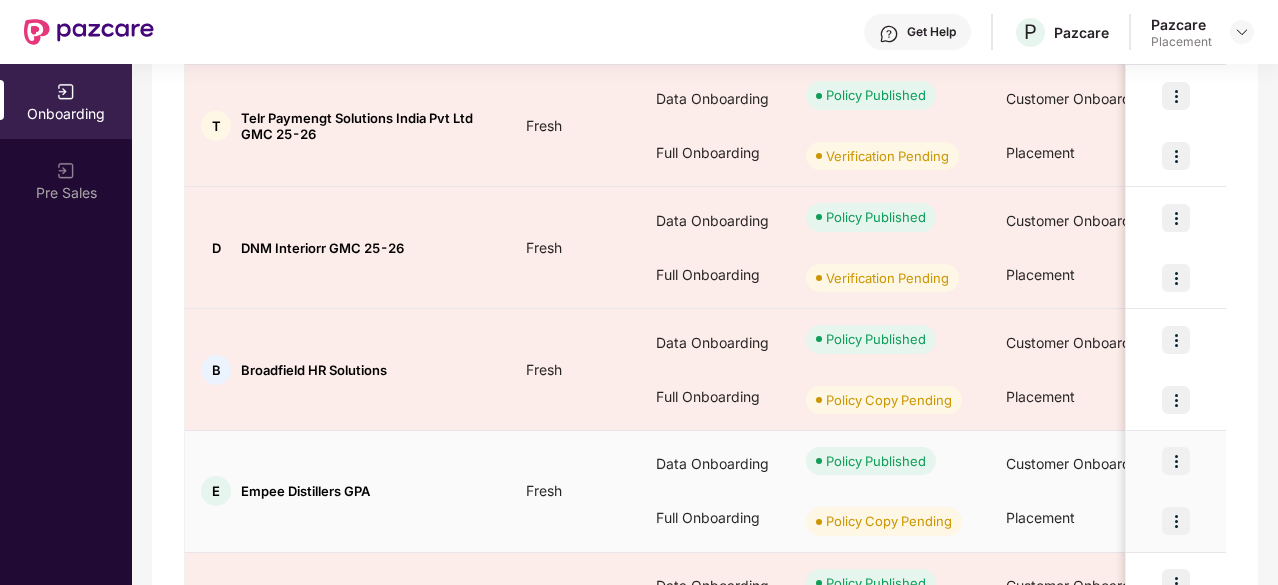 scroll, scrollTop: 1086, scrollLeft: 0, axis: vertical 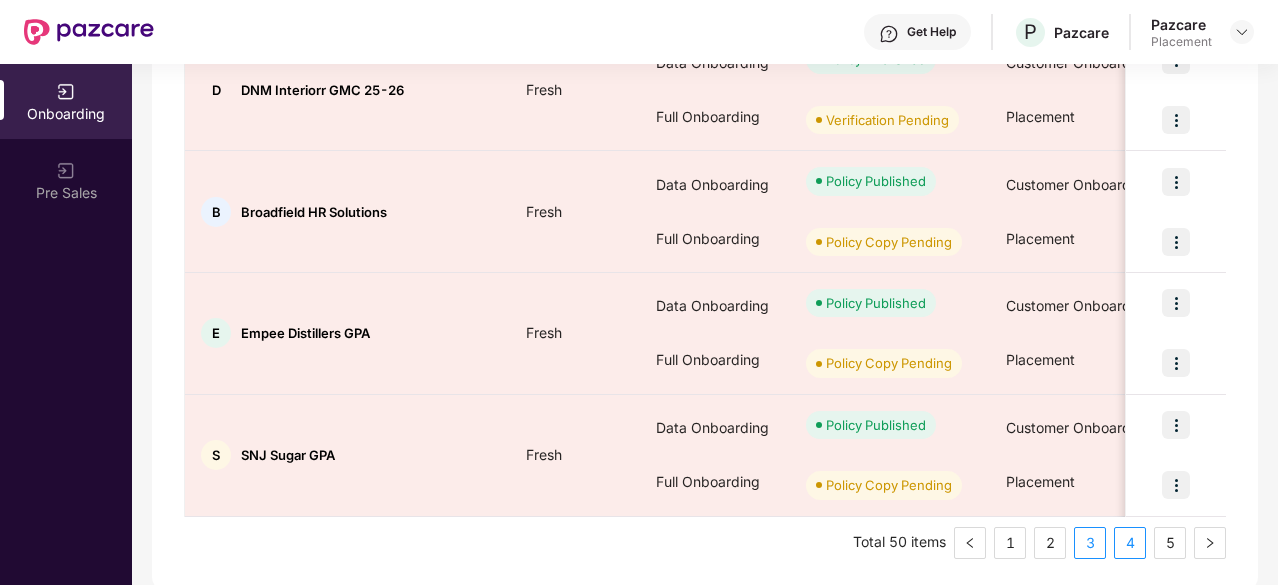 click on "4" at bounding box center [1130, 543] 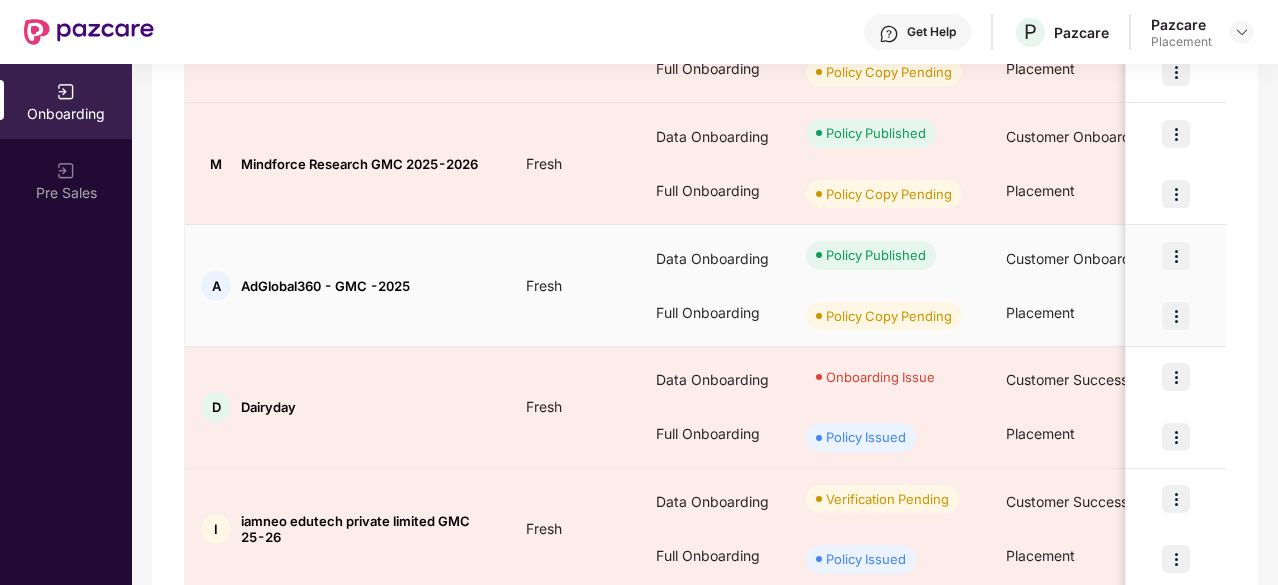 scroll, scrollTop: 1016, scrollLeft: 0, axis: vertical 